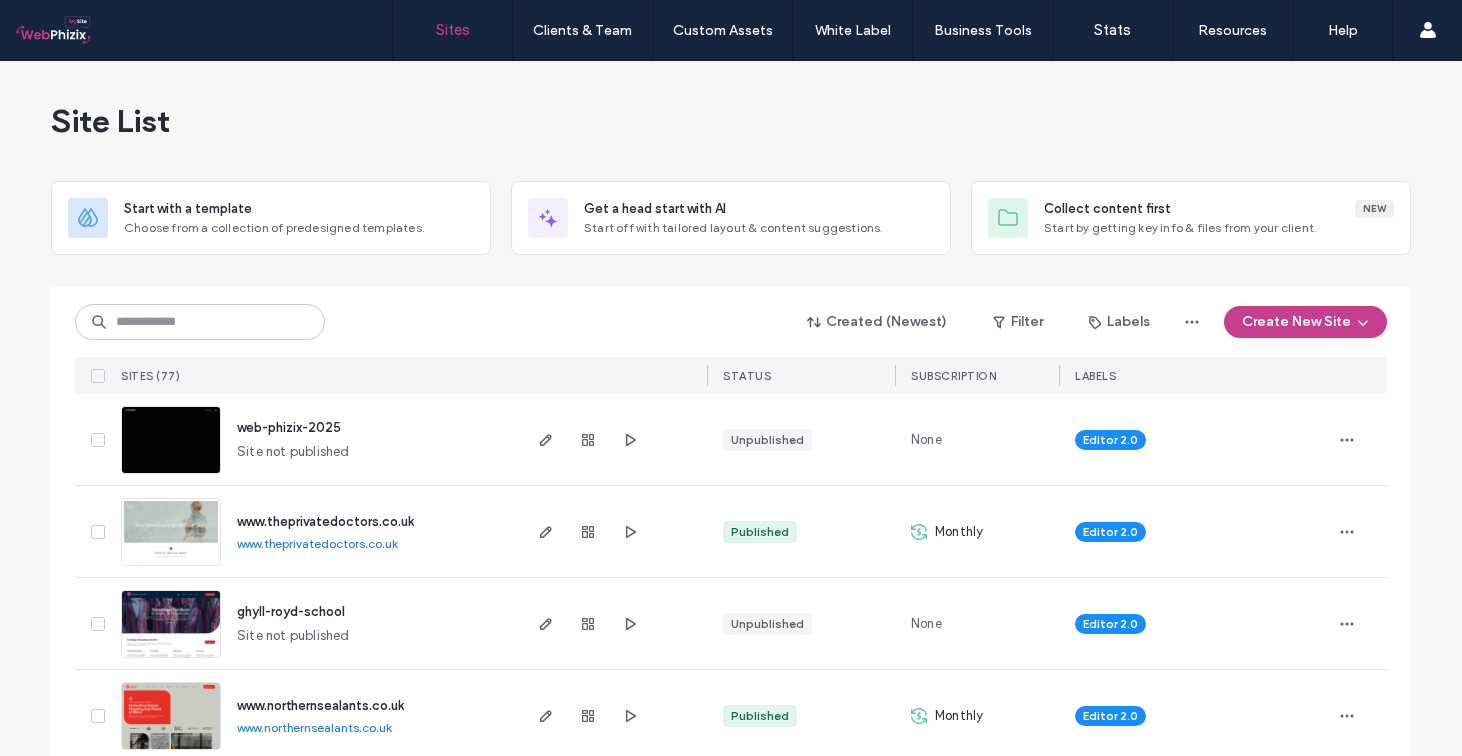 scroll, scrollTop: 0, scrollLeft: 0, axis: both 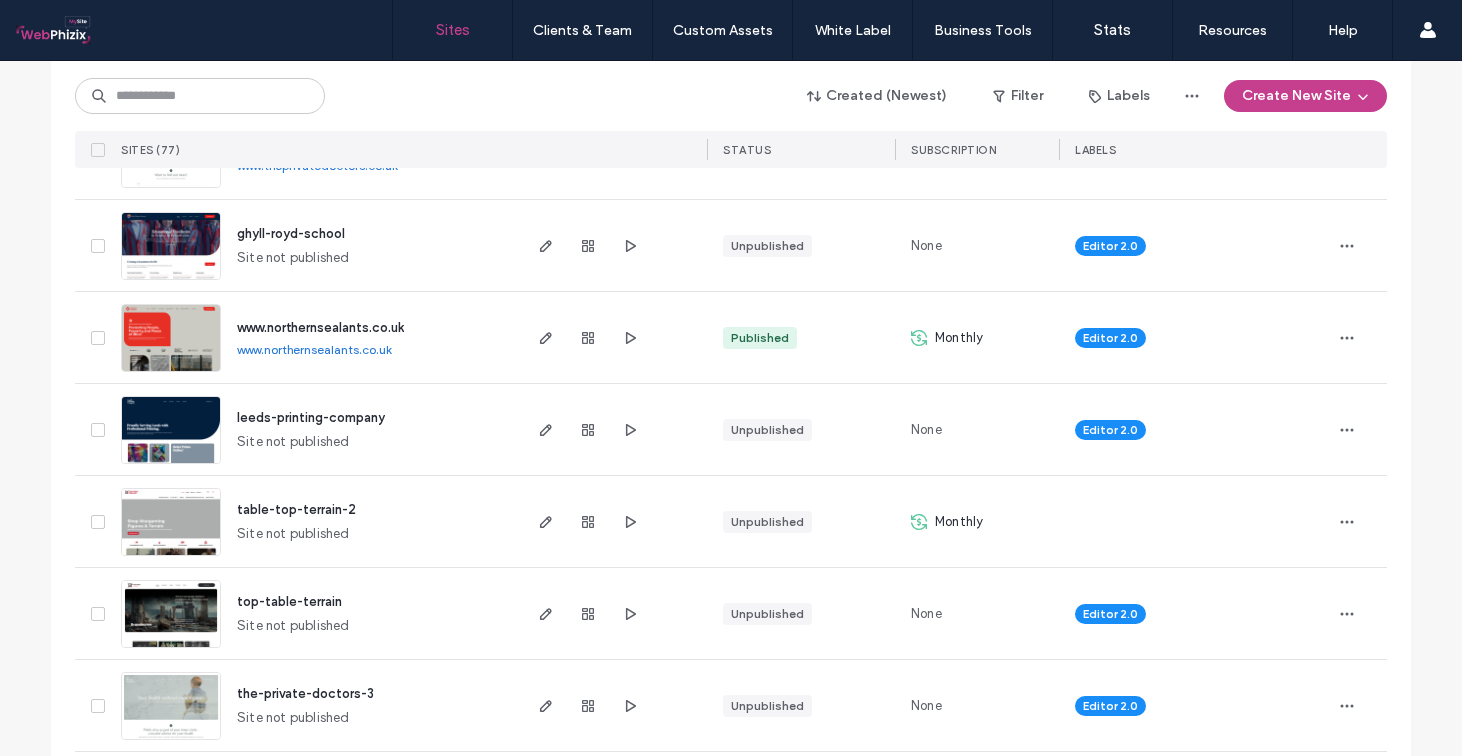 click on "table-top-terrain-2" at bounding box center [296, 509] 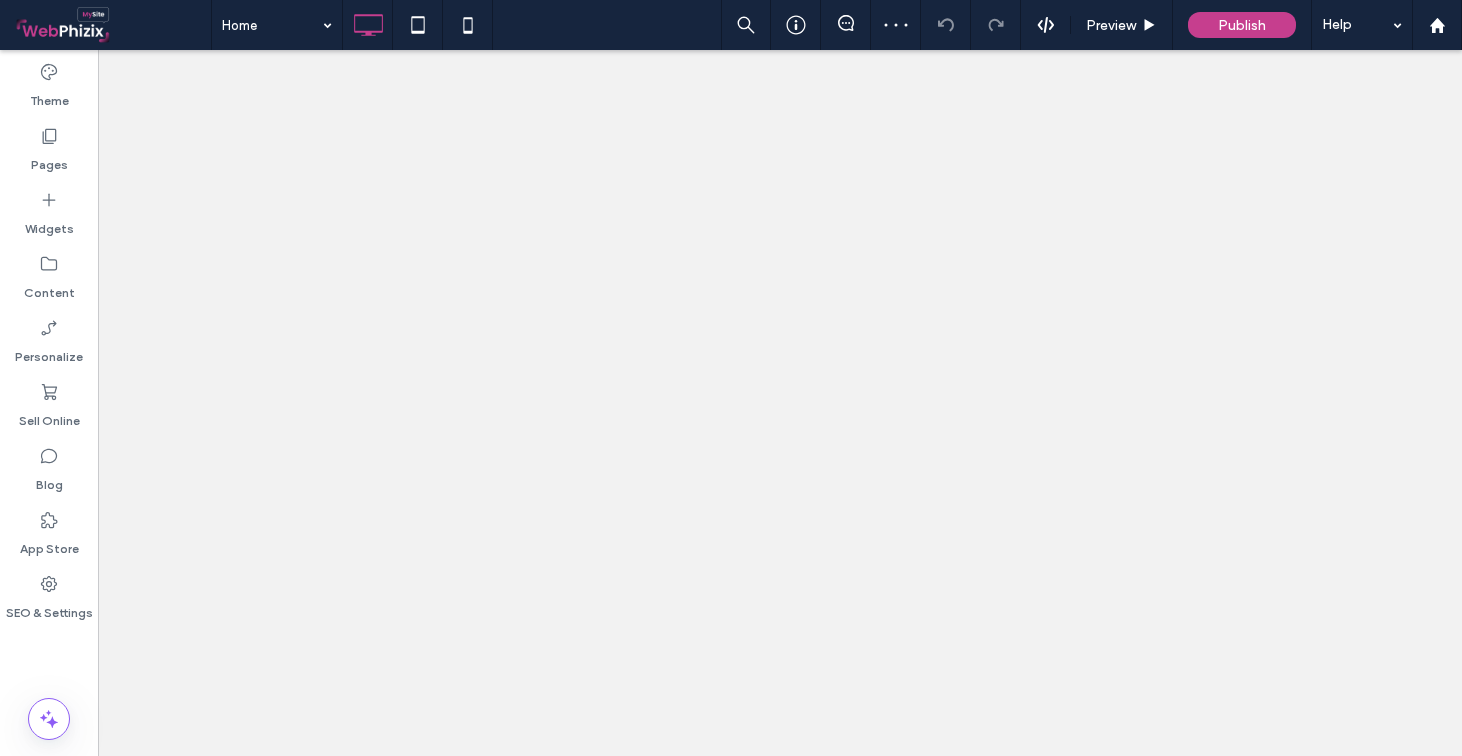scroll, scrollTop: 0, scrollLeft: 0, axis: both 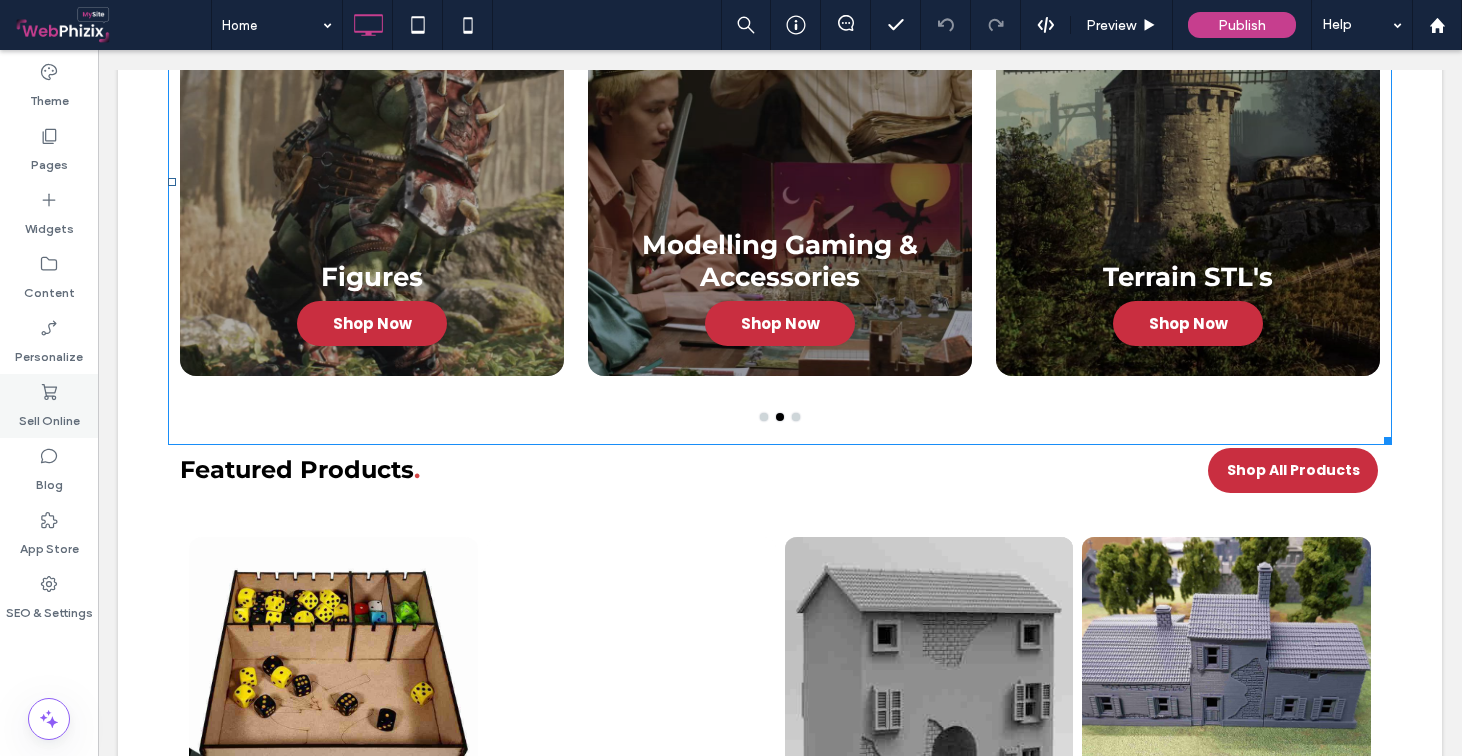 click on "Sell Online" at bounding box center (49, 416) 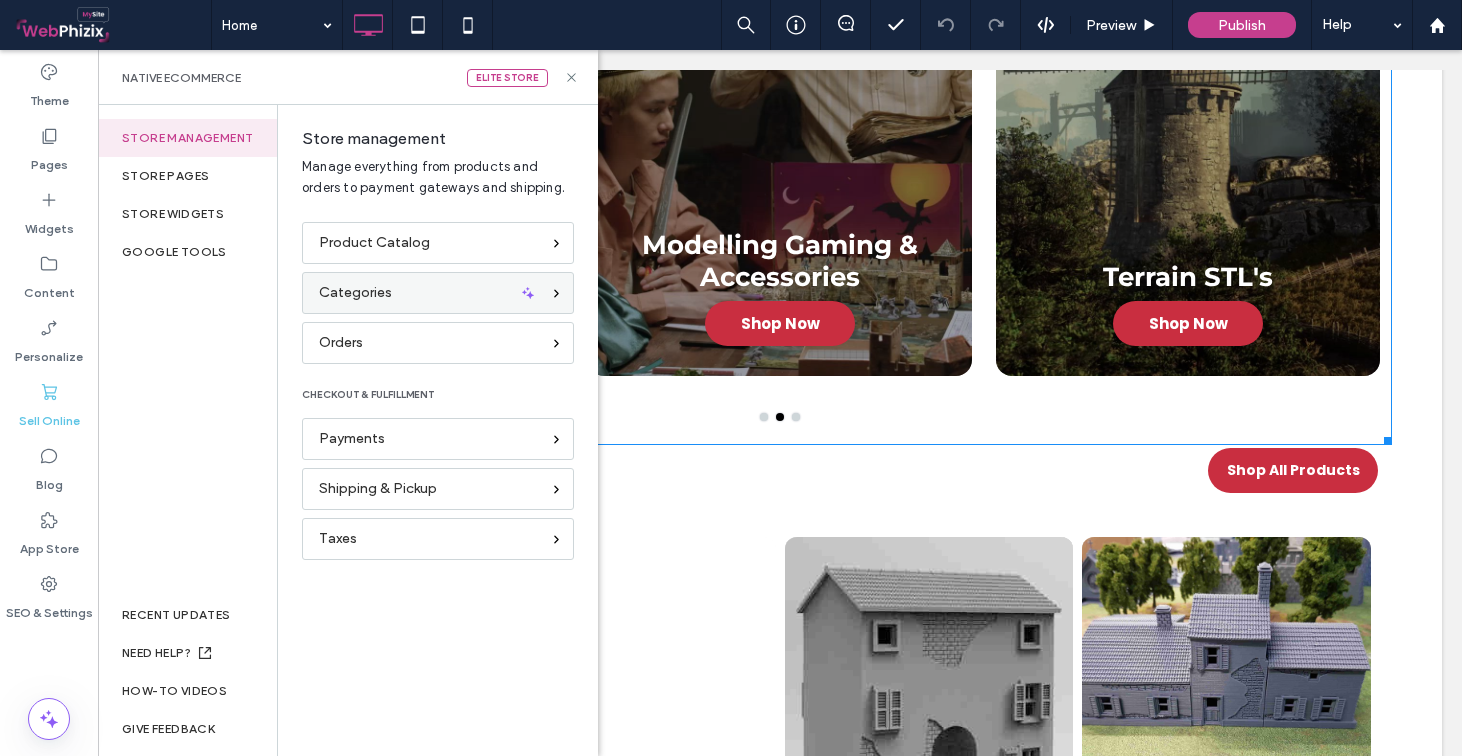 click on "Categories" at bounding box center [355, 293] 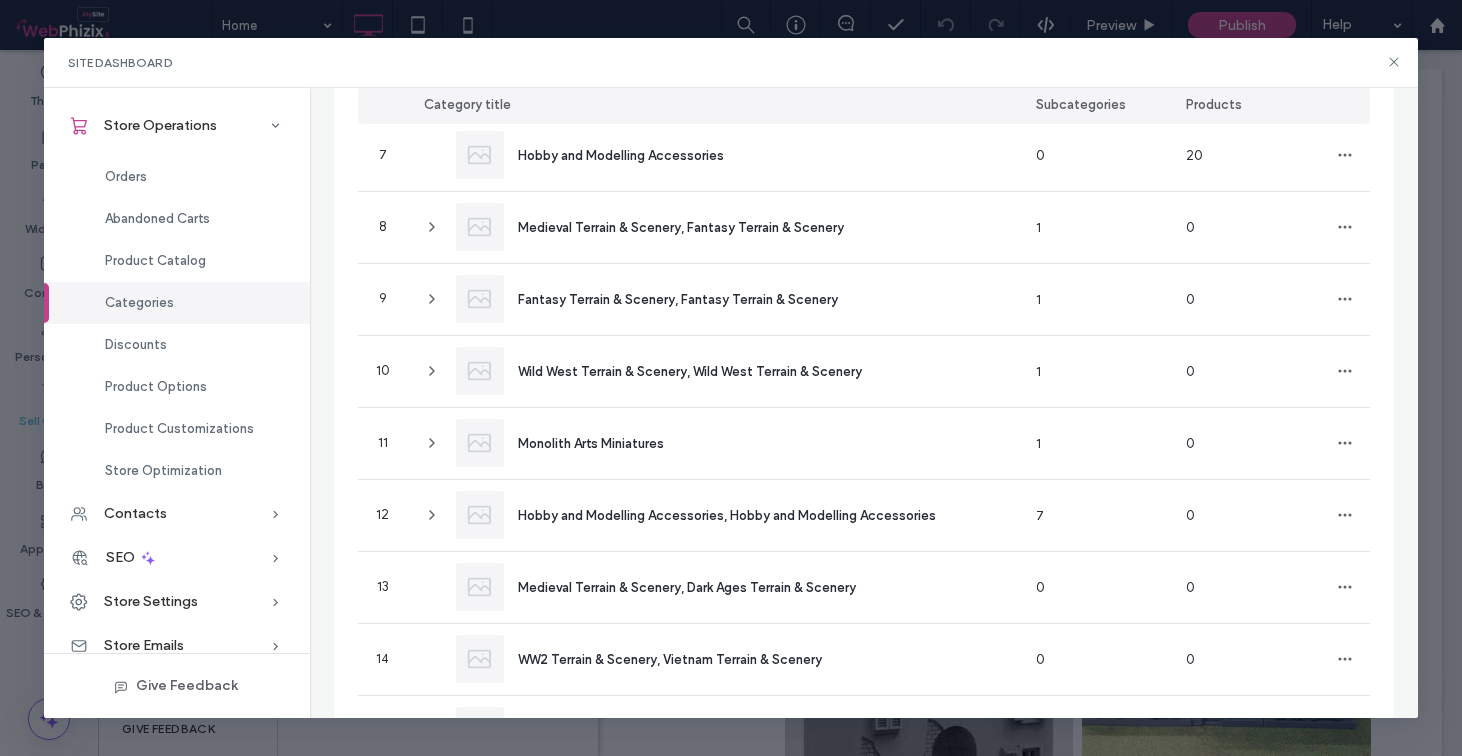 scroll, scrollTop: 629, scrollLeft: 0, axis: vertical 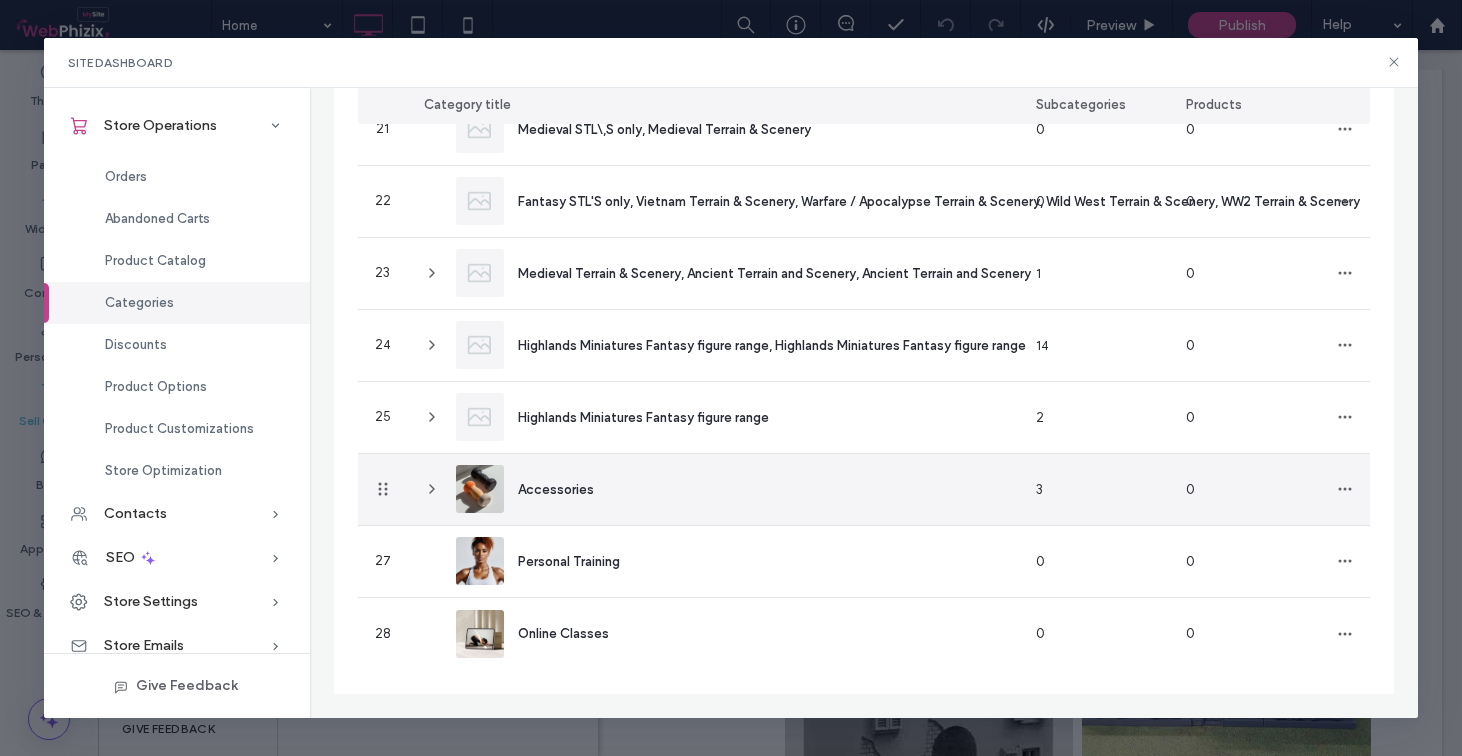 click 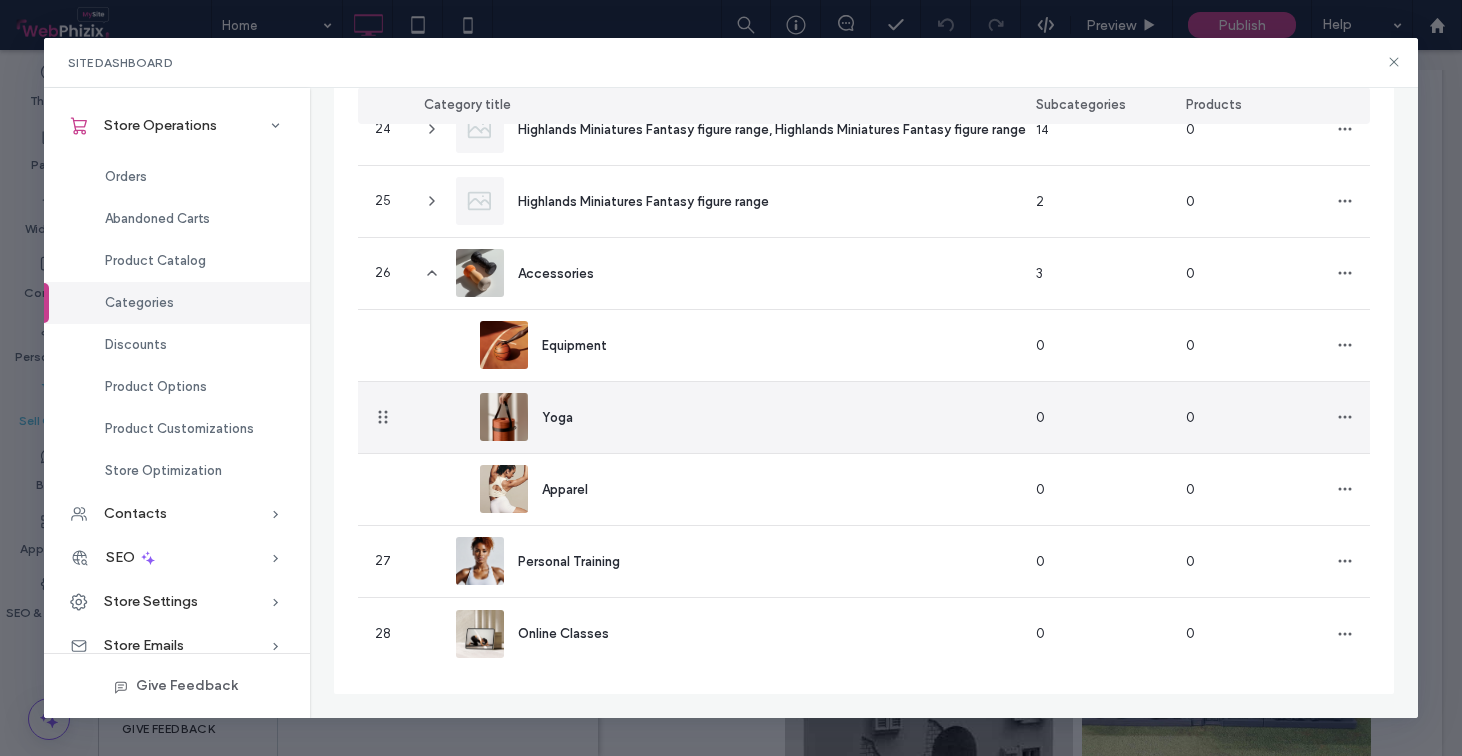 scroll, scrollTop: 1876, scrollLeft: 0, axis: vertical 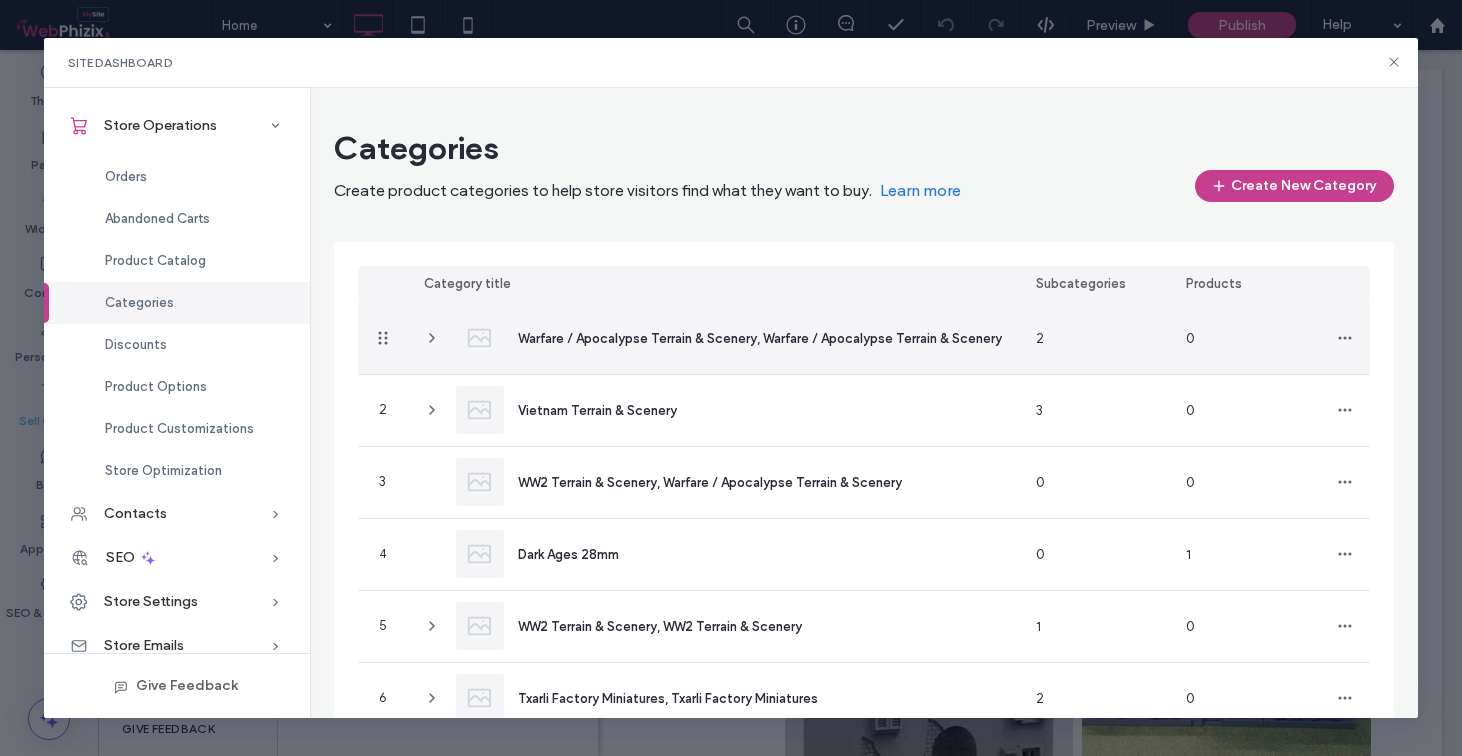 click 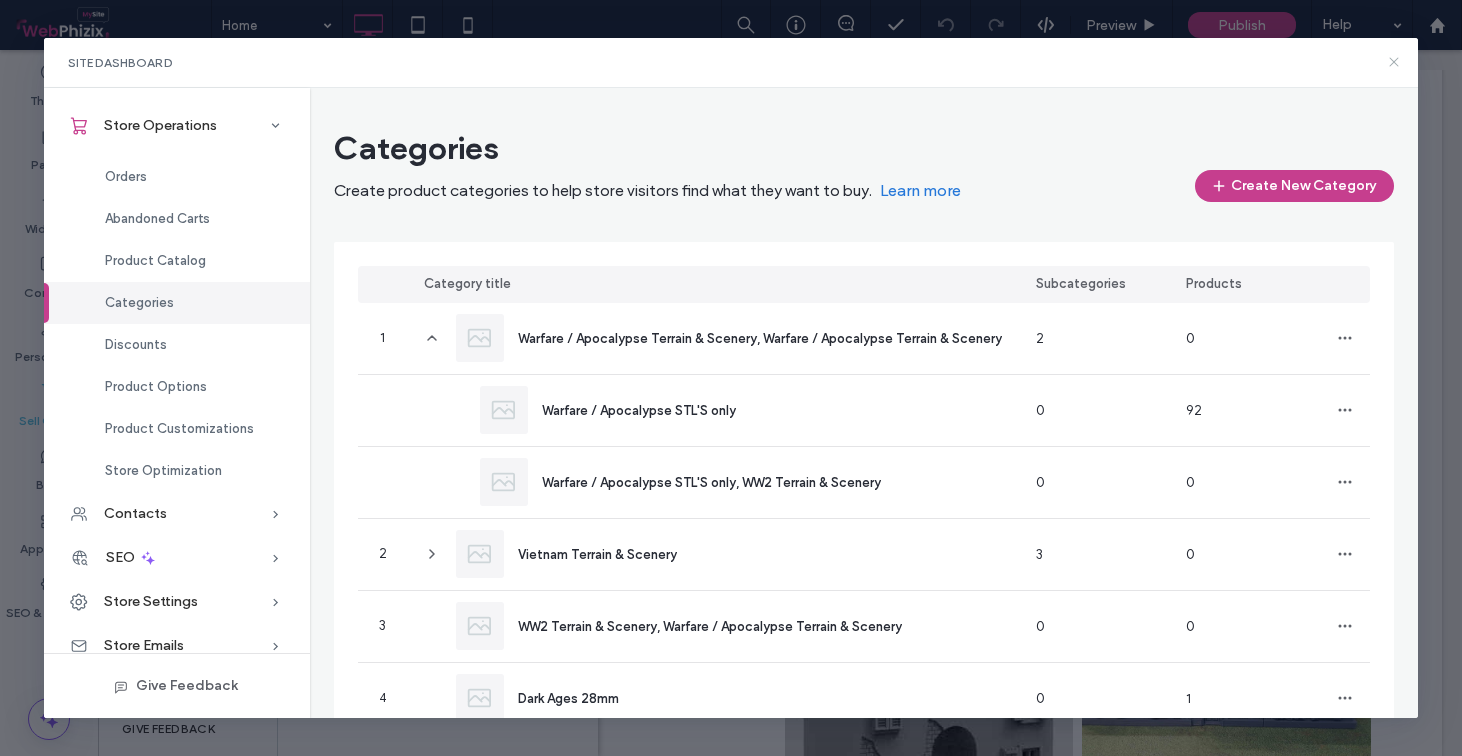 click 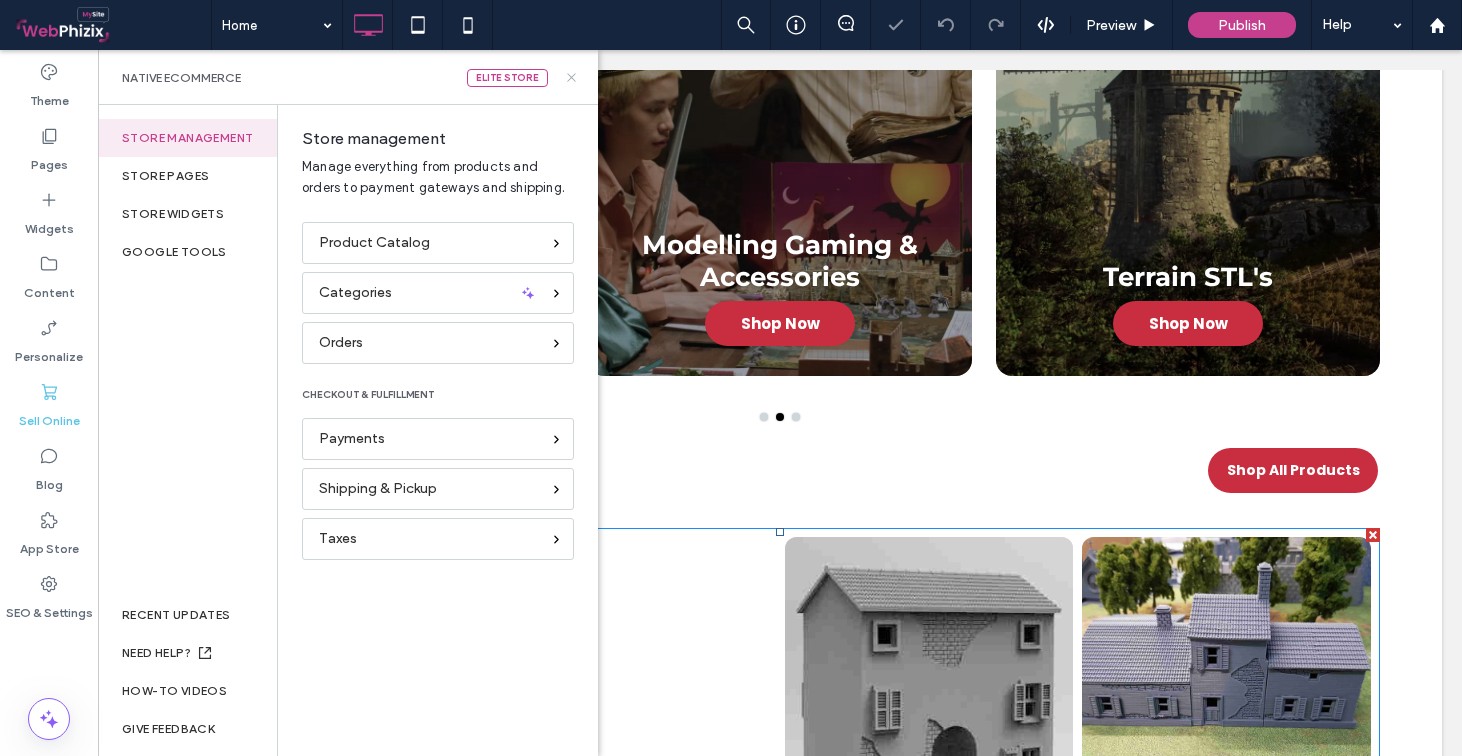 click 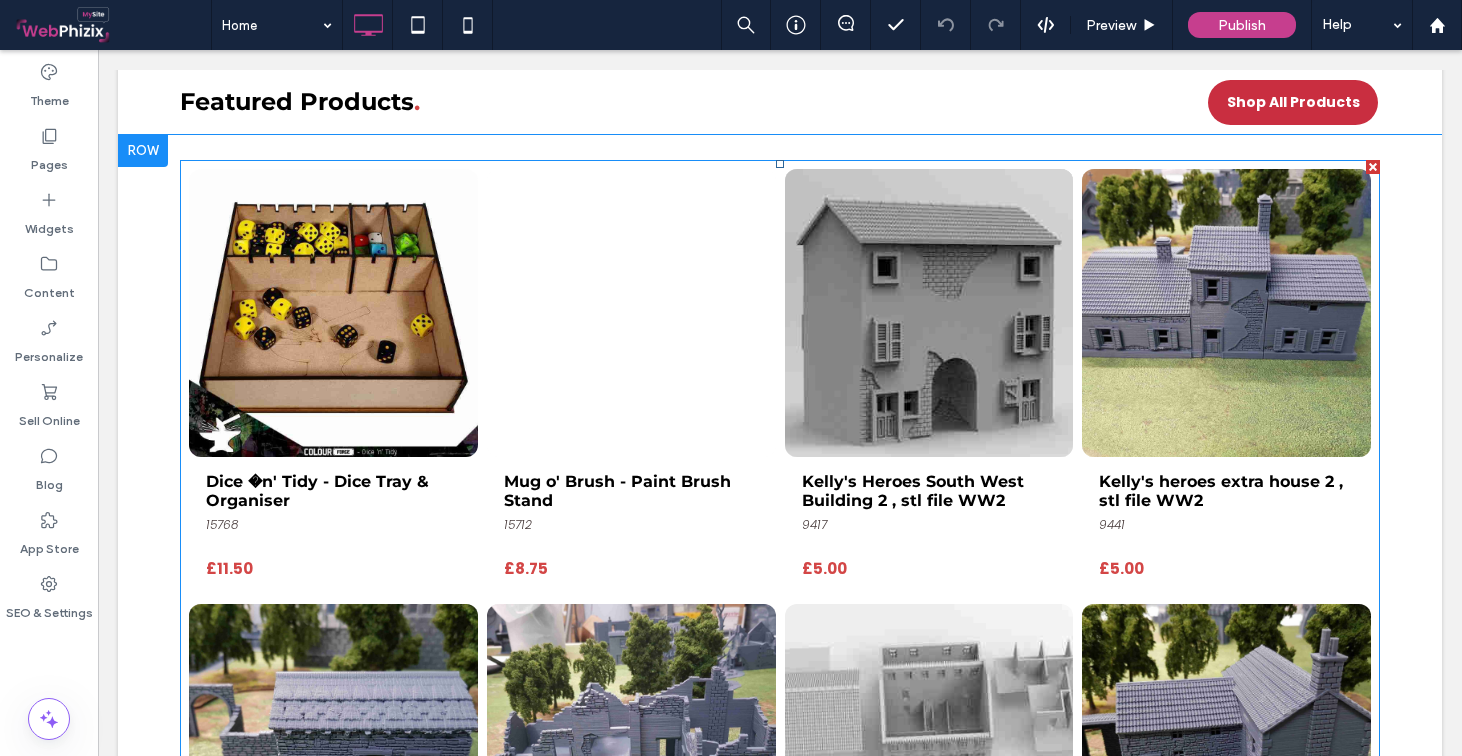 scroll, scrollTop: 1414, scrollLeft: 0, axis: vertical 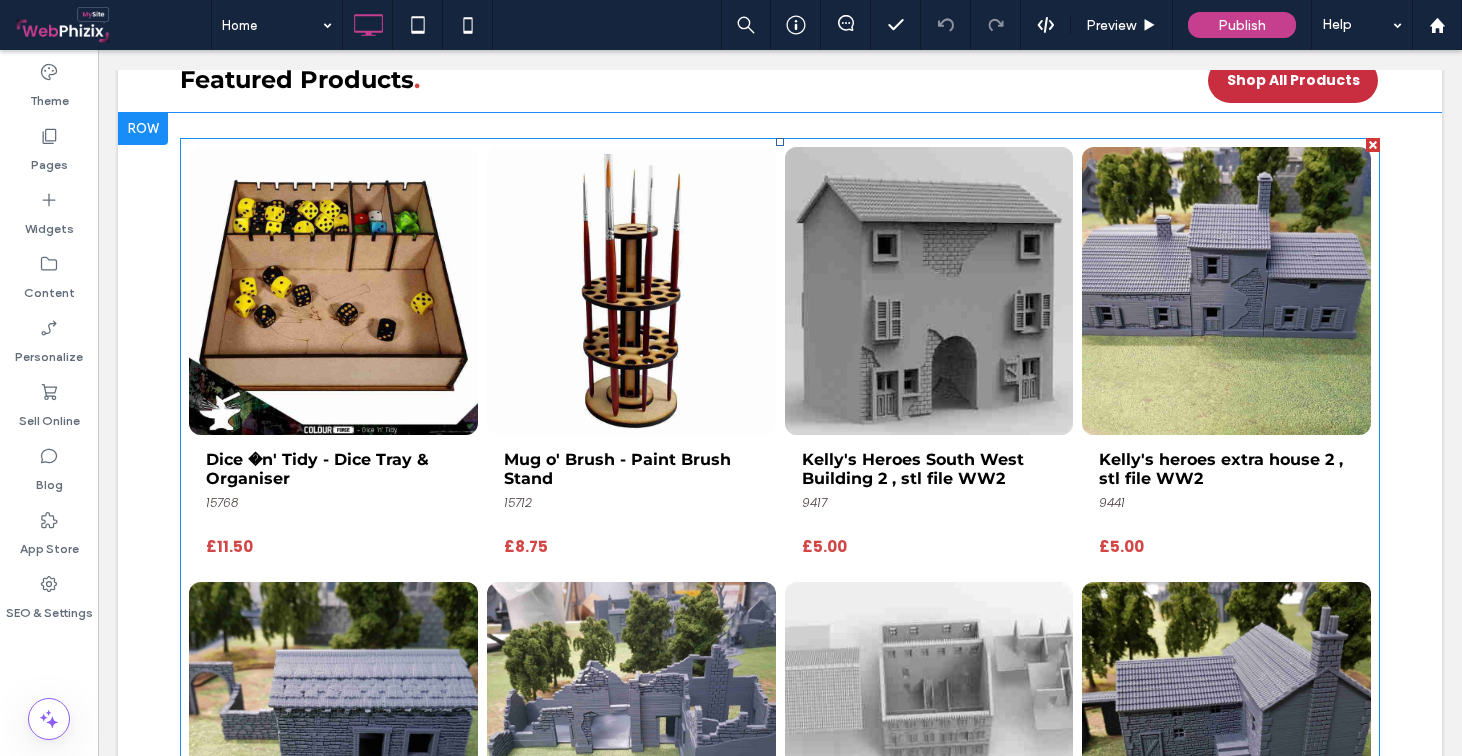 click at bounding box center (631, 291) 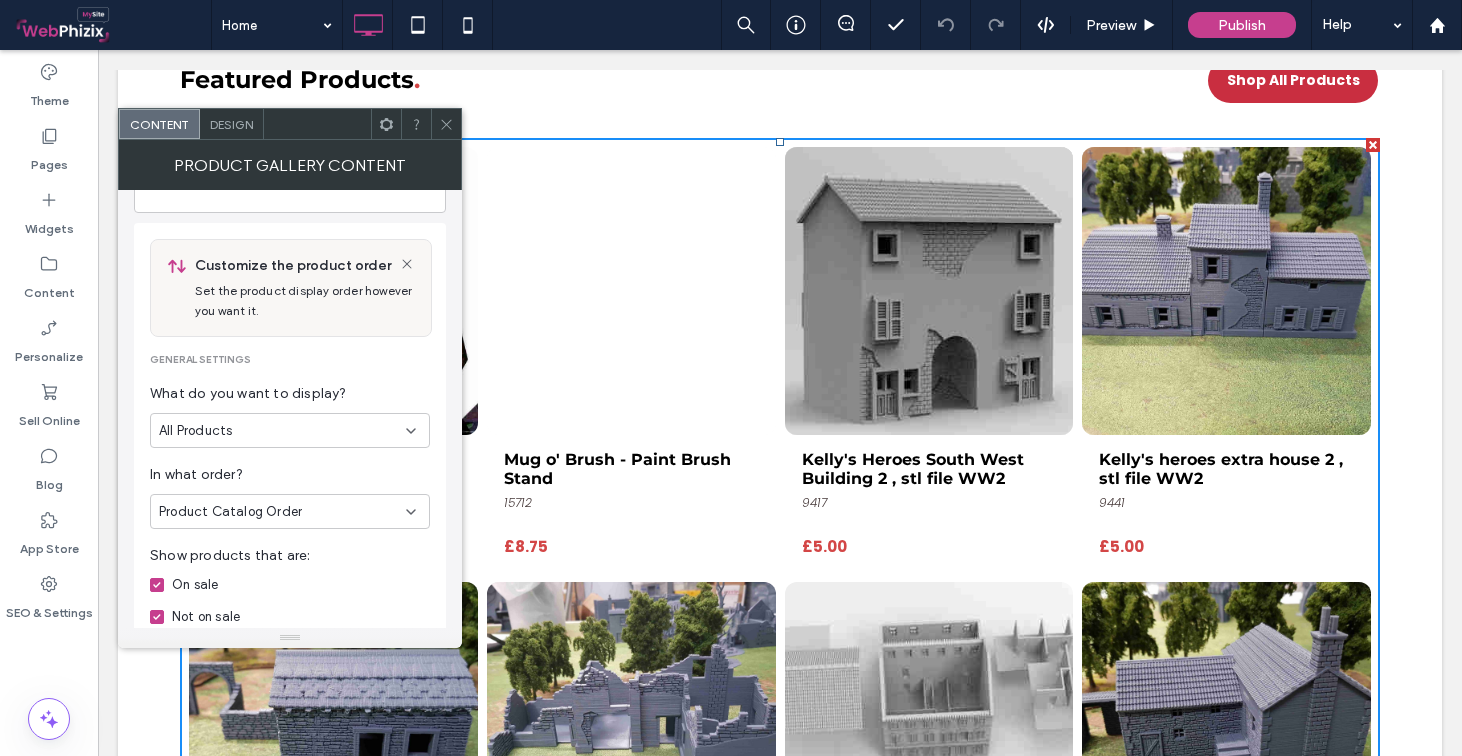scroll, scrollTop: 142, scrollLeft: 0, axis: vertical 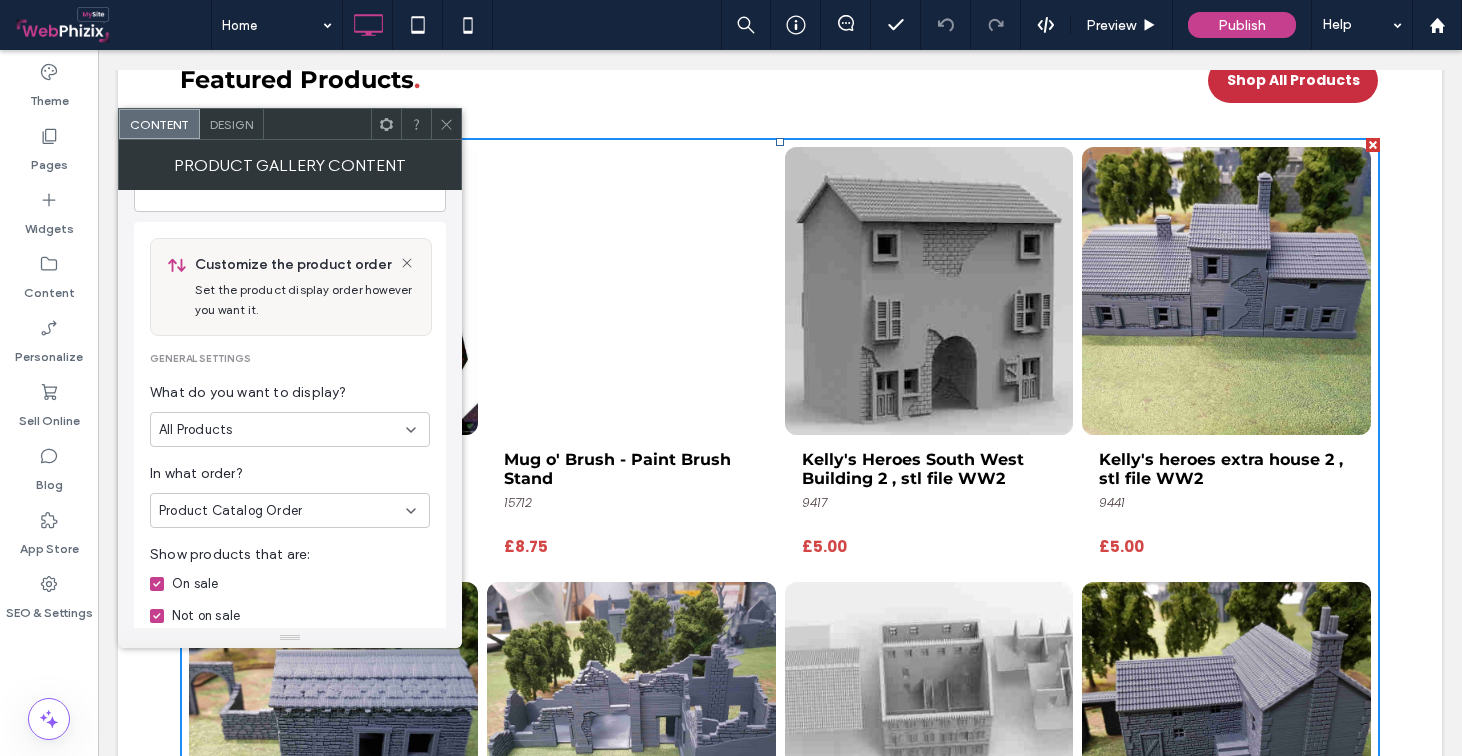 click on "All Products" at bounding box center [282, 430] 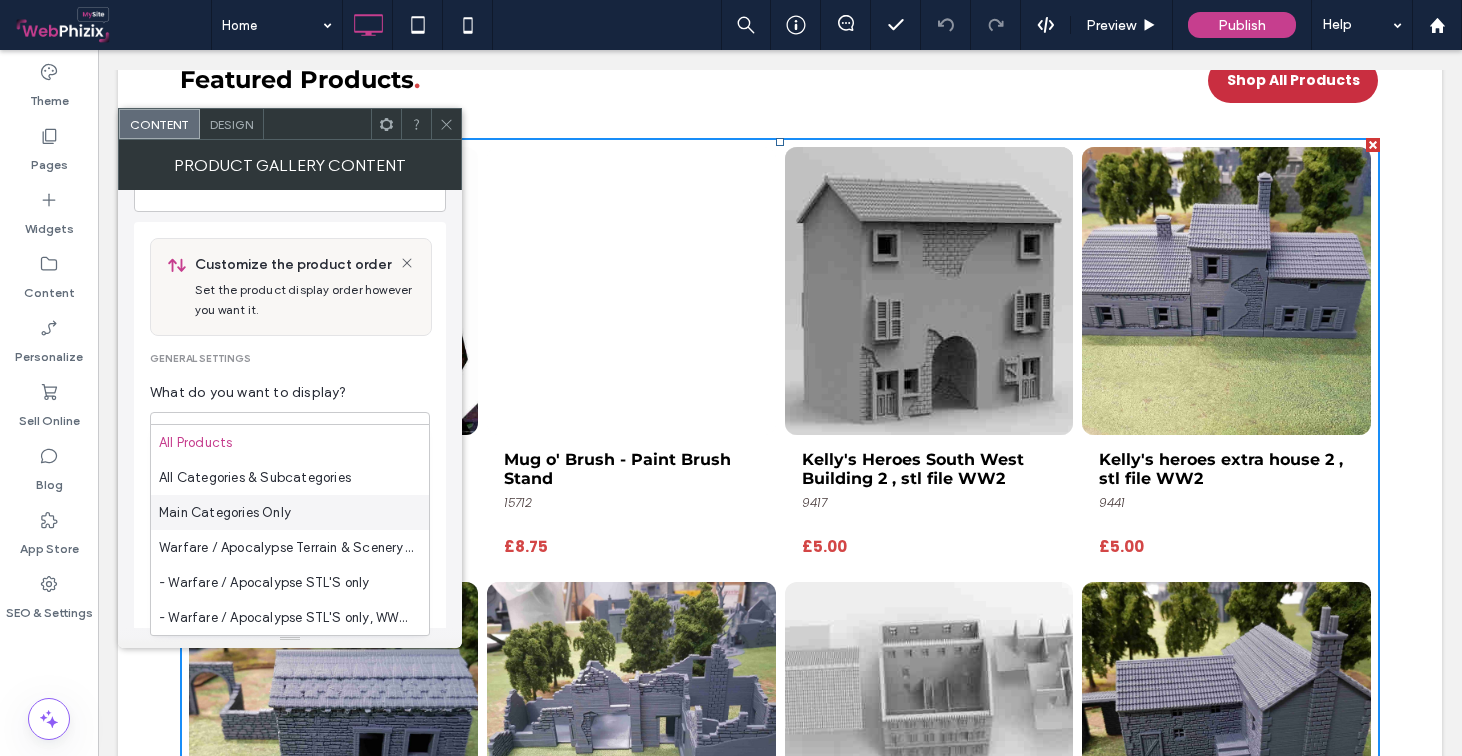 click on "Main Categories Only" at bounding box center (225, 513) 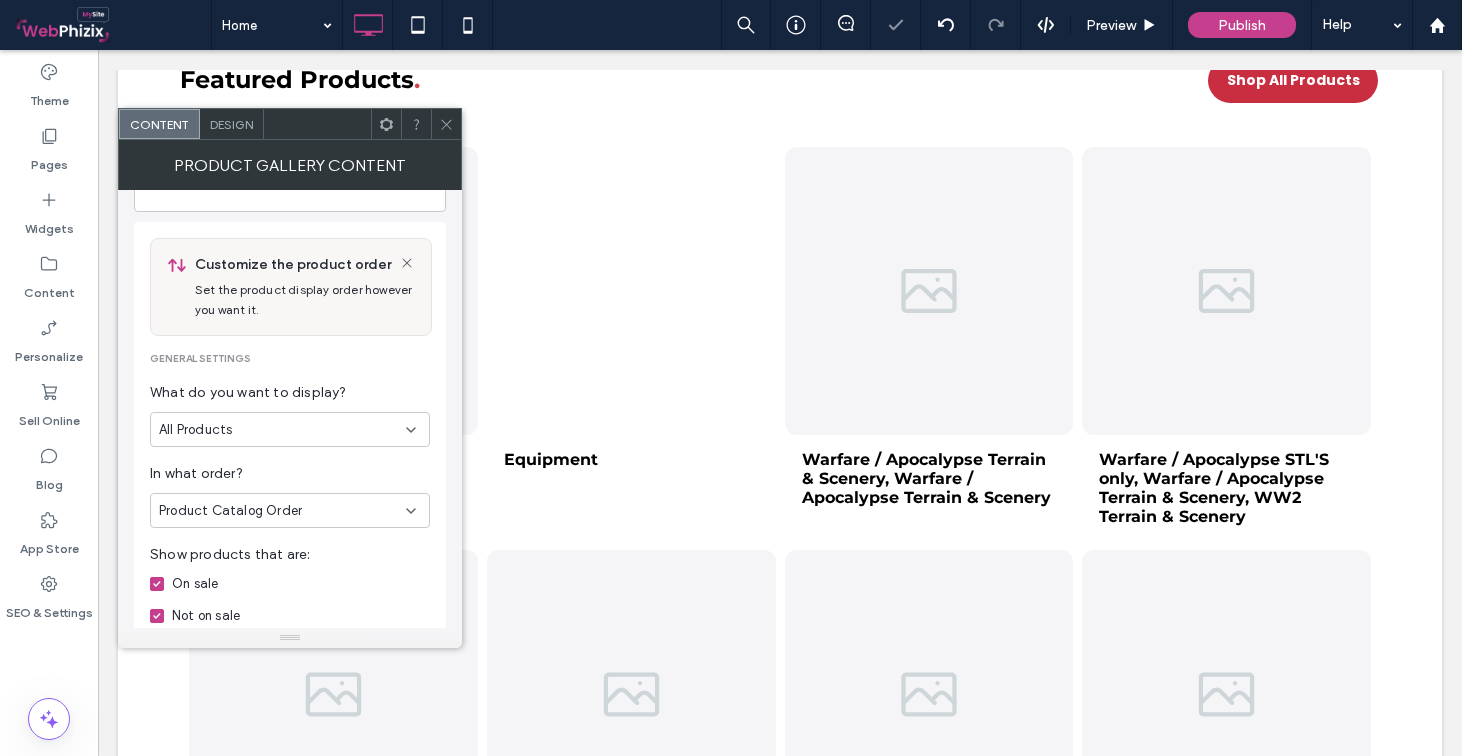 scroll, scrollTop: 0, scrollLeft: 0, axis: both 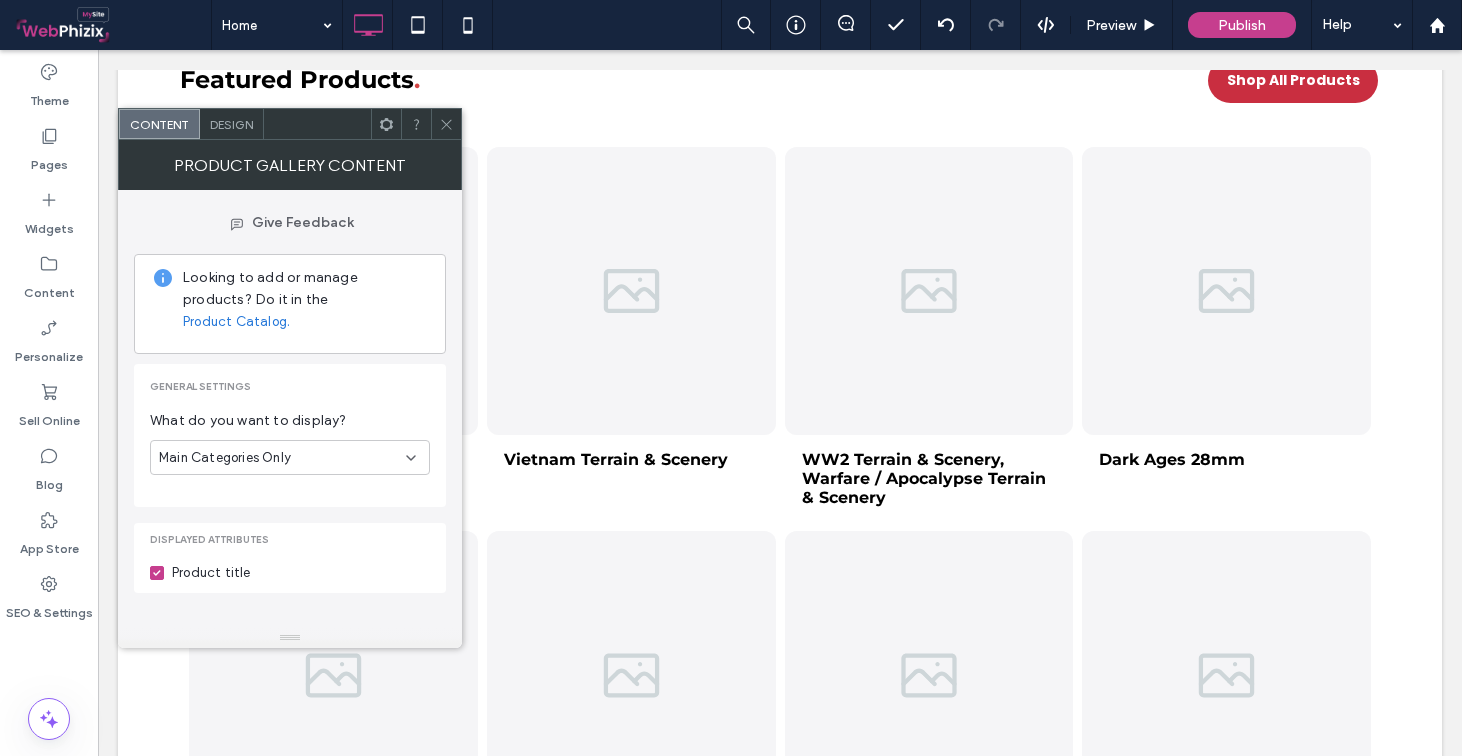 click 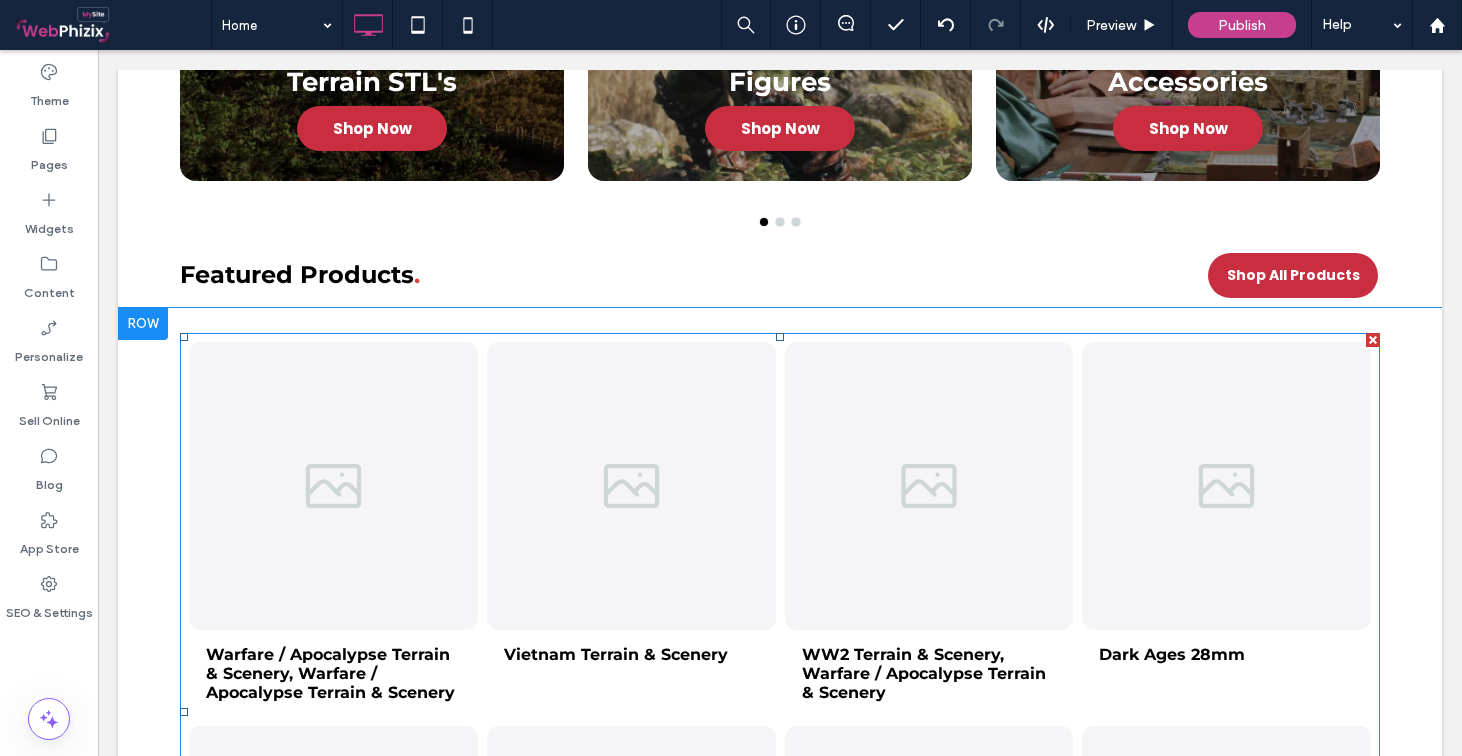 scroll, scrollTop: 1213, scrollLeft: 0, axis: vertical 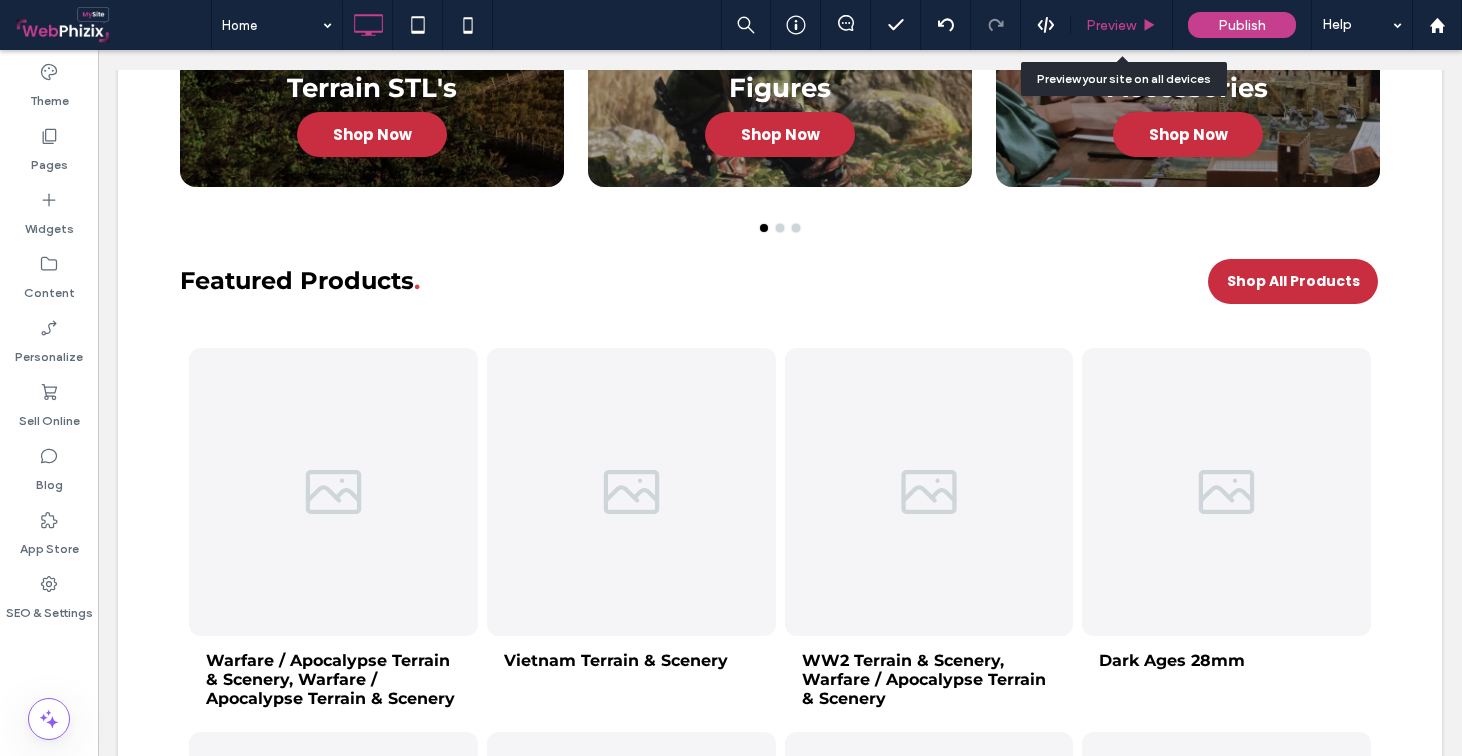 click on "Preview" at bounding box center (1111, 25) 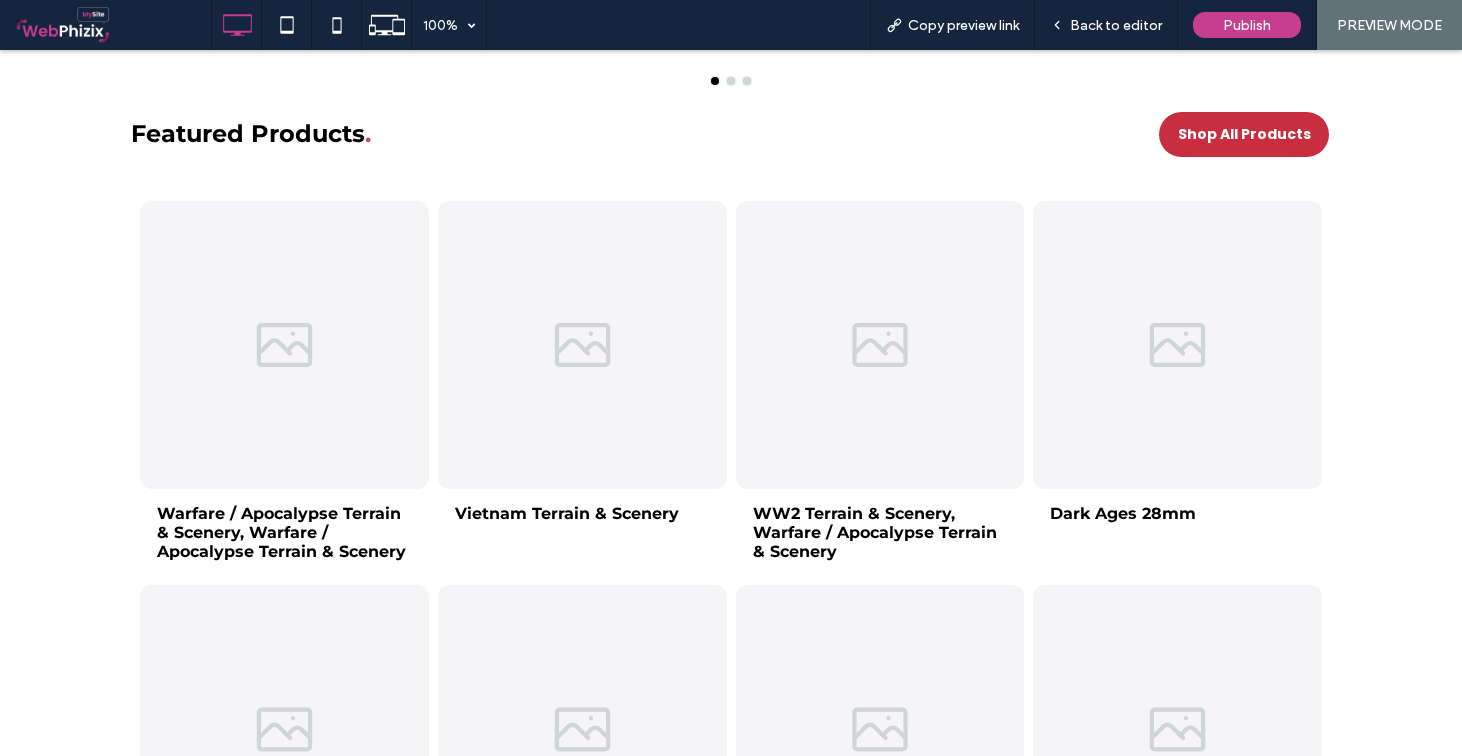 scroll, scrollTop: 1336, scrollLeft: 0, axis: vertical 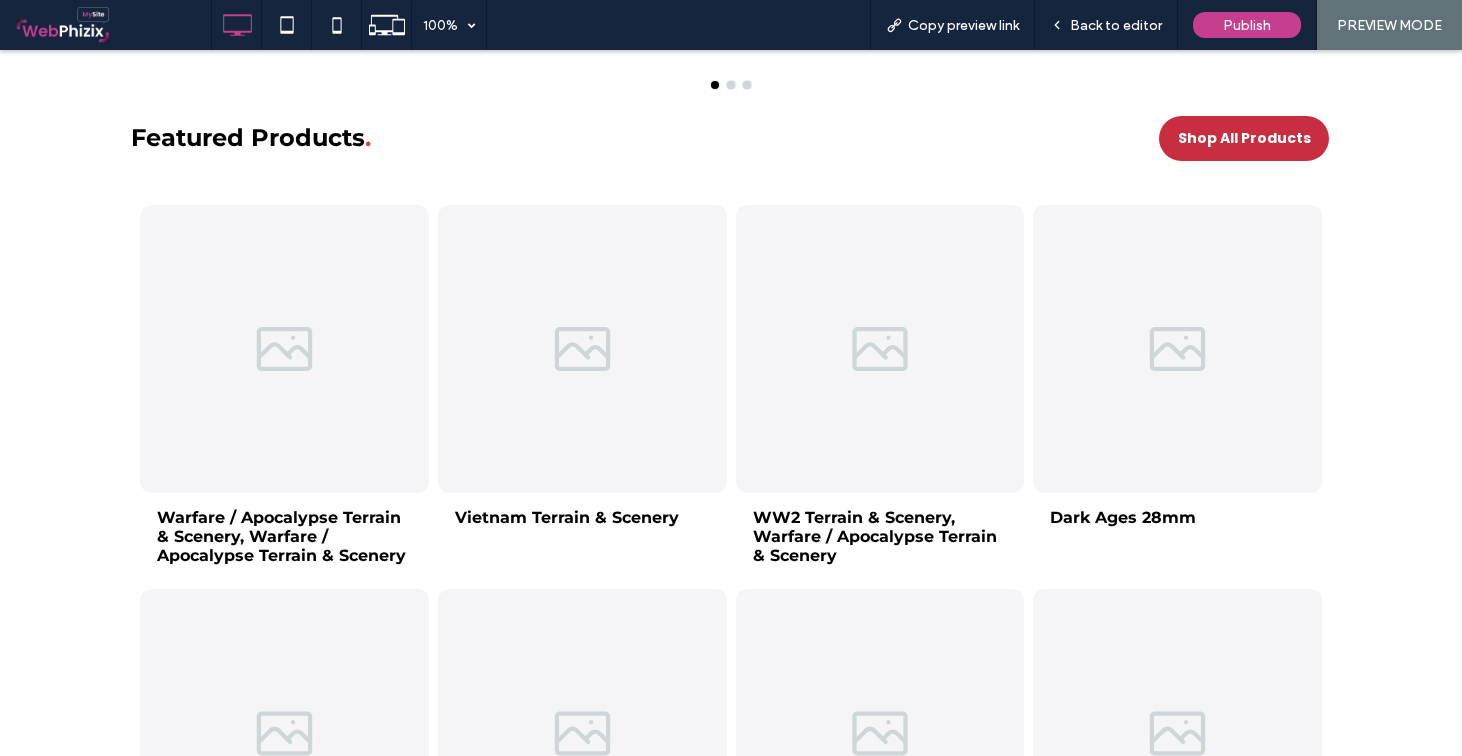click at bounding box center (284, 349) 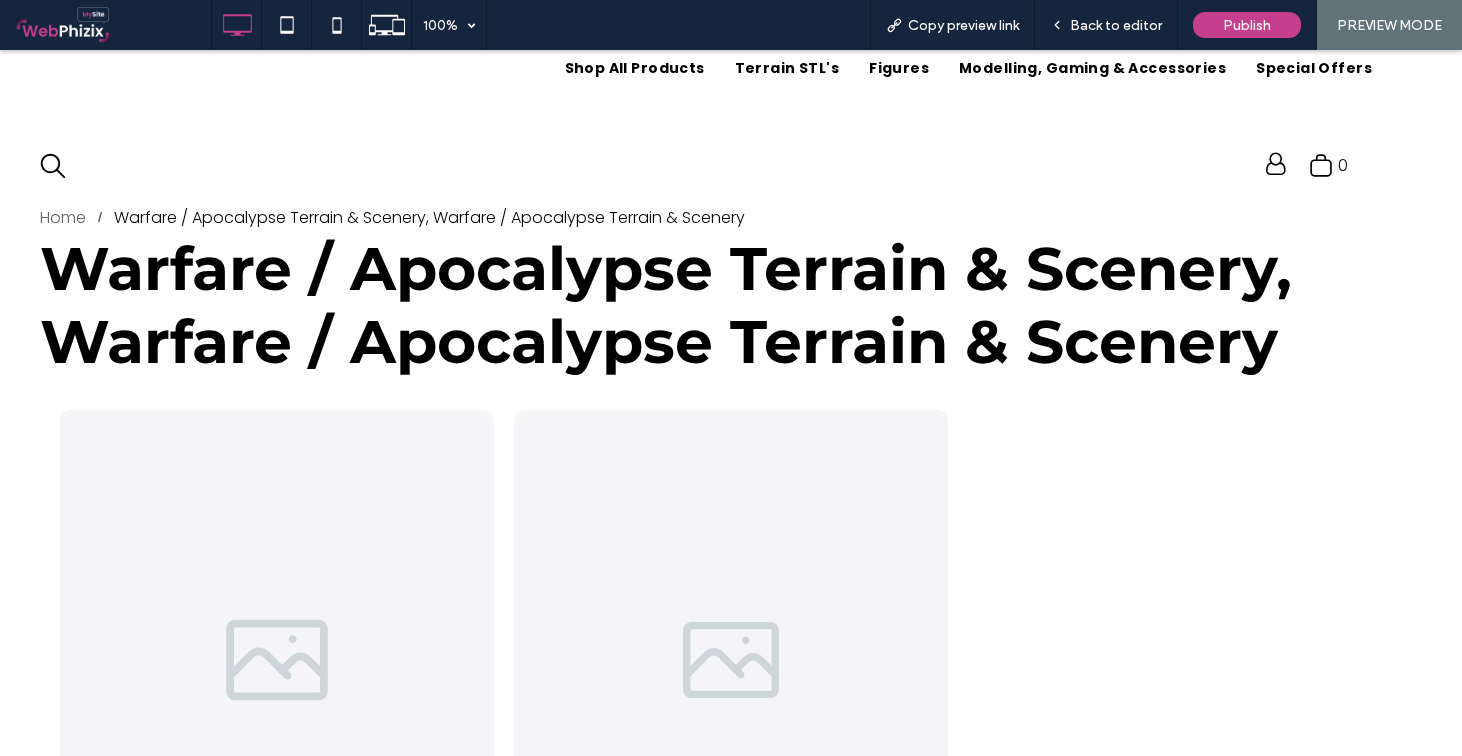 scroll, scrollTop: 119, scrollLeft: 0, axis: vertical 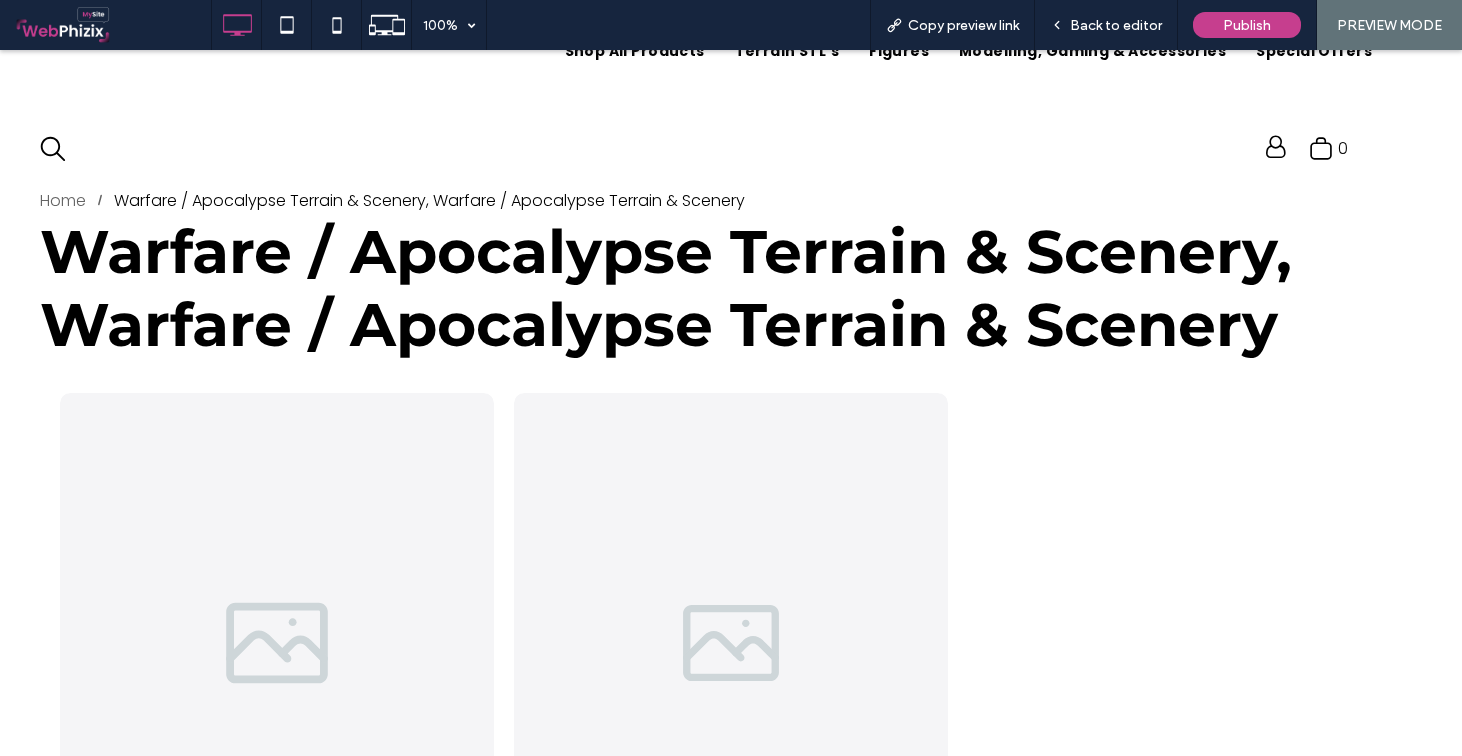 click at bounding box center [277, 643] 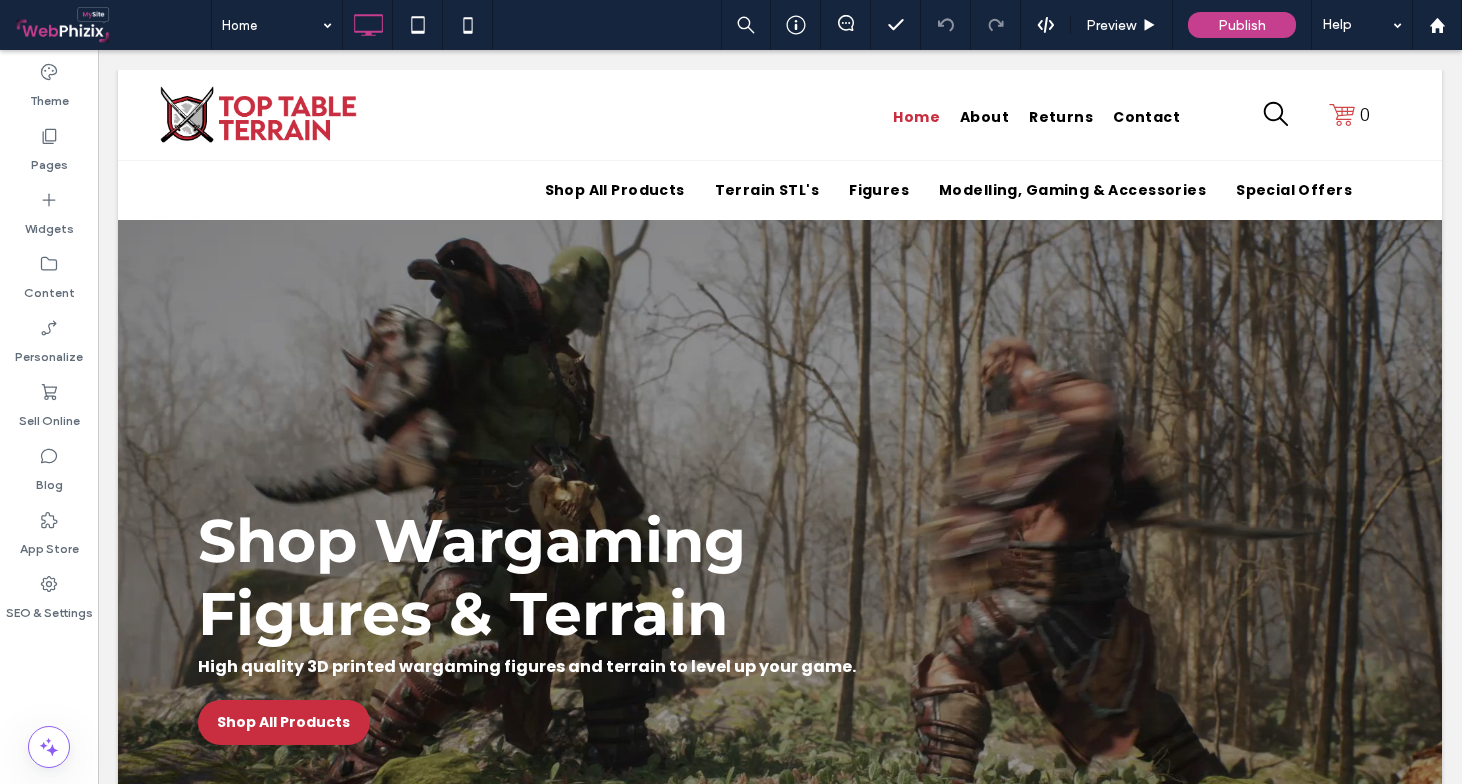 scroll, scrollTop: 660, scrollLeft: 0, axis: vertical 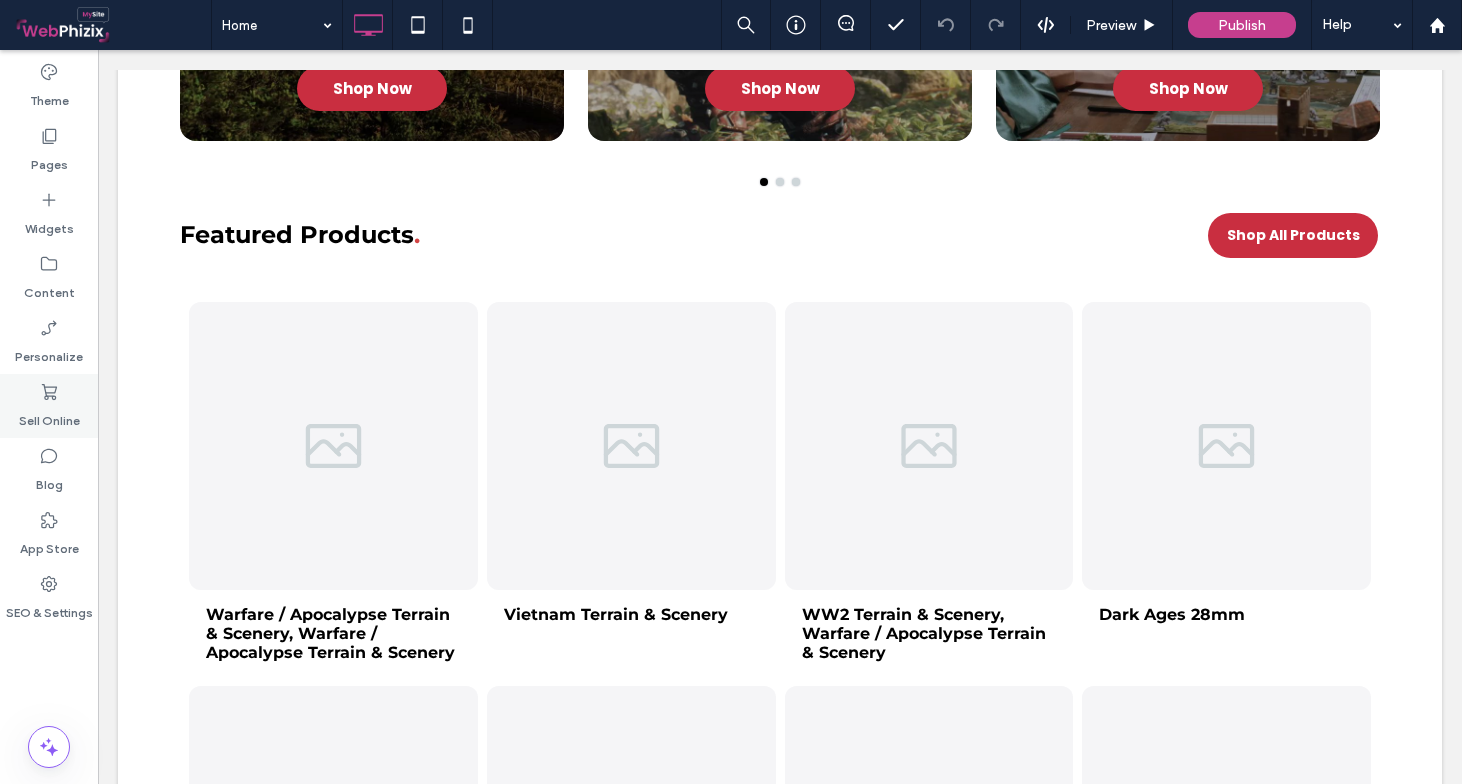 click 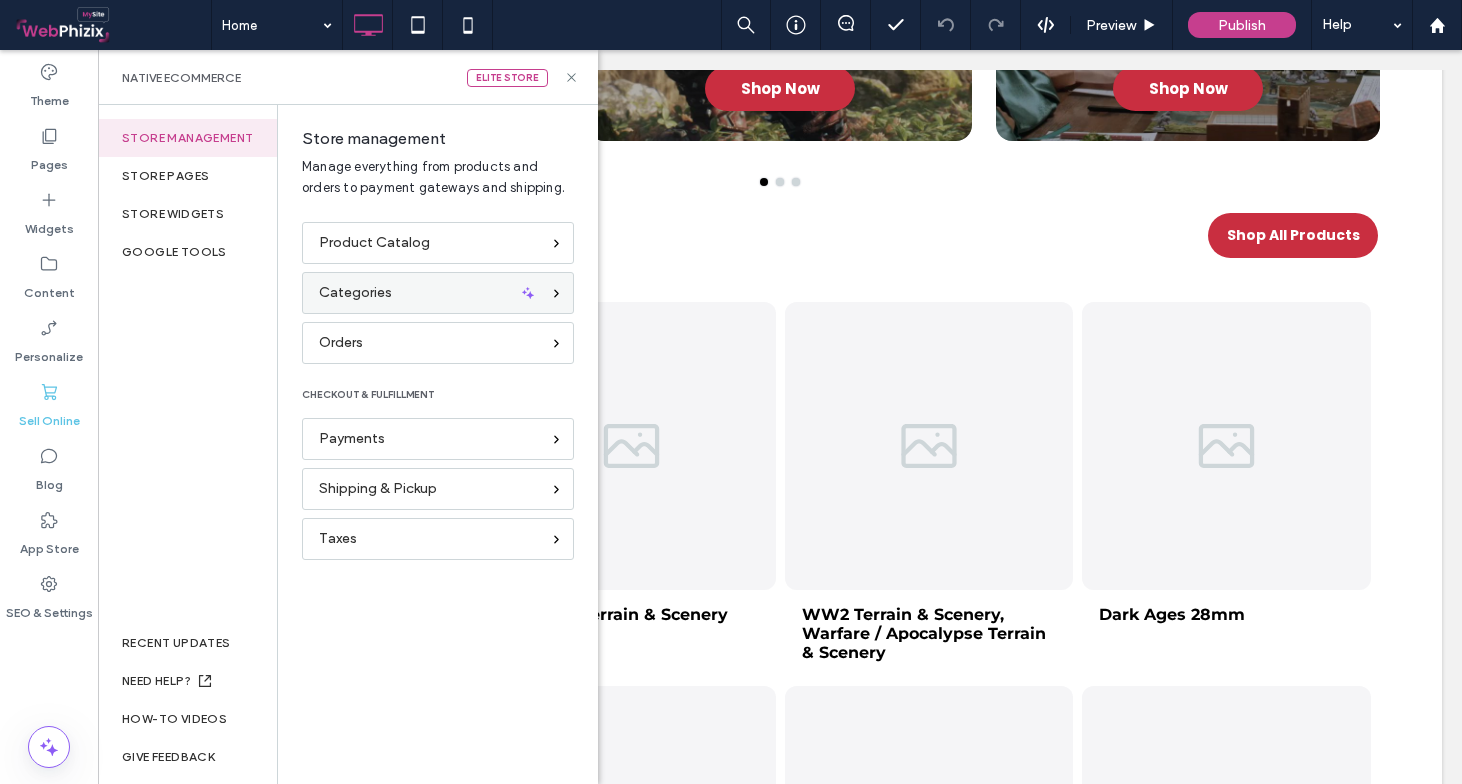 click on "Categories" at bounding box center [438, 293] 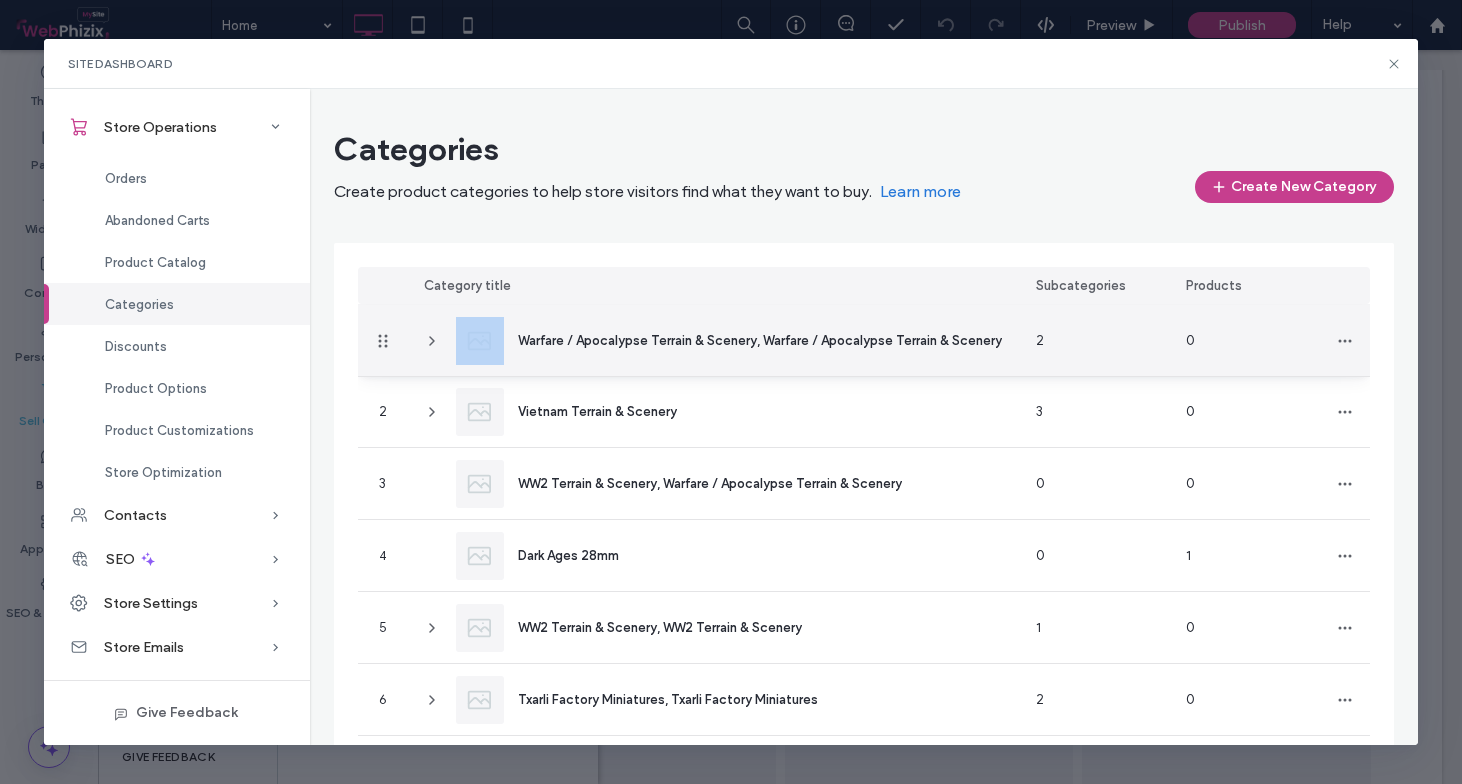 drag, startPoint x: 386, startPoint y: 340, endPoint x: 535, endPoint y: 323, distance: 149.96666 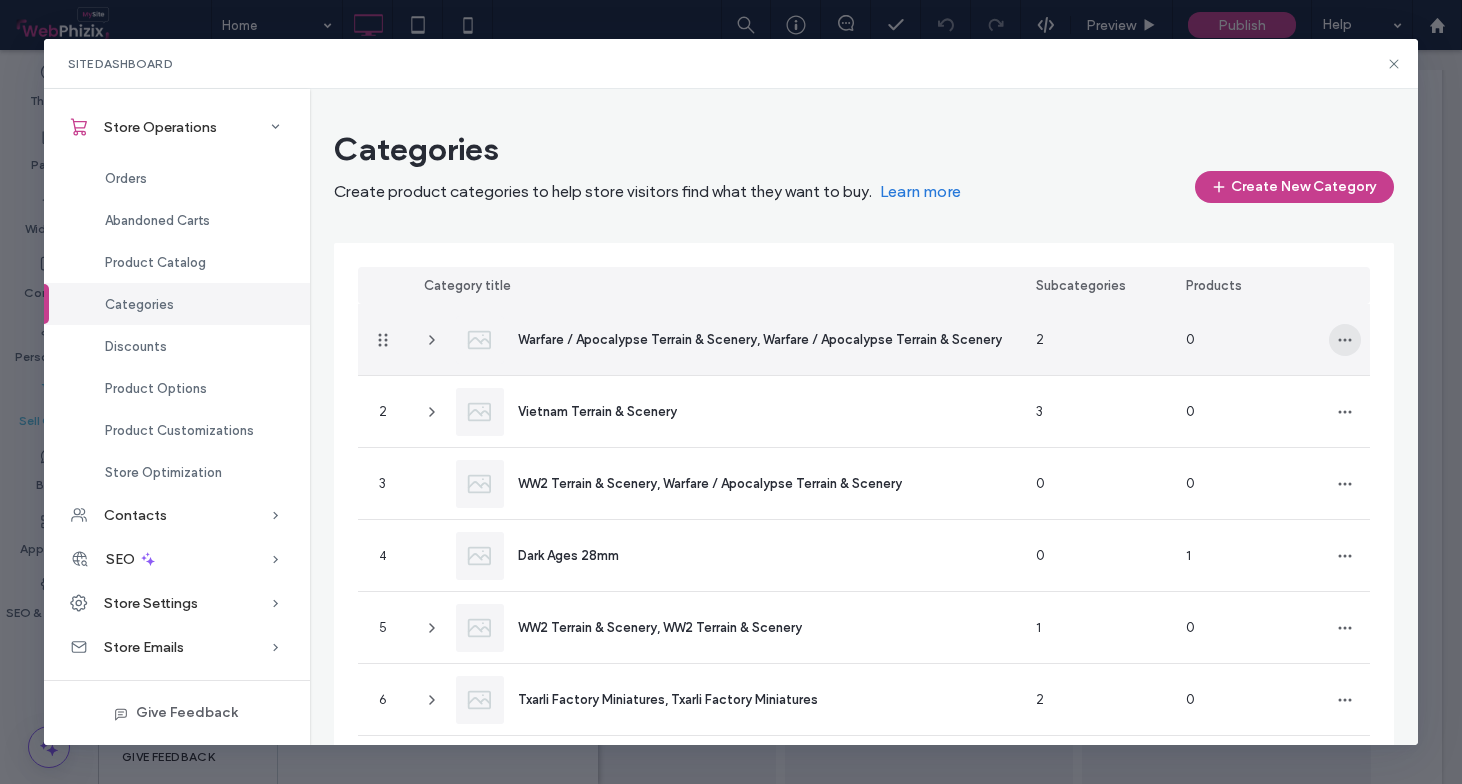 click 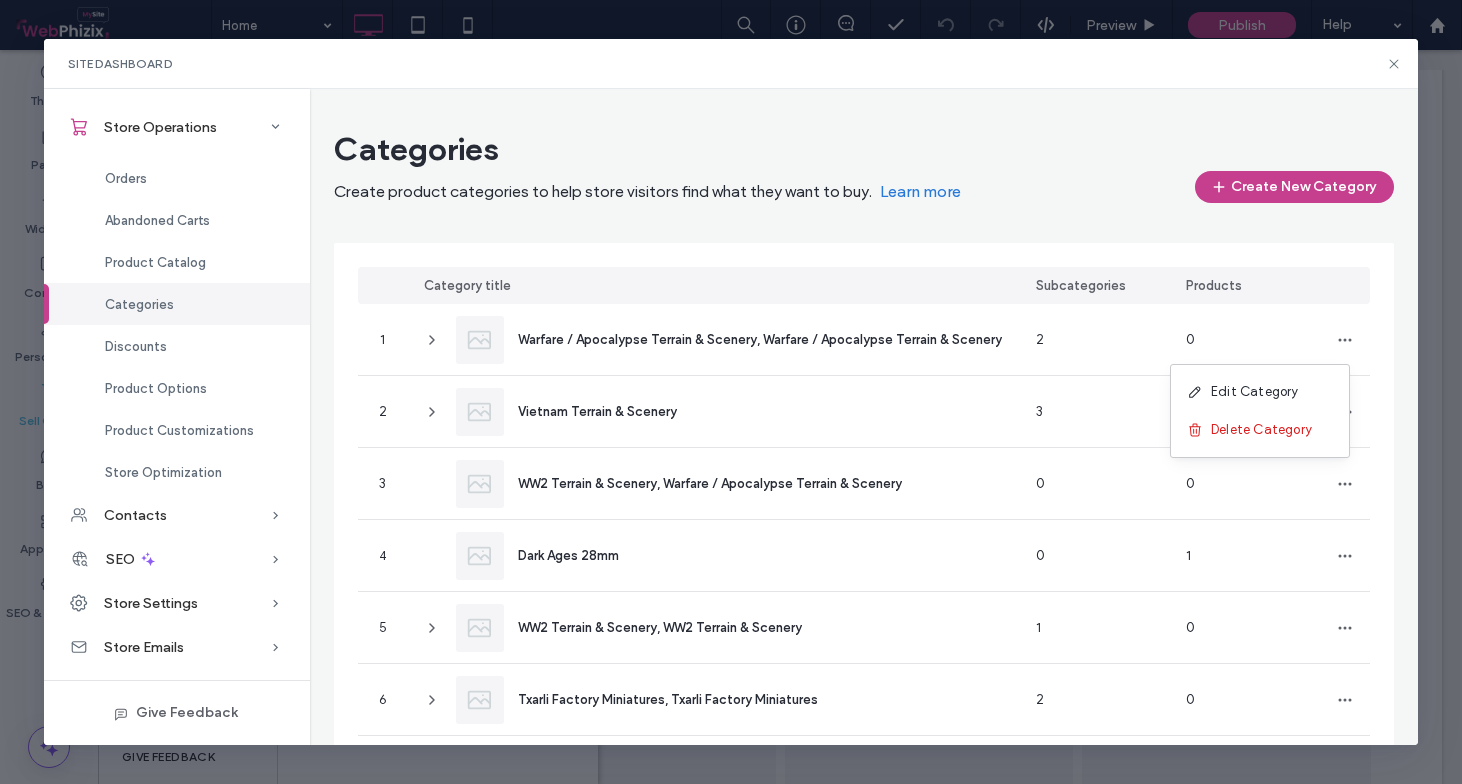 click on "Category title Subcategories Products 1 Warfare / Apocalypse Terrain & Scenery, Warfare / Apocalypse Terrain & Scenery 2 0 2 Vietnam Terrain & Scenery 3 0 3 WW2 Terrain & Scenery, Warfare / Apocalypse Terrain & Scenery 0 0 4 Dark Ages 28mm 0 1 5 WW2 Terrain & Scenery, WW2 Terrain & Scenery 1 0 6 Txarli Factory Miniatures, Txarli Factory Miniatures 2 0 7 Hobby and Modelling Accessories 0 20 8 Medieval Terrain & Scenery, Fantasy Terrain & Scenery 1 0 9 Fantasy Terrain & Scenery, Fantasy Terrain & Scenery 1 0 10 Wild West Terrain & Scenery, Wild West Terrain & Scenery 1 0 11 Monolith Arts Miniatures 1 0 12 Hobby and Modelling Accessories, Hobby and Modelling Accessories 7 0 13 Medieval Terrain & Scenery, Dark Ages Terrain & Scenery 0 0 14 WW2 Terrain & Scenery, Vietnam Terrain & Scenery 0 0 15 Fantasy Terrain & Scenery, Dark Ages Terrain & Scenery 1 0 16 Ancient Terrain and Scenery, Ancient Terrain and Scenery 1 0 17 WW2 Terrain & Scenery, Ancient Terrain and Scenery 0 0 18 2 0 19 1 0 20 0 0 21 0 0 22 0 0 23 1 0" at bounding box center (864, 1293) 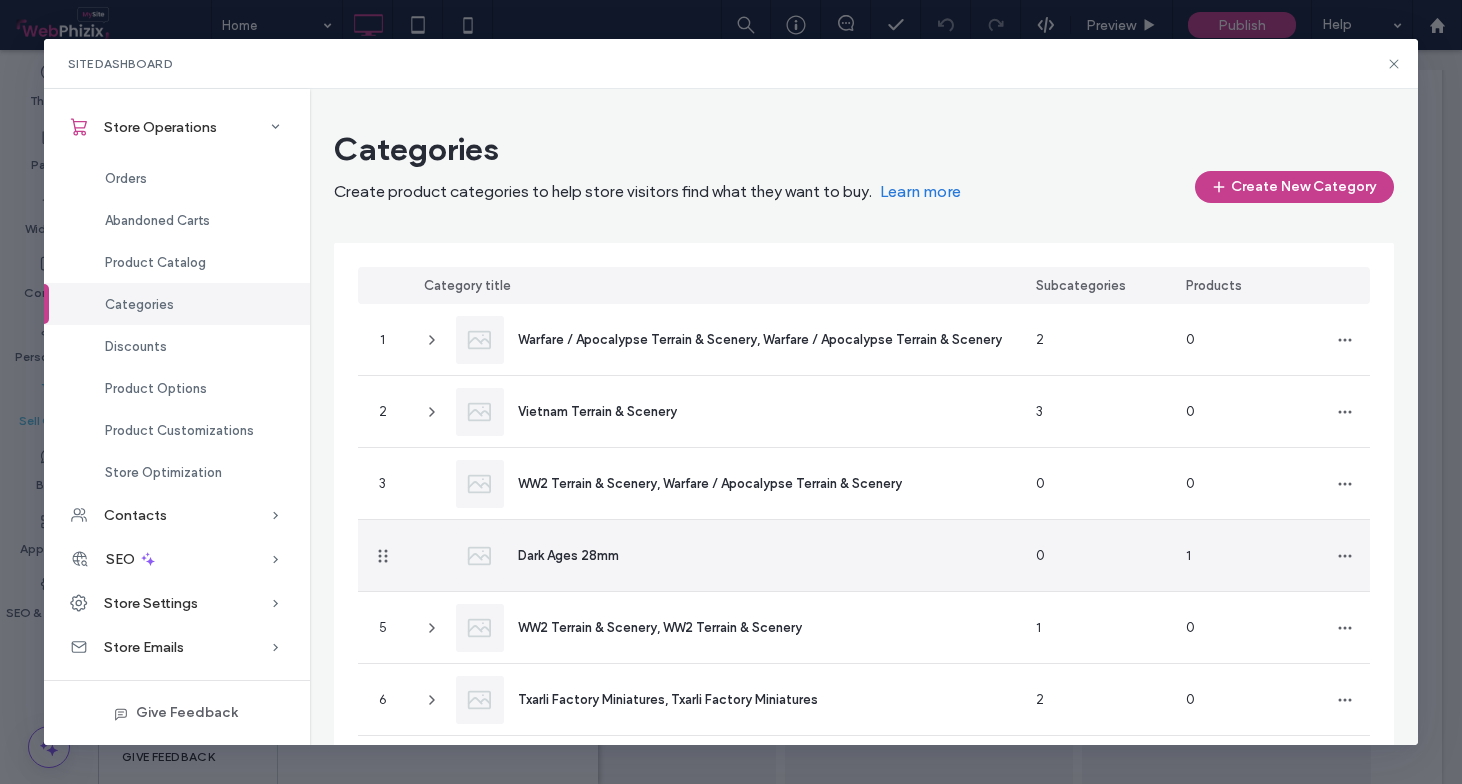 scroll, scrollTop: 11, scrollLeft: 0, axis: vertical 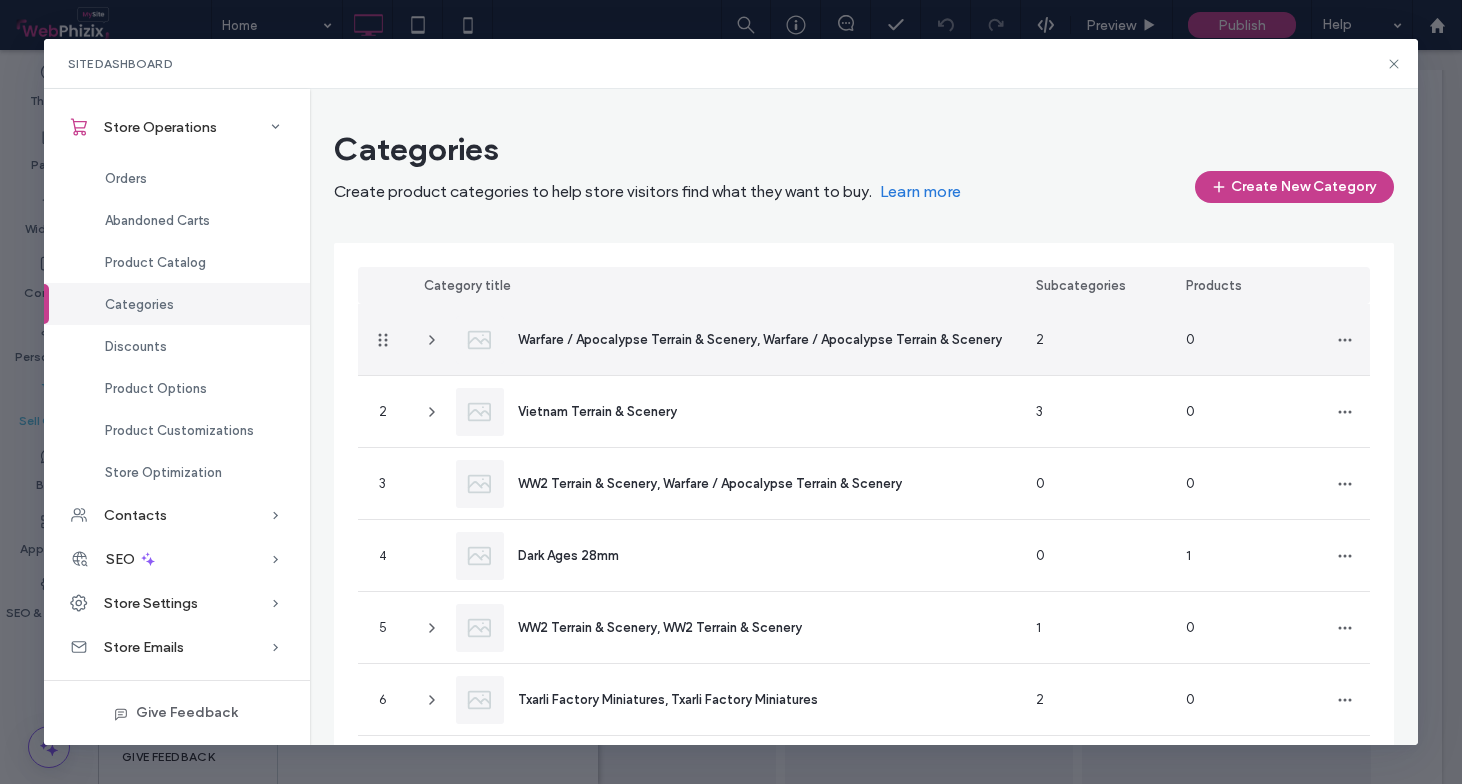 click 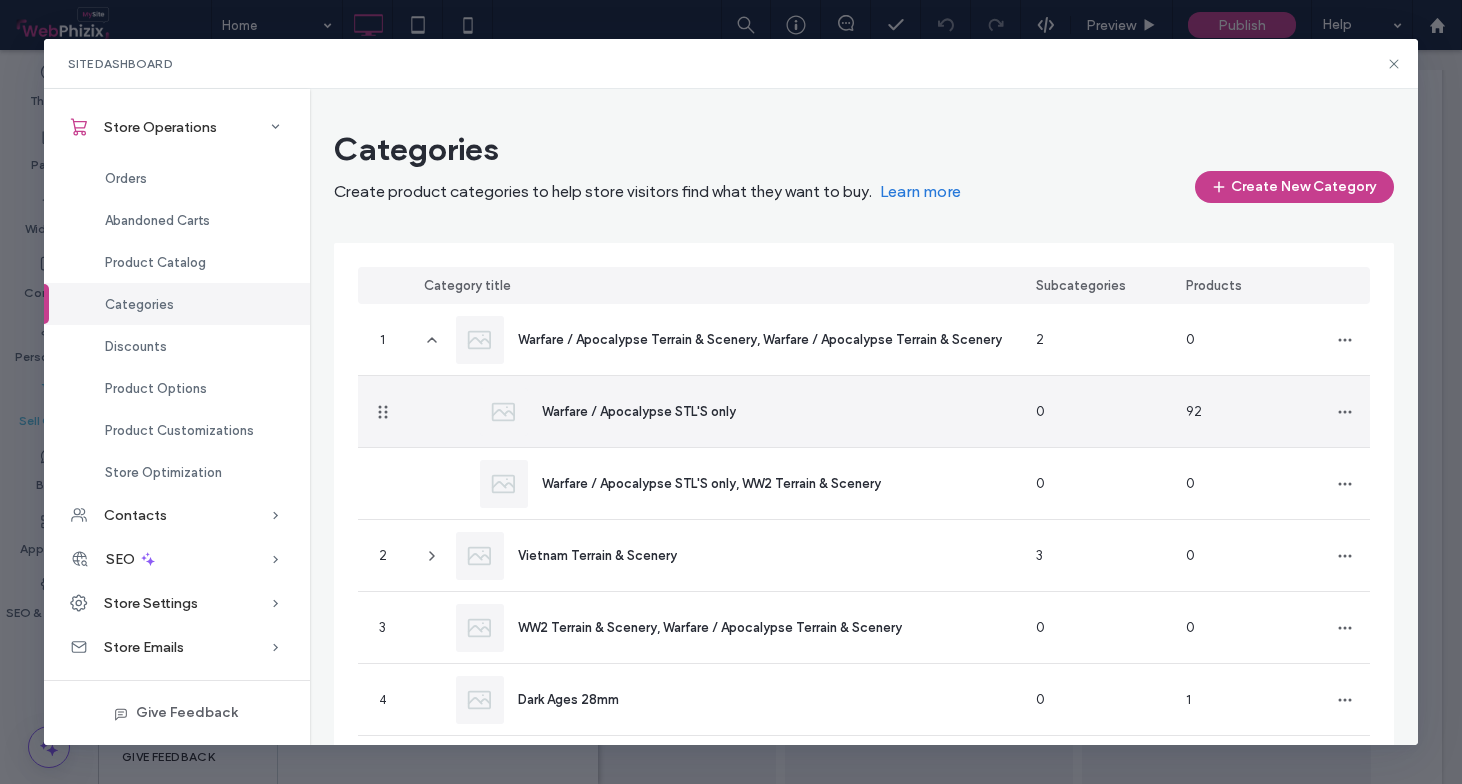 click on "Warfare / Apocalypse STL'S only" at bounding box center [639, 411] 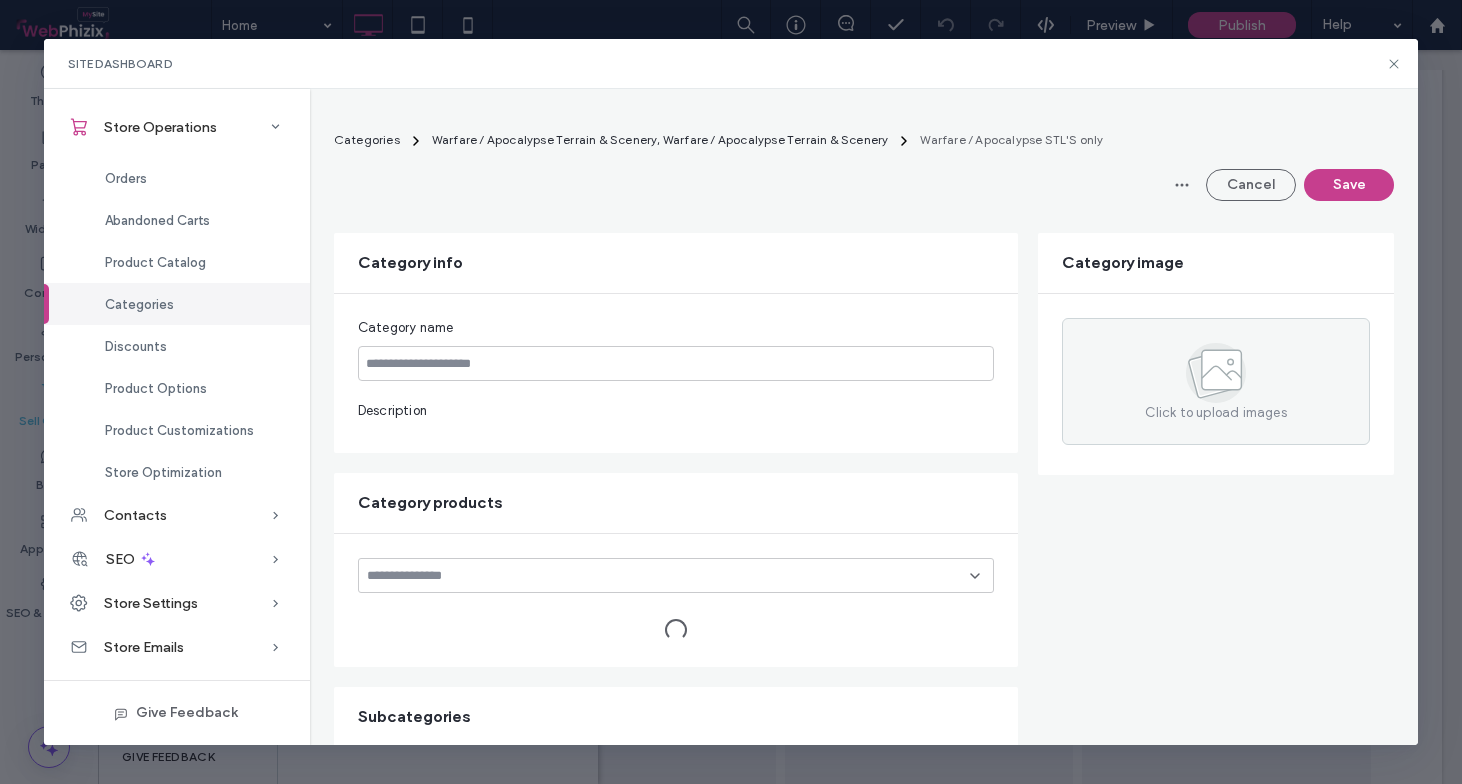 type on "**********" 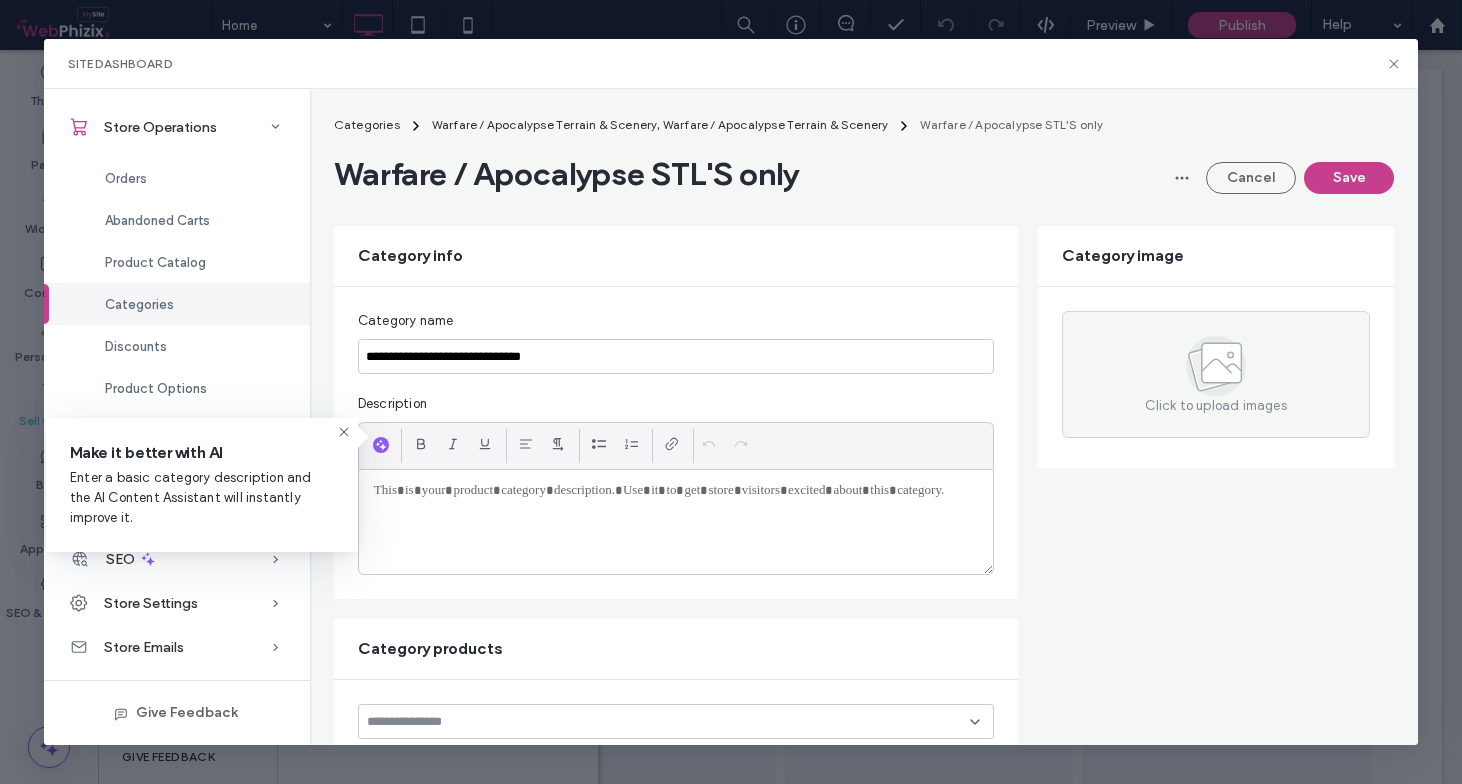 scroll, scrollTop: 0, scrollLeft: 0, axis: both 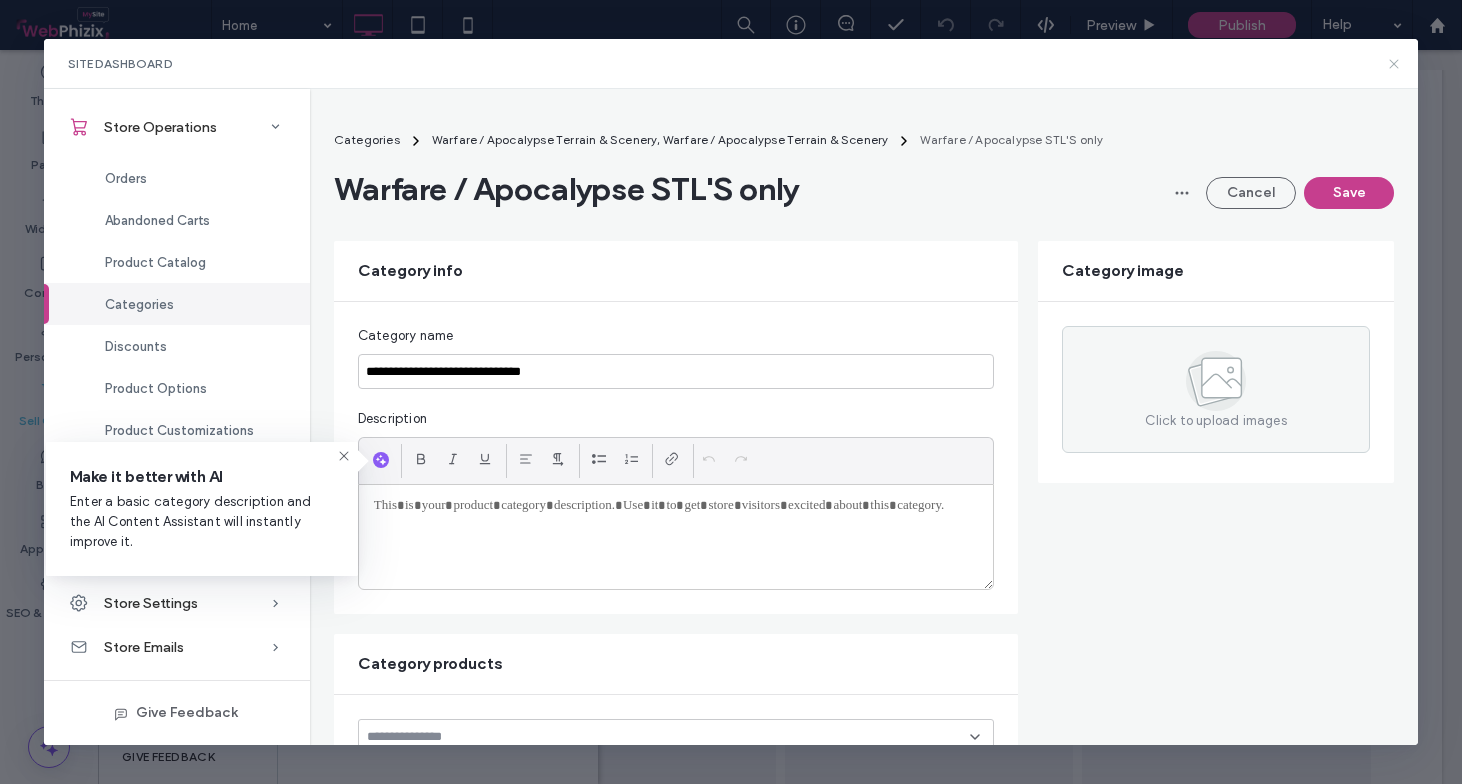 click 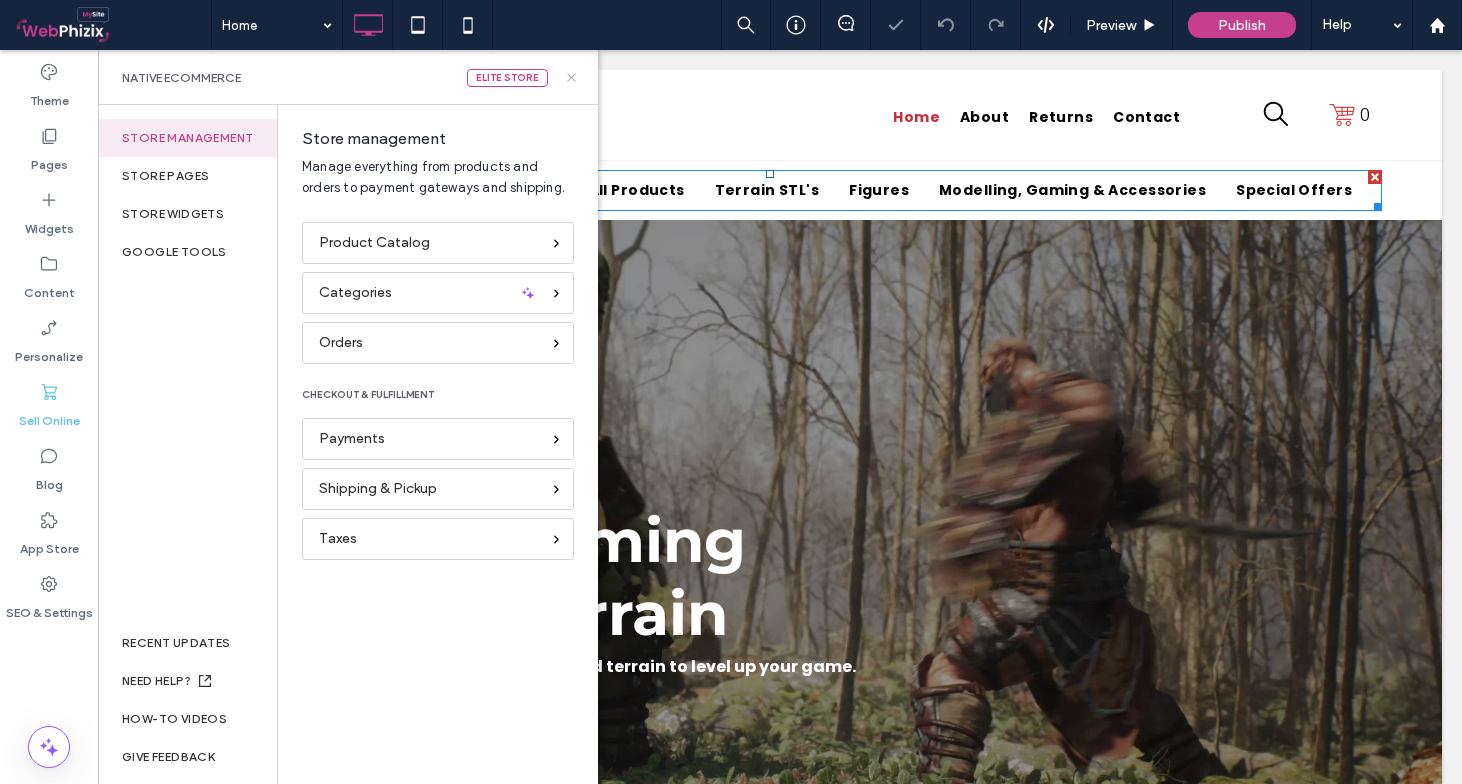 scroll, scrollTop: 0, scrollLeft: 0, axis: both 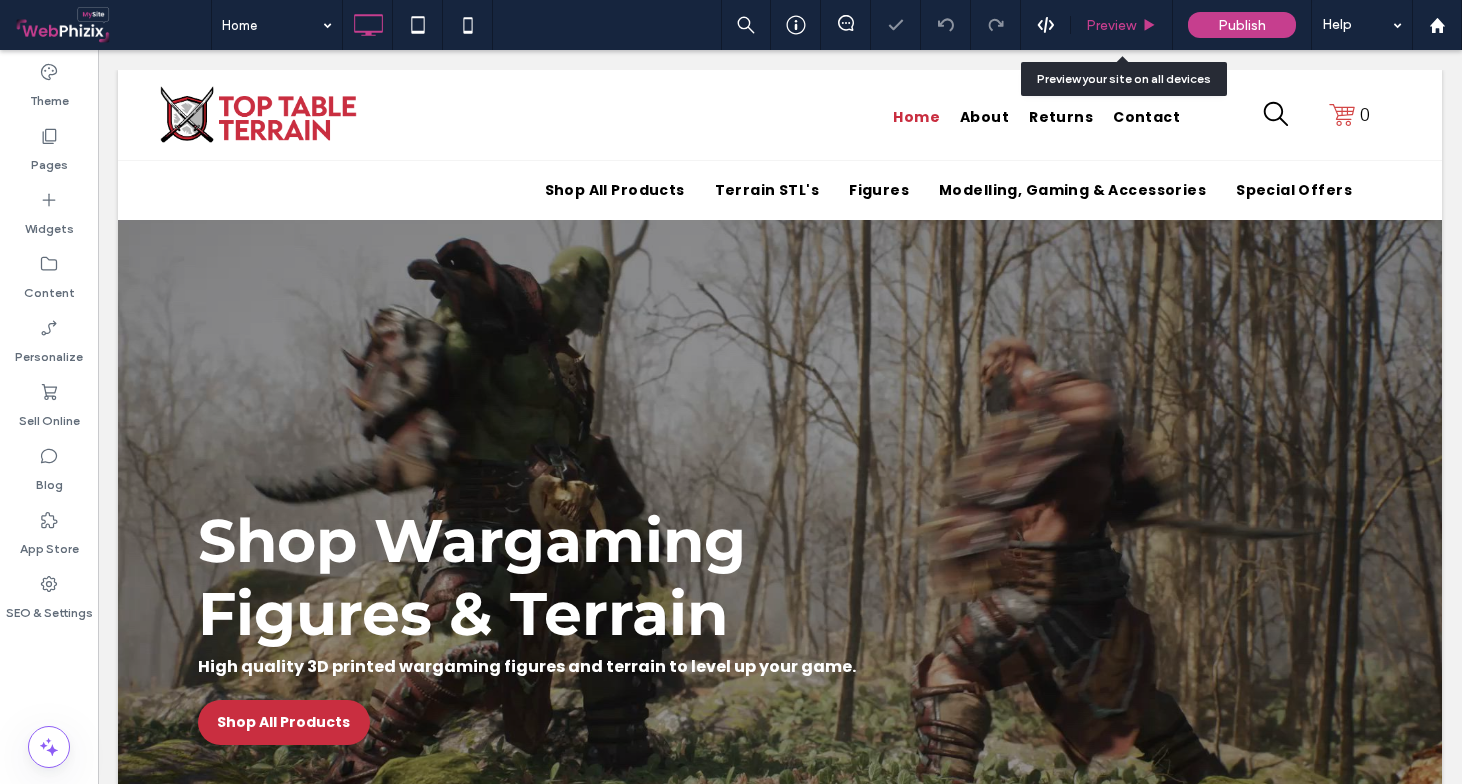 click on "Preview" at bounding box center (1111, 25) 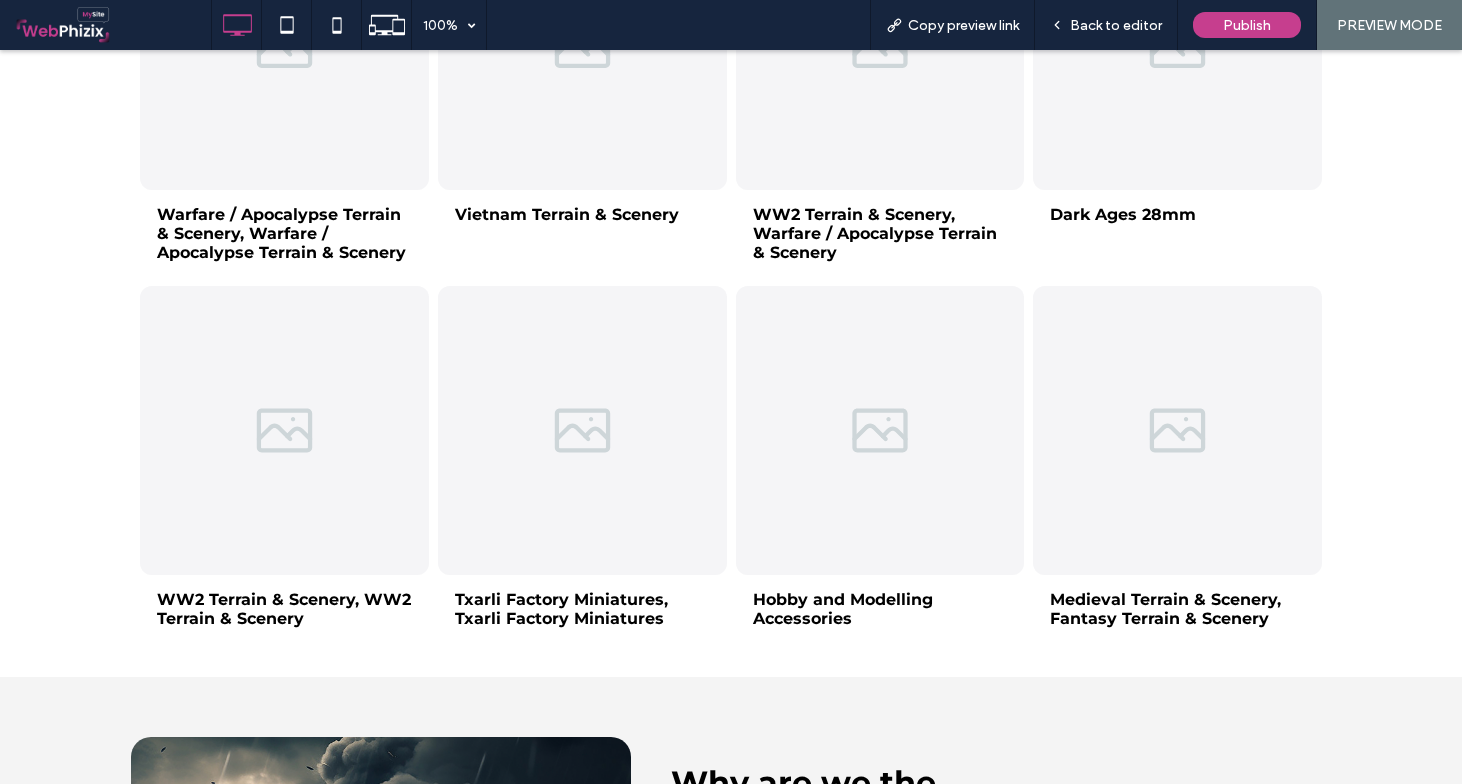 scroll, scrollTop: 1635, scrollLeft: 0, axis: vertical 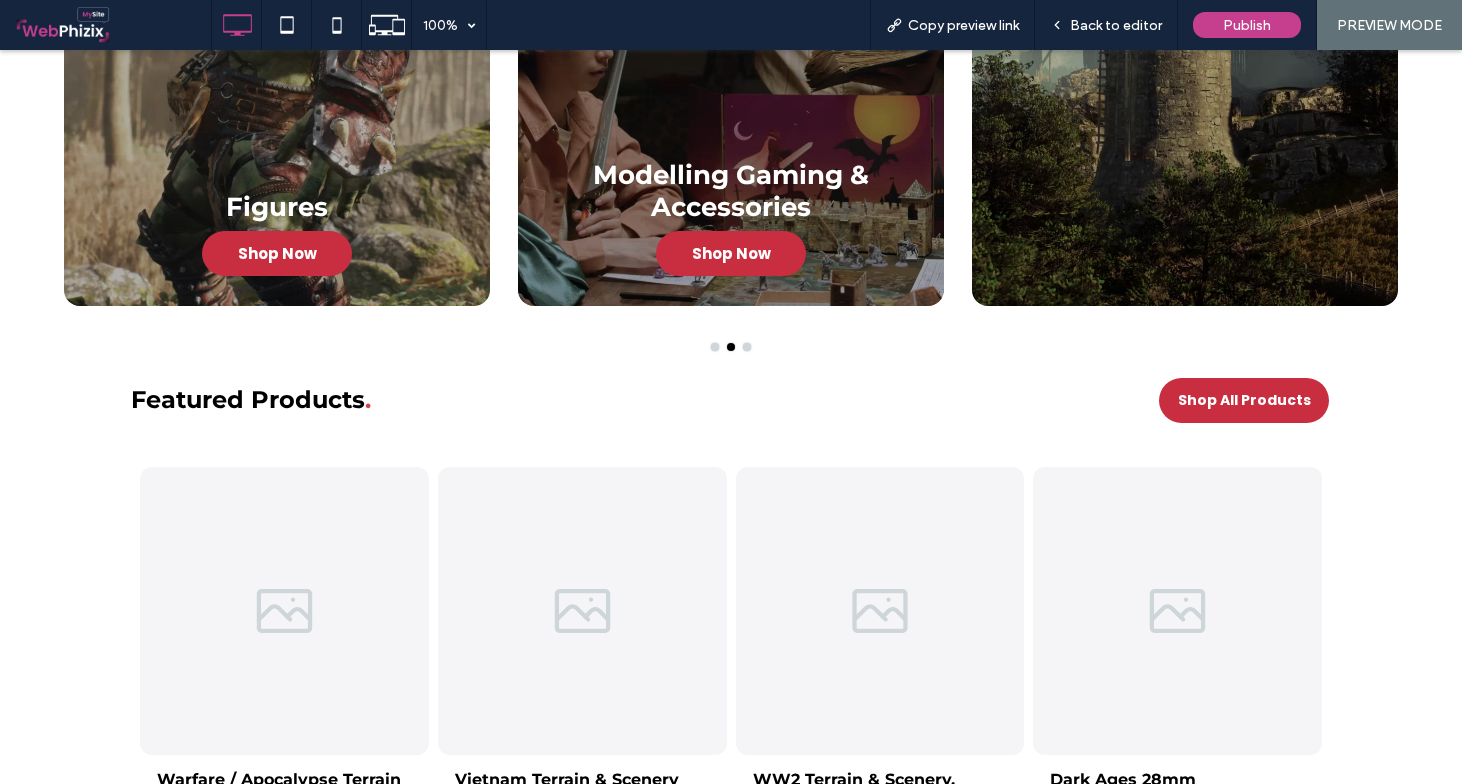 click at bounding box center (284, 611) 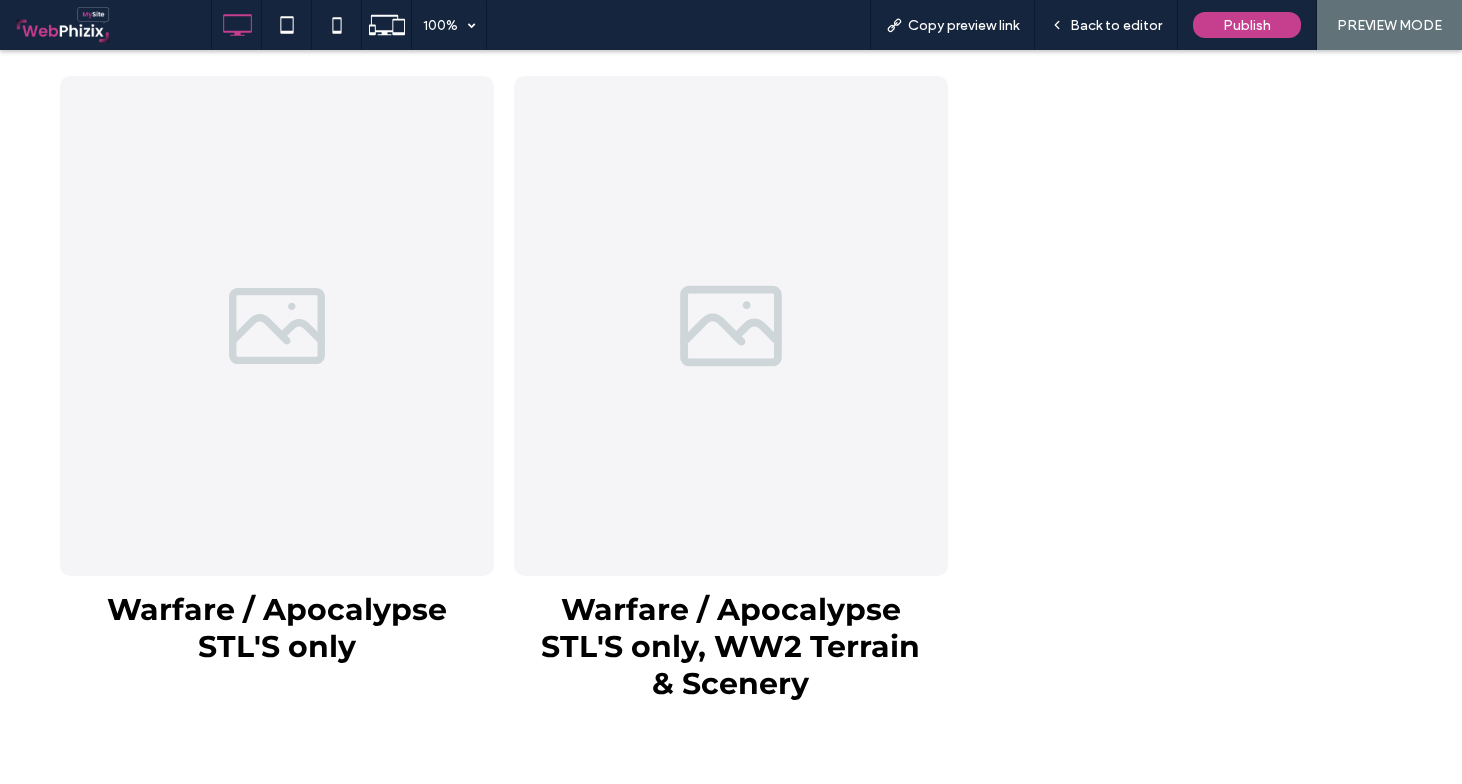 scroll, scrollTop: 438, scrollLeft: 0, axis: vertical 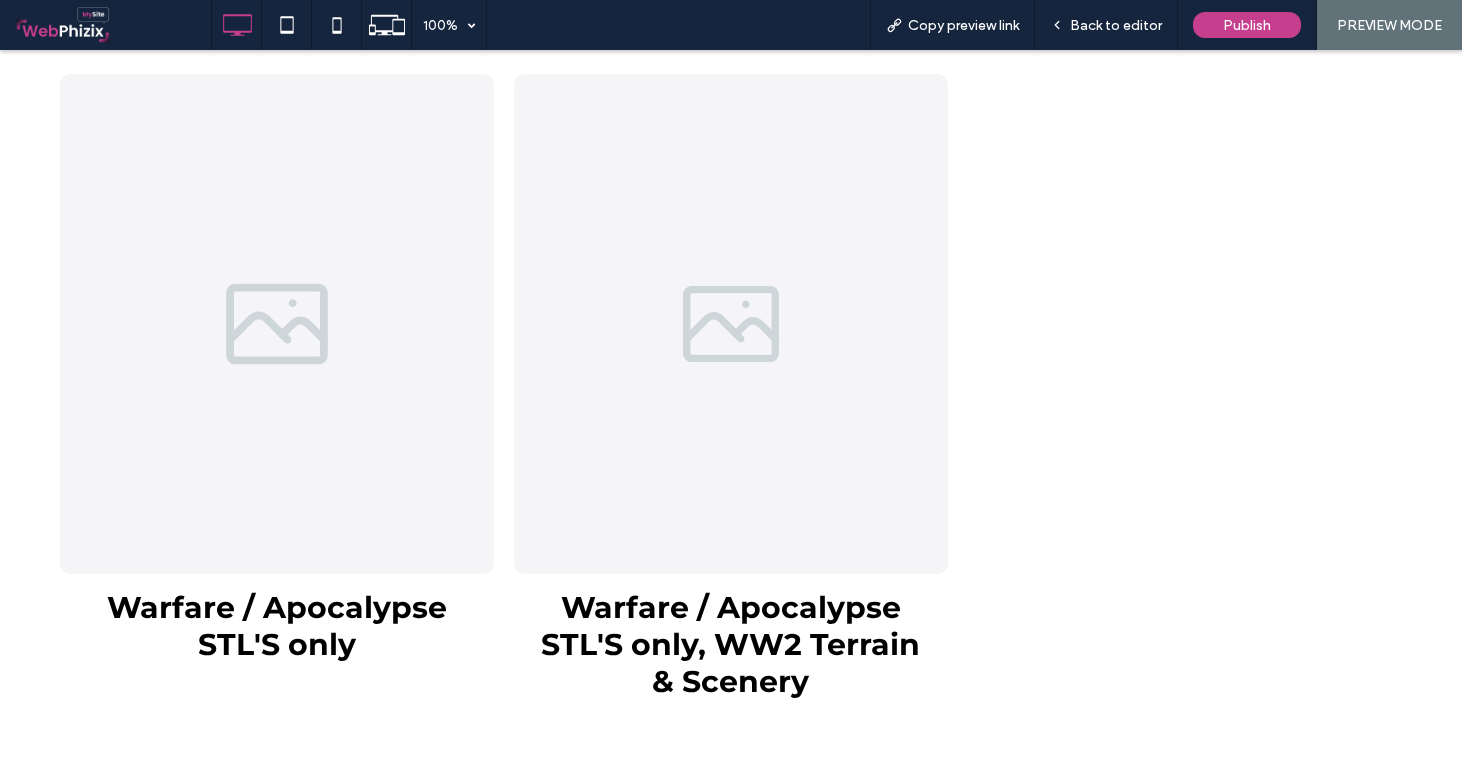 click at bounding box center [277, 324] 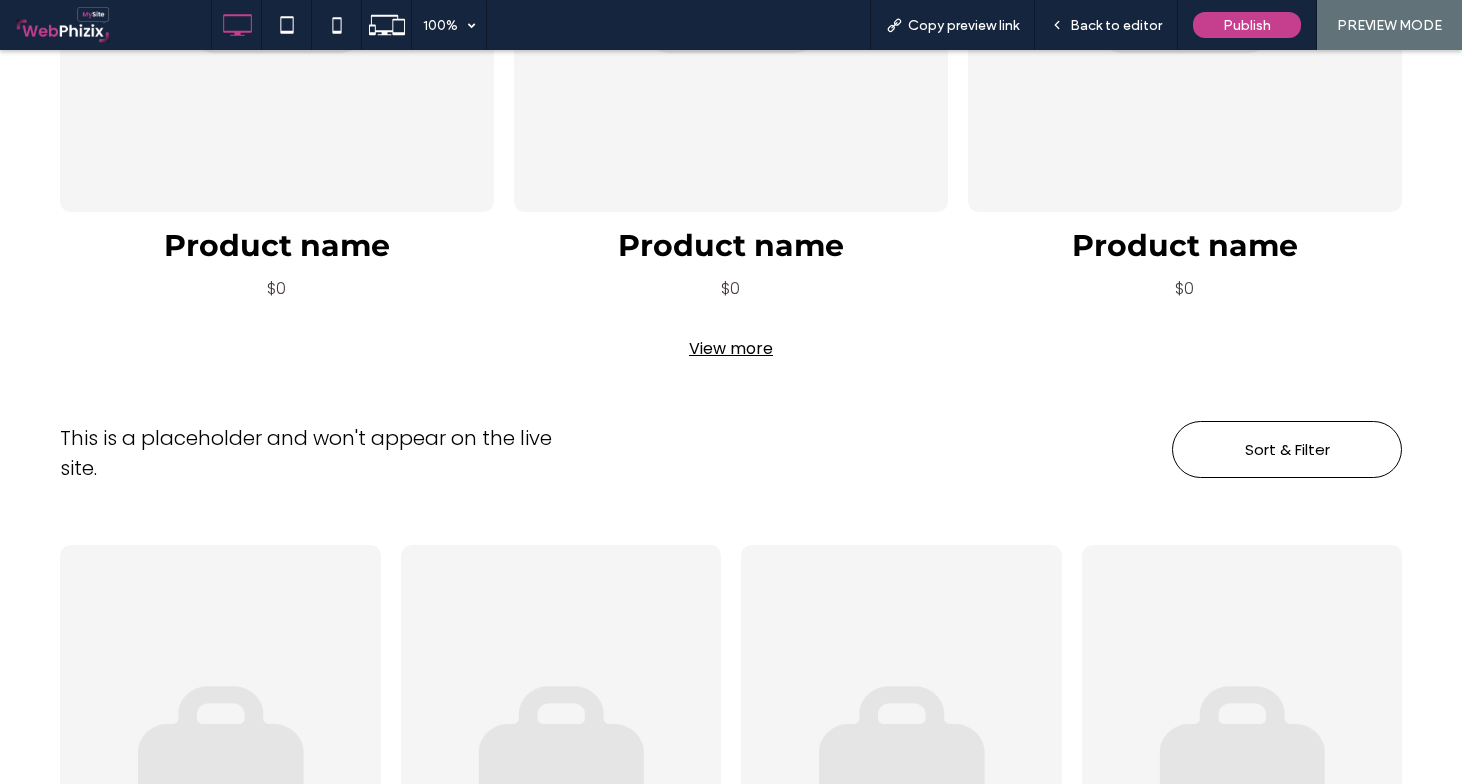 scroll, scrollTop: 728, scrollLeft: 0, axis: vertical 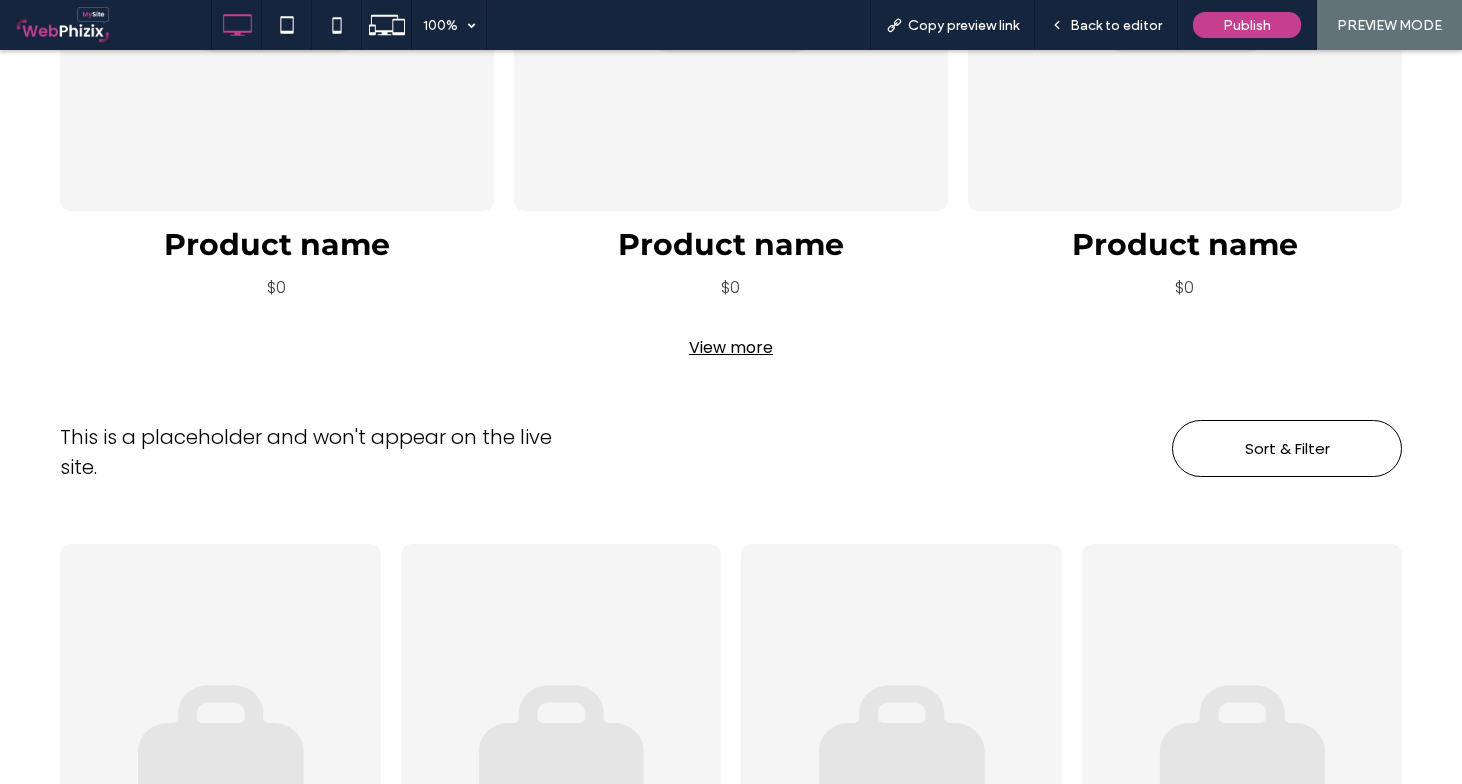 click on "View more" at bounding box center [731, 347] 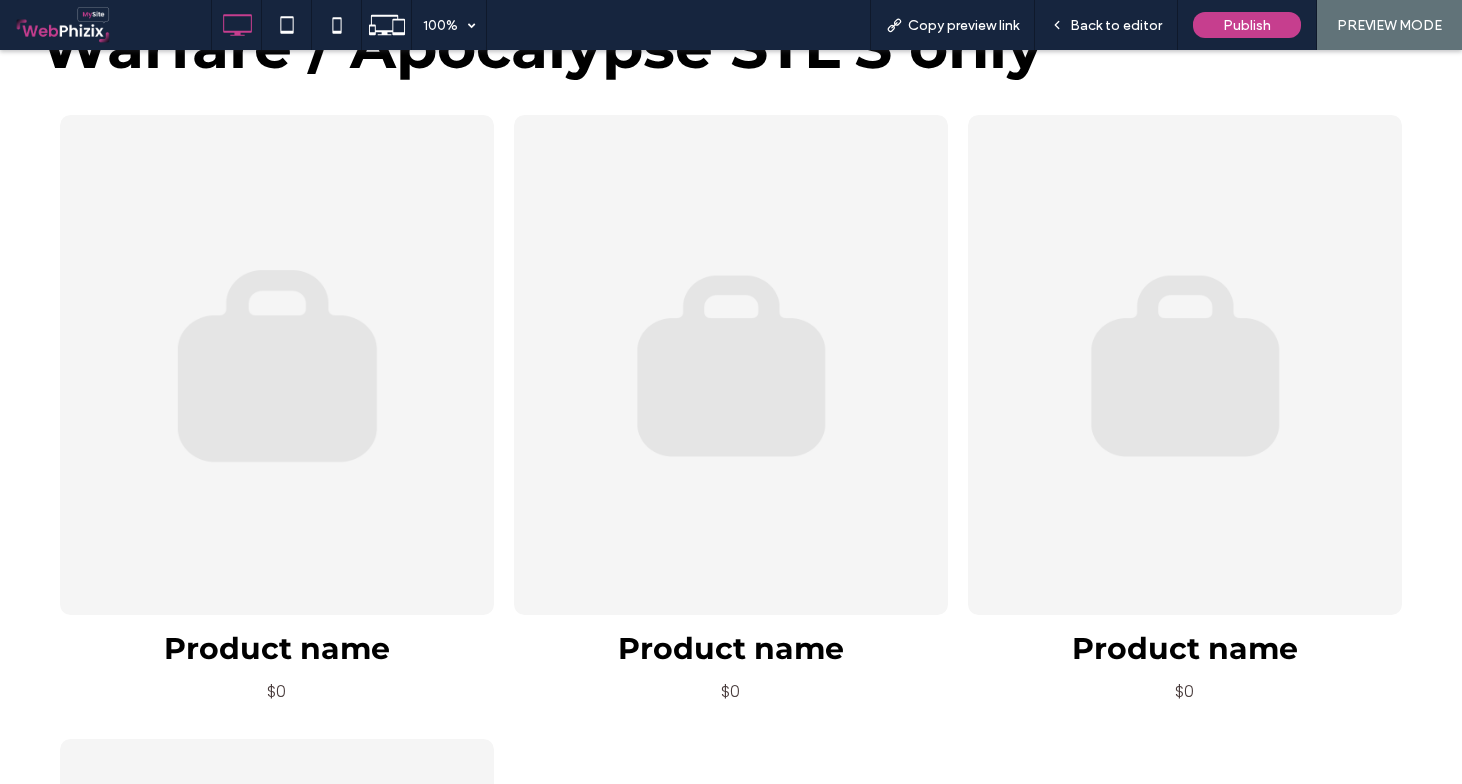 click at bounding box center [277, 365] 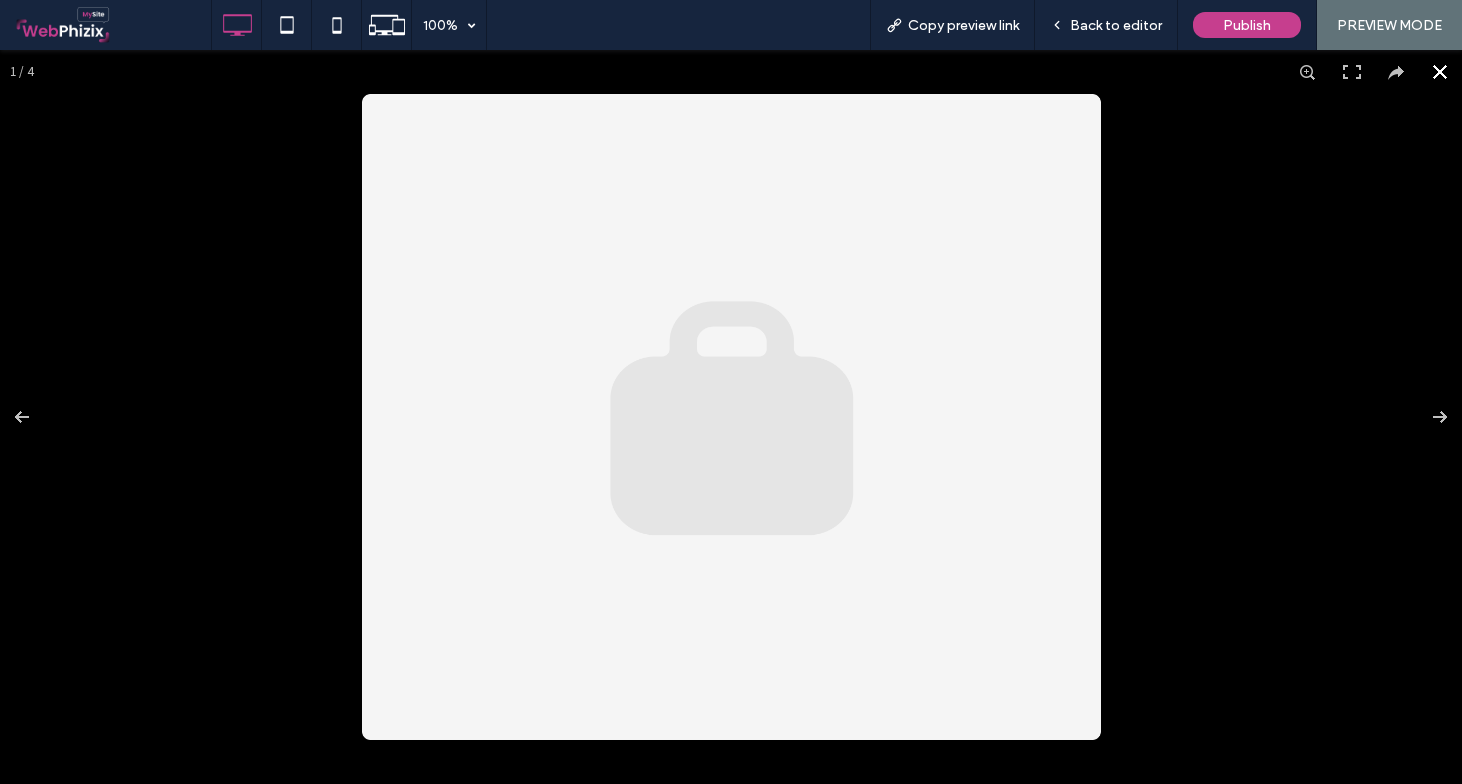 click at bounding box center (1440, 72) 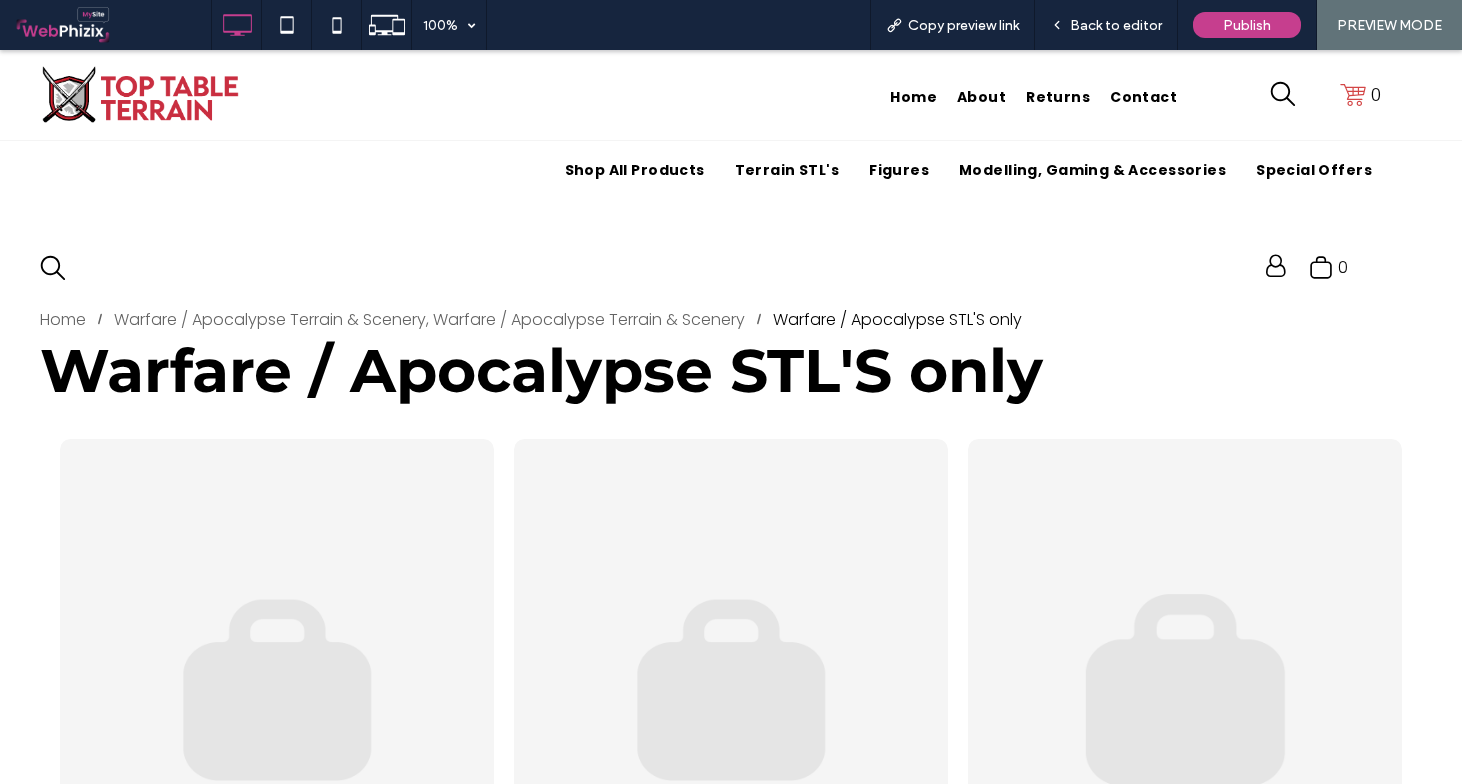 scroll, scrollTop: 0, scrollLeft: 0, axis: both 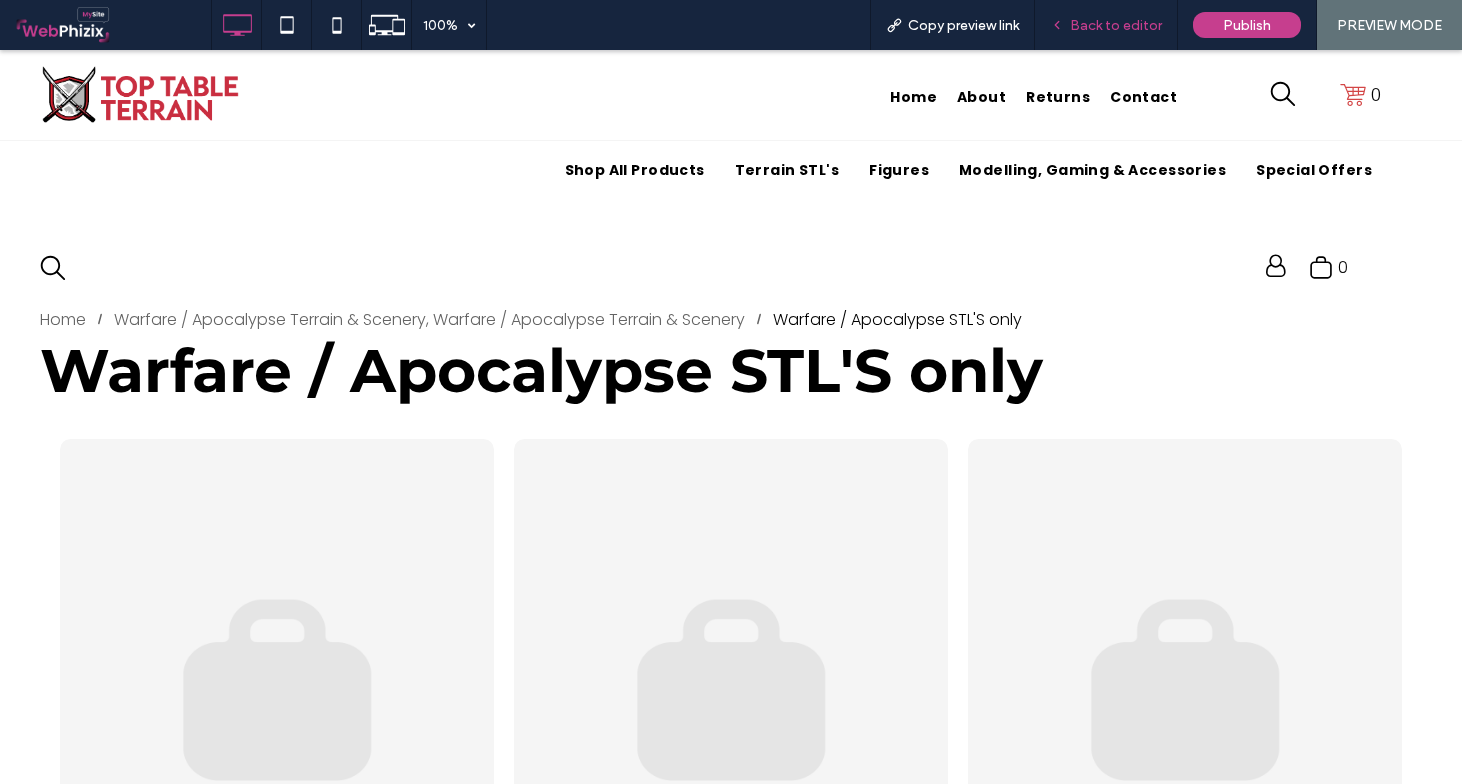 click on "Back to editor" at bounding box center (1116, 25) 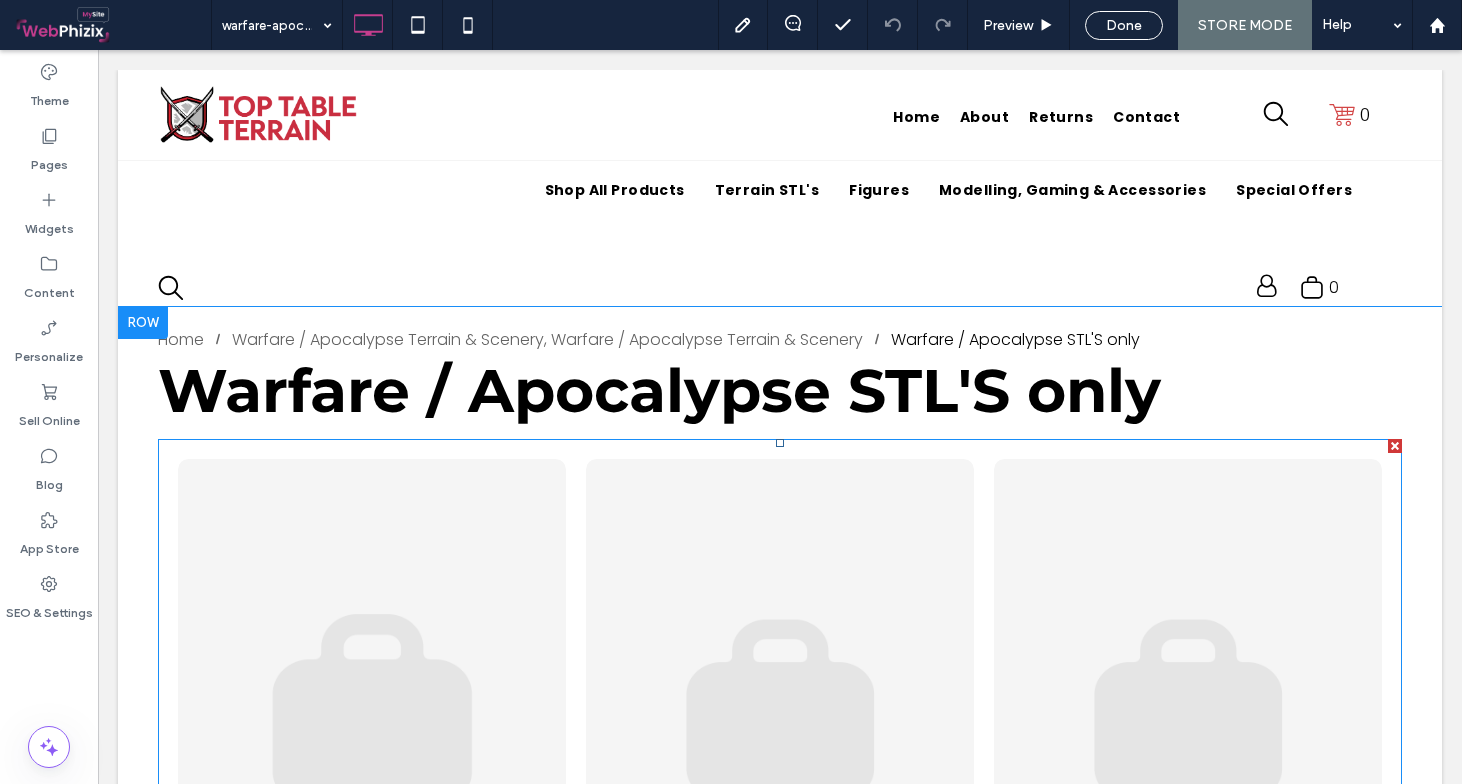 click at bounding box center [371, 709] 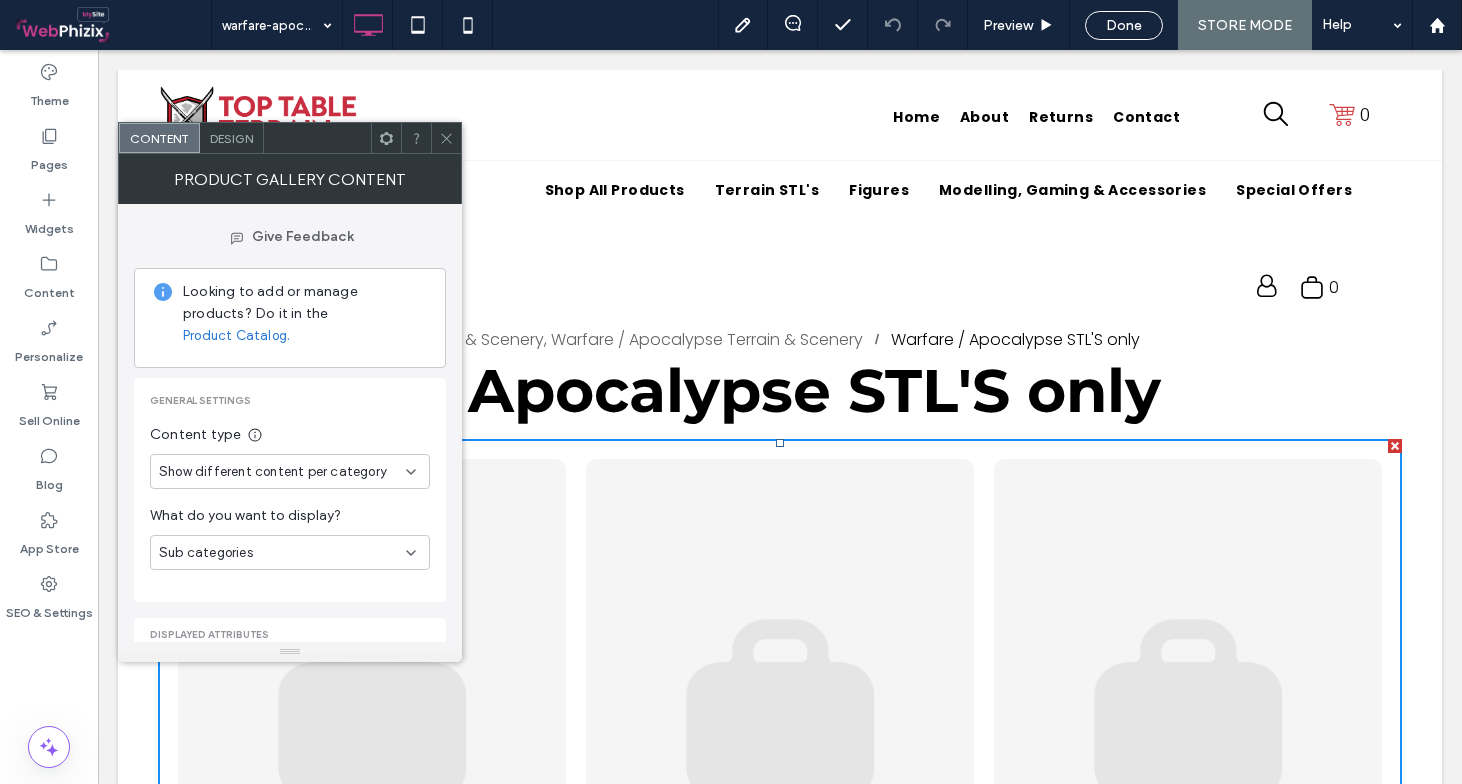 click on "Show different content per category" at bounding box center (282, 472) 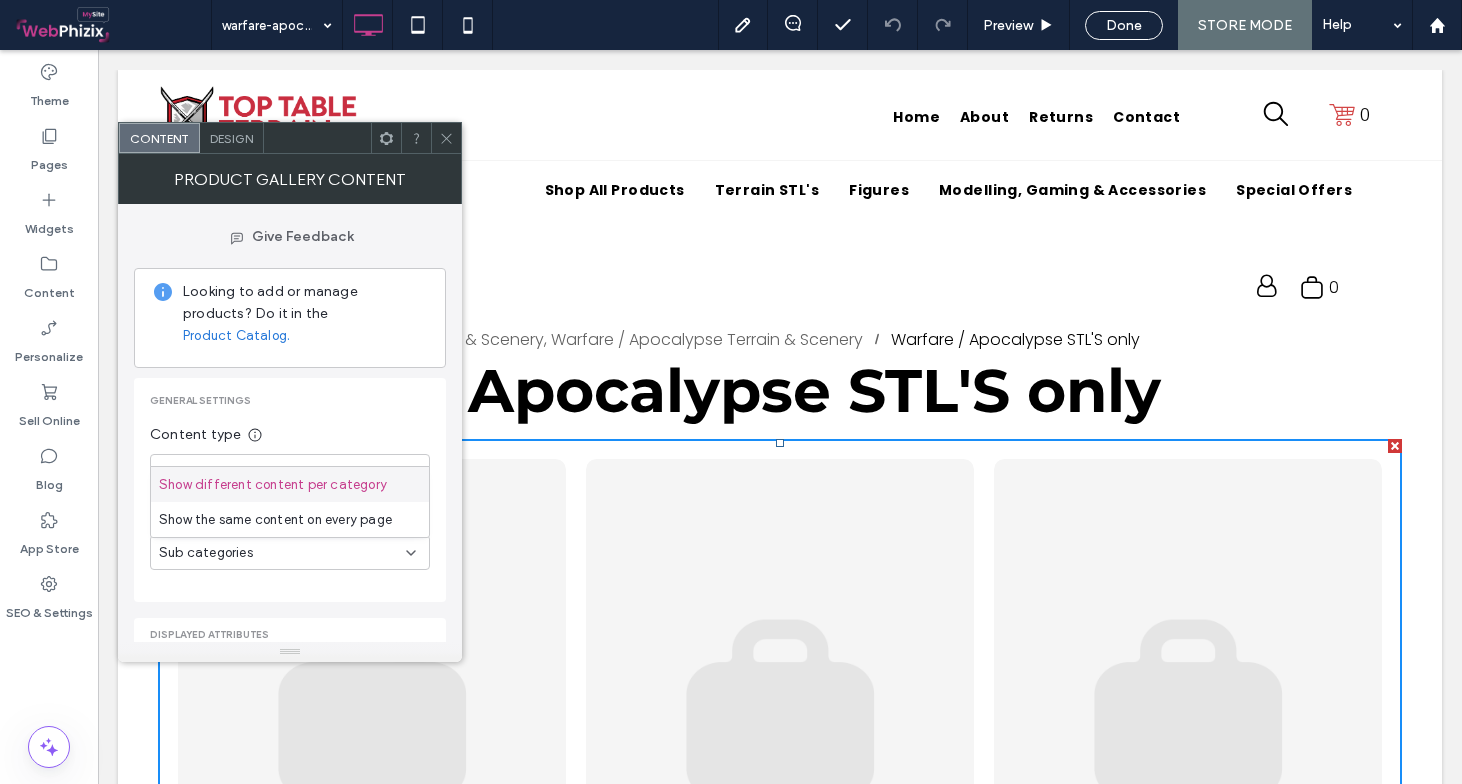 click on "Content type" at bounding box center [290, 435] 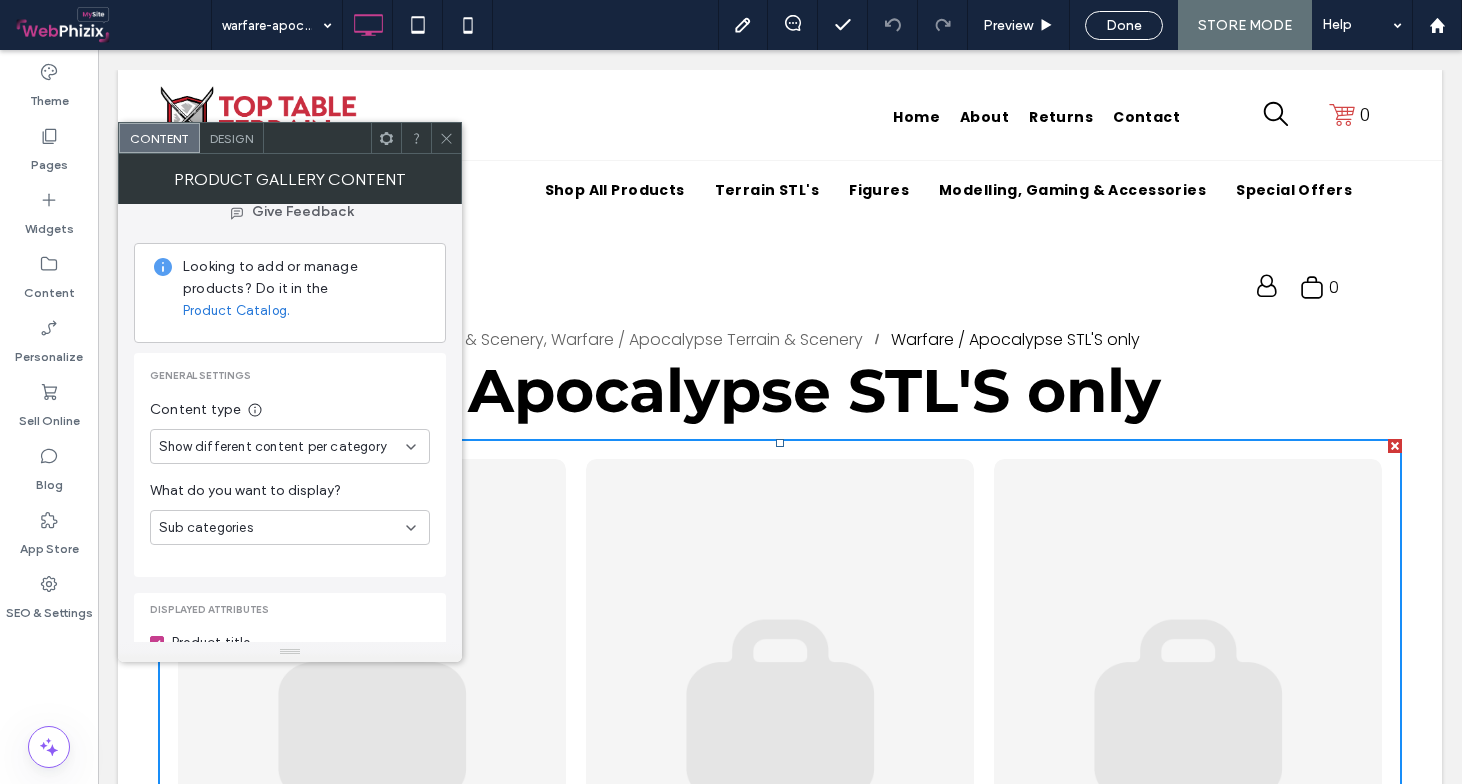 scroll, scrollTop: 24, scrollLeft: 0, axis: vertical 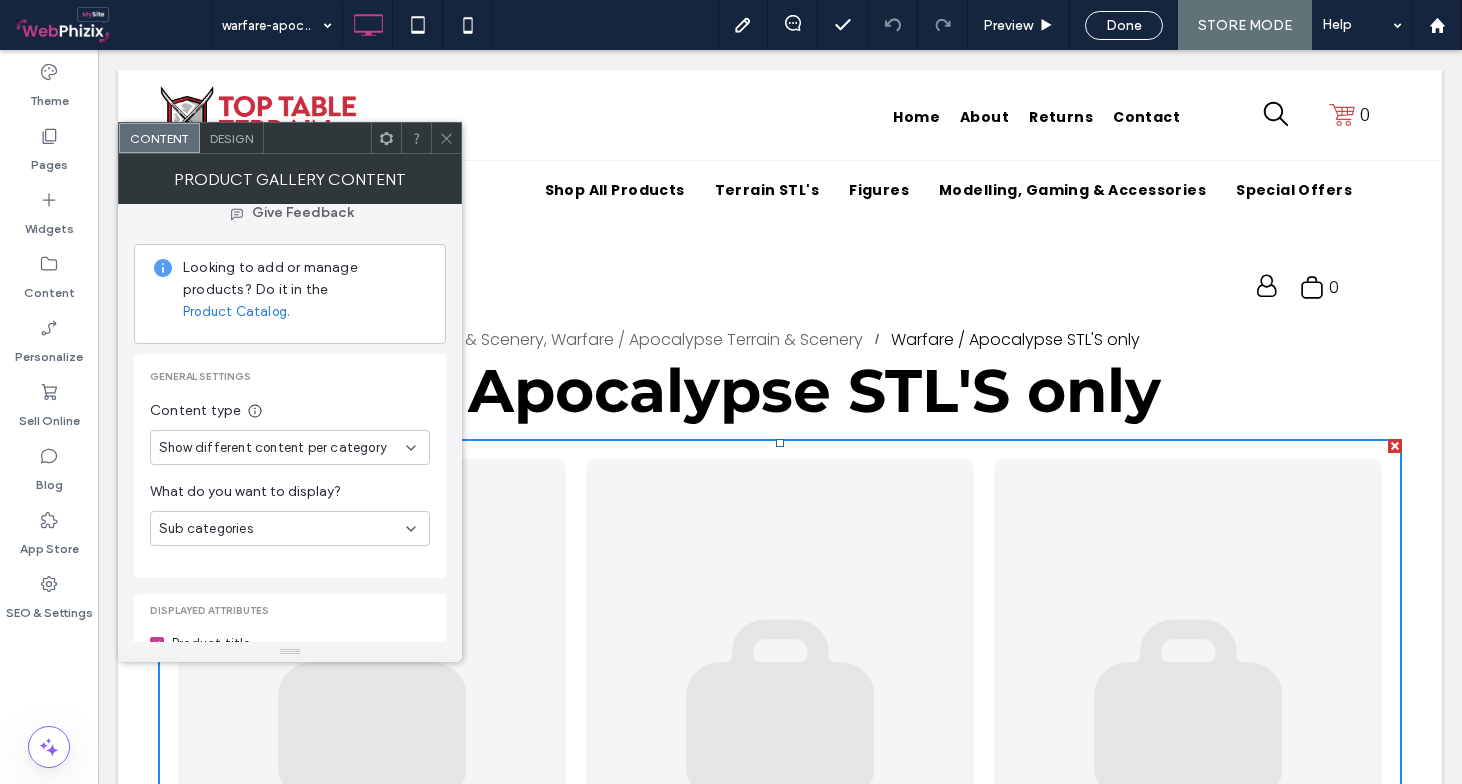 click on "Sub categories" at bounding box center (282, 529) 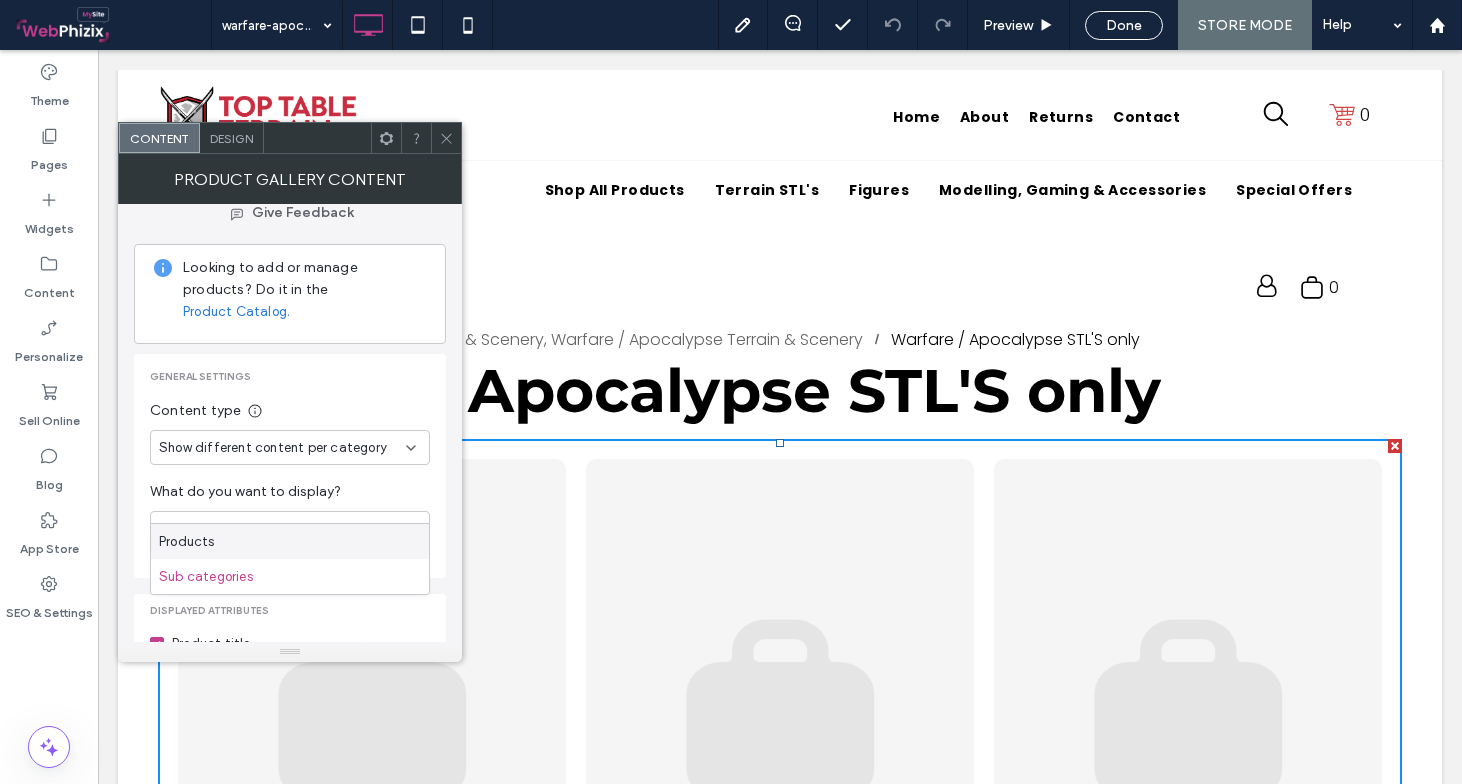 click on "Products" at bounding box center [290, 541] 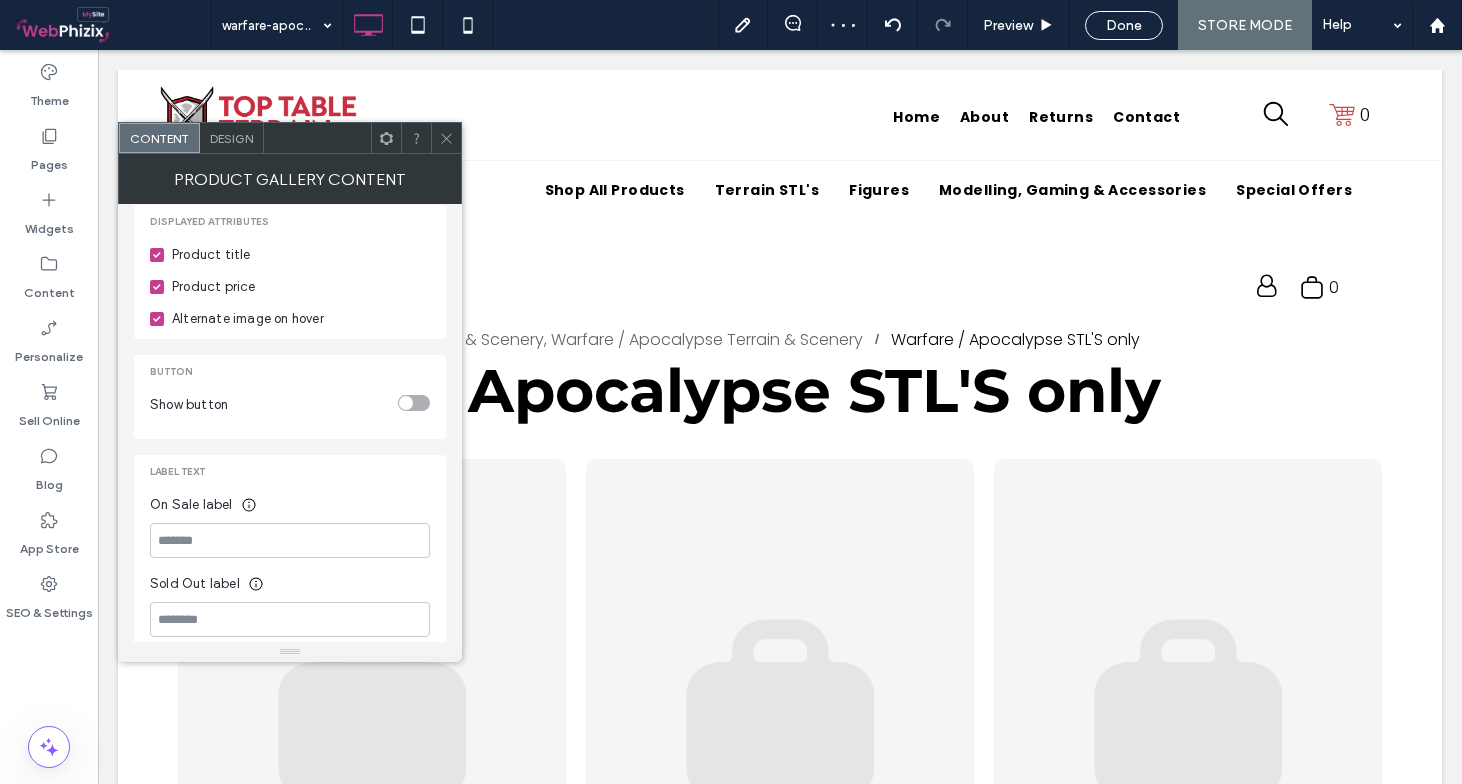 scroll, scrollTop: 412, scrollLeft: 0, axis: vertical 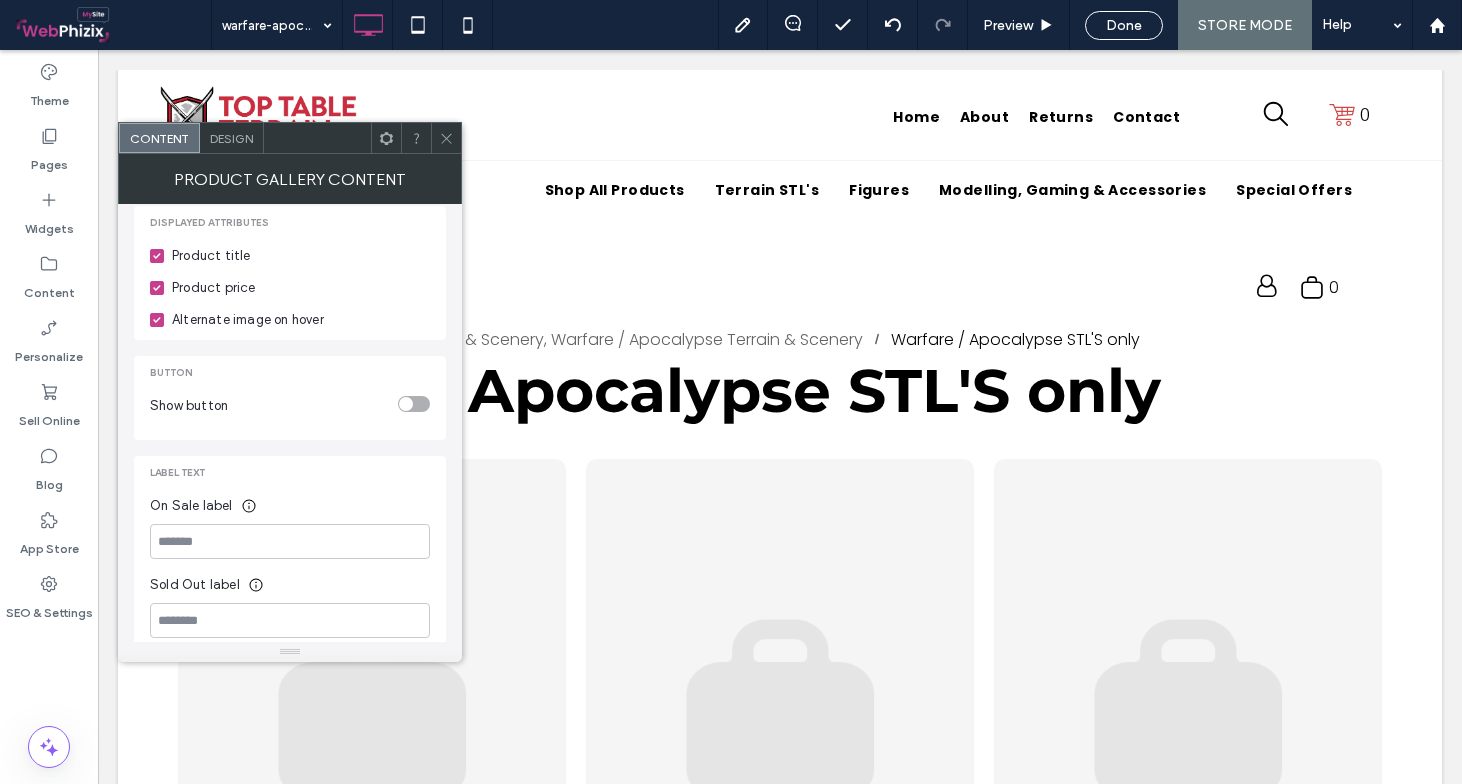 click 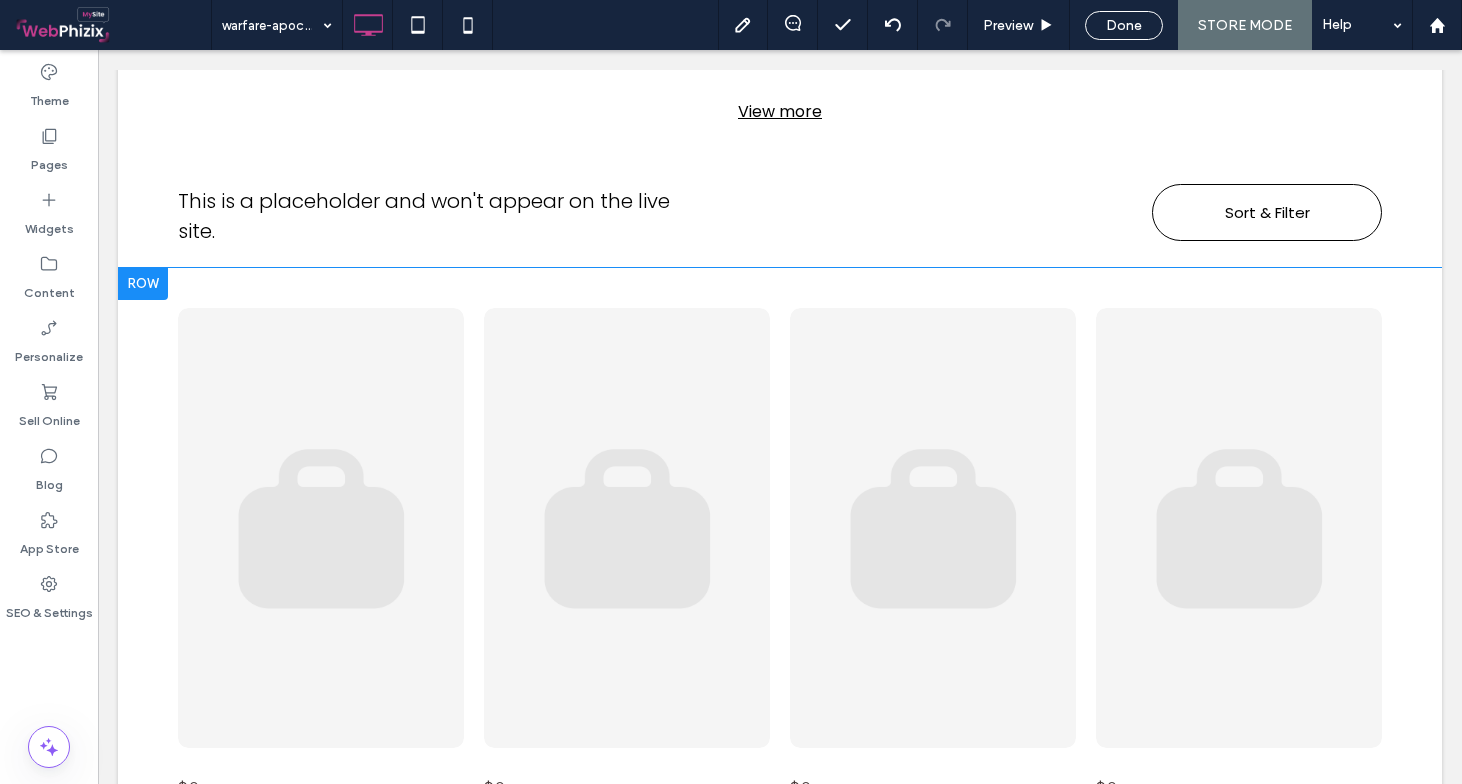 scroll, scrollTop: 1153, scrollLeft: 0, axis: vertical 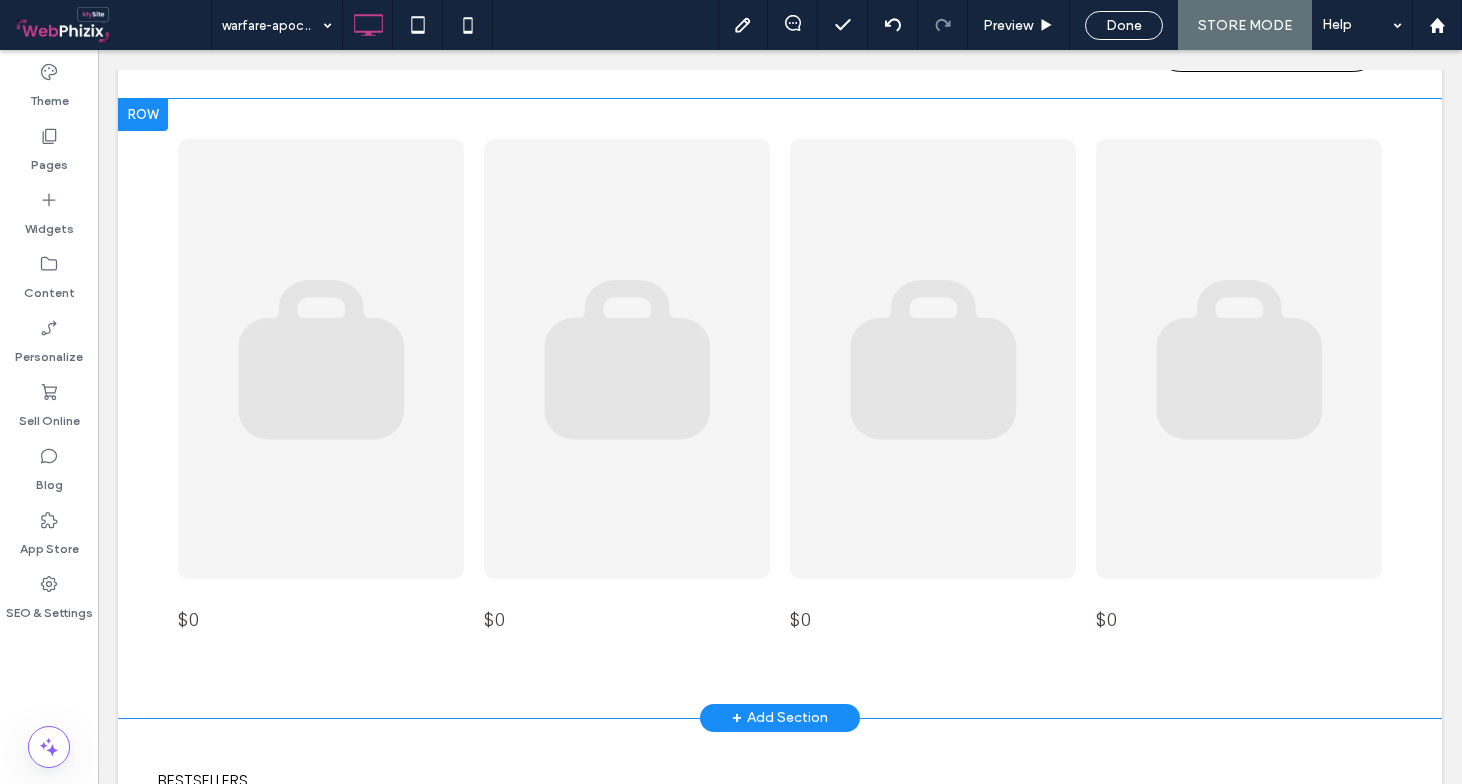 click at bounding box center [321, 359] 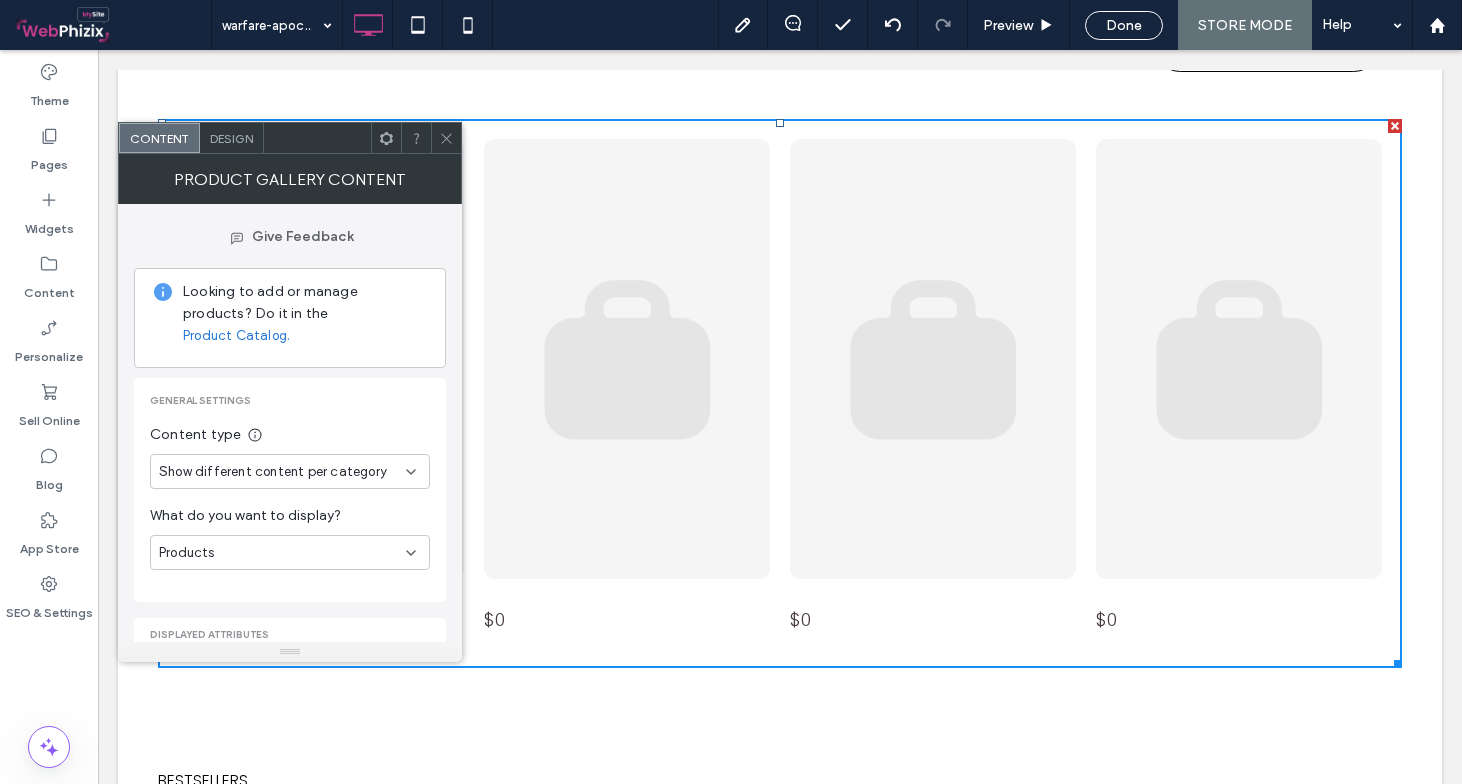 click at bounding box center (446, 138) 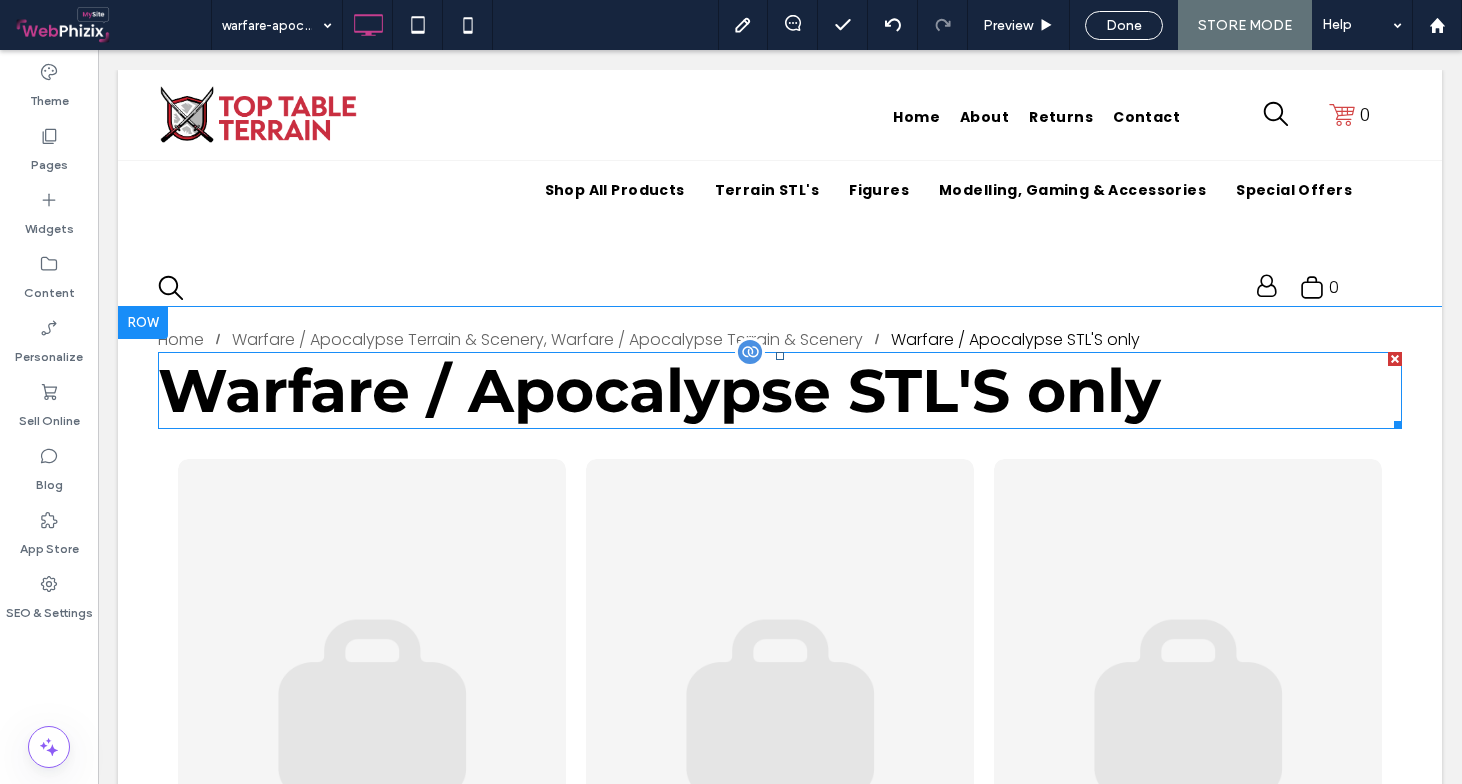 scroll, scrollTop: 0, scrollLeft: 0, axis: both 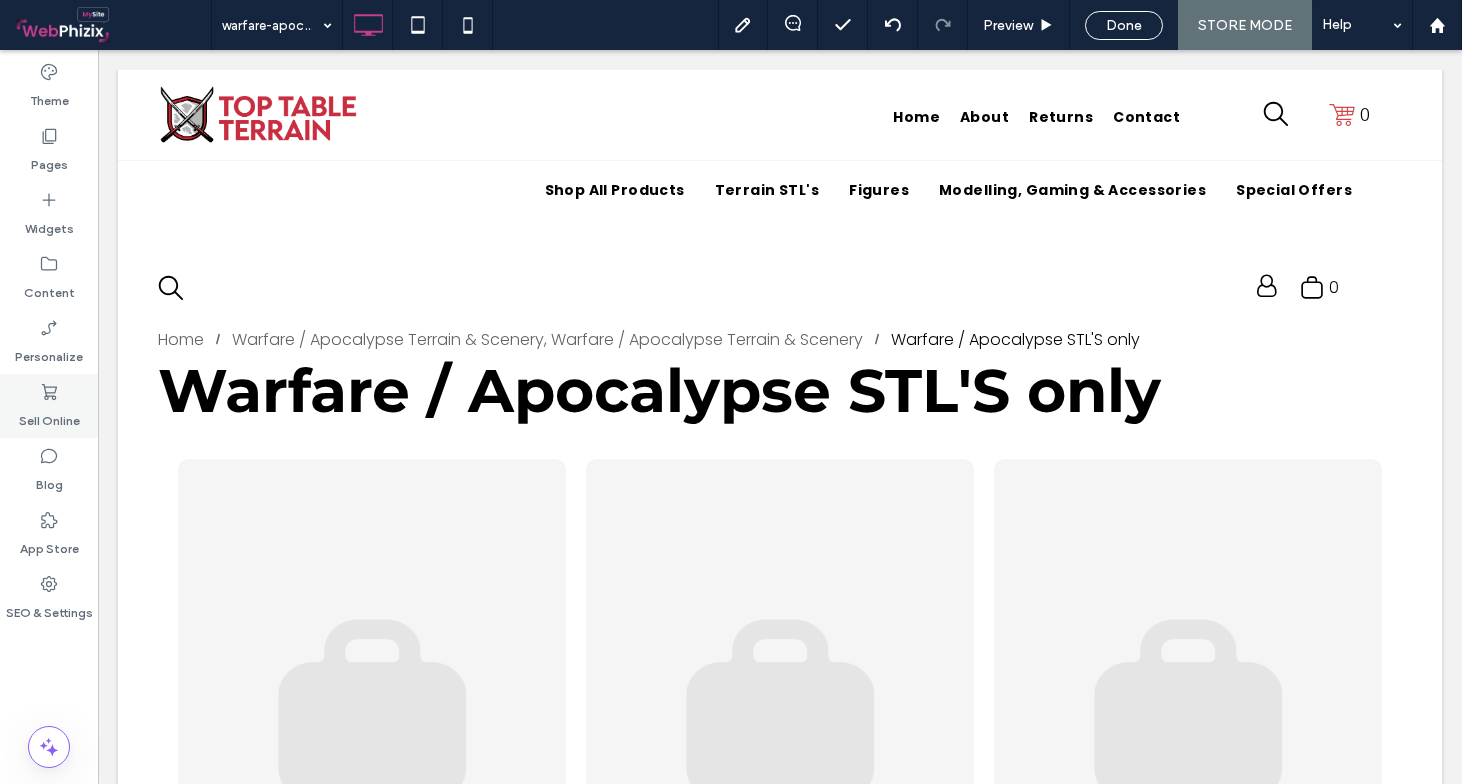click on "Sell Online" at bounding box center (49, 416) 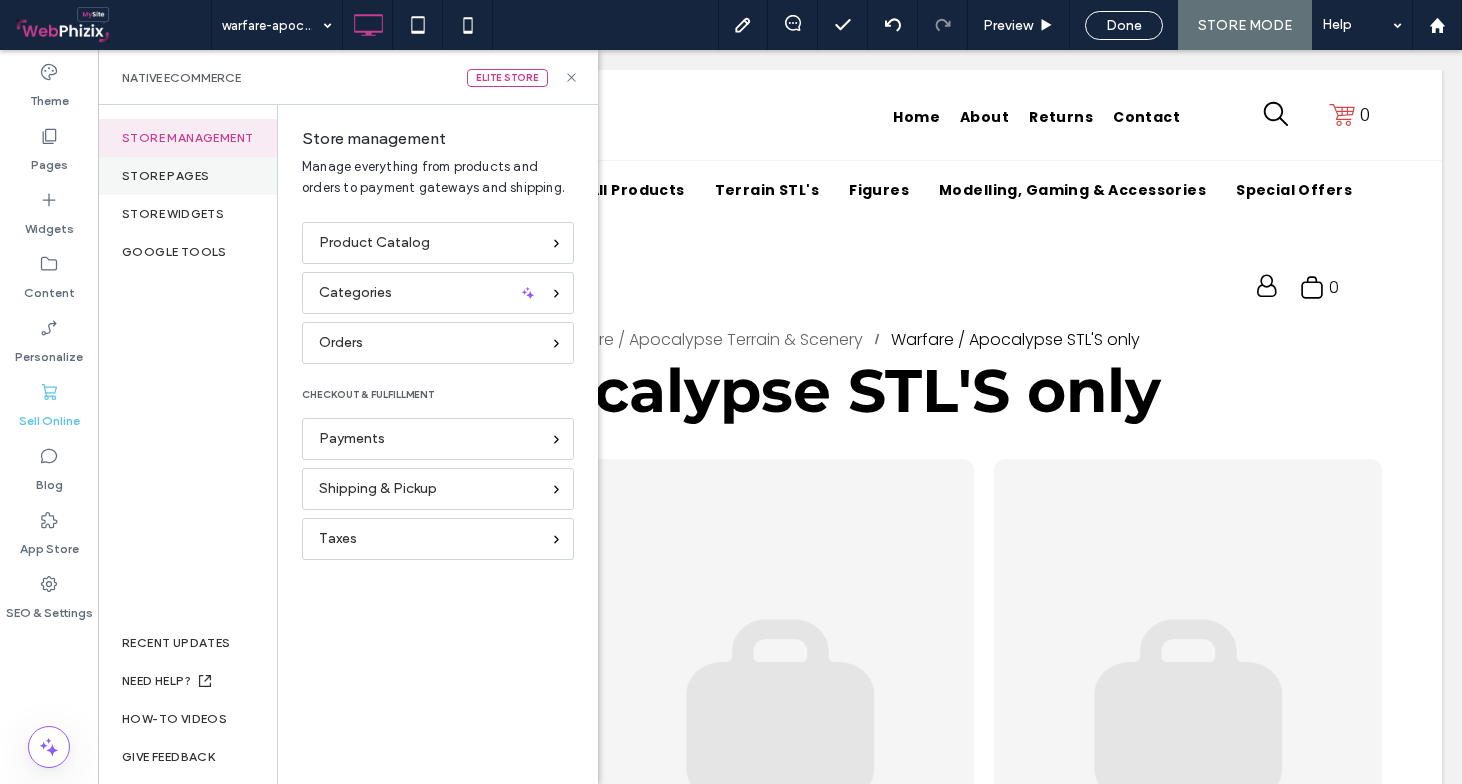 click on "Store pages" at bounding box center (187, 176) 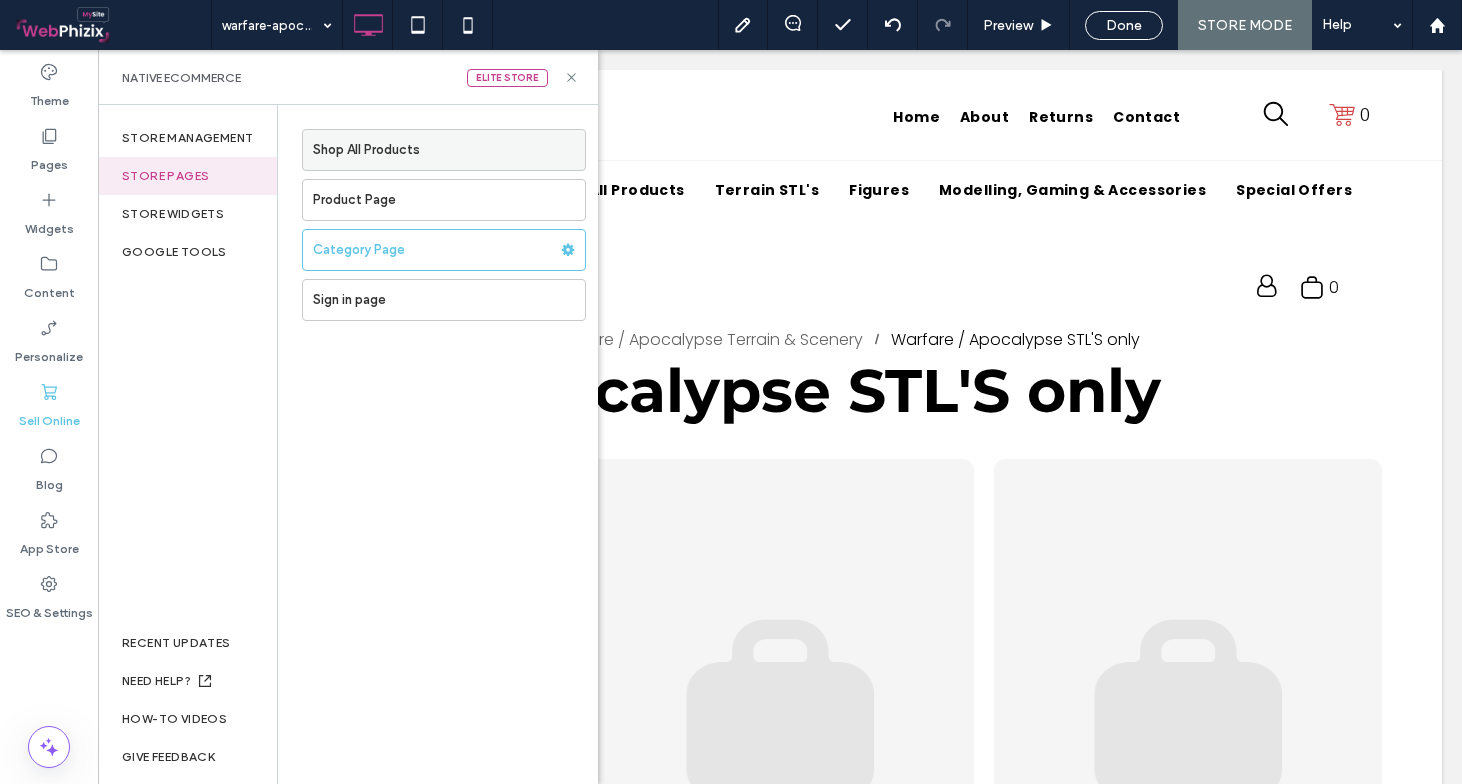 click on "Shop All Products" at bounding box center (449, 150) 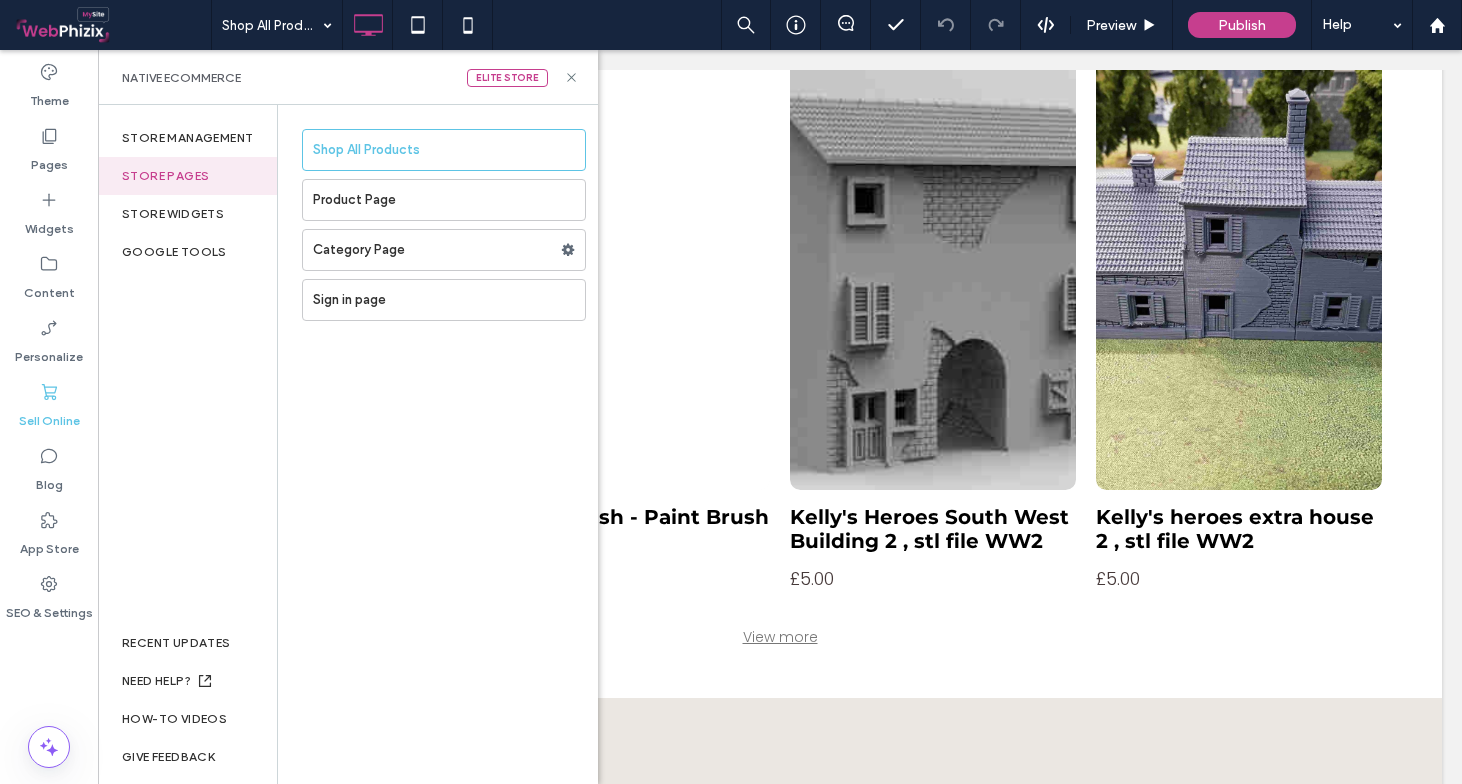scroll, scrollTop: 1111, scrollLeft: 0, axis: vertical 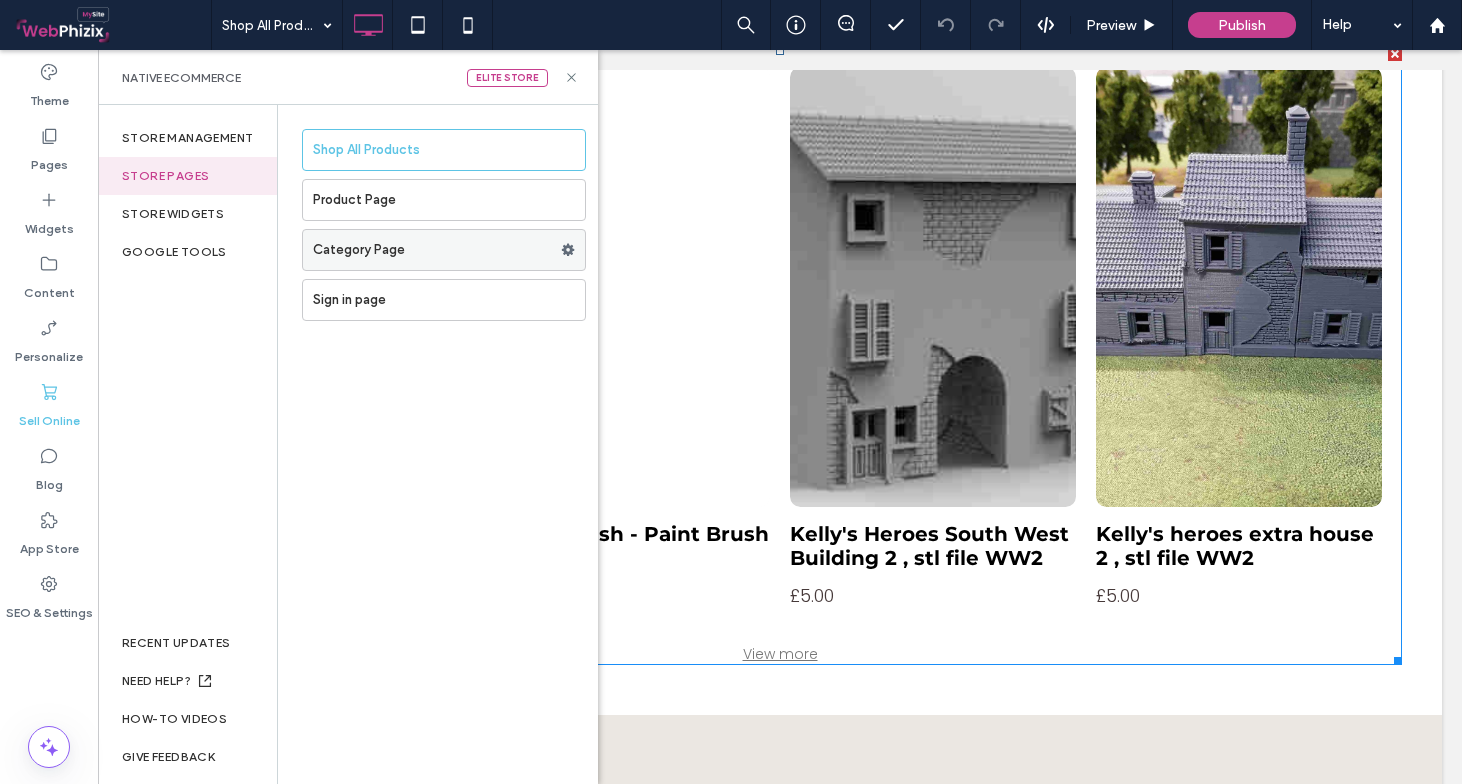 click 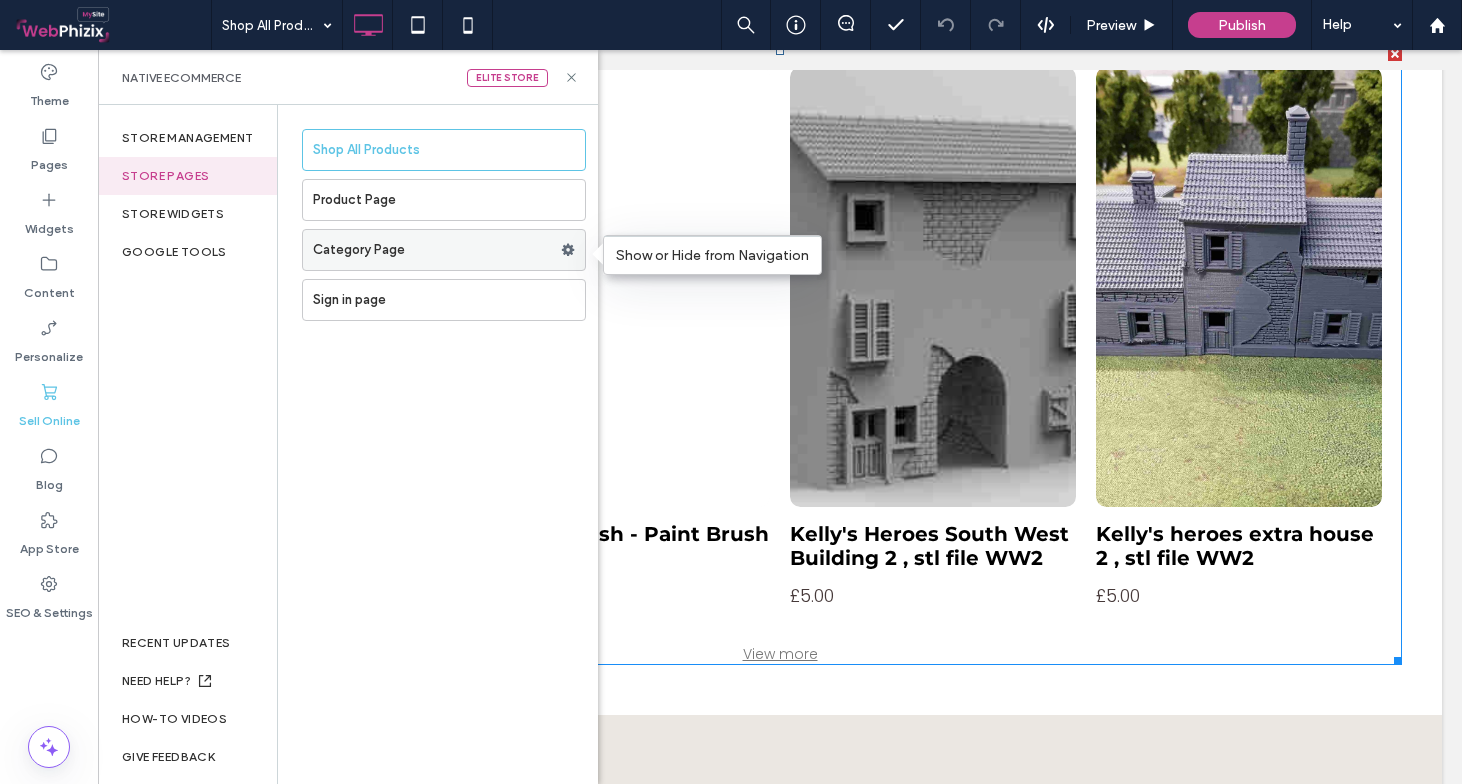 click on "Category Page" at bounding box center [437, 250] 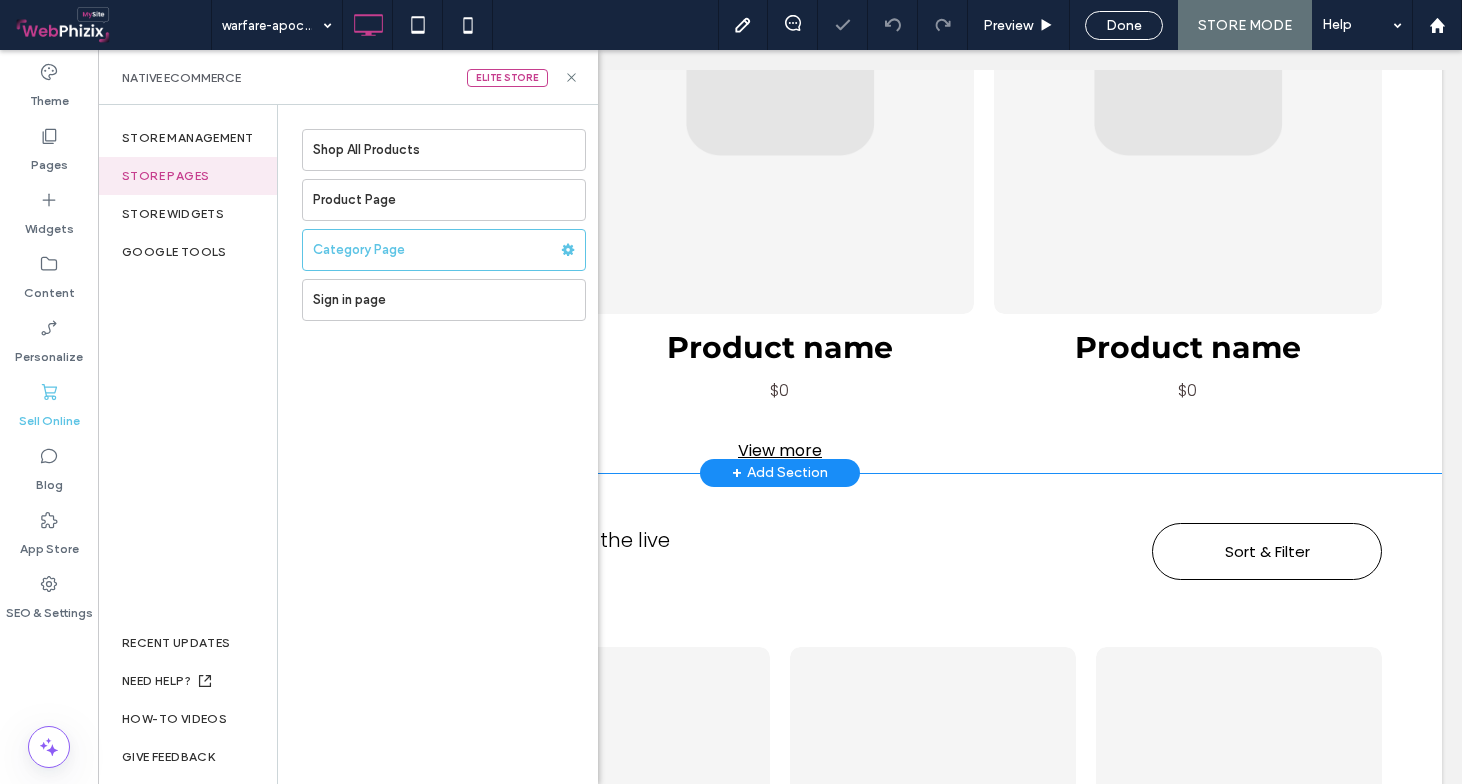 scroll, scrollTop: 790, scrollLeft: 0, axis: vertical 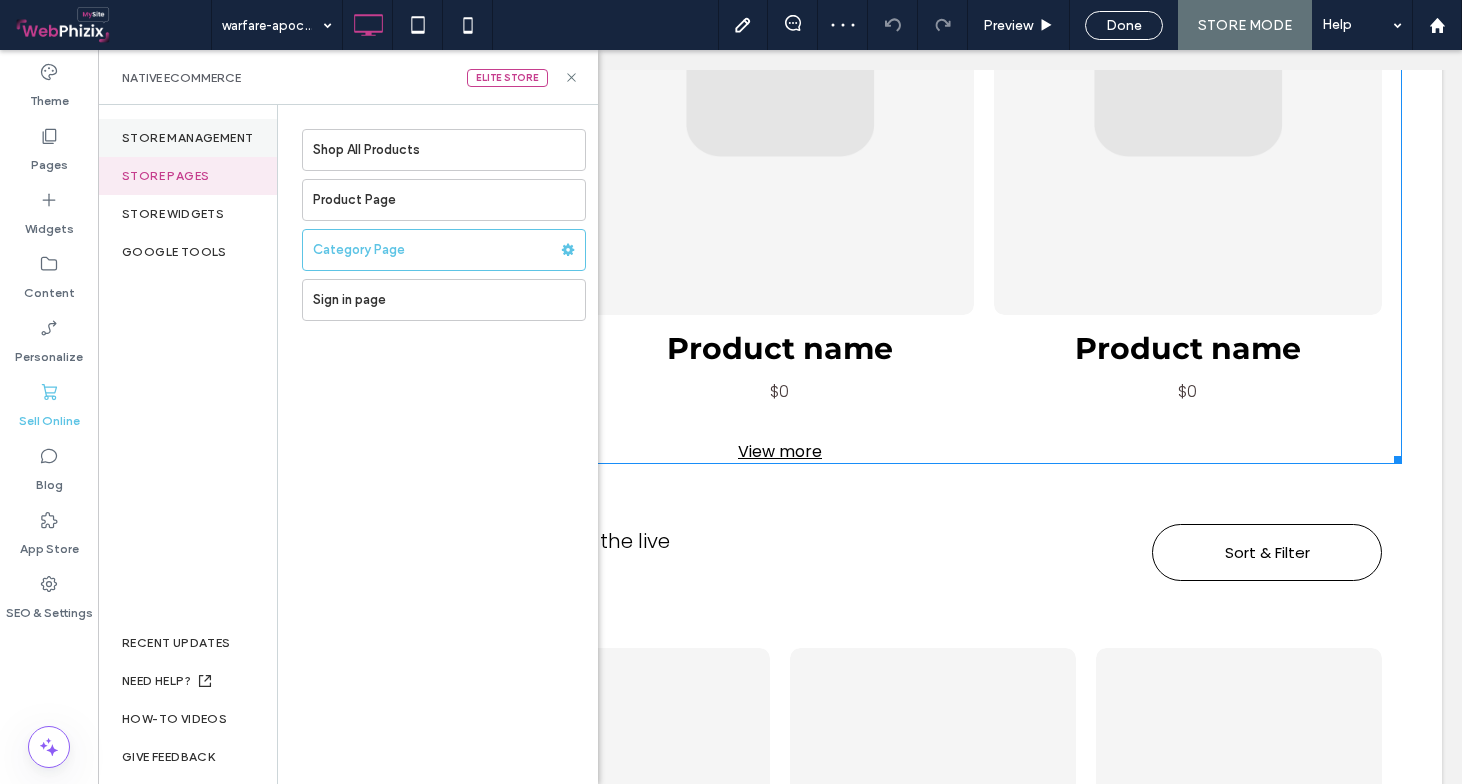click on "Store management" at bounding box center [187, 138] 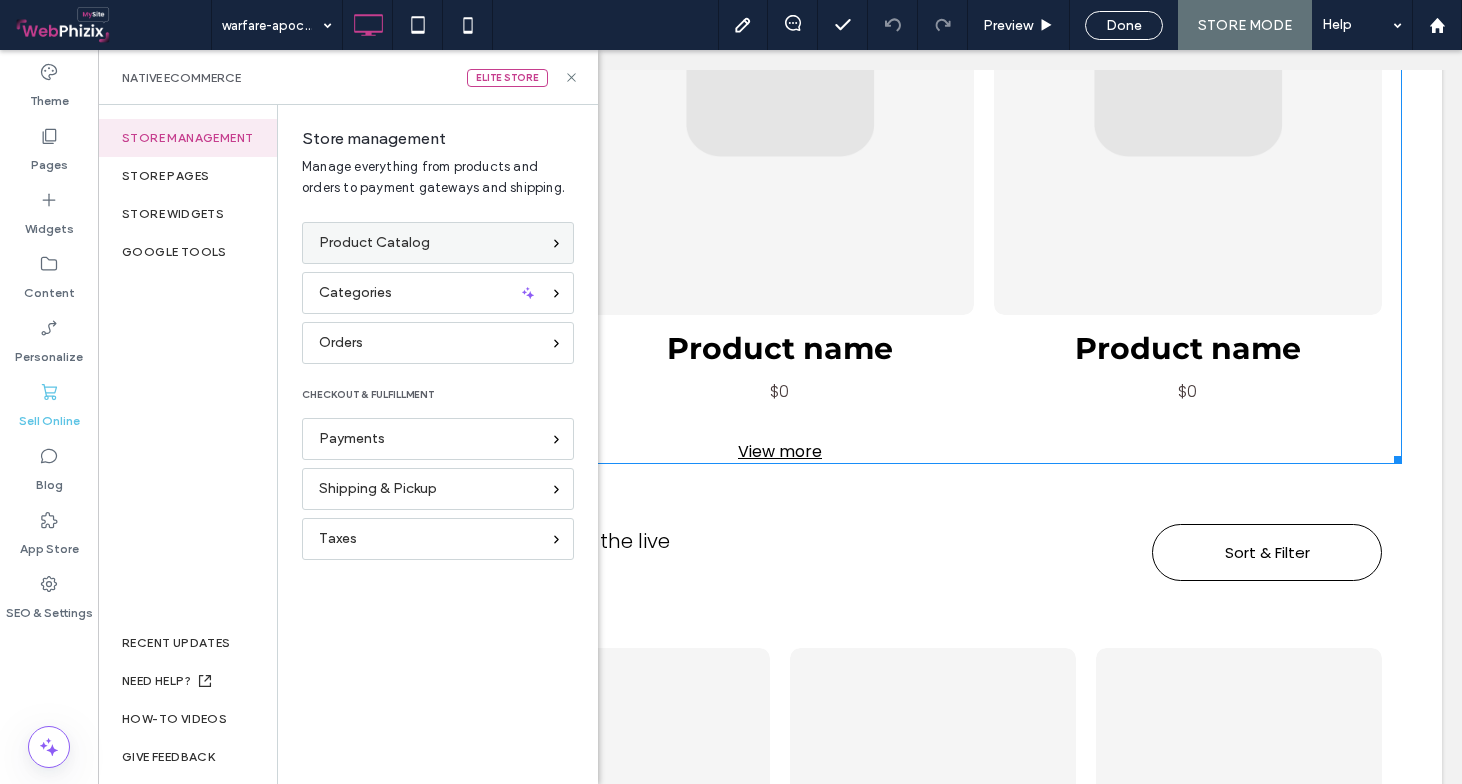 click on "Product Catalog" at bounding box center (374, 243) 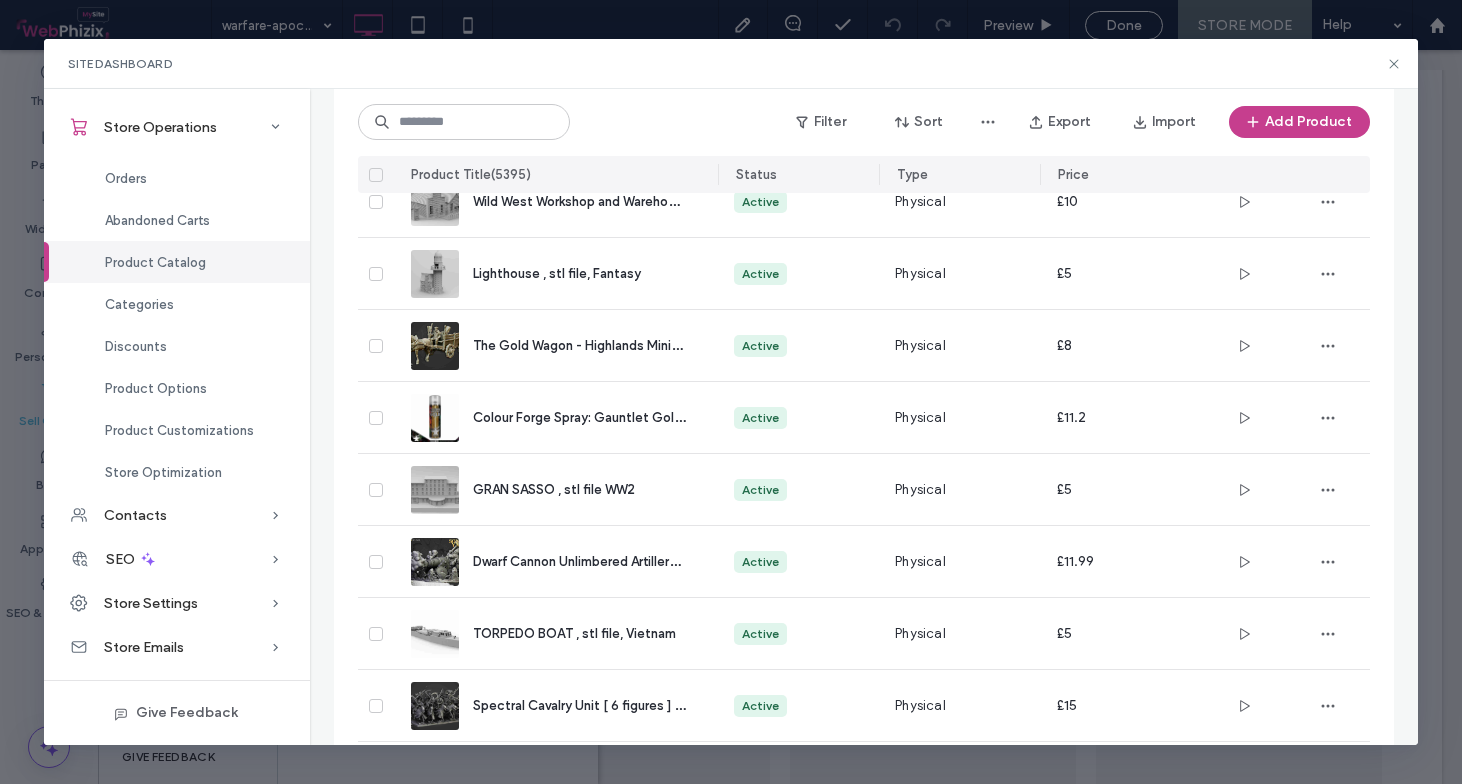 scroll, scrollTop: 960, scrollLeft: 0, axis: vertical 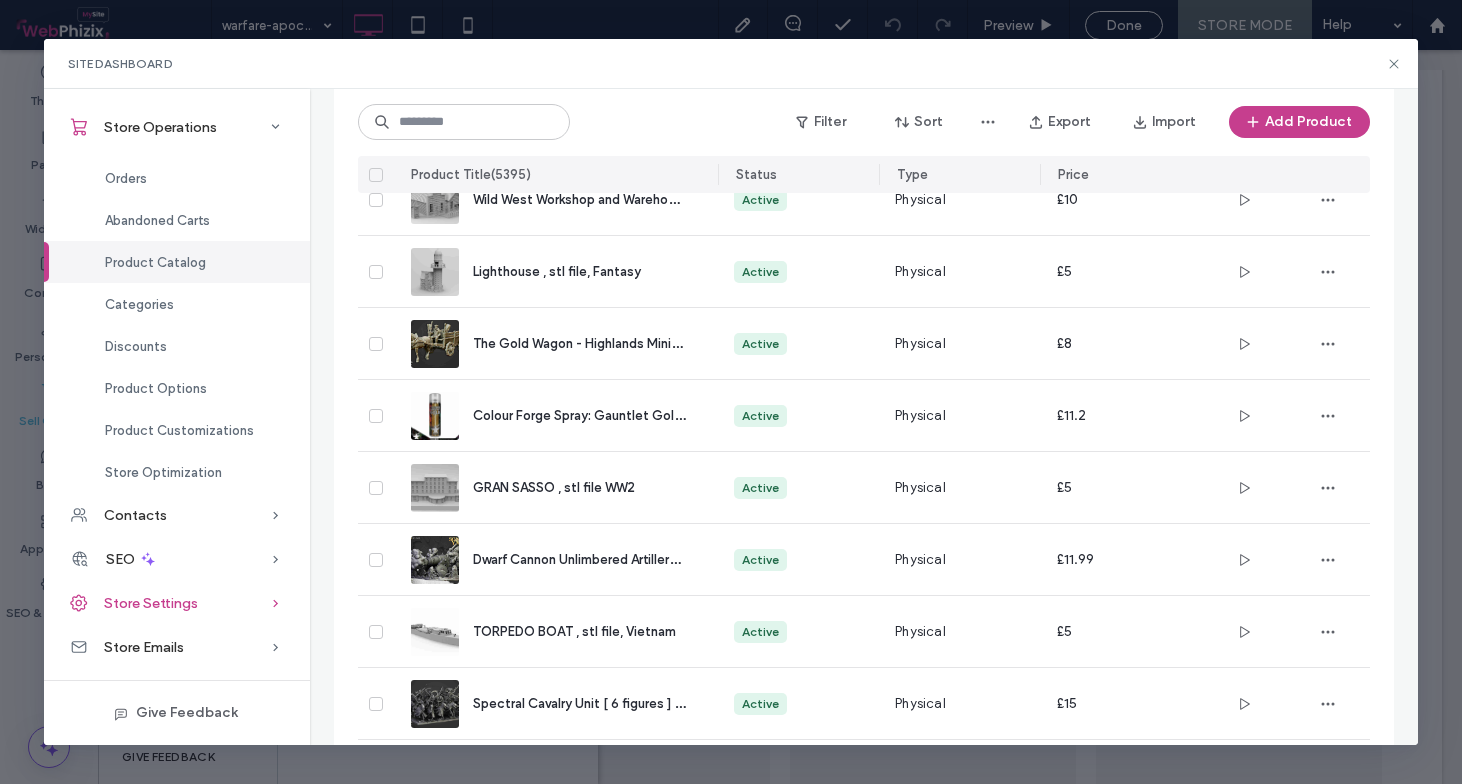 click on "Store Settings" at bounding box center (177, 603) 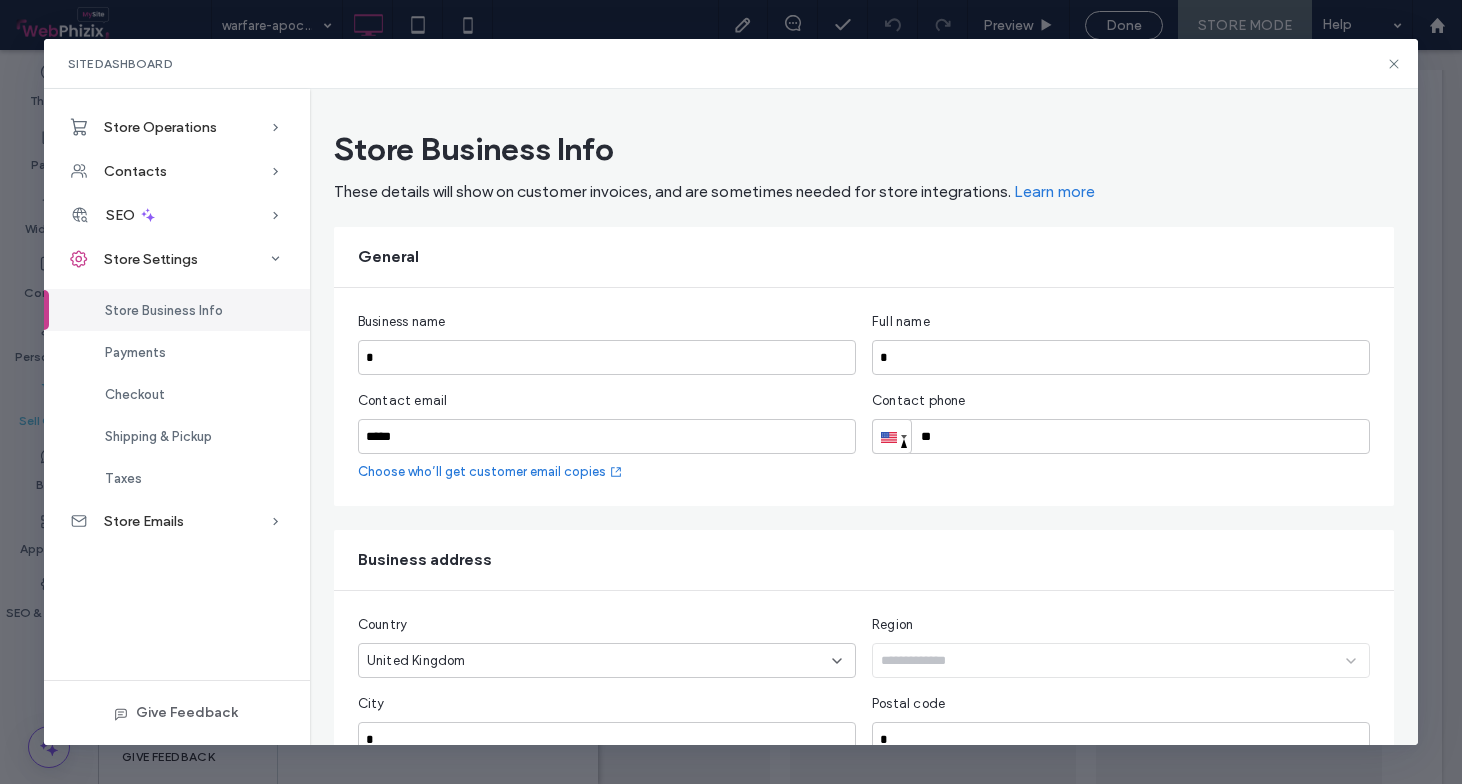 scroll, scrollTop: 0, scrollLeft: 0, axis: both 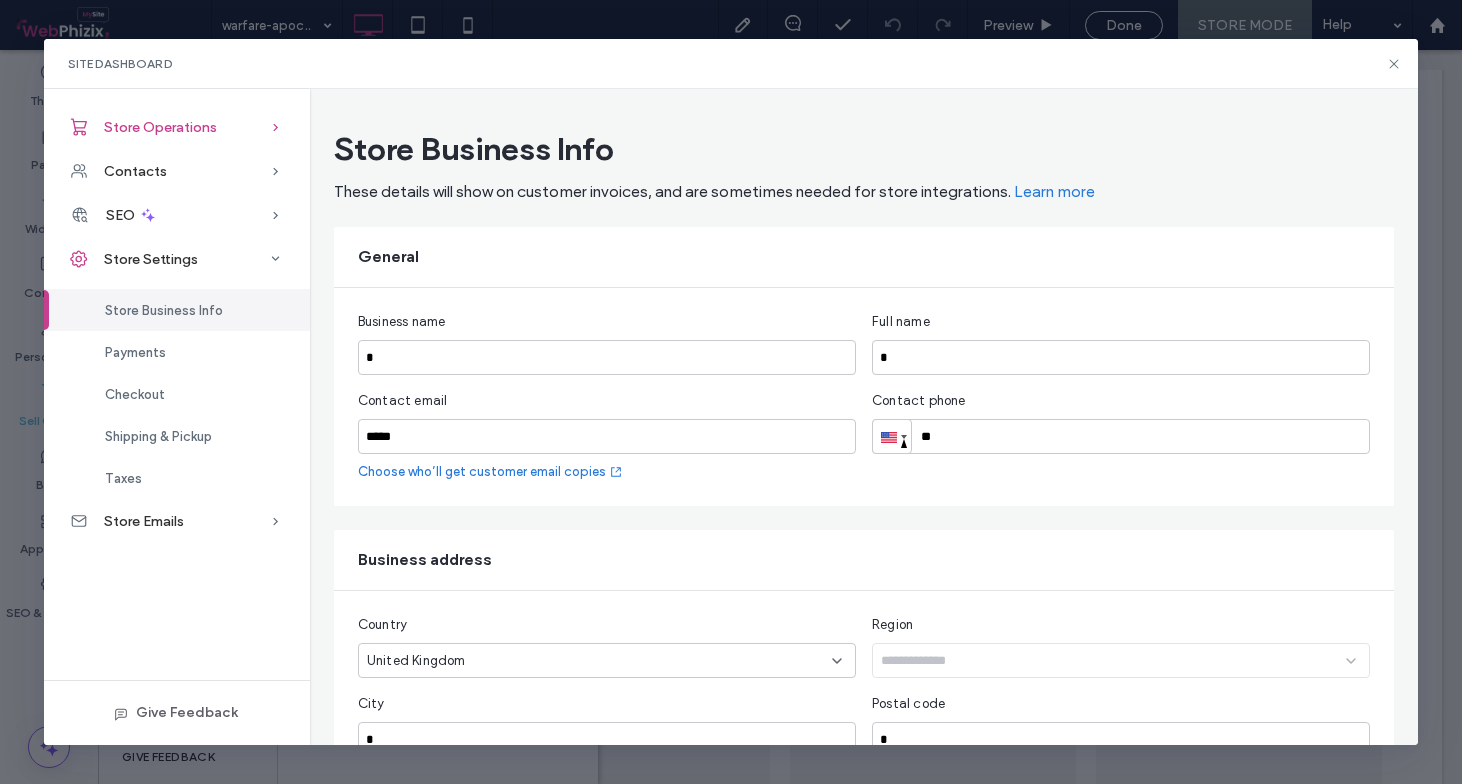click on "Store Operations" at bounding box center (160, 127) 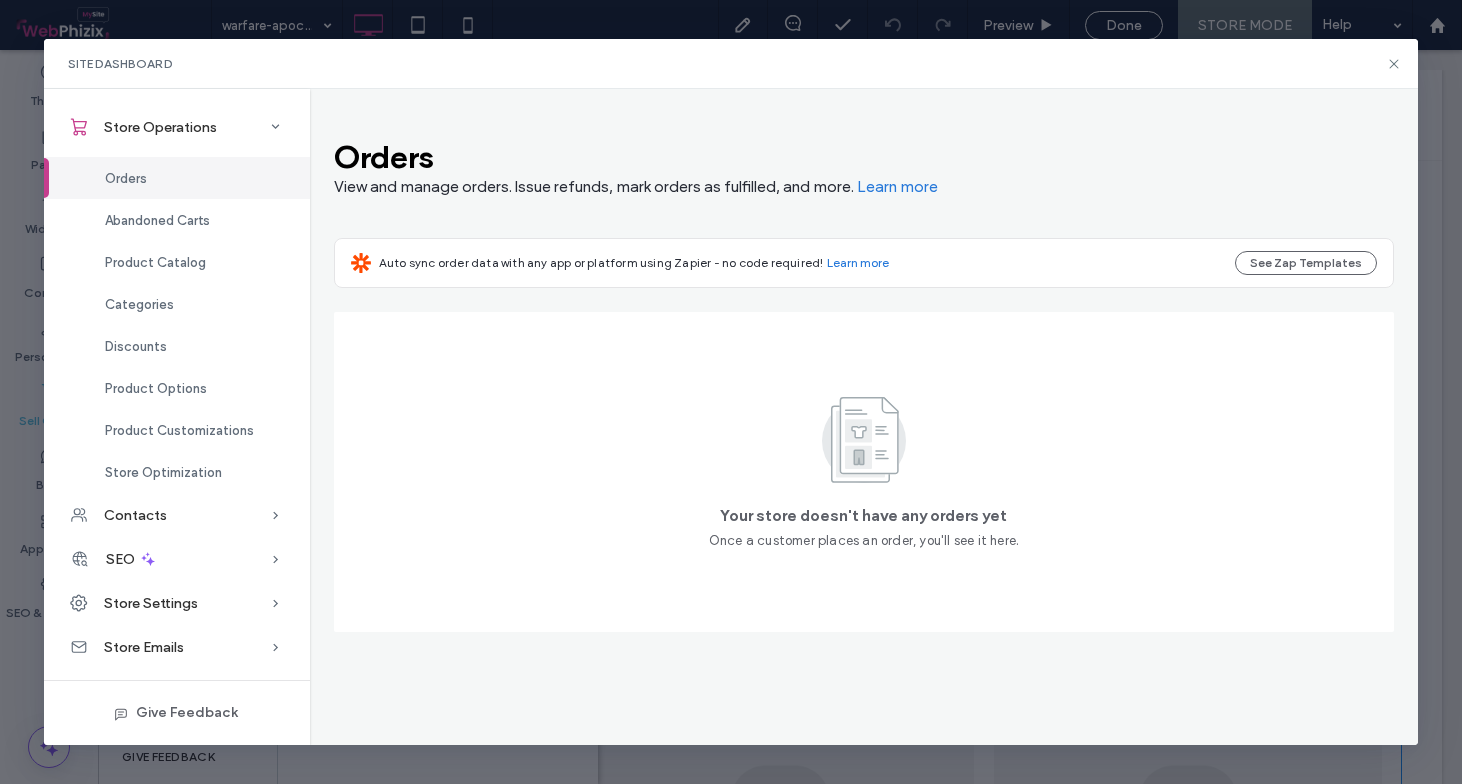 scroll, scrollTop: 790, scrollLeft: 0, axis: vertical 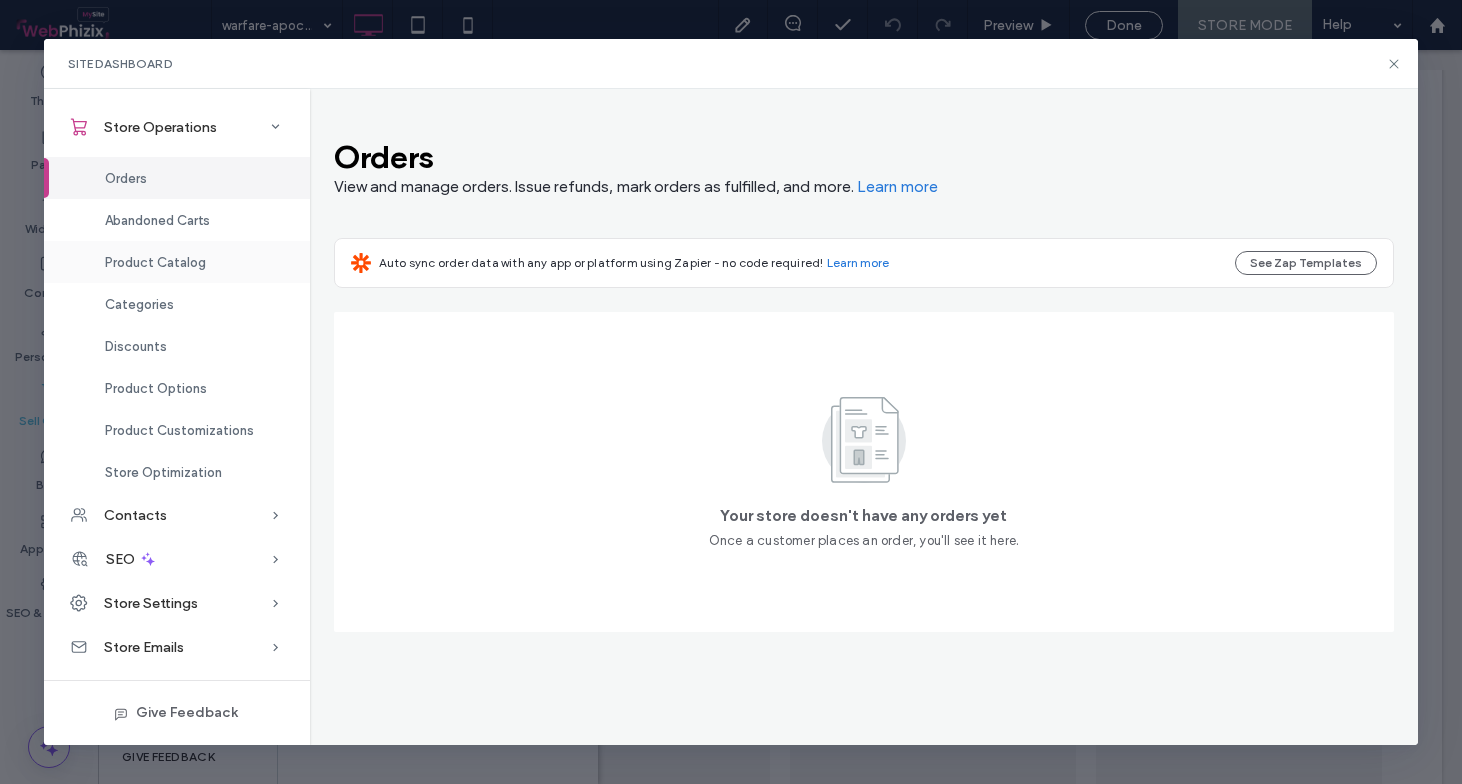 click on "Product Catalog" at bounding box center (155, 262) 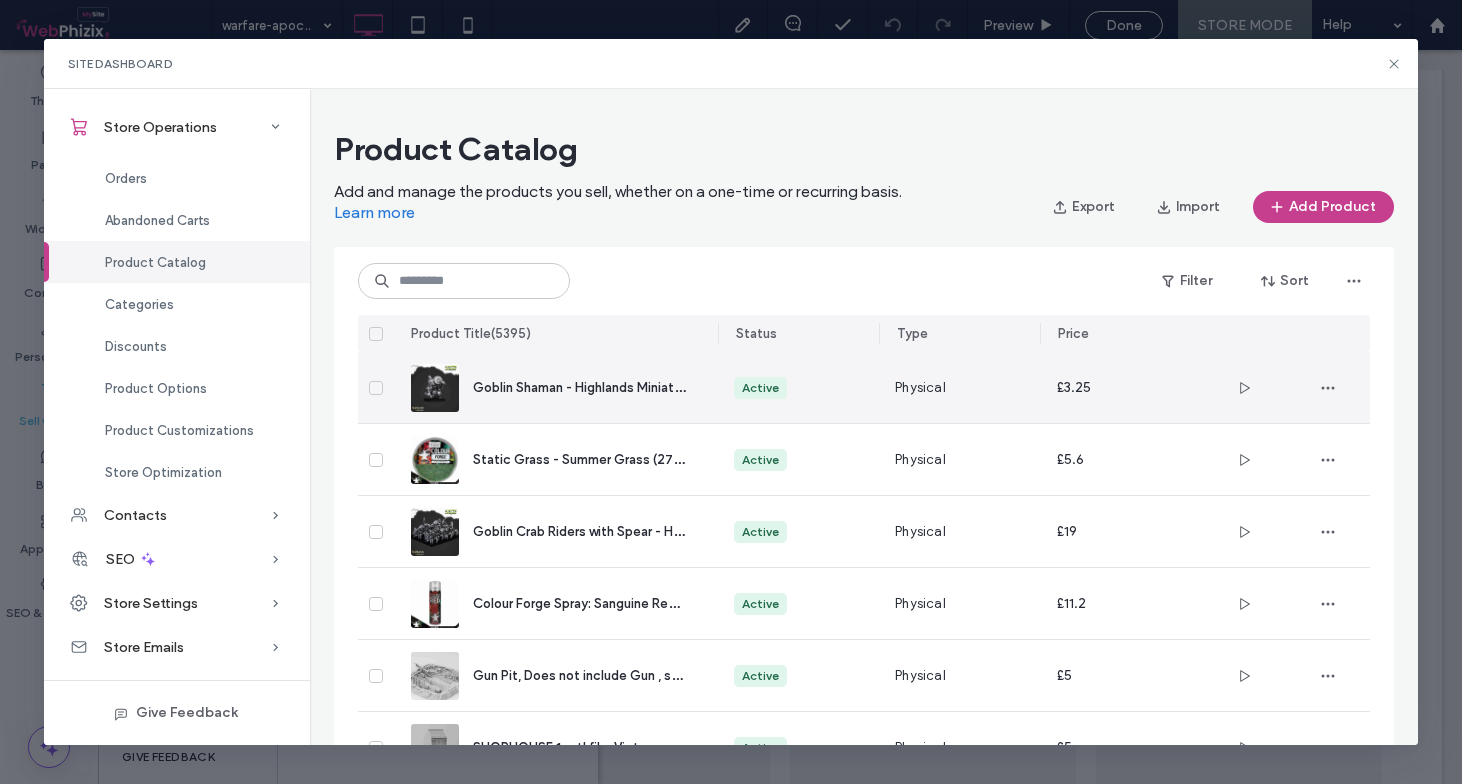 click on "Goblin Shaman - Highlands Miniatures - Steppe Tribes" at bounding box center (636, 386) 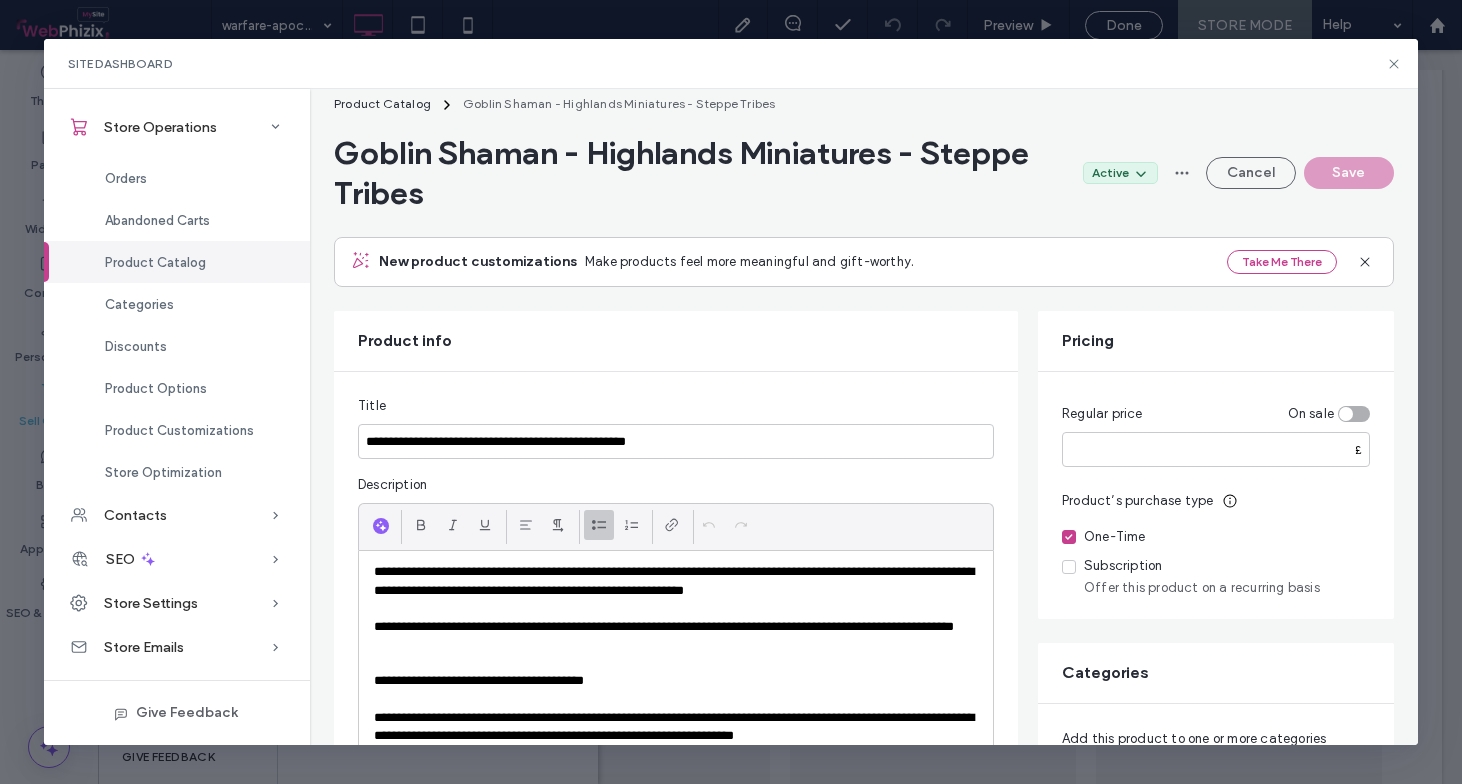 scroll, scrollTop: 0, scrollLeft: 0, axis: both 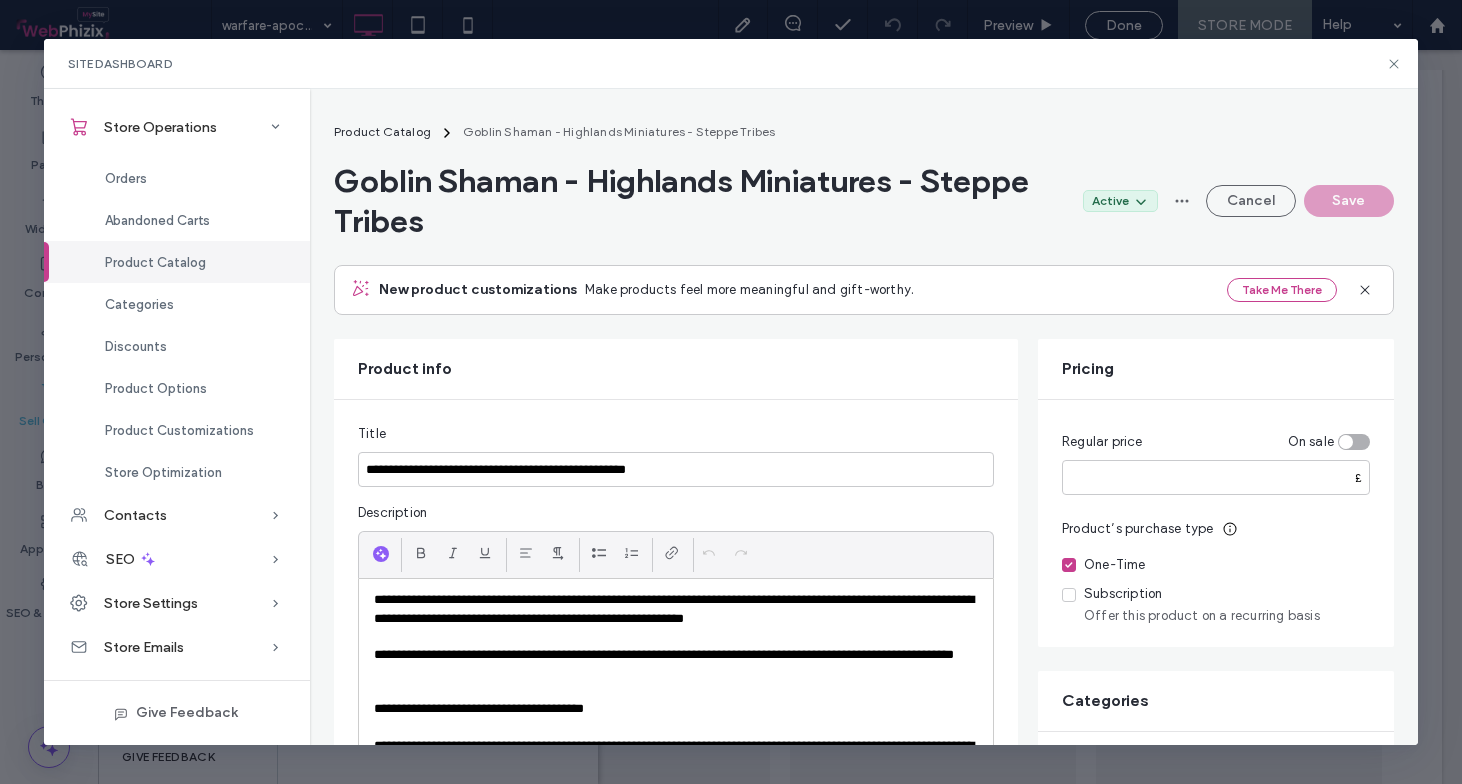 click at bounding box center [1346, 442] 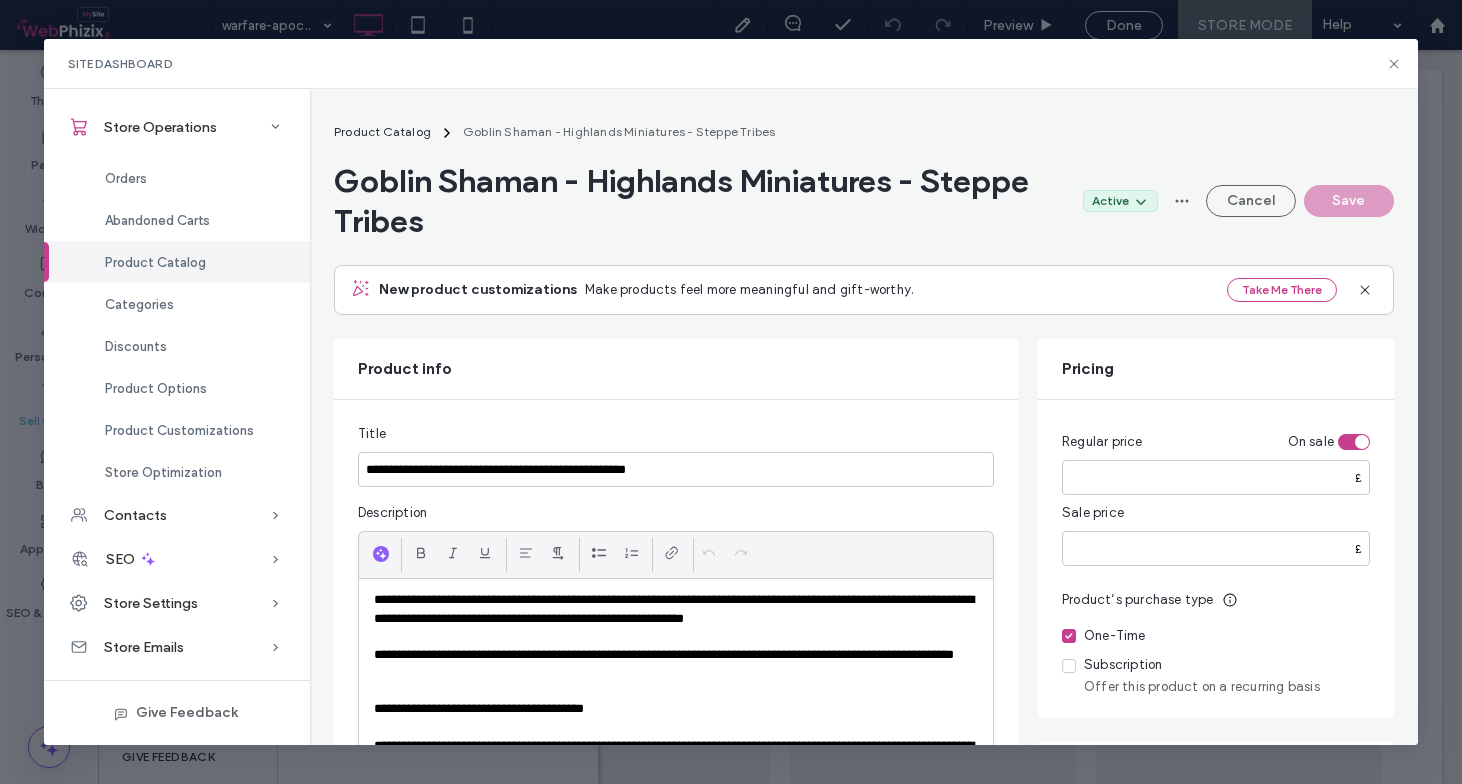 click at bounding box center [1354, 442] 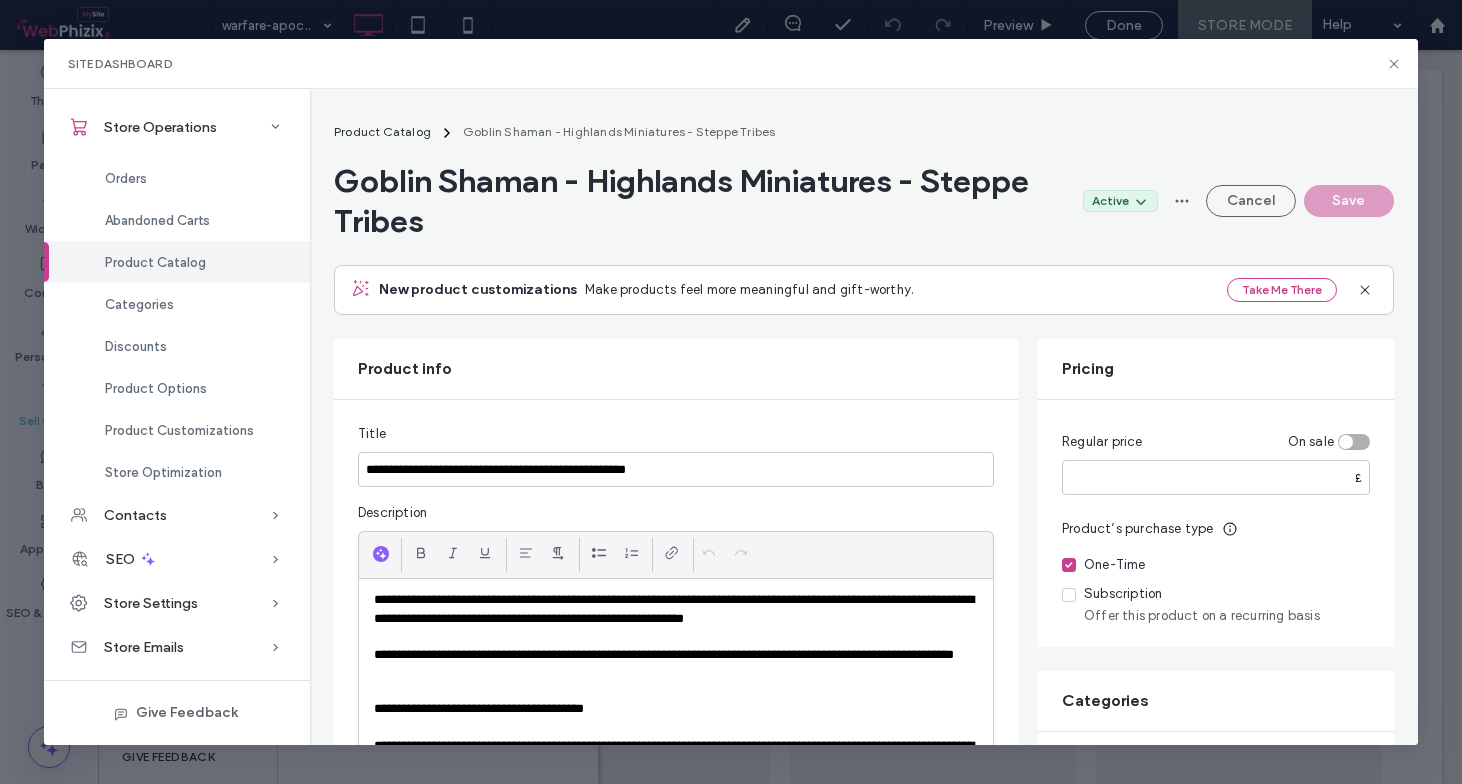 scroll, scrollTop: 0, scrollLeft: 0, axis: both 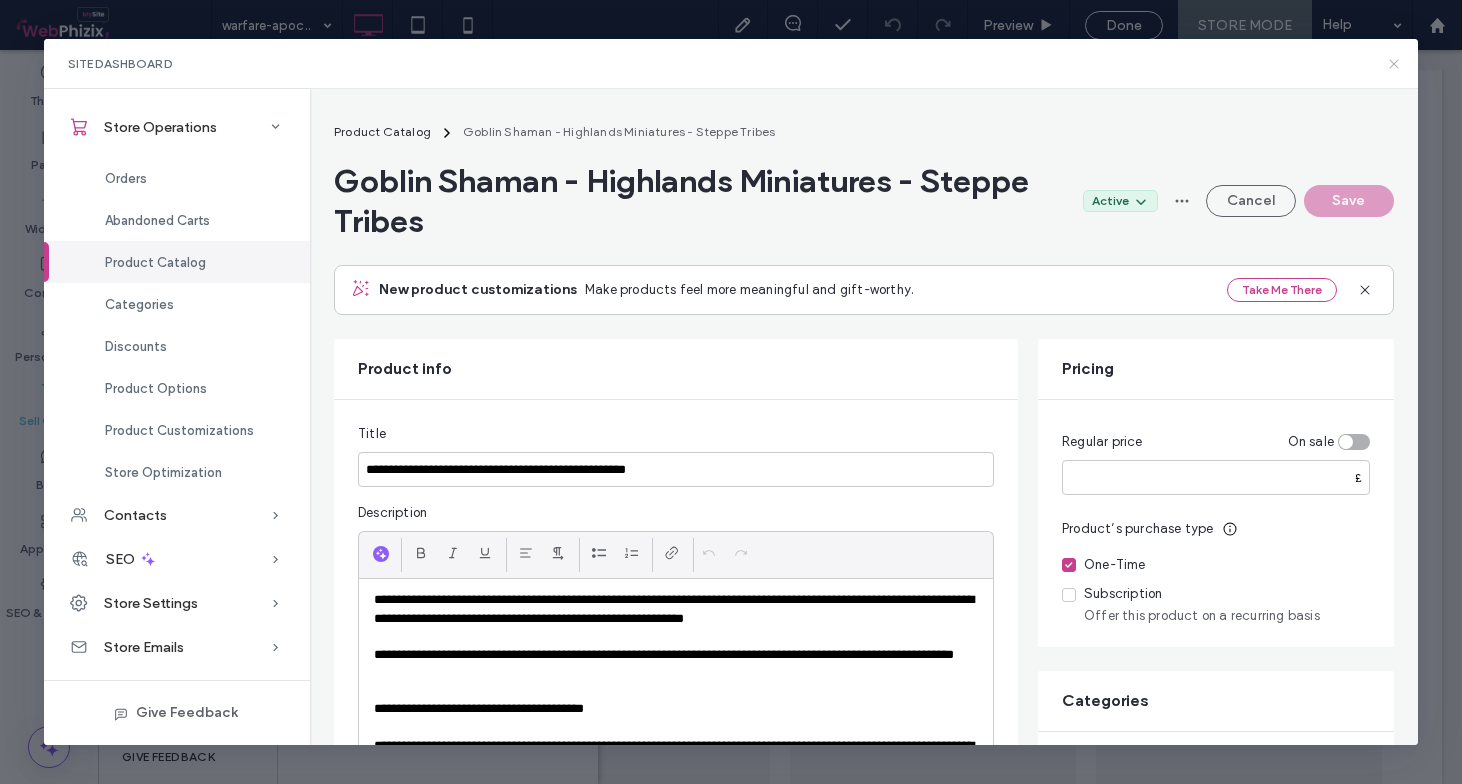 click 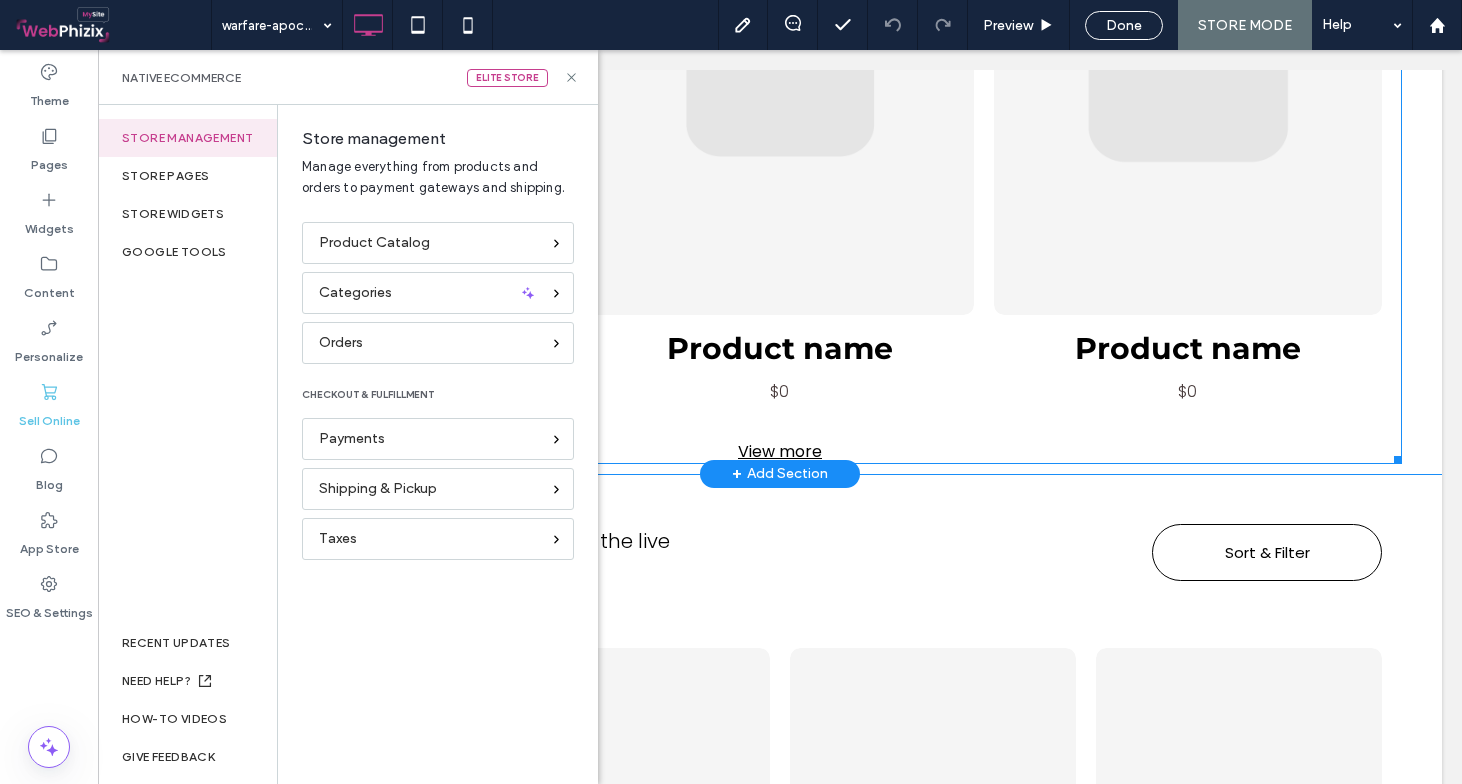 scroll, scrollTop: 0, scrollLeft: 0, axis: both 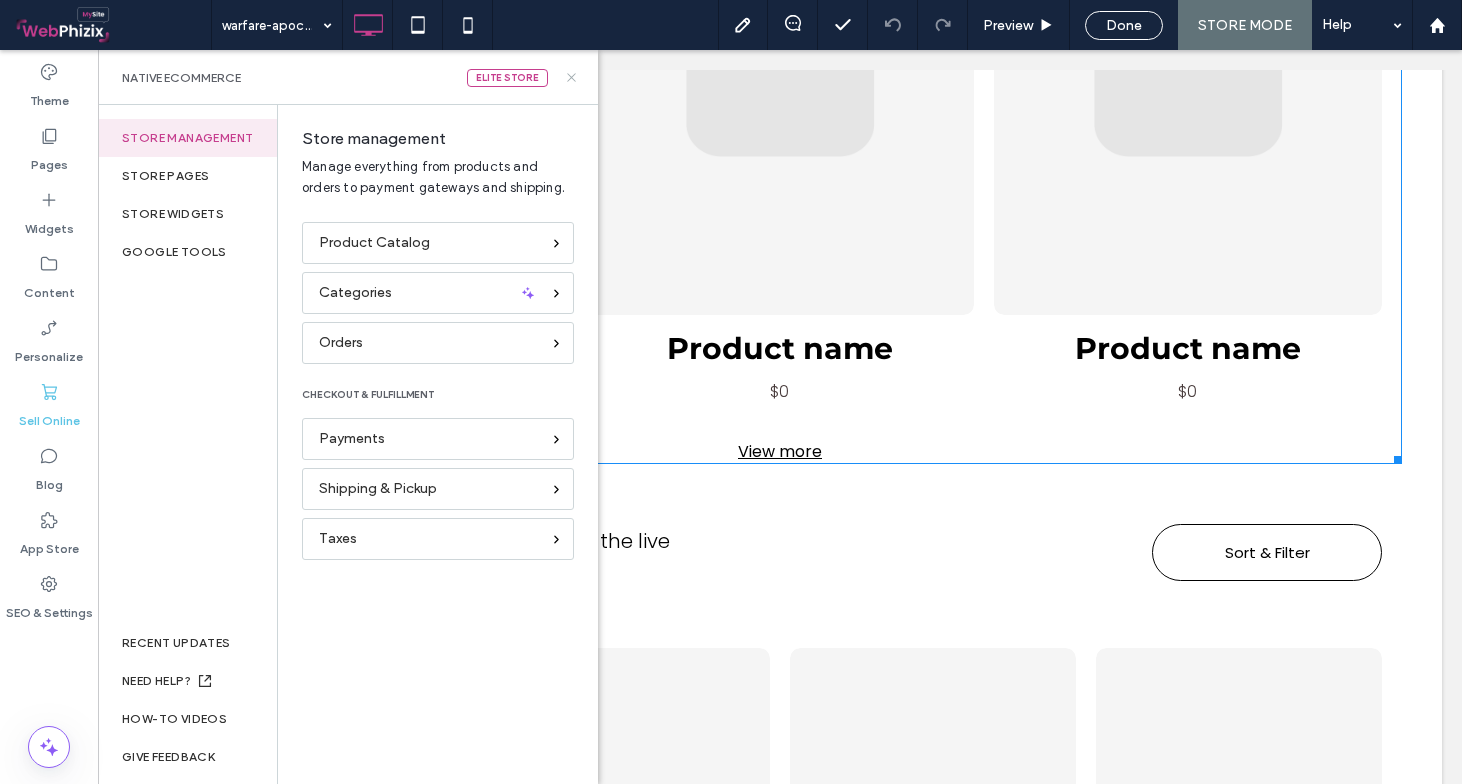 click 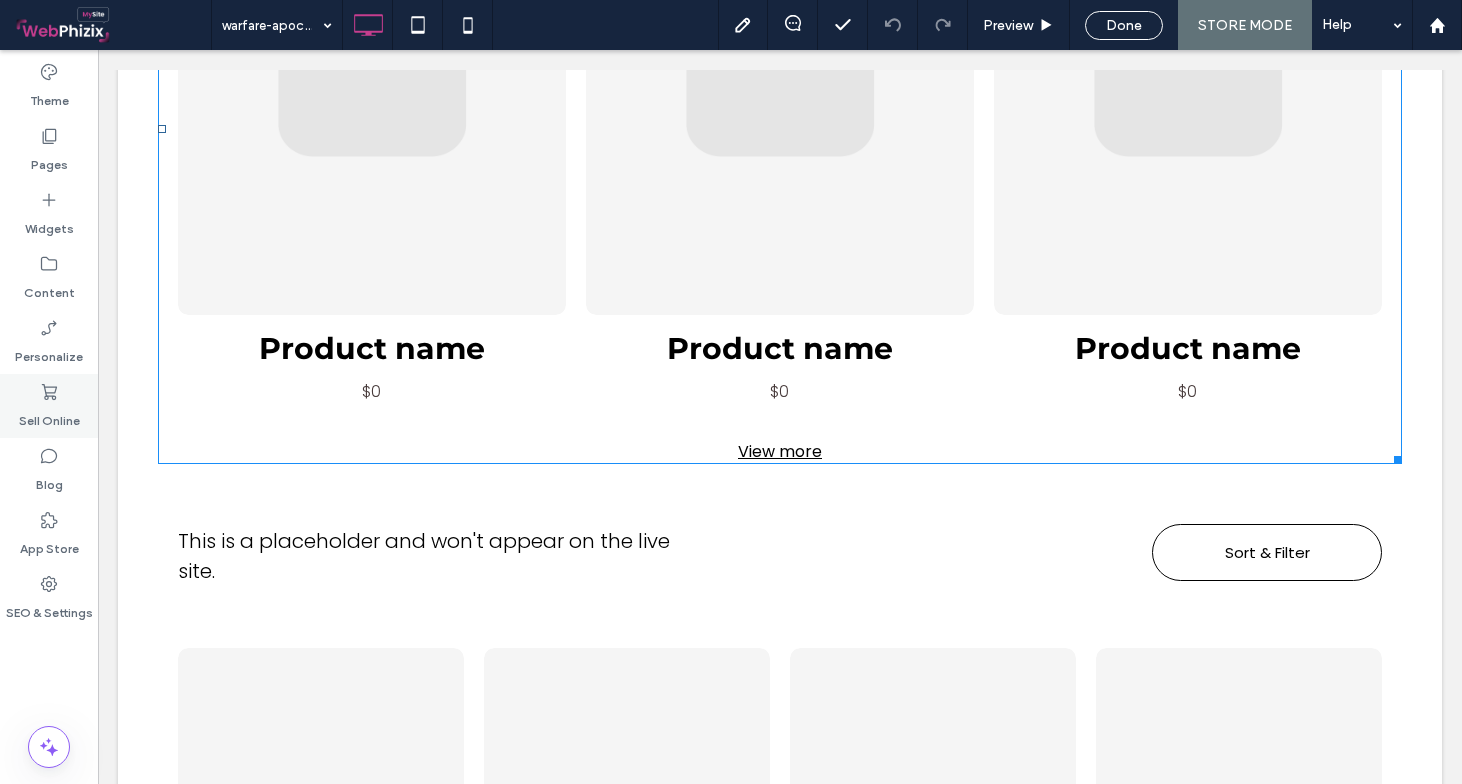 click on "Sell Online" at bounding box center [49, 416] 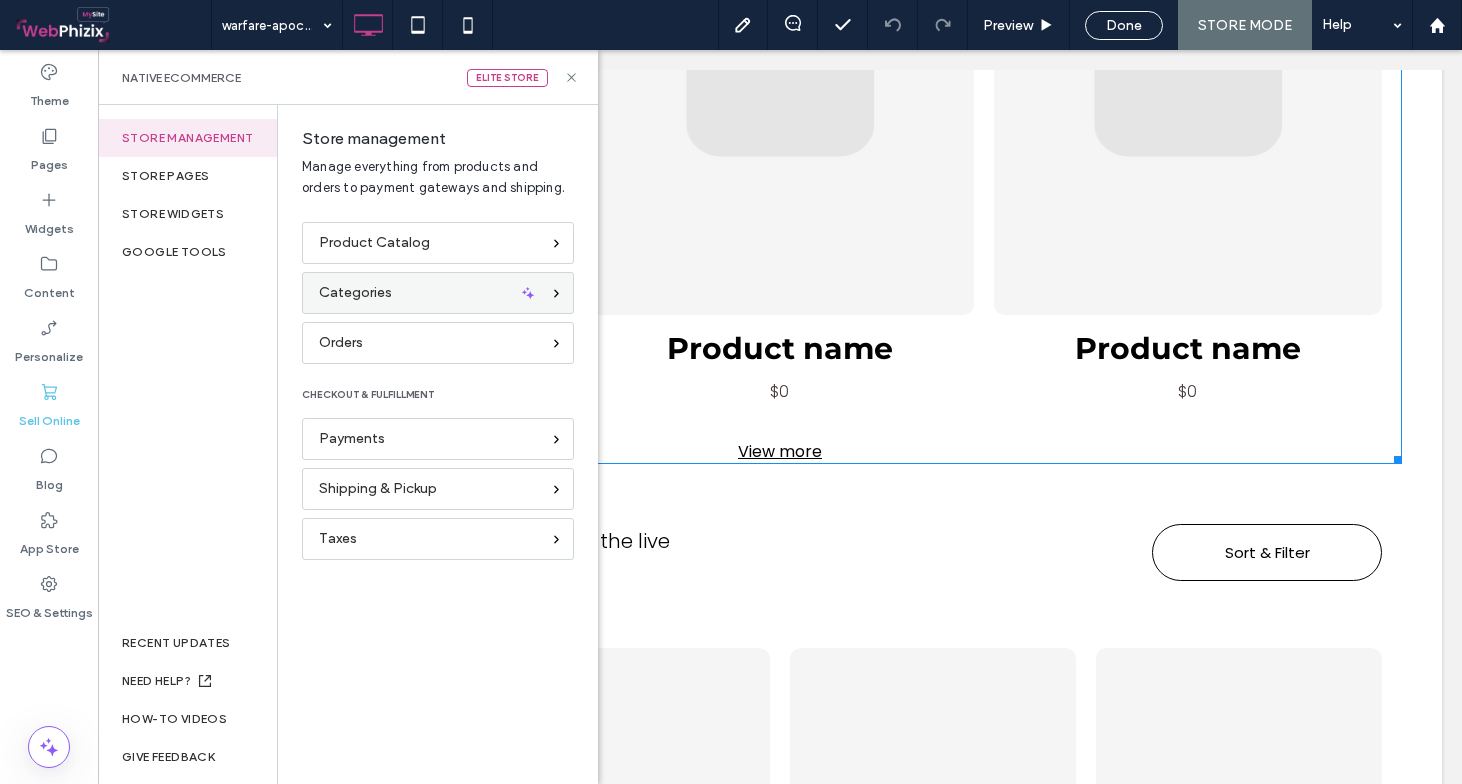 click on "Categories" at bounding box center (429, 293) 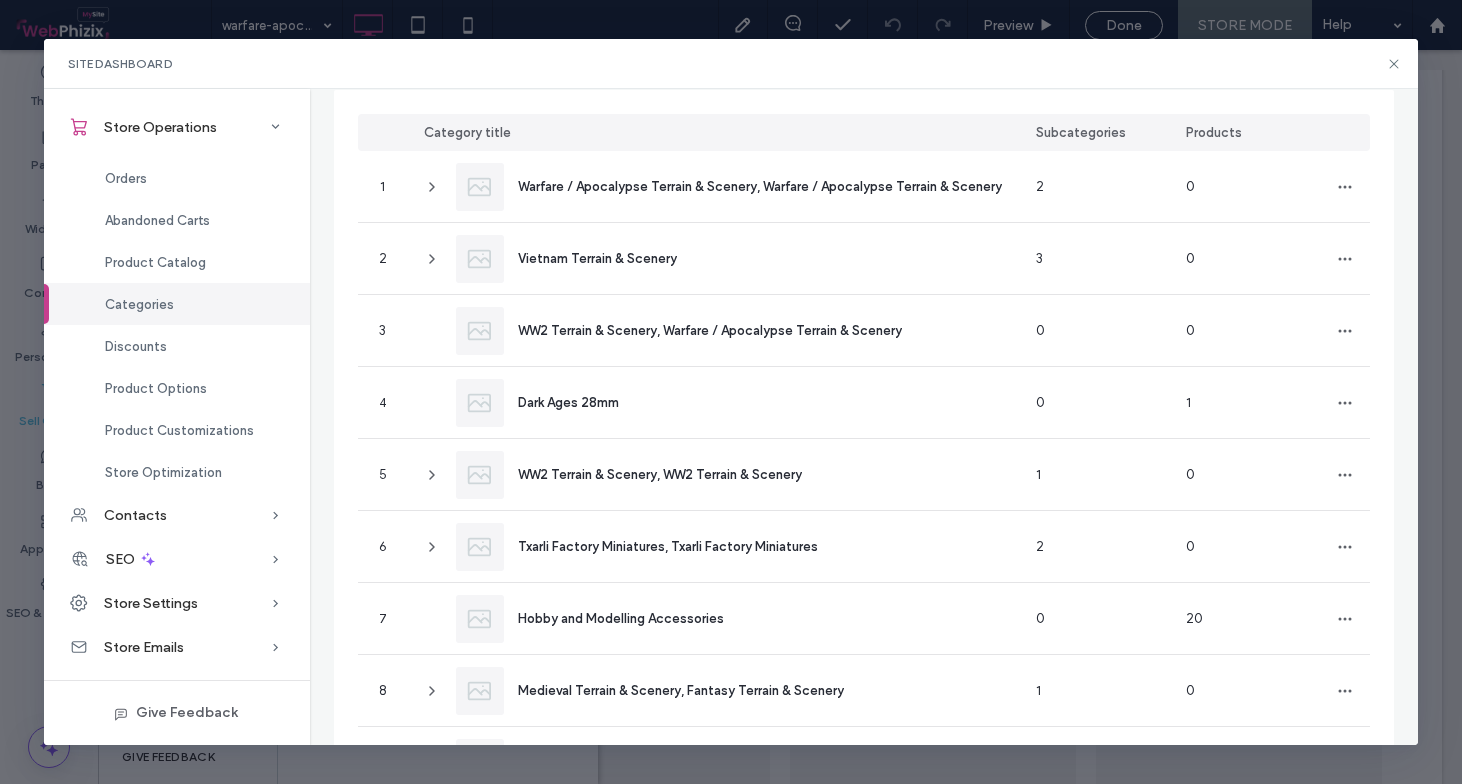 scroll, scrollTop: 171, scrollLeft: 0, axis: vertical 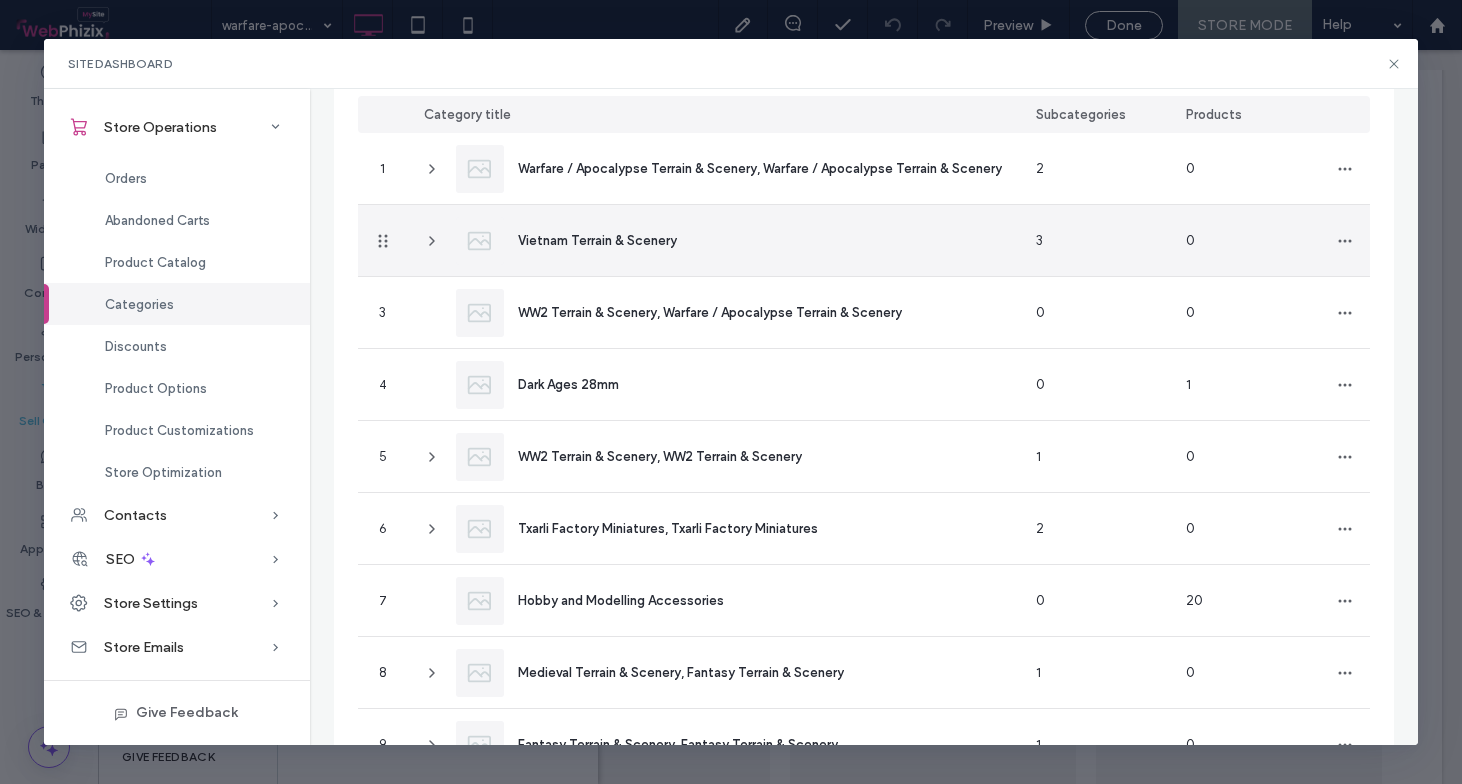 click 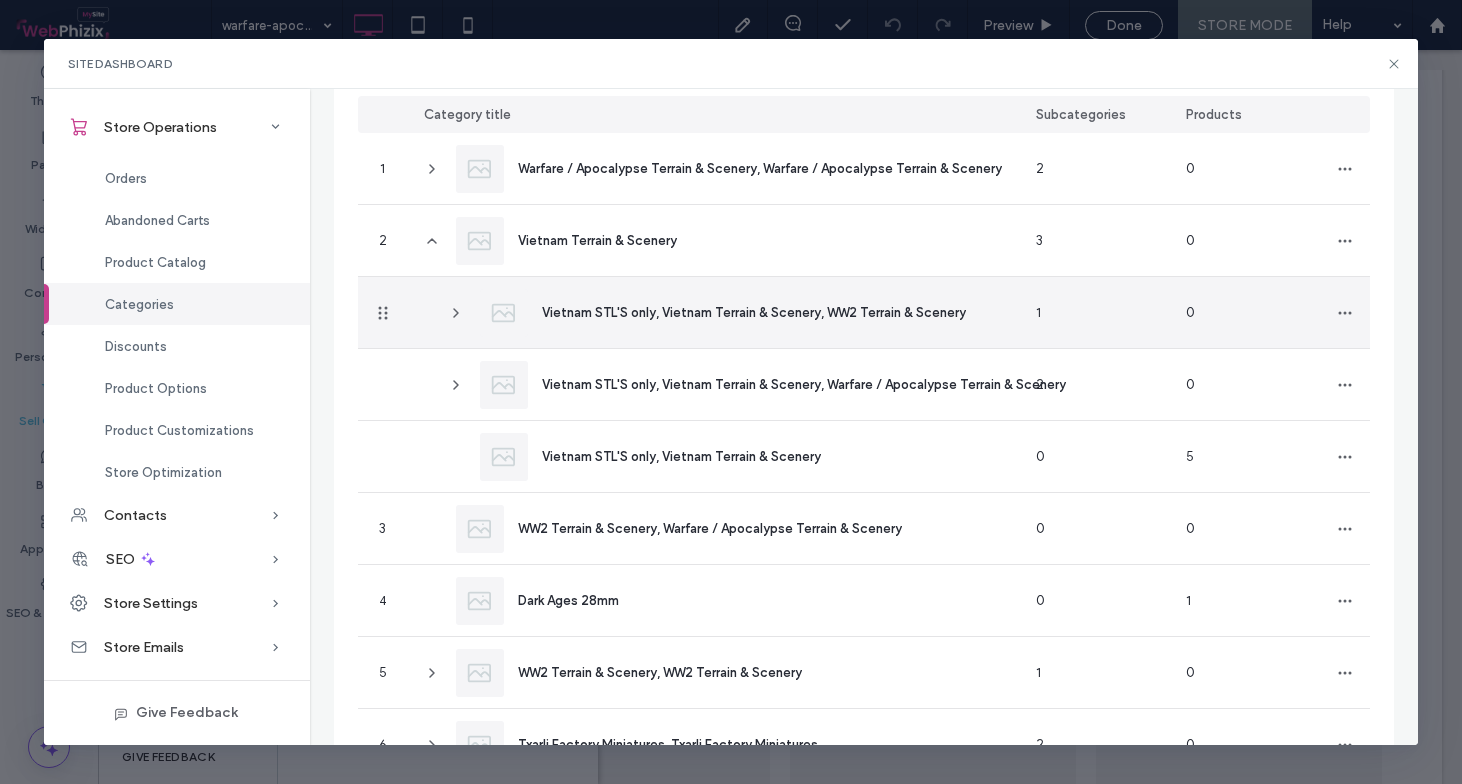 click 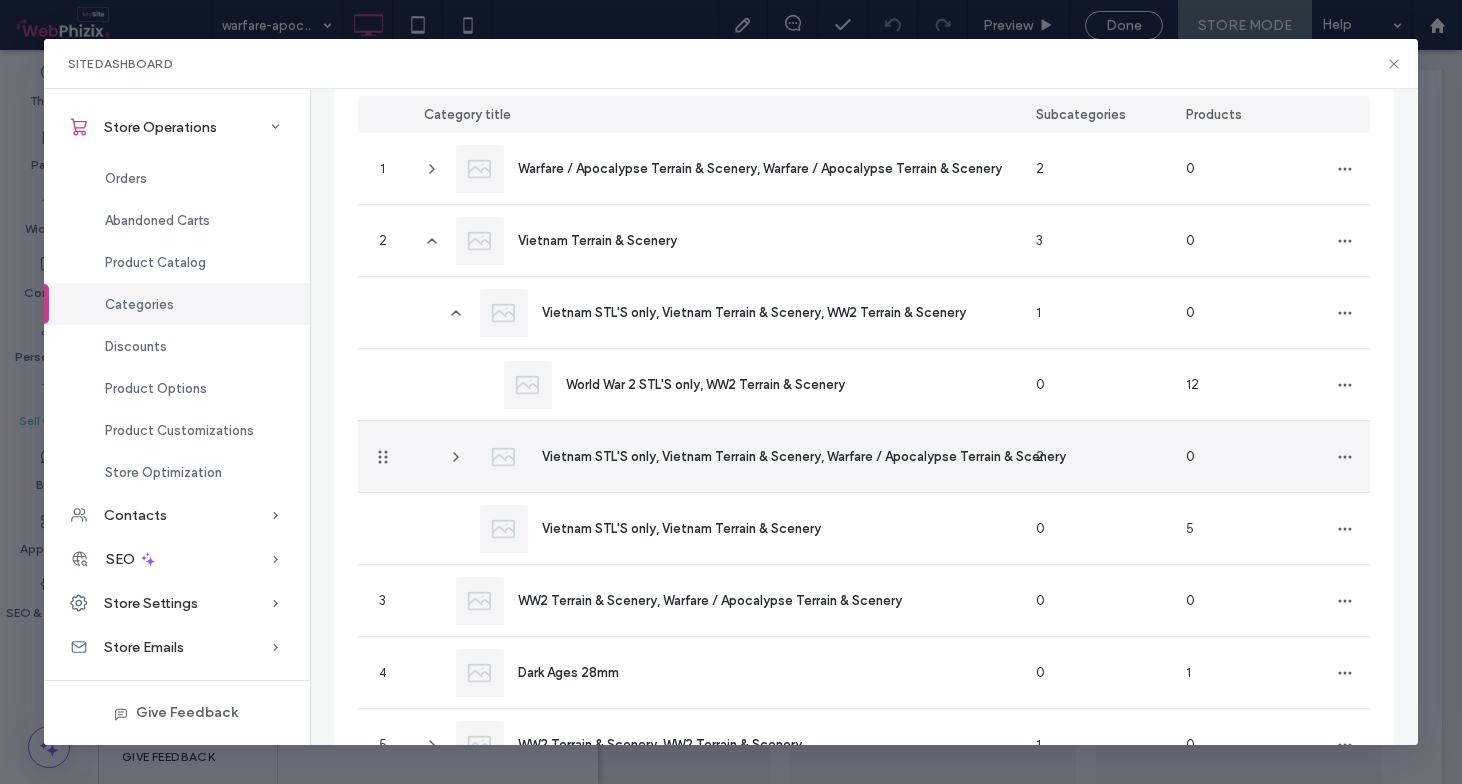 scroll, scrollTop: 11, scrollLeft: 0, axis: vertical 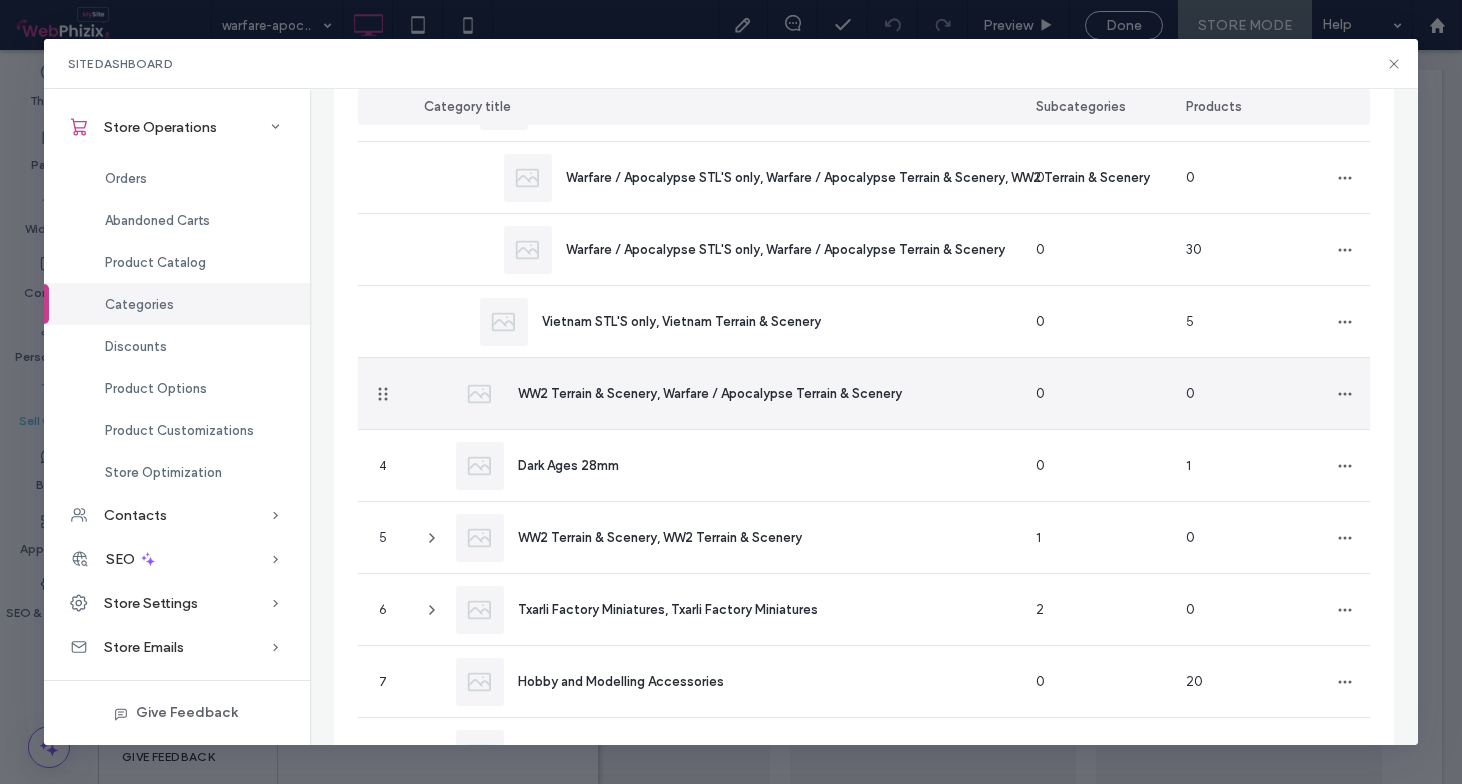click on "WW2 Terrain & Scenery, Warfare / Apocalypse Terrain & Scenery" at bounding box center (714, 393) 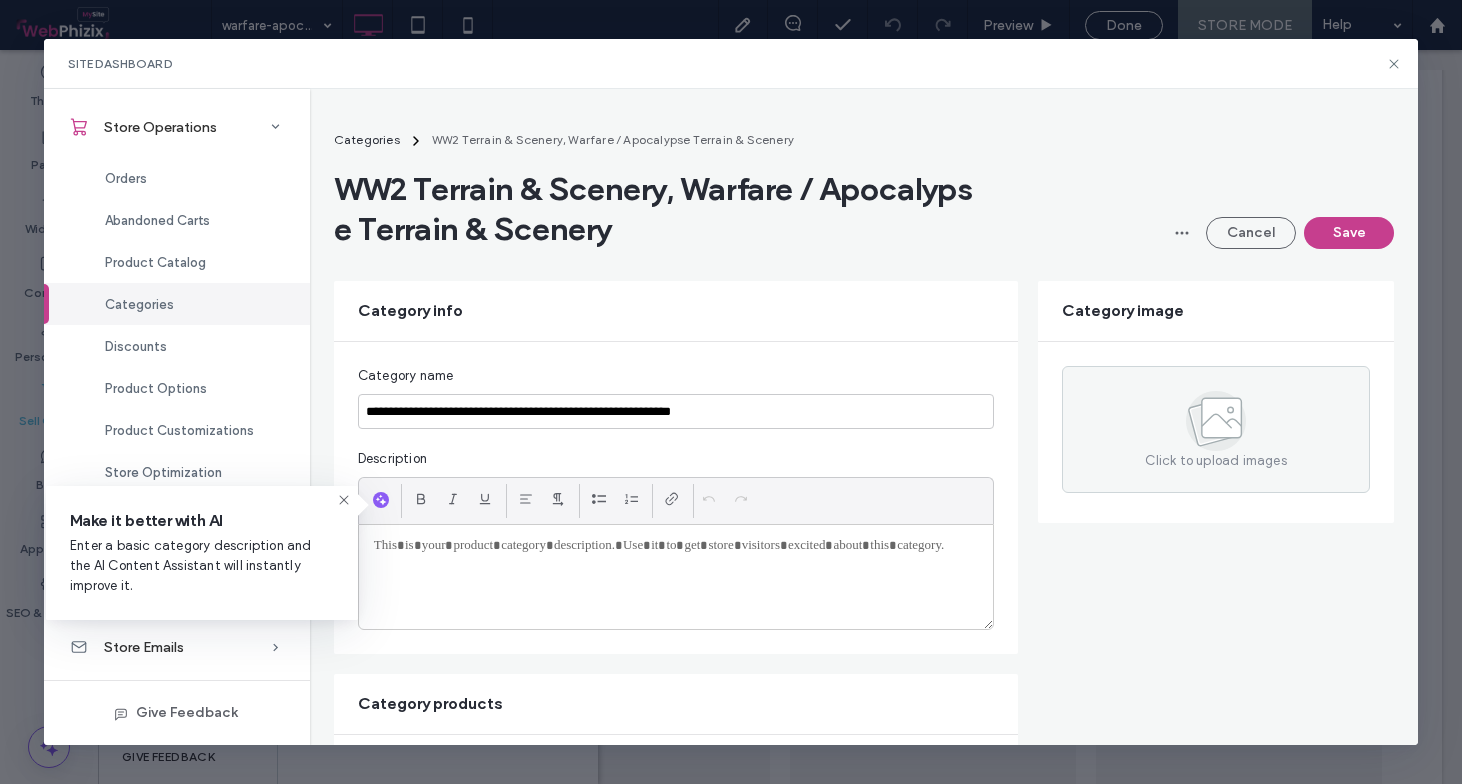 scroll, scrollTop: 0, scrollLeft: 0, axis: both 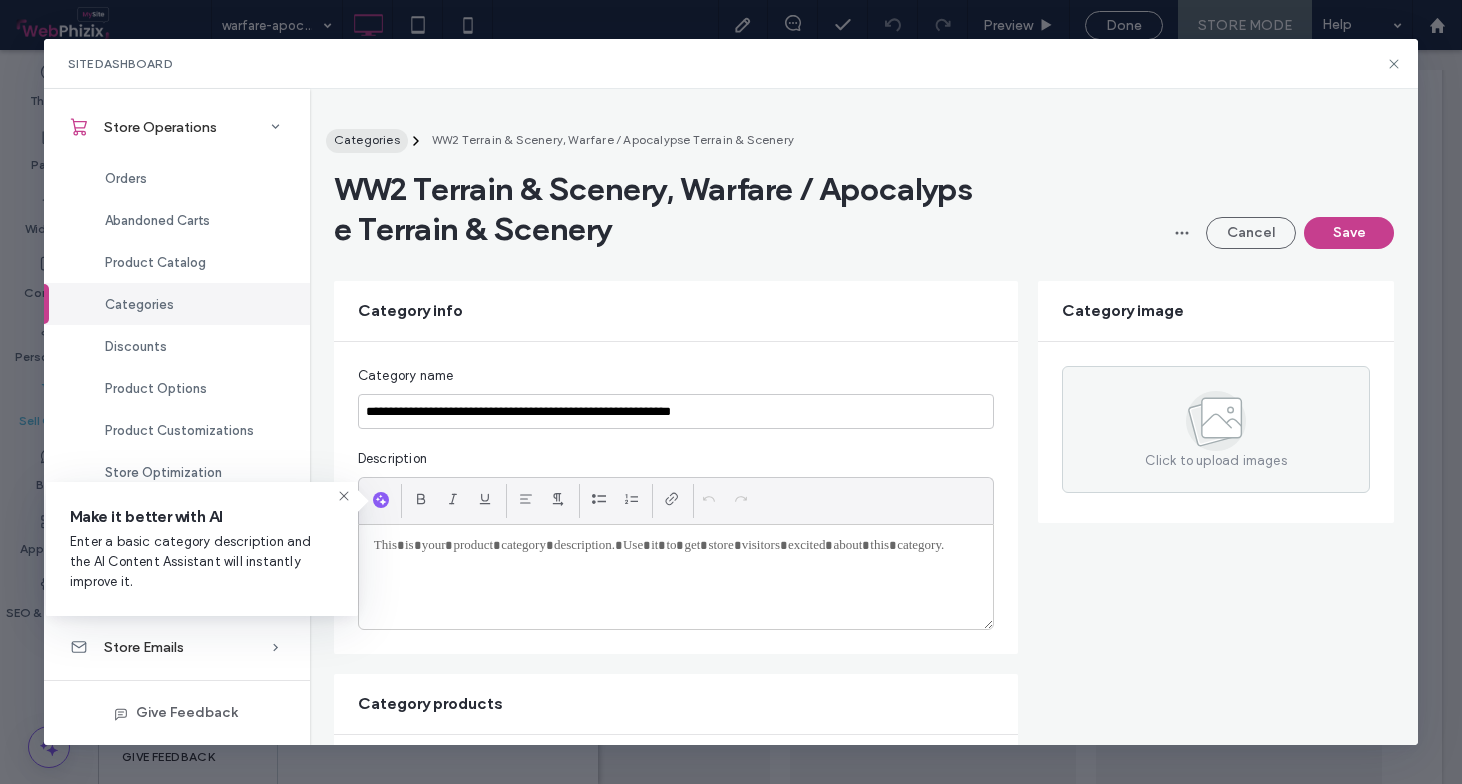 click on "Categories" at bounding box center [367, 139] 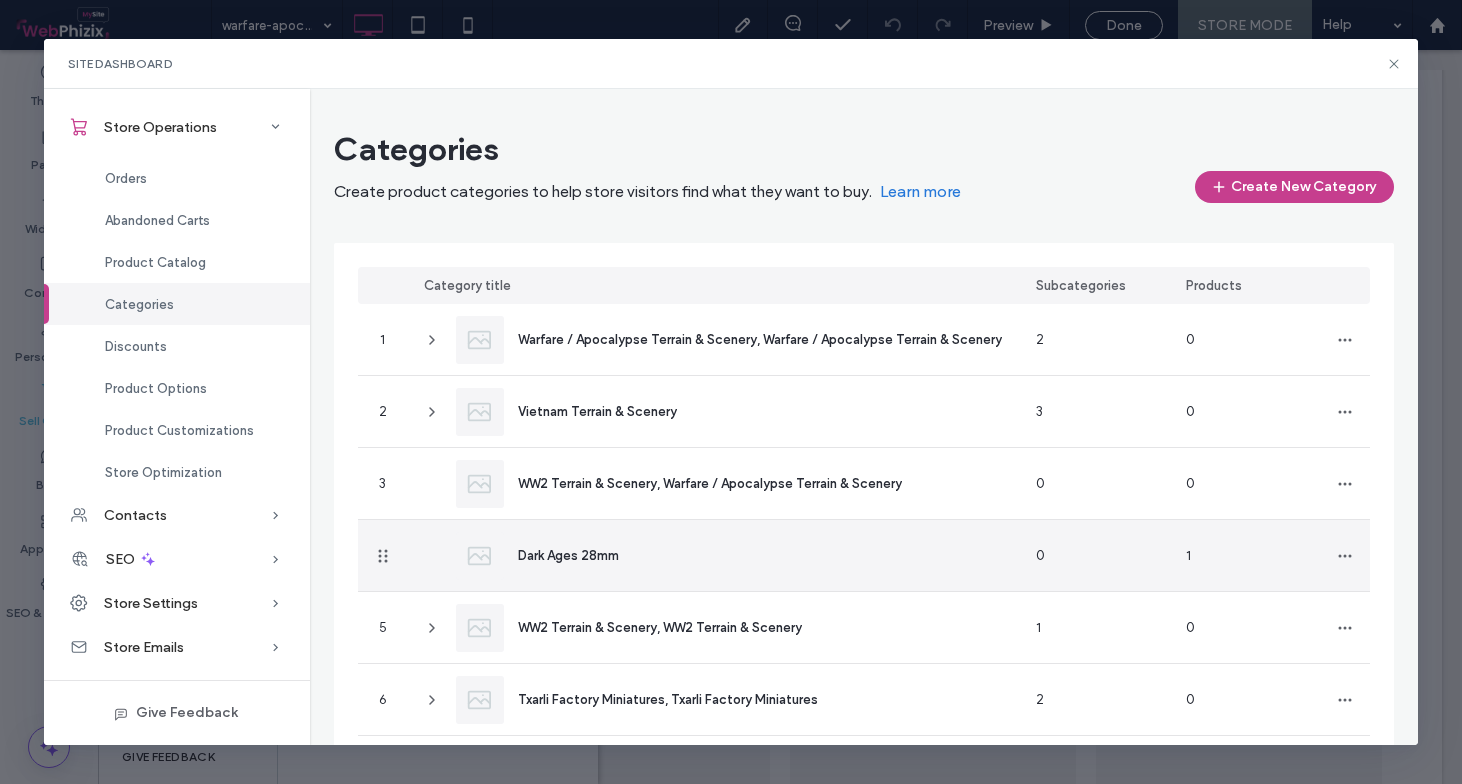 scroll, scrollTop: 11, scrollLeft: 0, axis: vertical 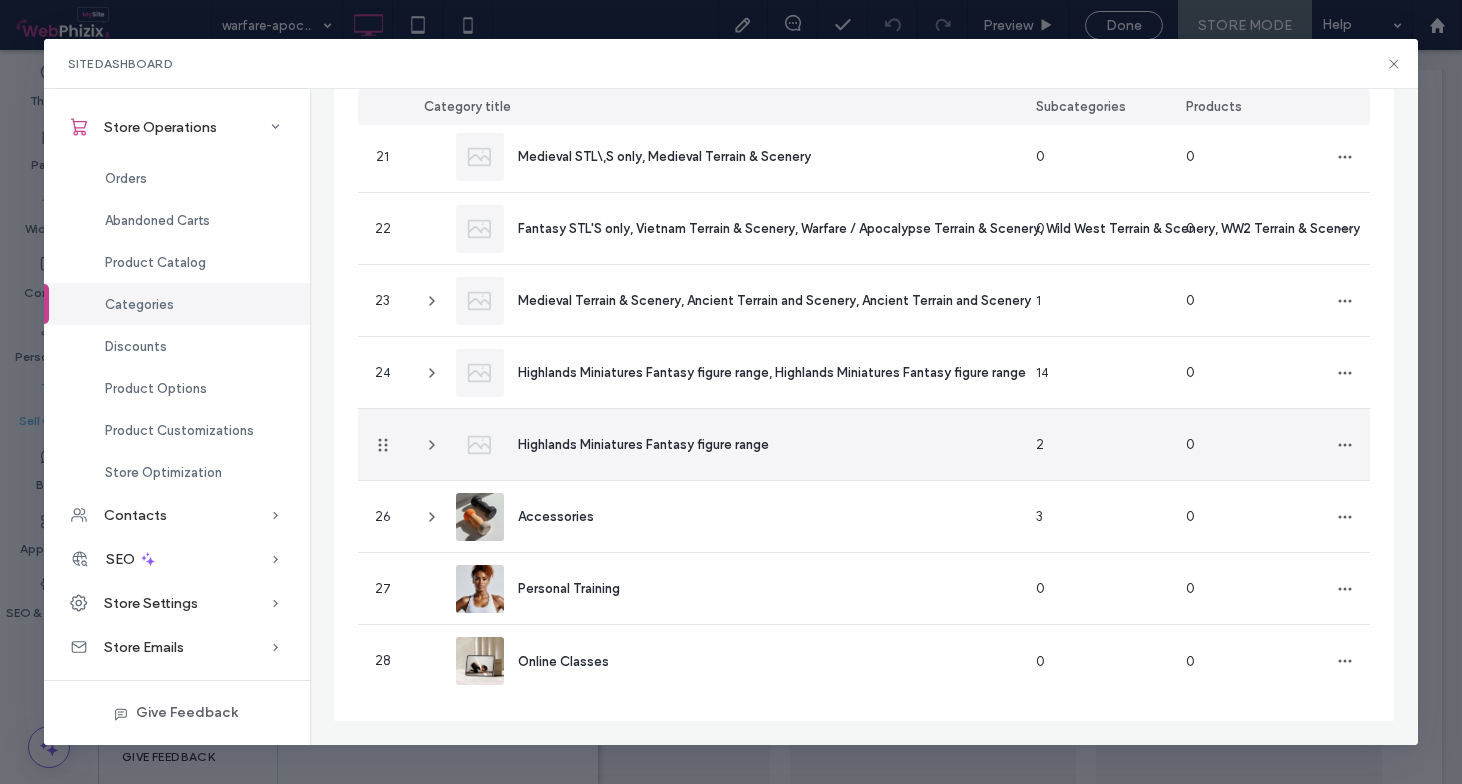 click 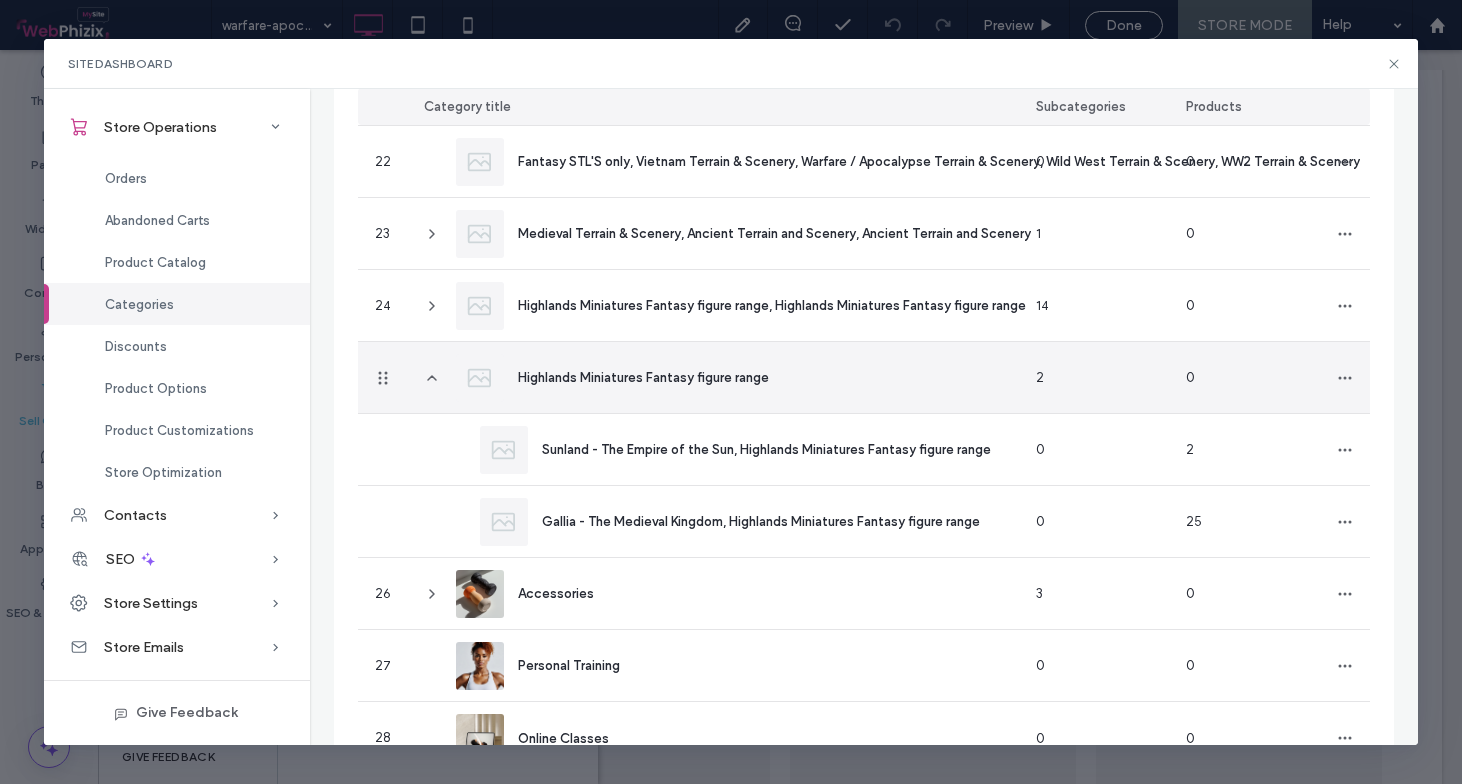 scroll, scrollTop: 1727, scrollLeft: 0, axis: vertical 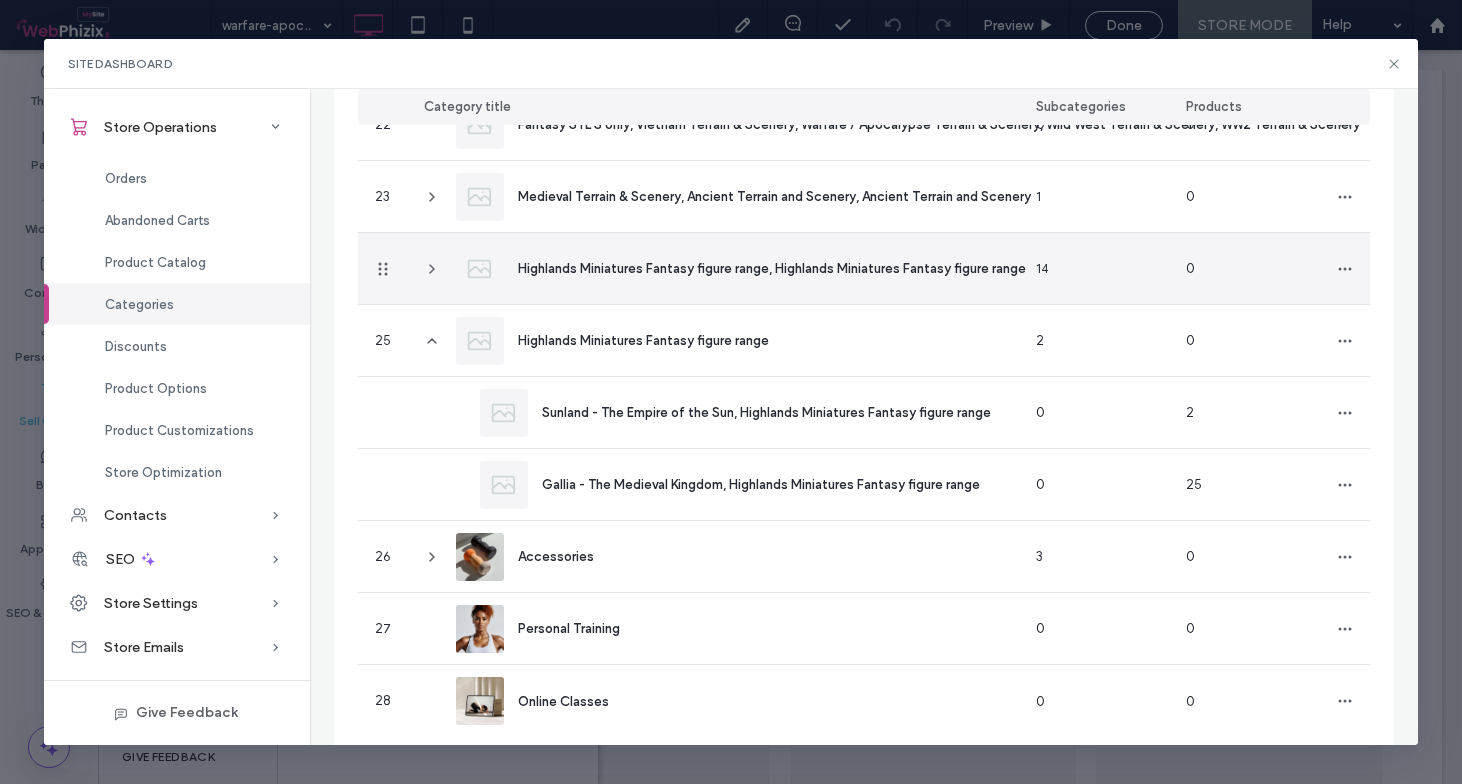 click 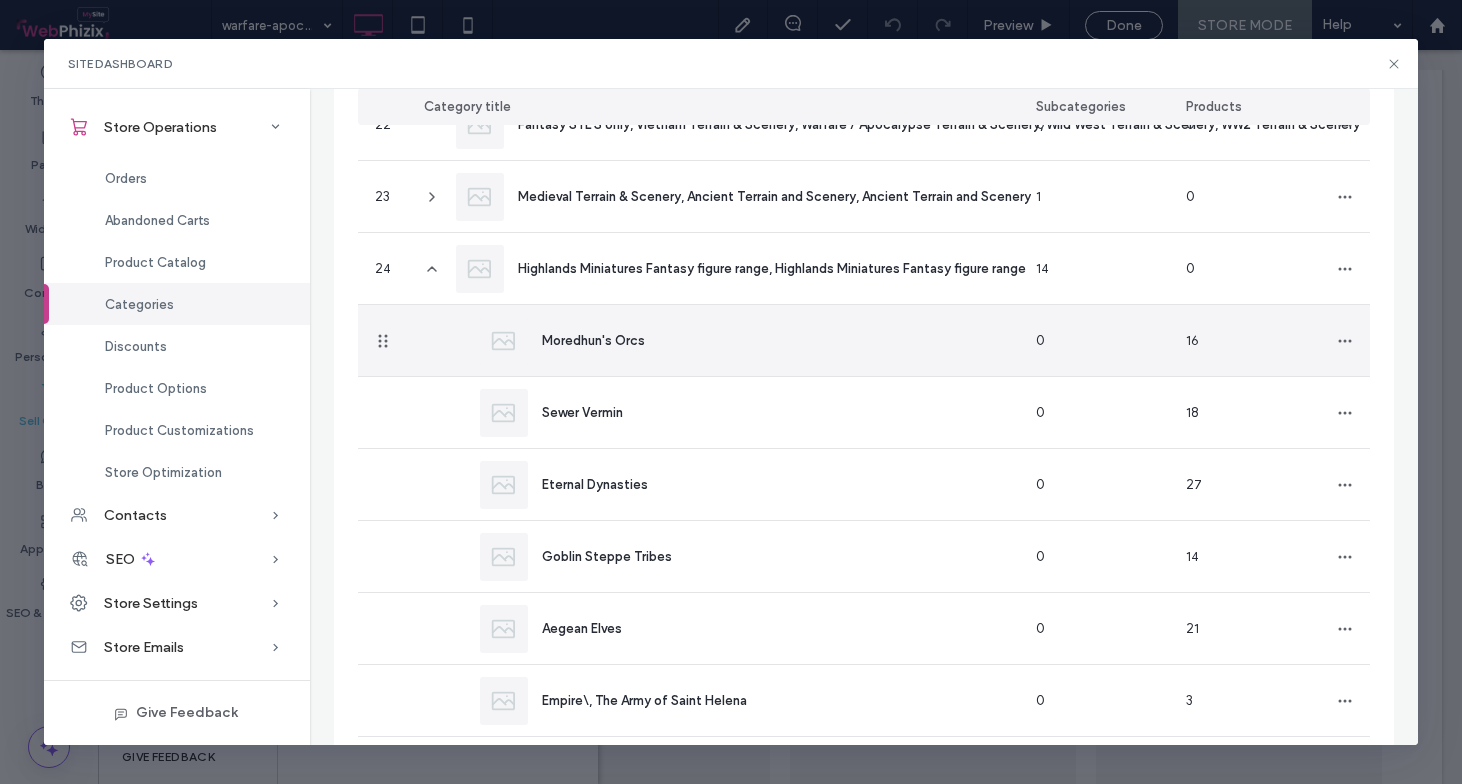 scroll, scrollTop: 0, scrollLeft: 0, axis: both 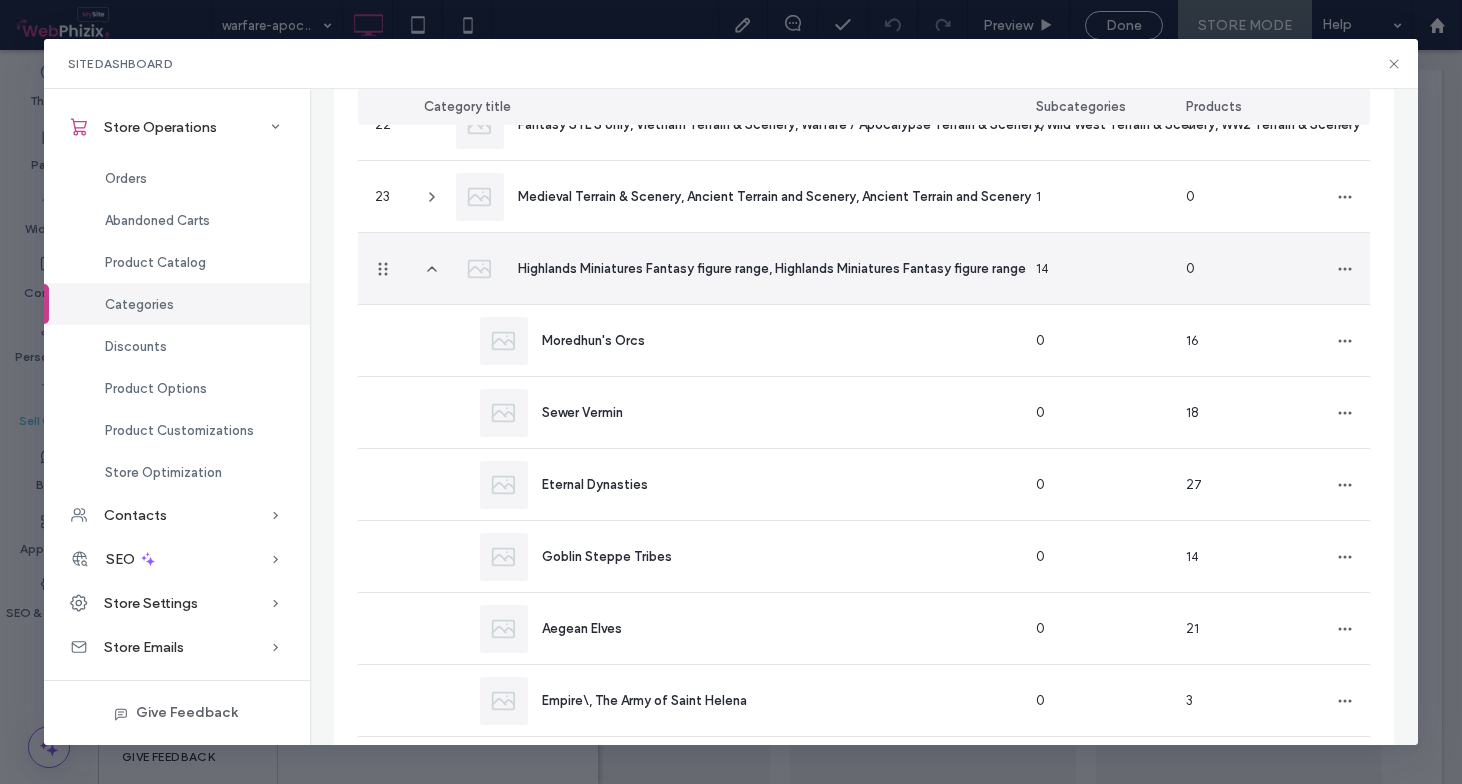 click 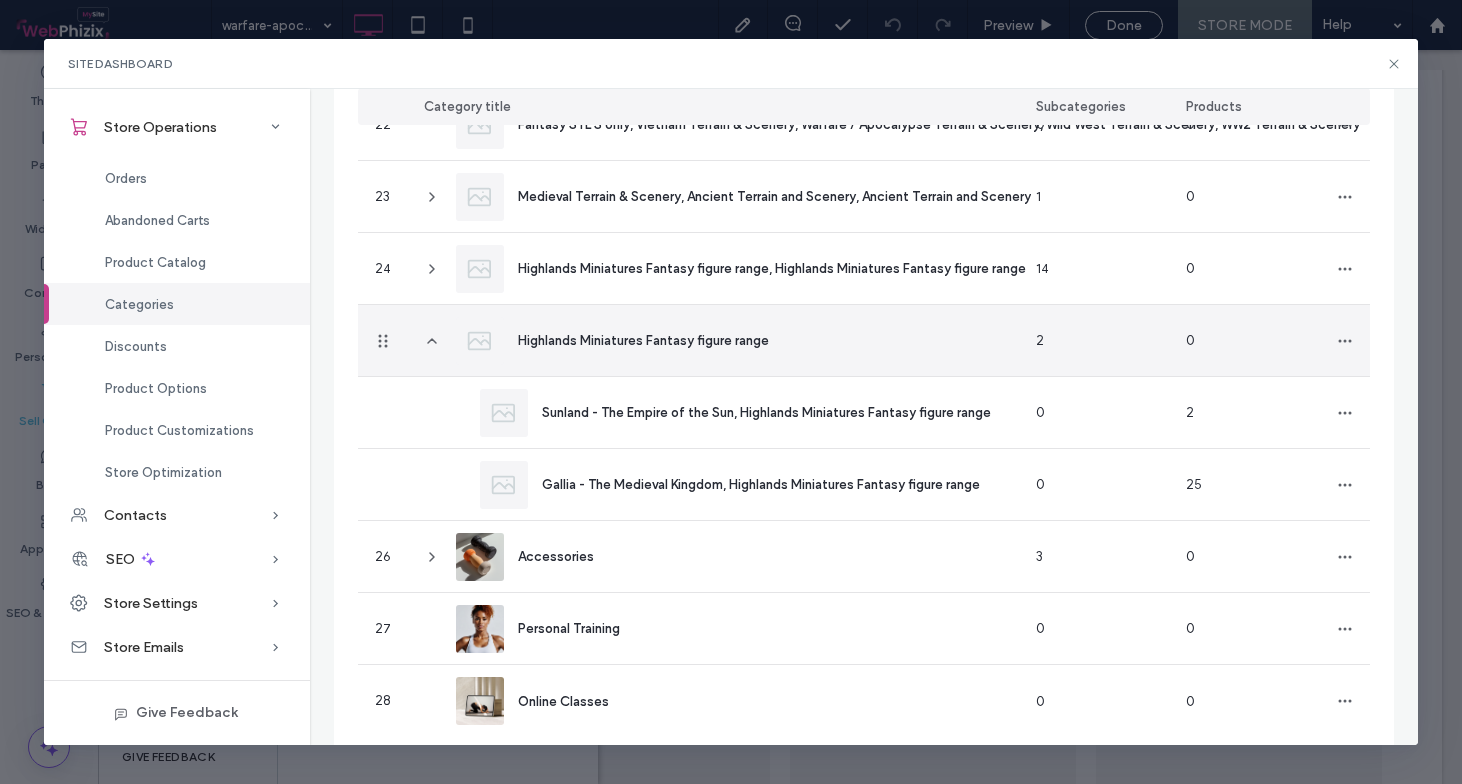 click 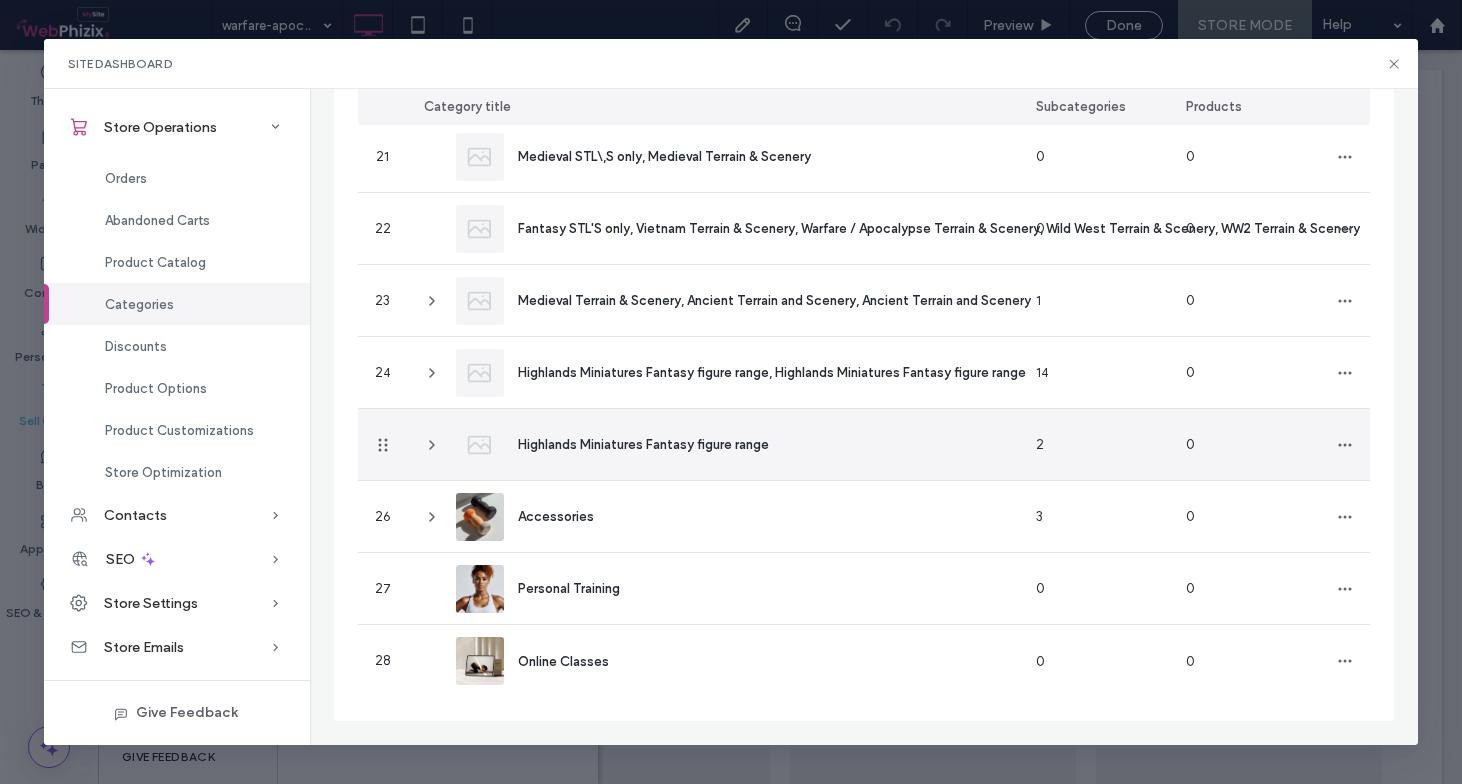 scroll, scrollTop: 1634, scrollLeft: 0, axis: vertical 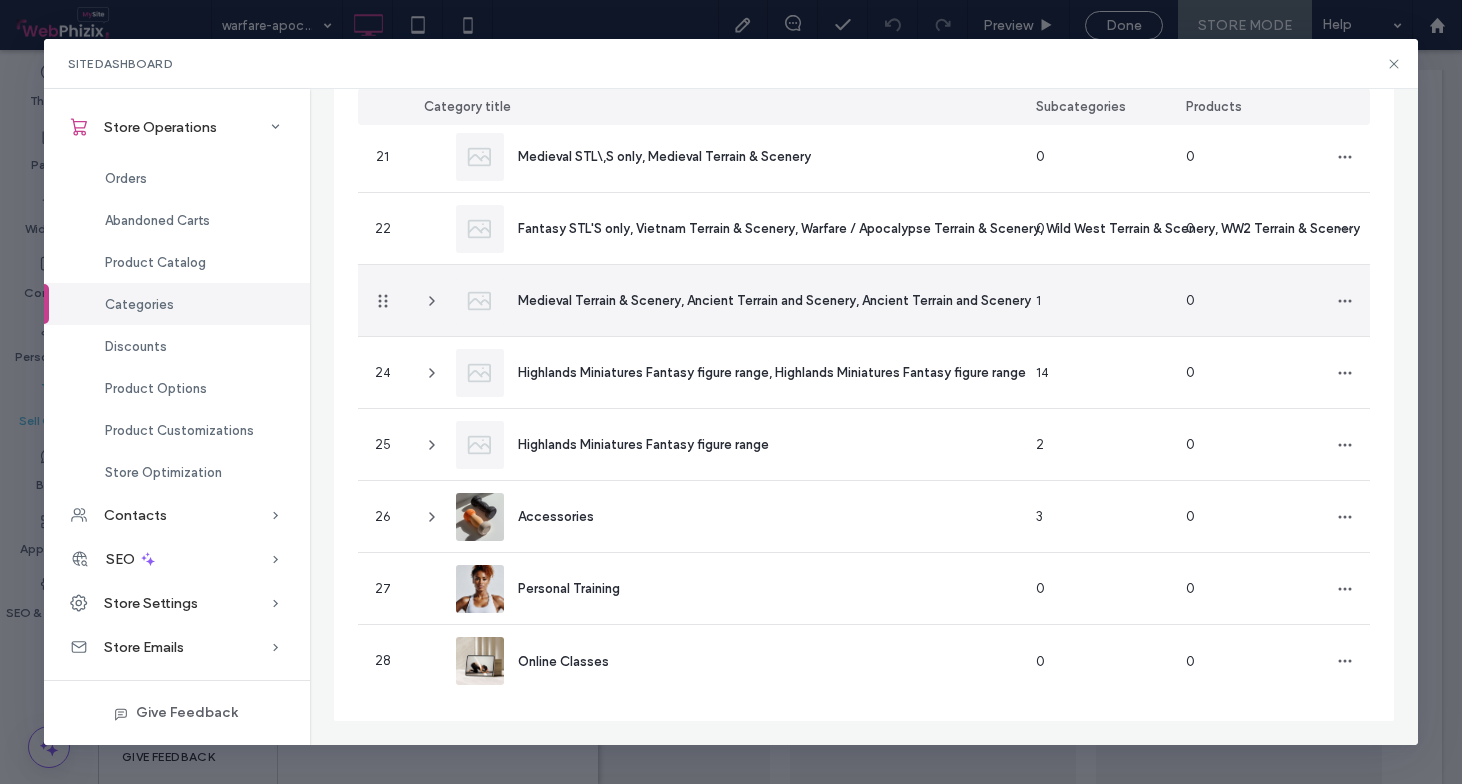 click 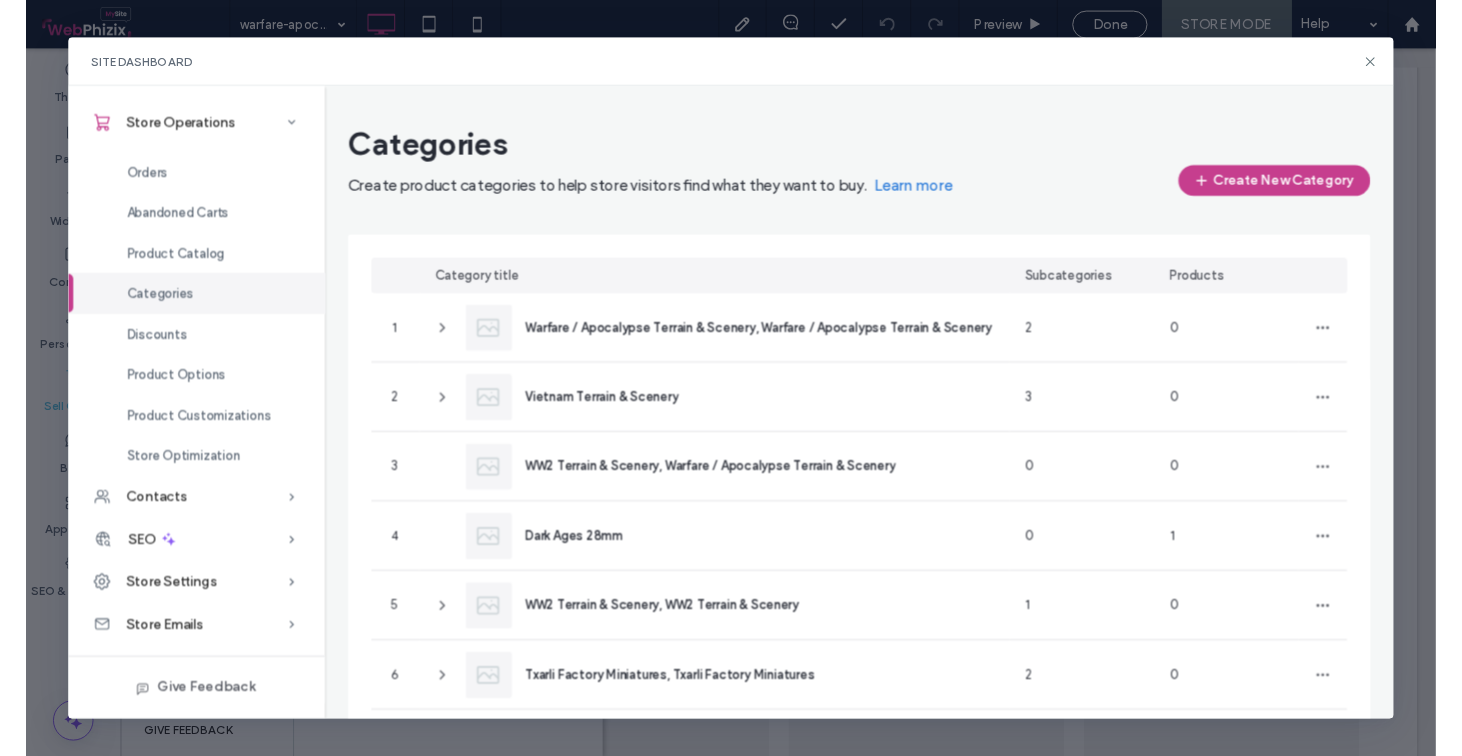 scroll, scrollTop: 0, scrollLeft: 0, axis: both 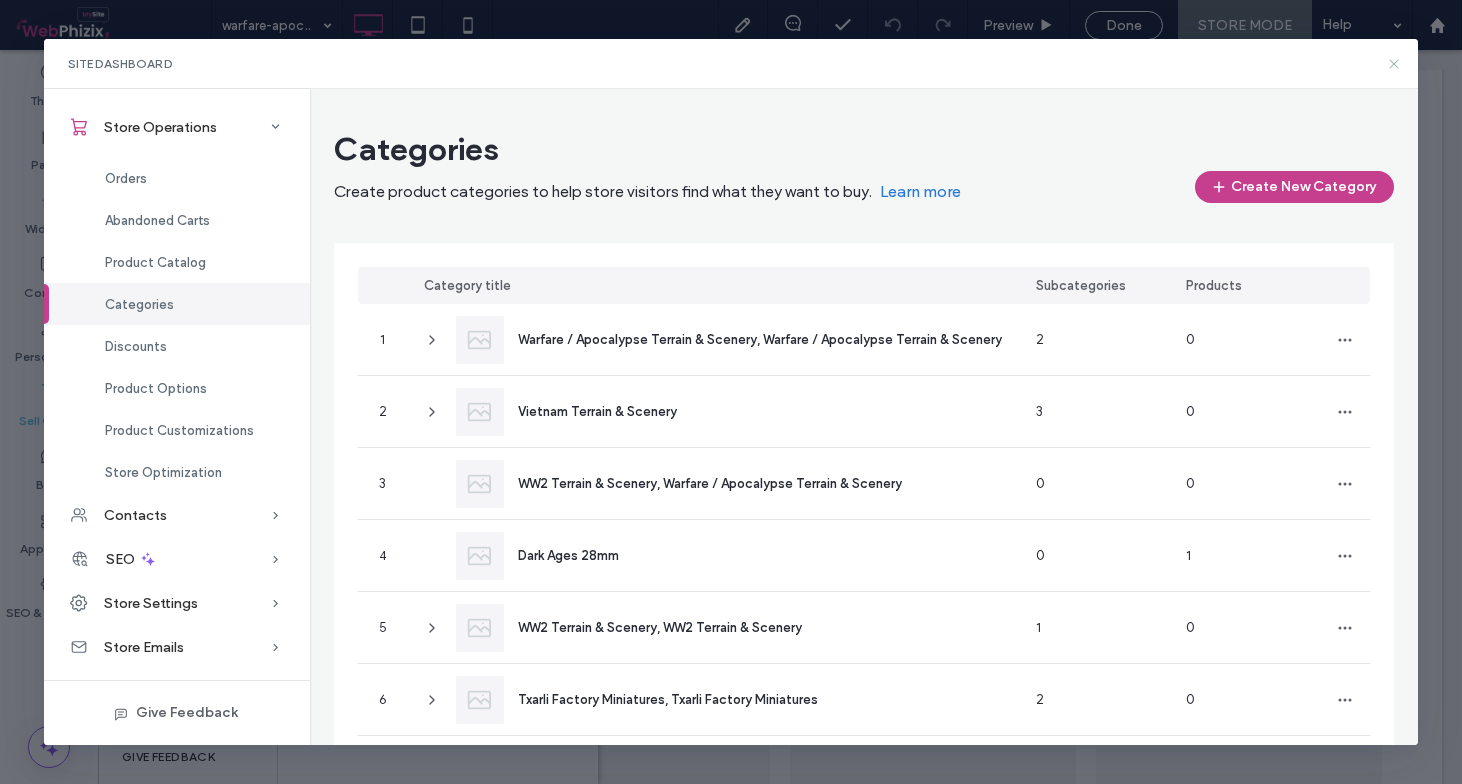 click 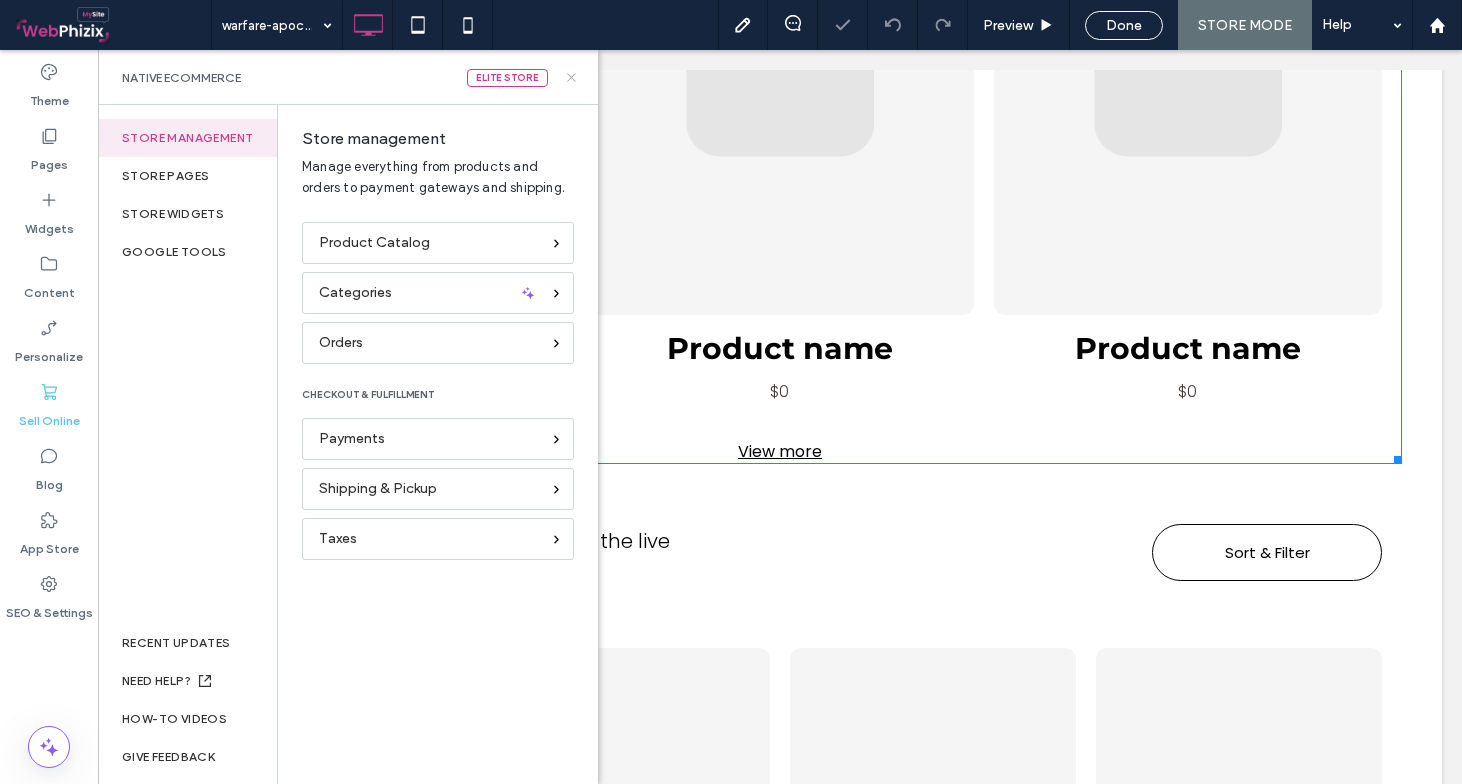 click 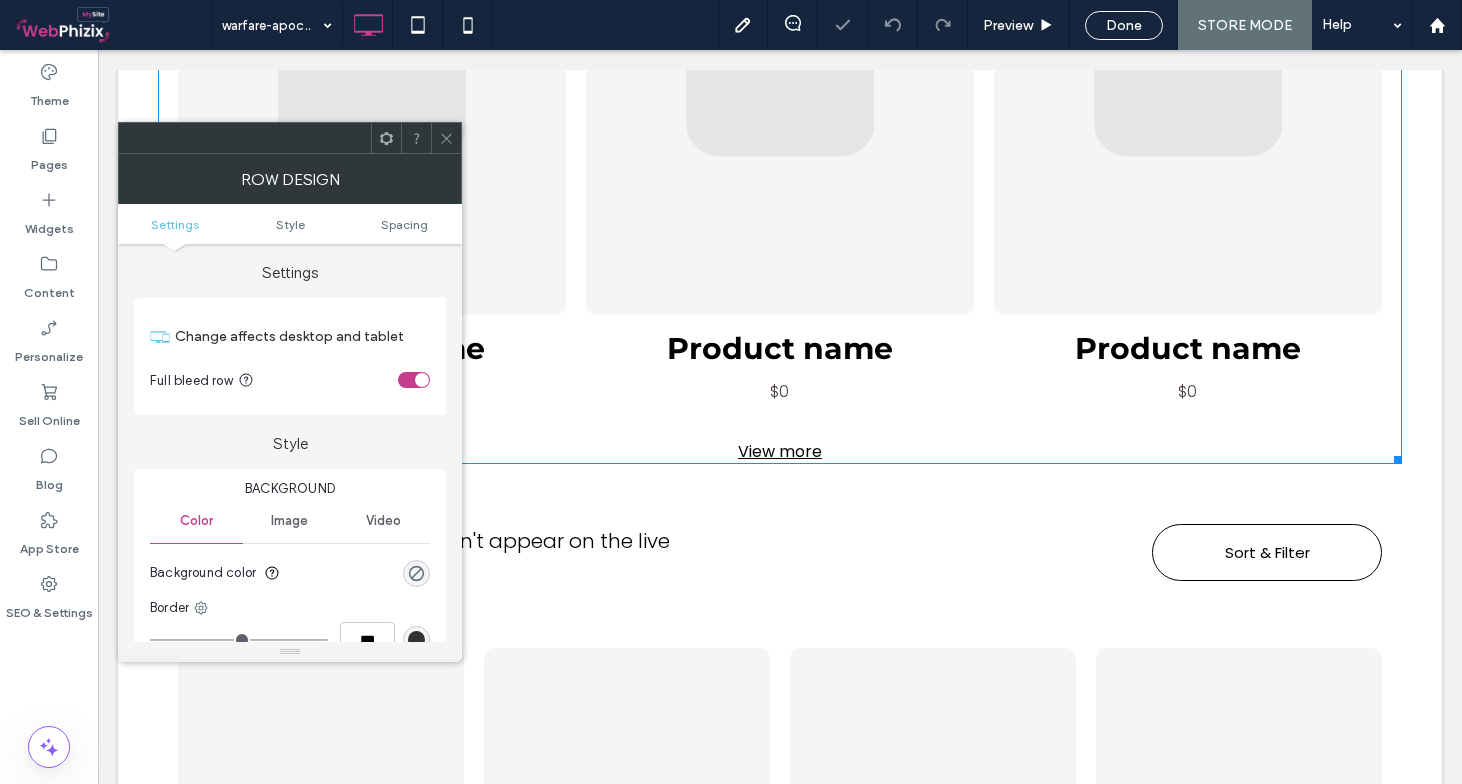click 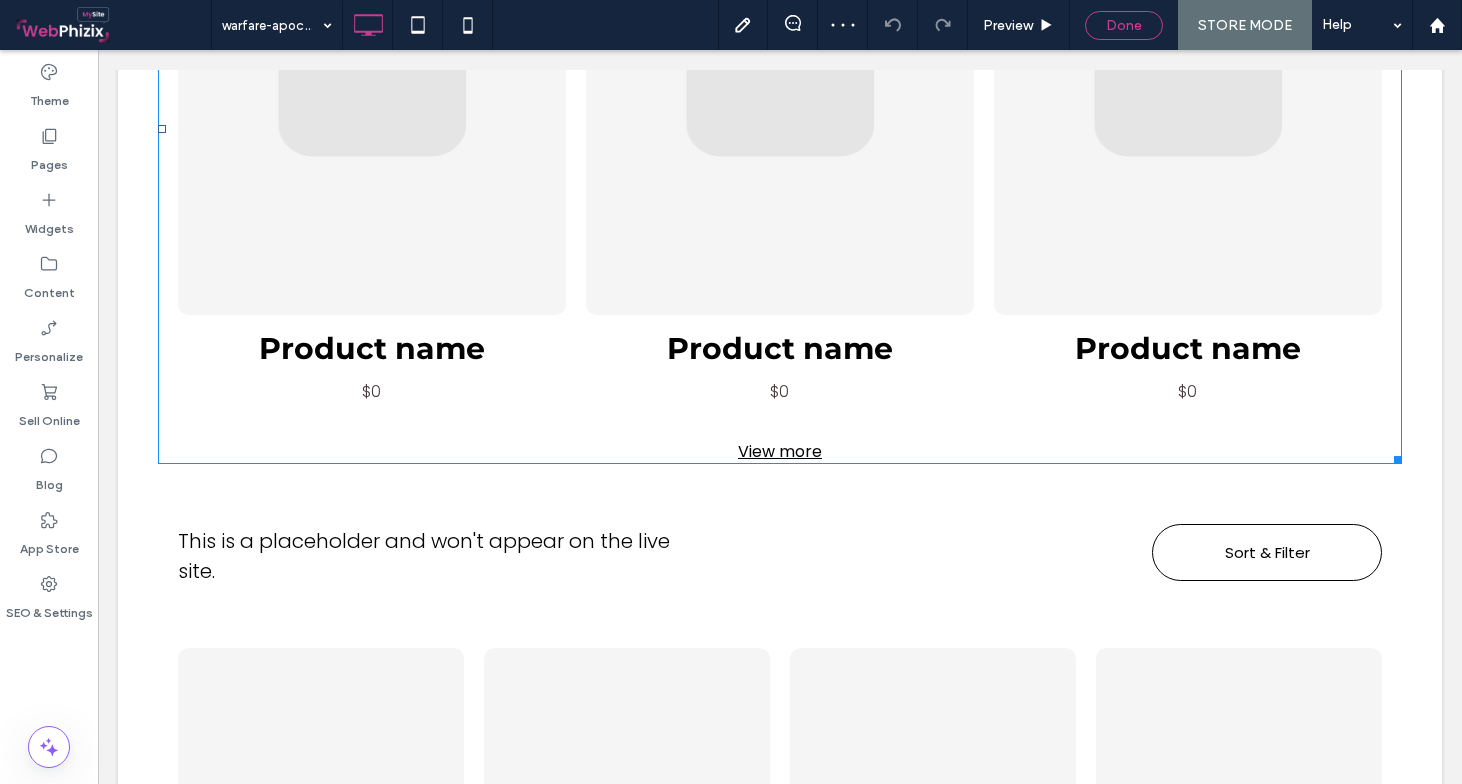 click on "Done" at bounding box center [1124, 25] 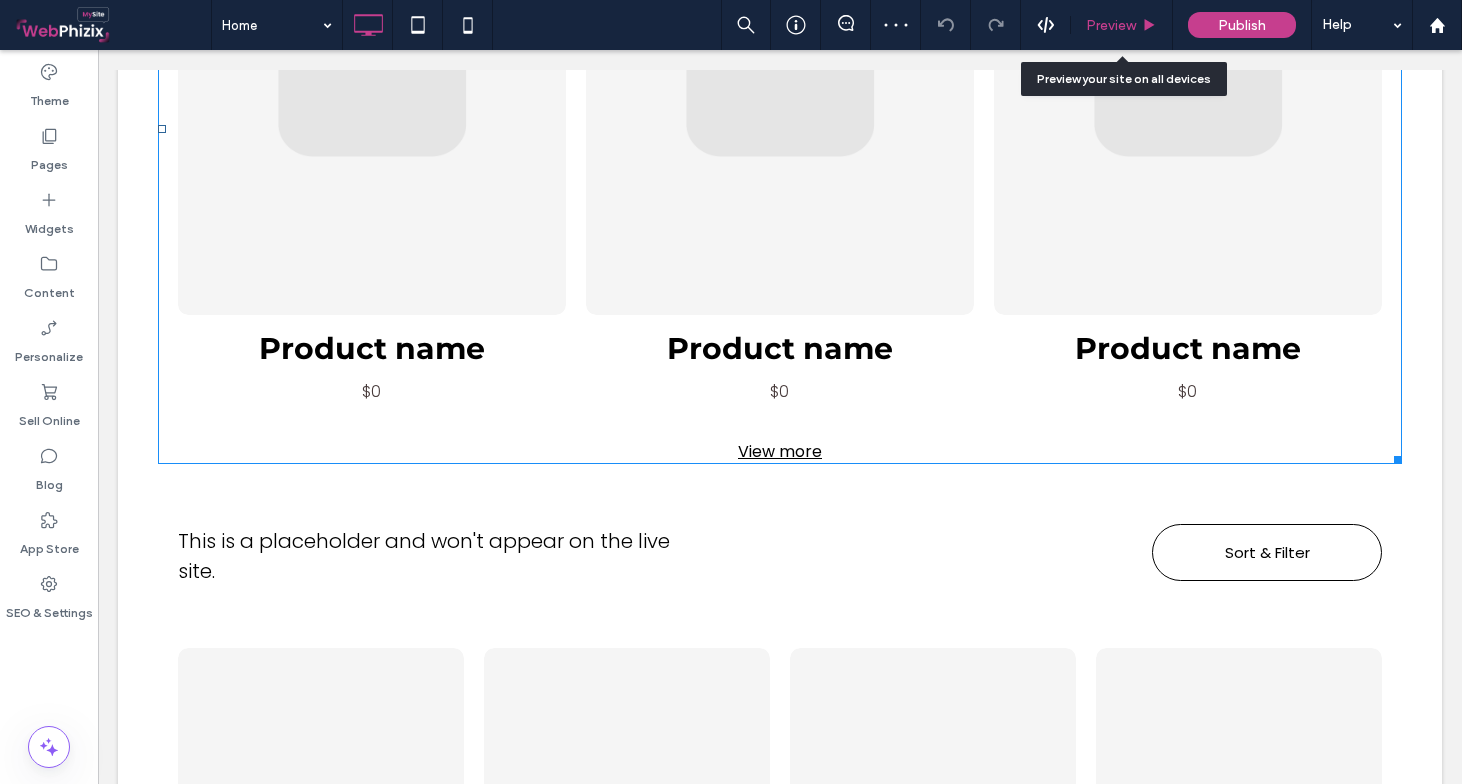 click on "Preview" at bounding box center [1121, 25] 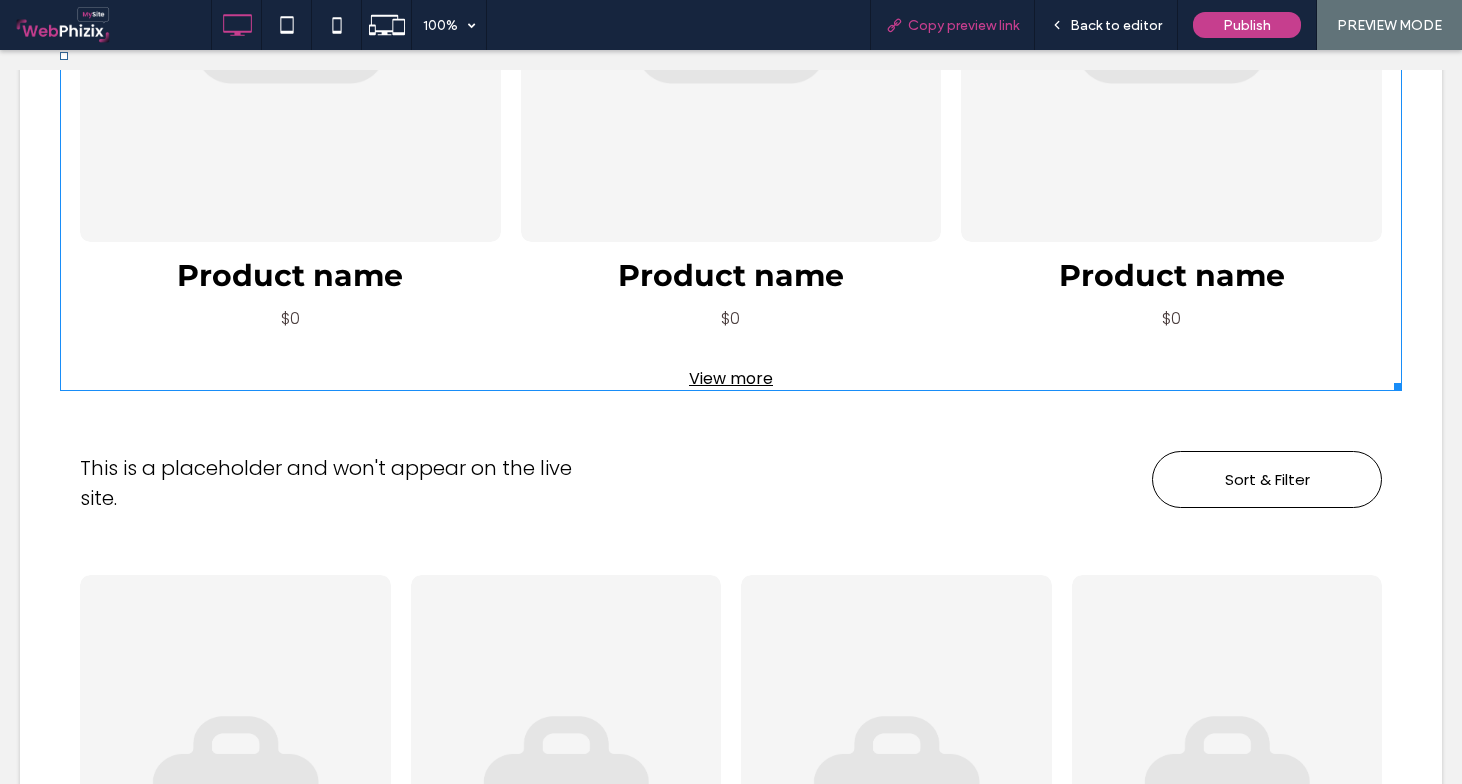 click on "Copy preview link" at bounding box center [963, 25] 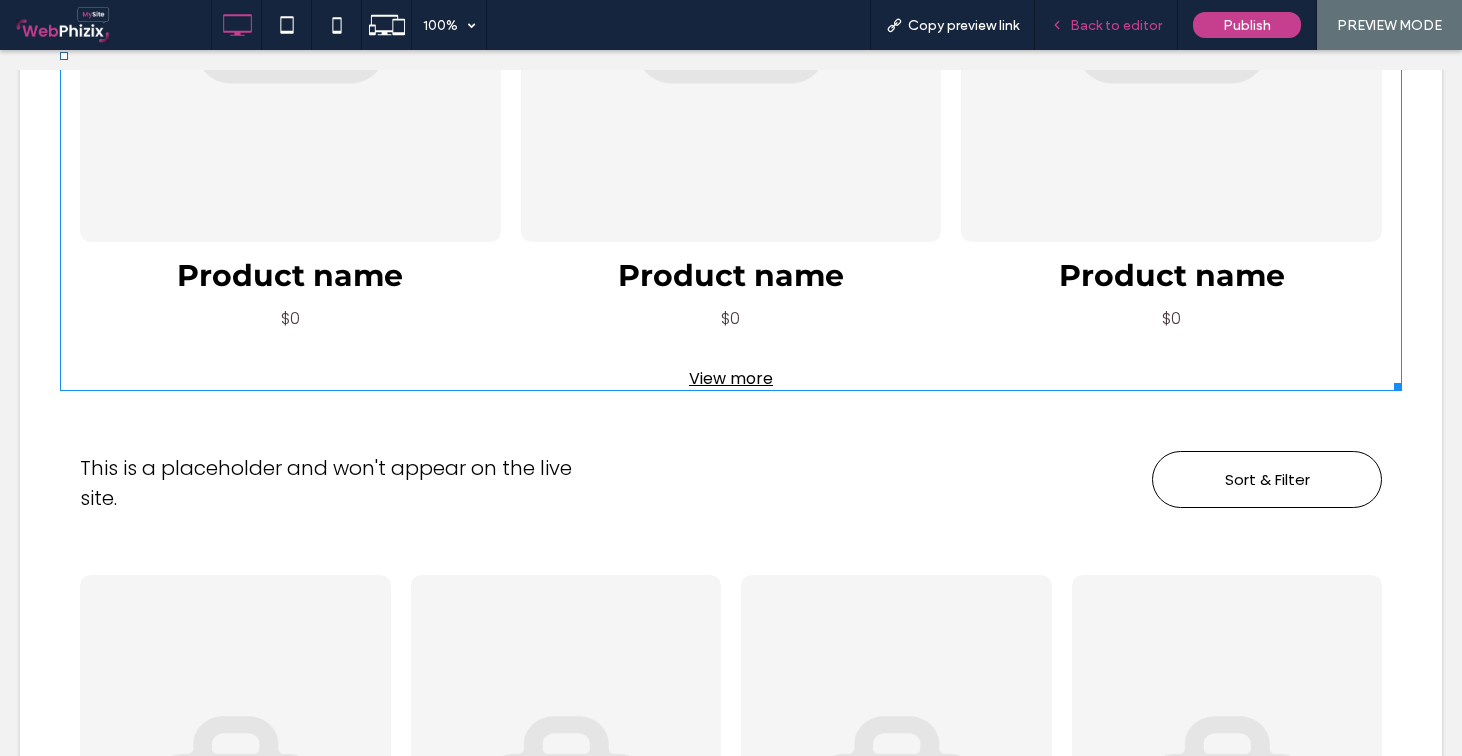 click on "Back to editor" at bounding box center (1106, 25) 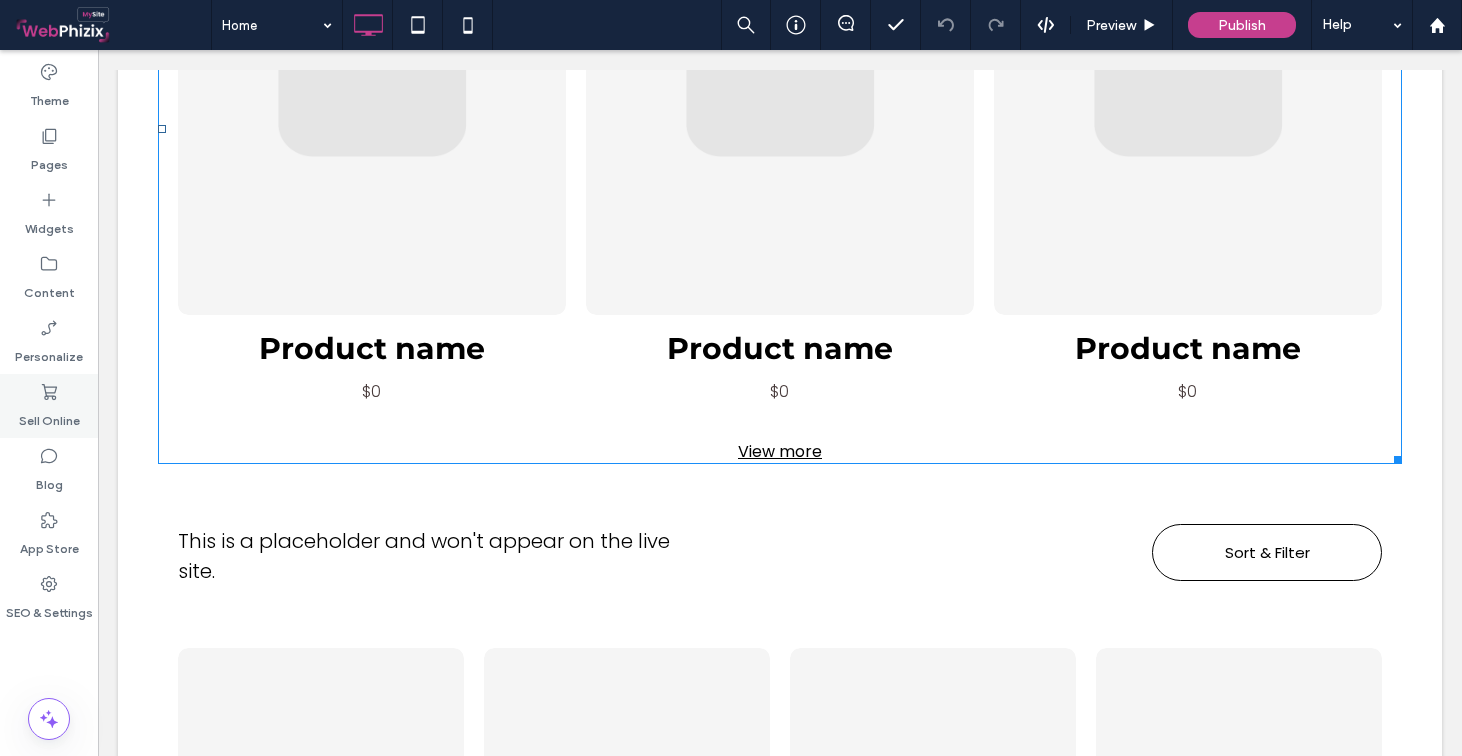 click on "Sell Online" at bounding box center (49, 416) 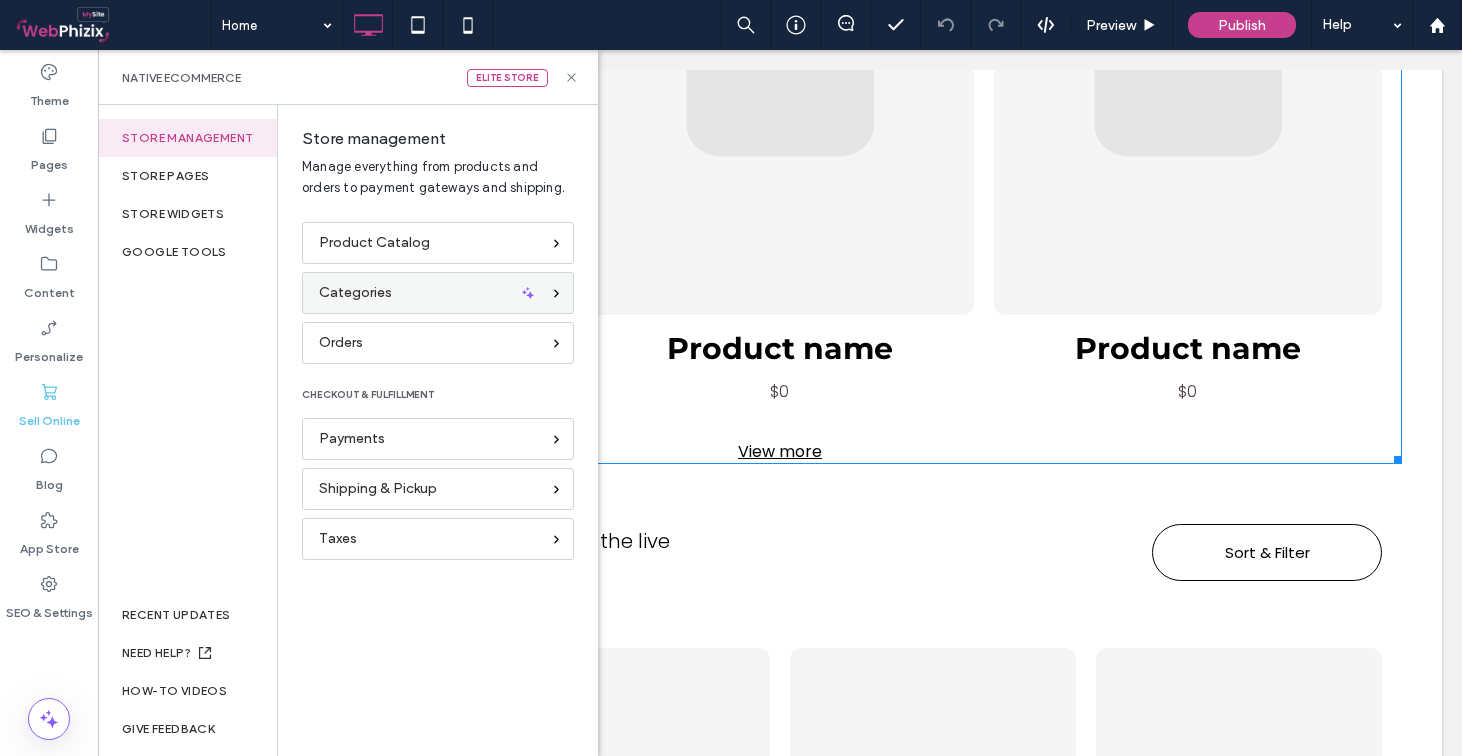 click on "Categories" at bounding box center (355, 293) 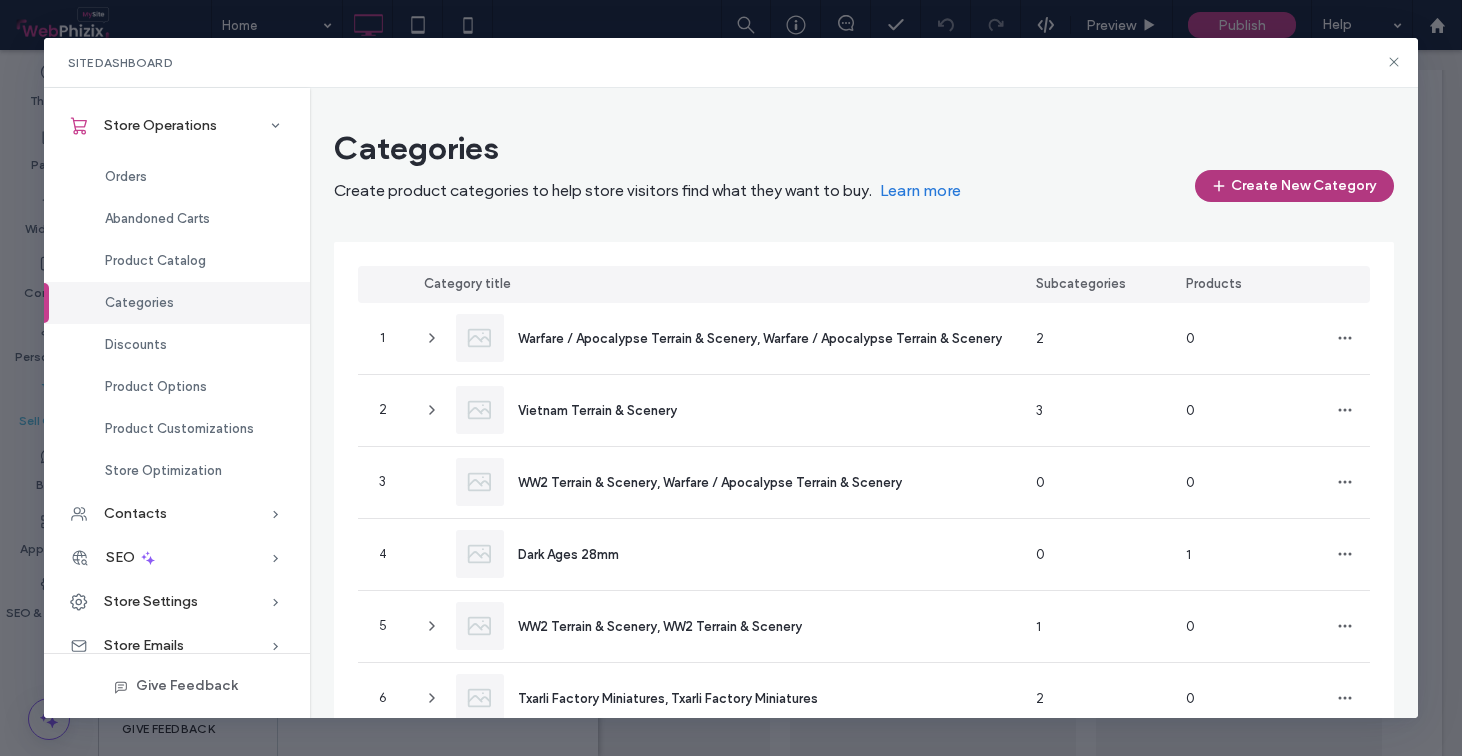 click on "Create New Category" at bounding box center [1294, 186] 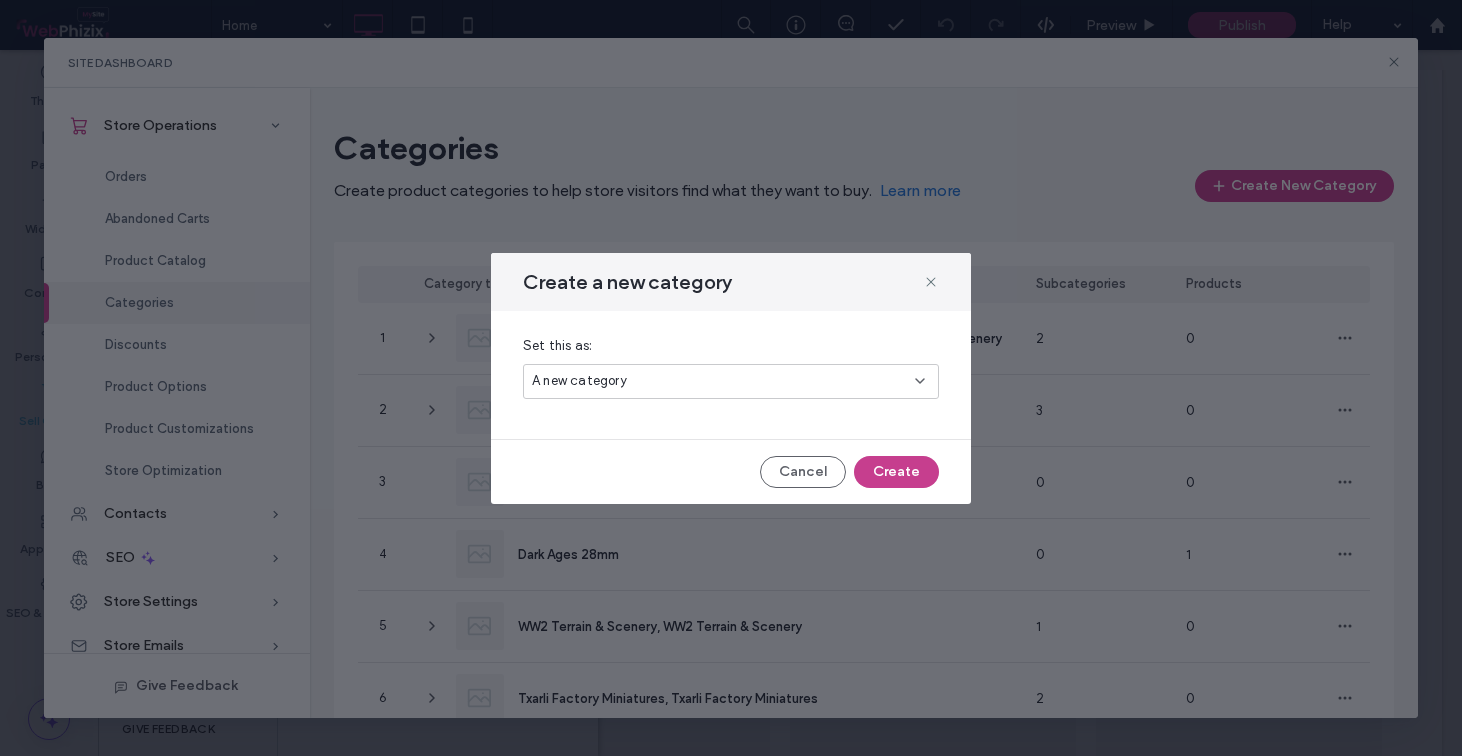 click on "A new category" at bounding box center (731, 381) 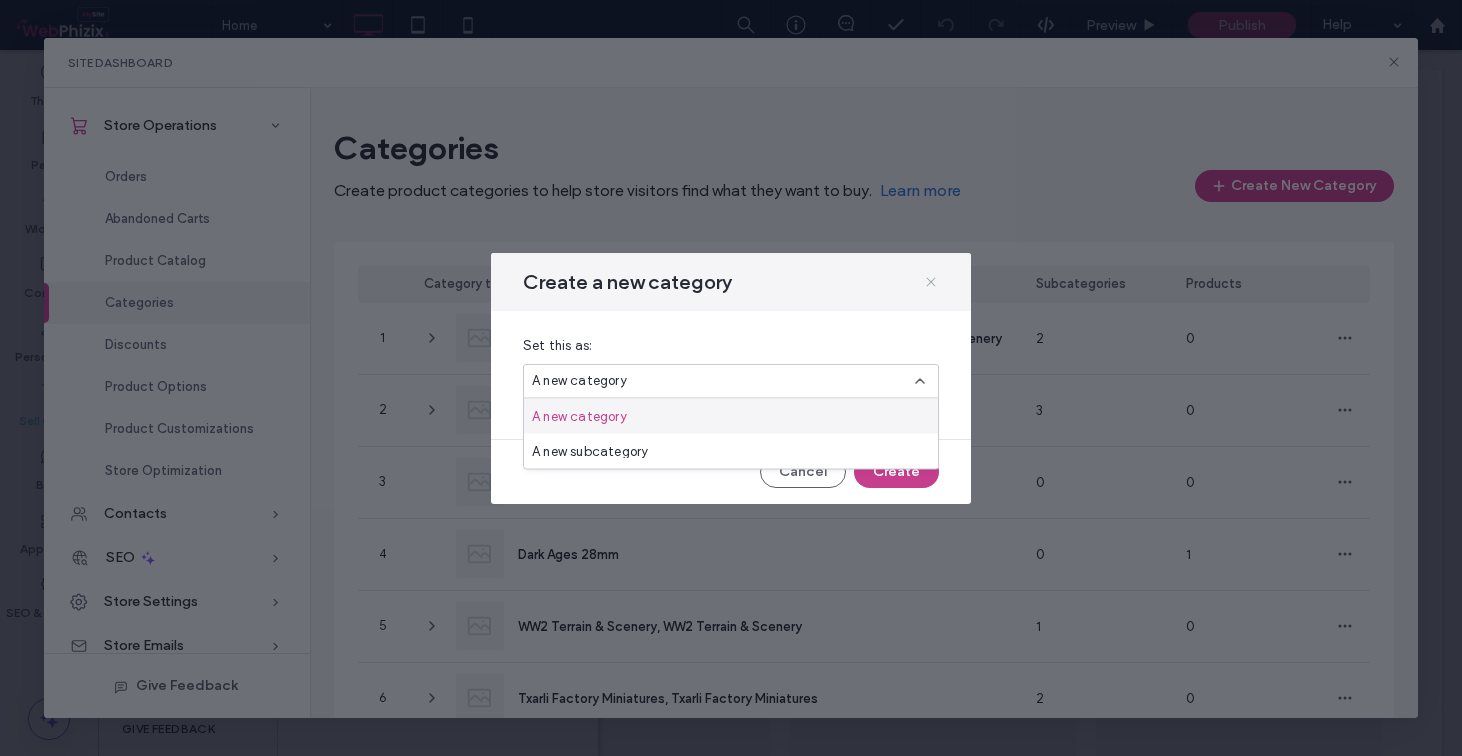 click 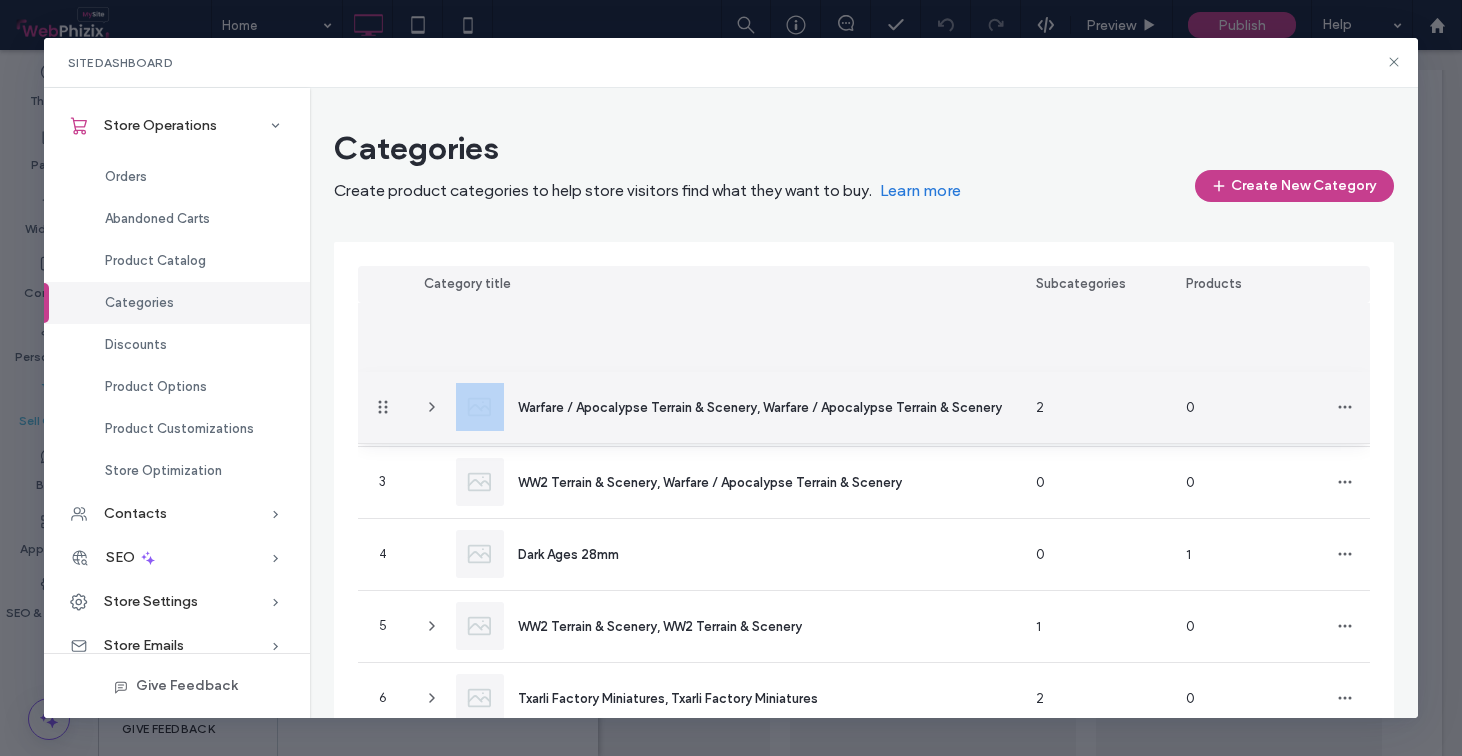 drag, startPoint x: 383, startPoint y: 333, endPoint x: 474, endPoint y: 412, distance: 120.50726 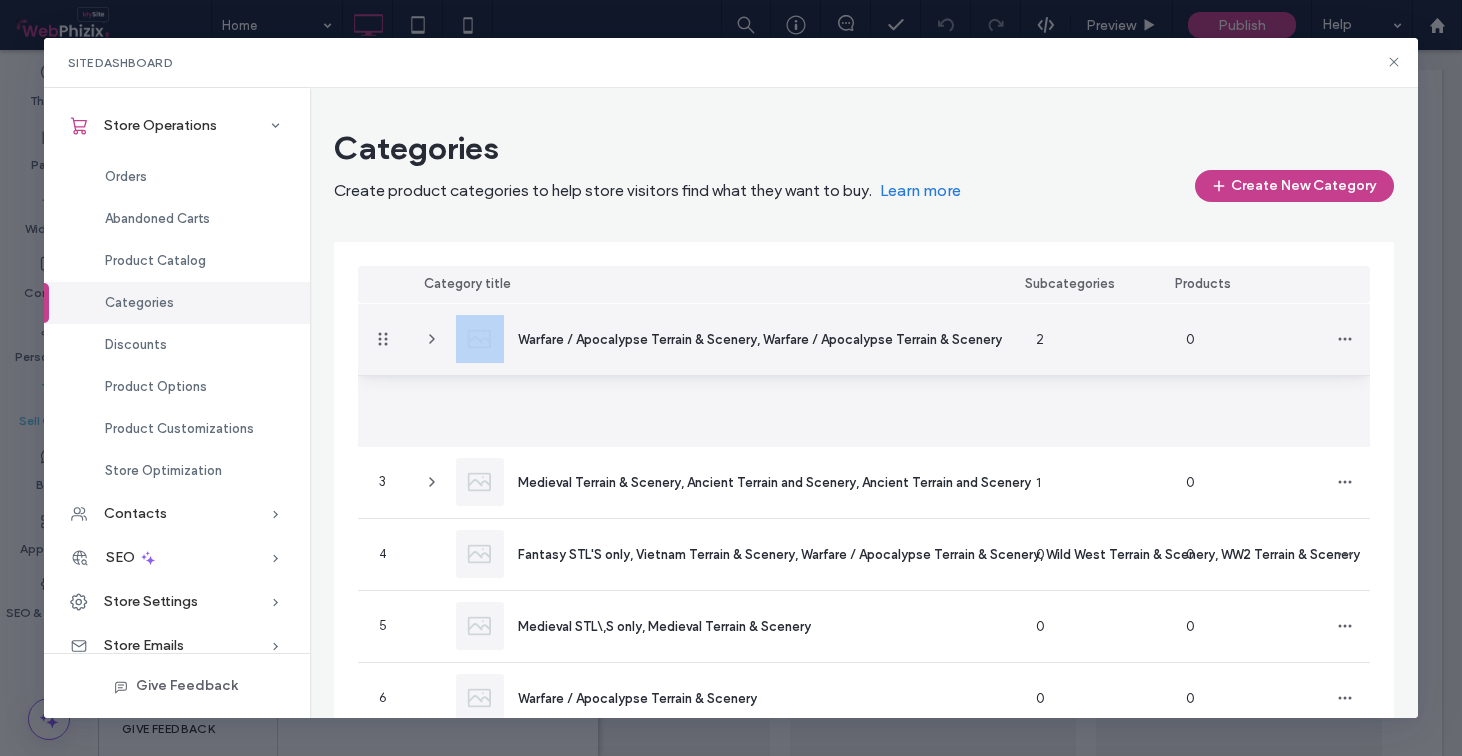drag, startPoint x: 386, startPoint y: 410, endPoint x: 394, endPoint y: 333, distance: 77.41447 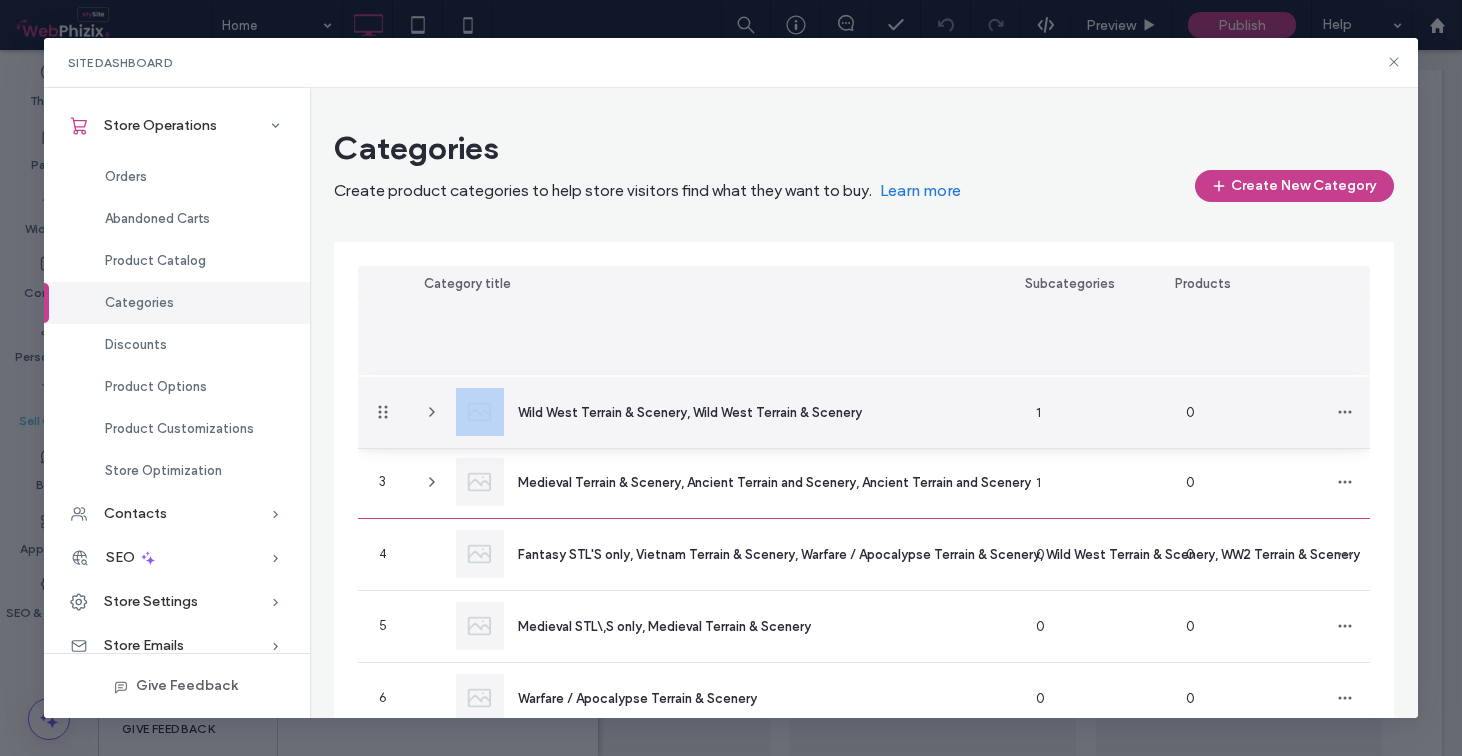 drag, startPoint x: 375, startPoint y: 331, endPoint x: 387, endPoint y: 427, distance: 96.74709 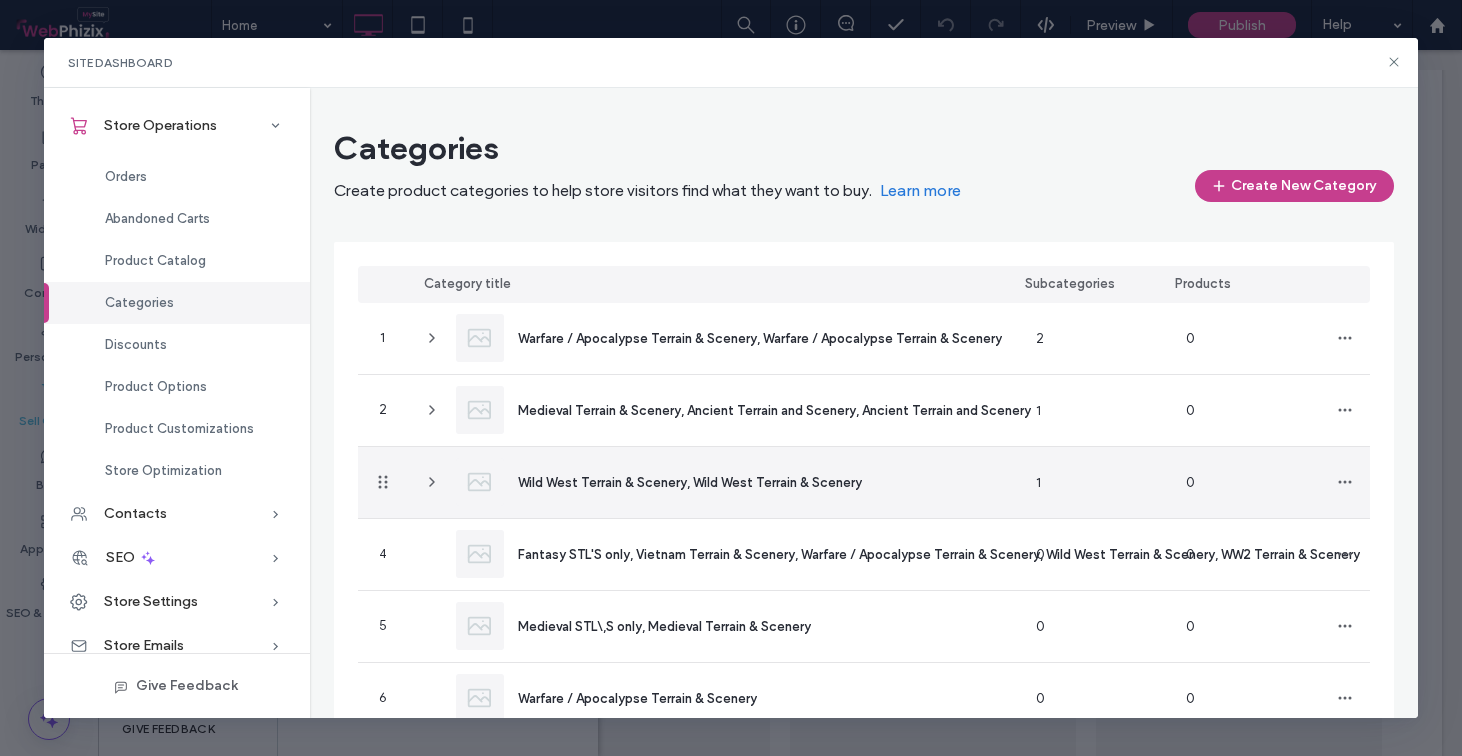 click 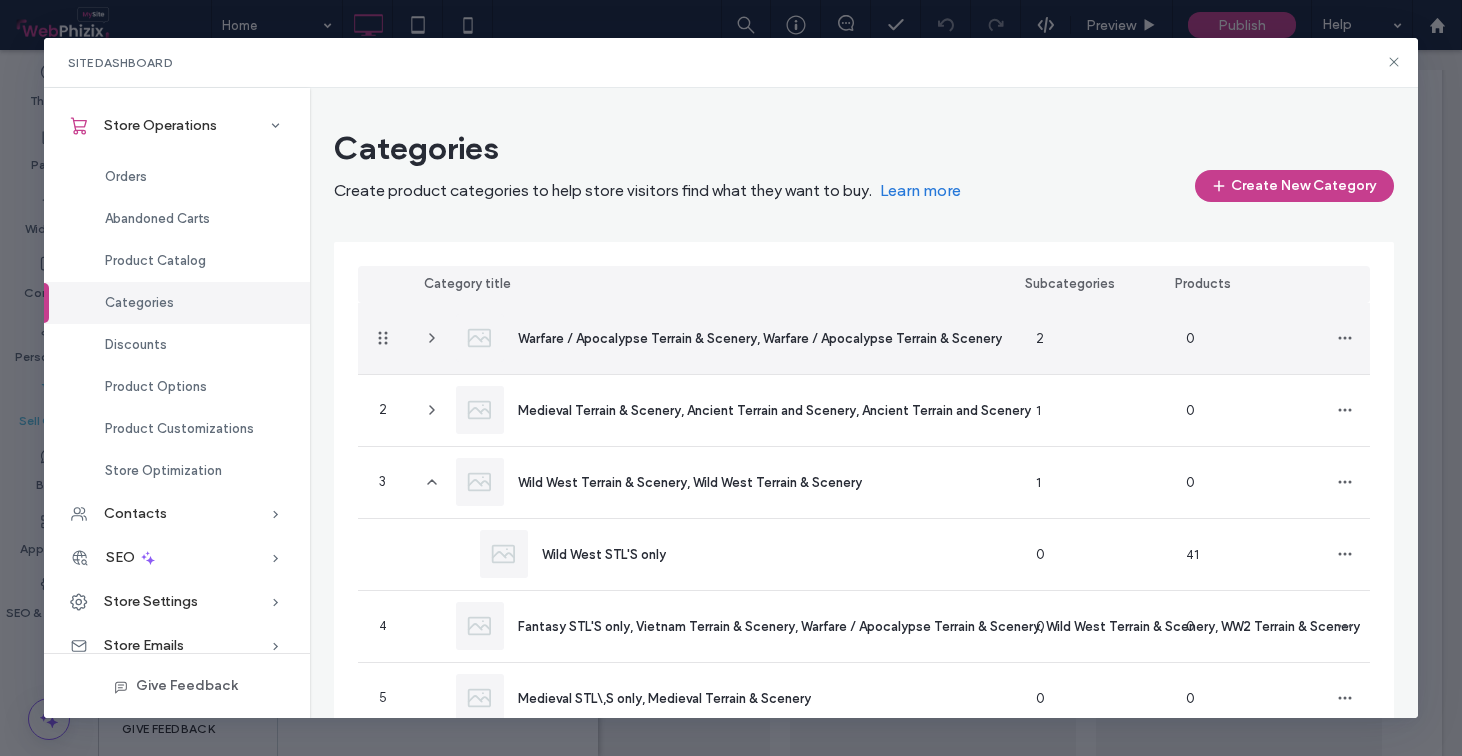 click 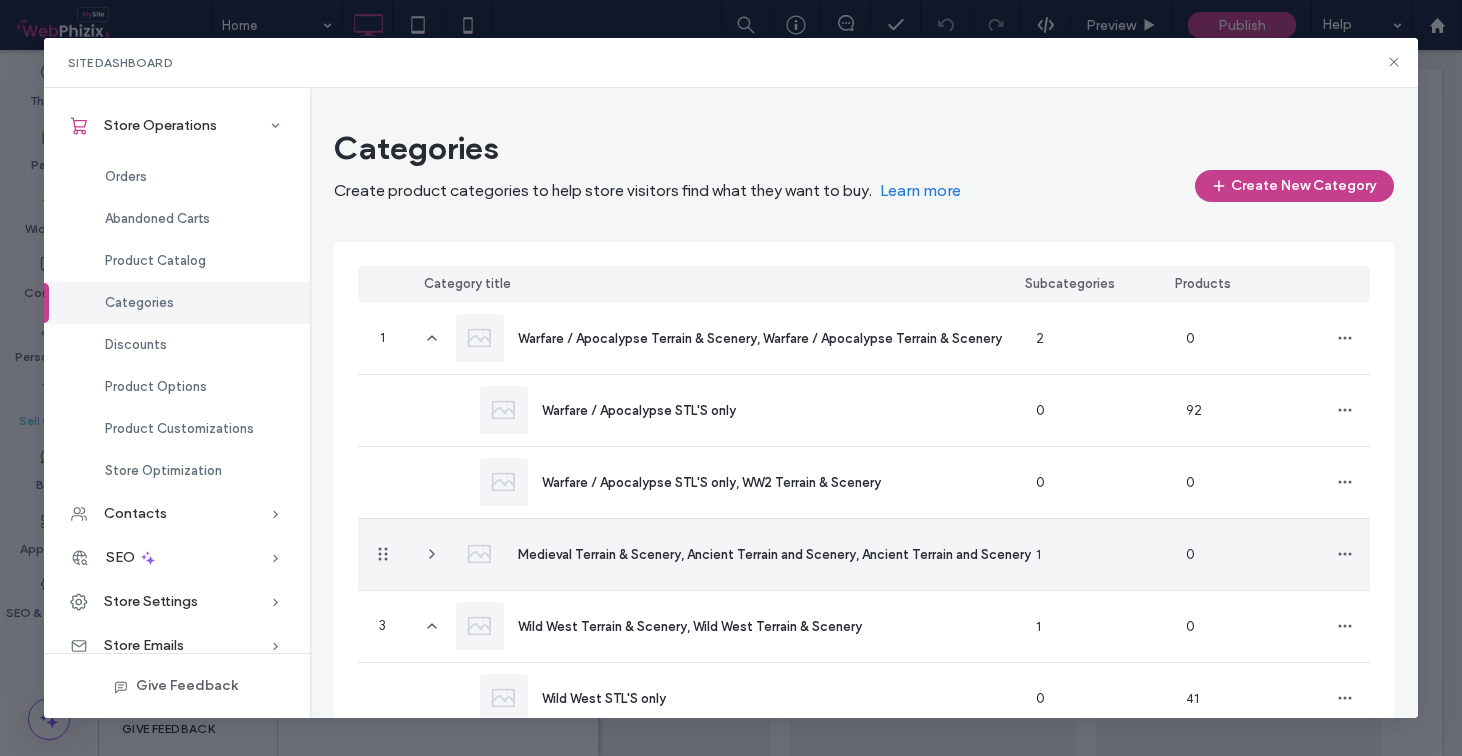 scroll, scrollTop: 11, scrollLeft: 0, axis: vertical 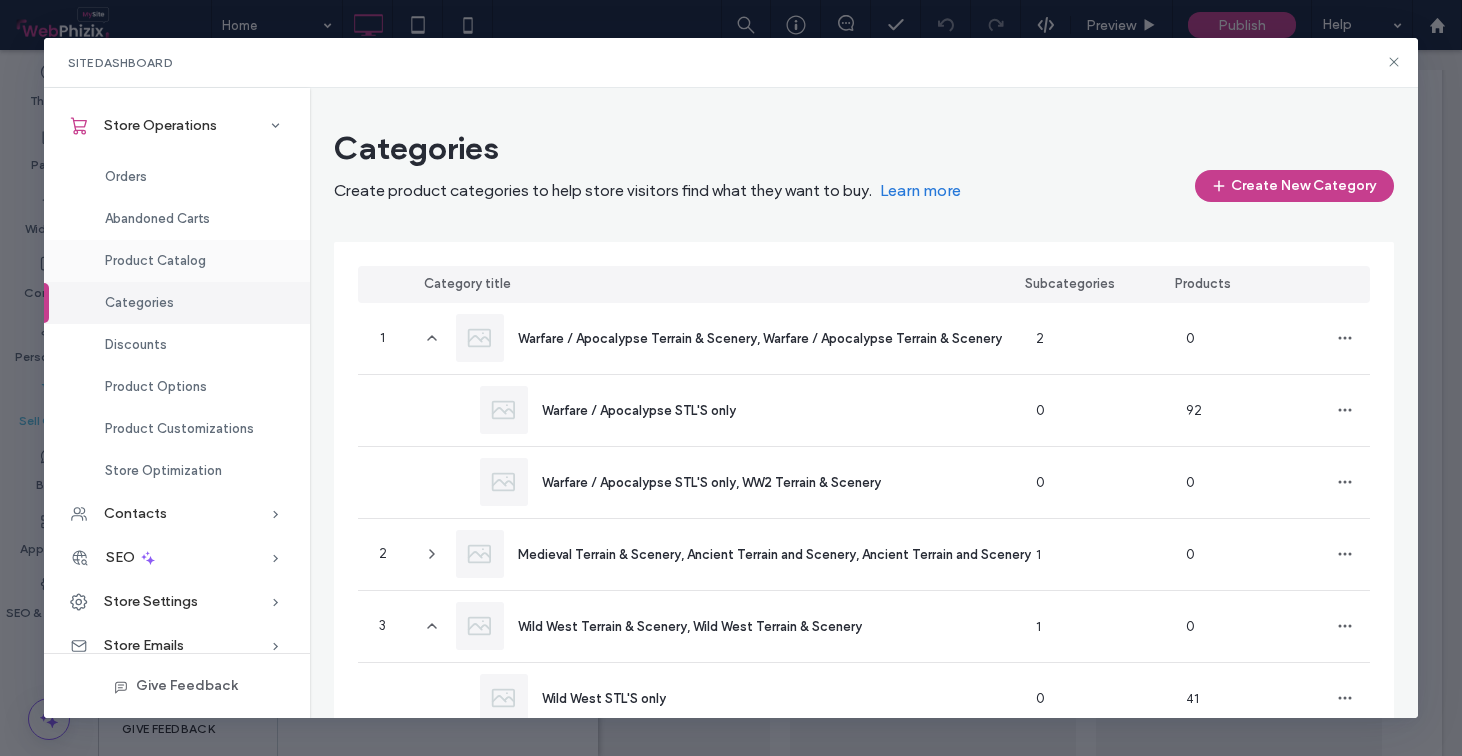 click on "Product Catalog" at bounding box center (155, 260) 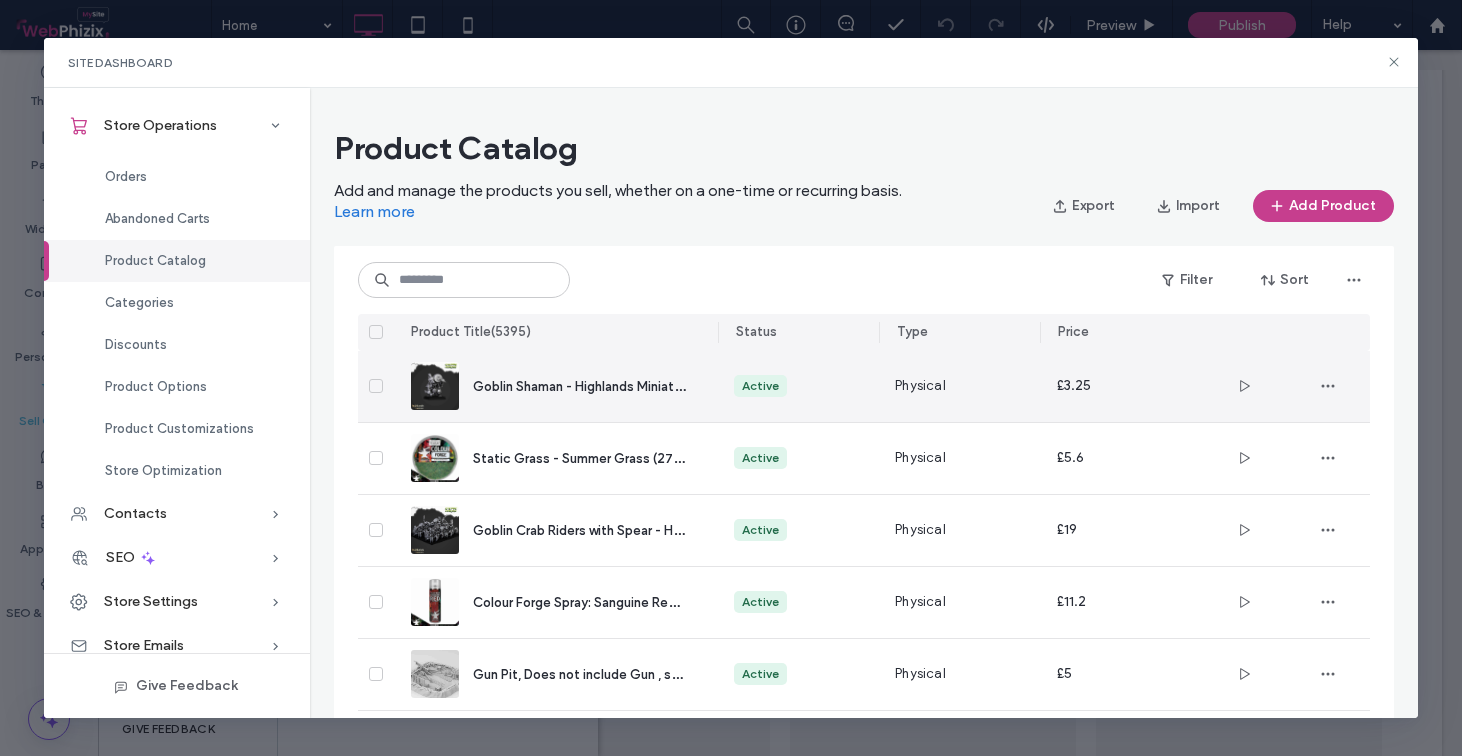 click on "Goblin Shaman - Highlands Miniatures - Steppe Tribes" at bounding box center (636, 385) 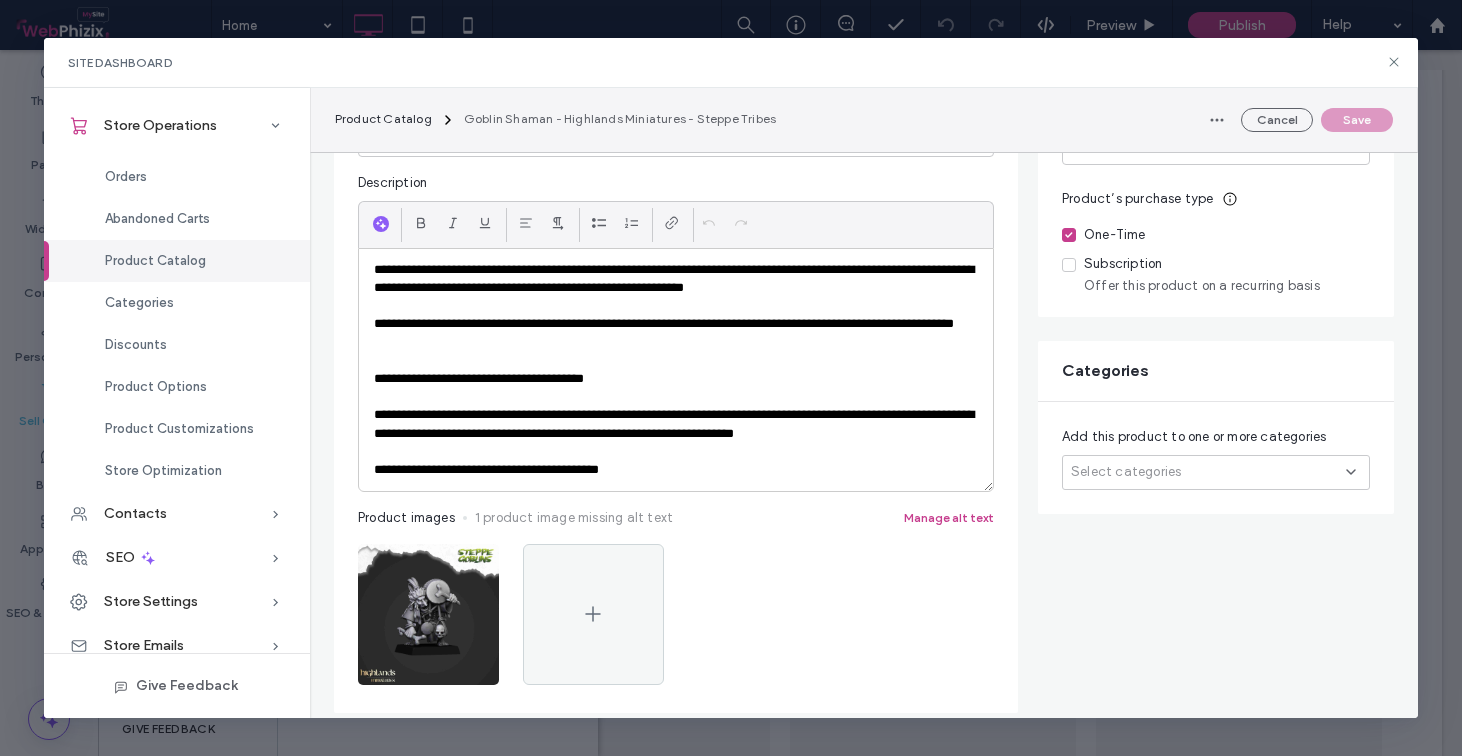 scroll, scrollTop: 339, scrollLeft: 0, axis: vertical 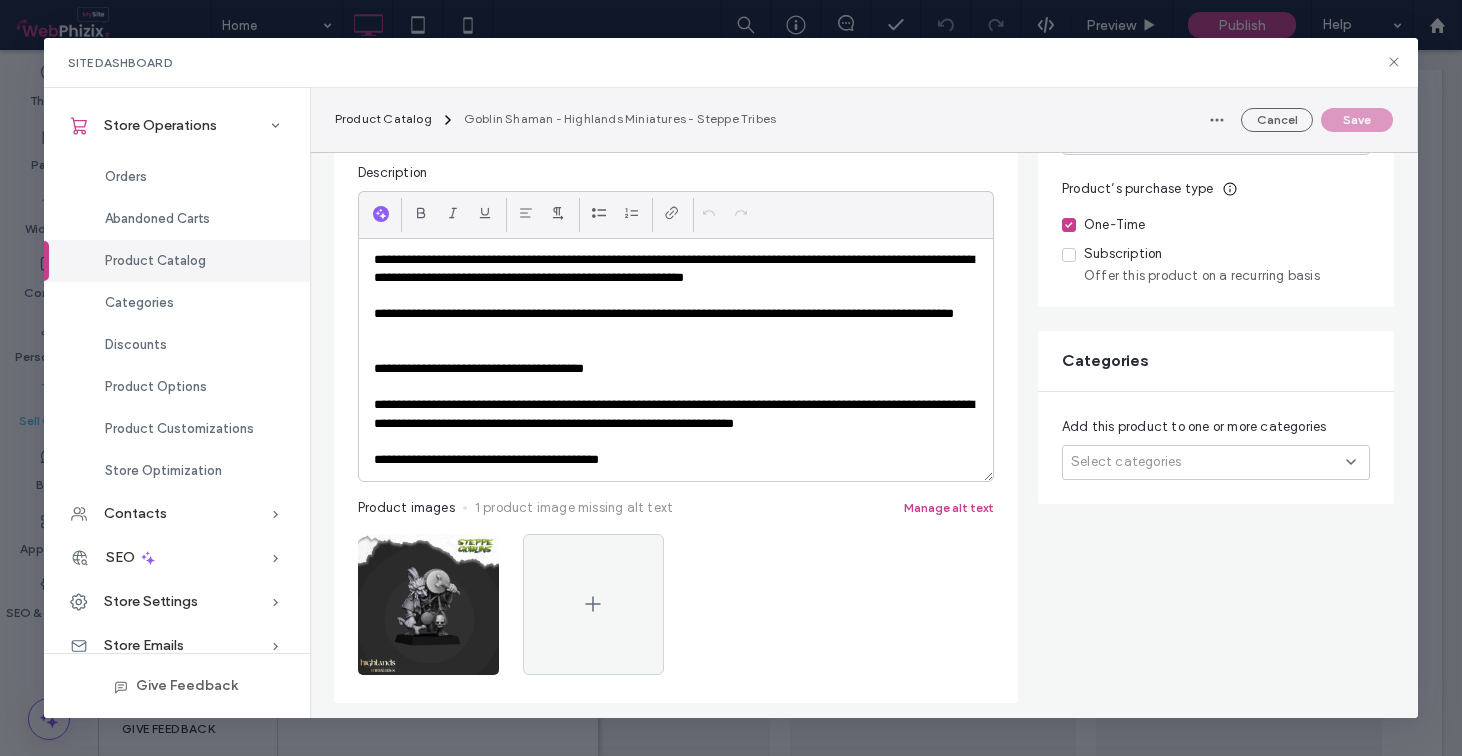 click on "Select categories" at bounding box center (1216, 462) 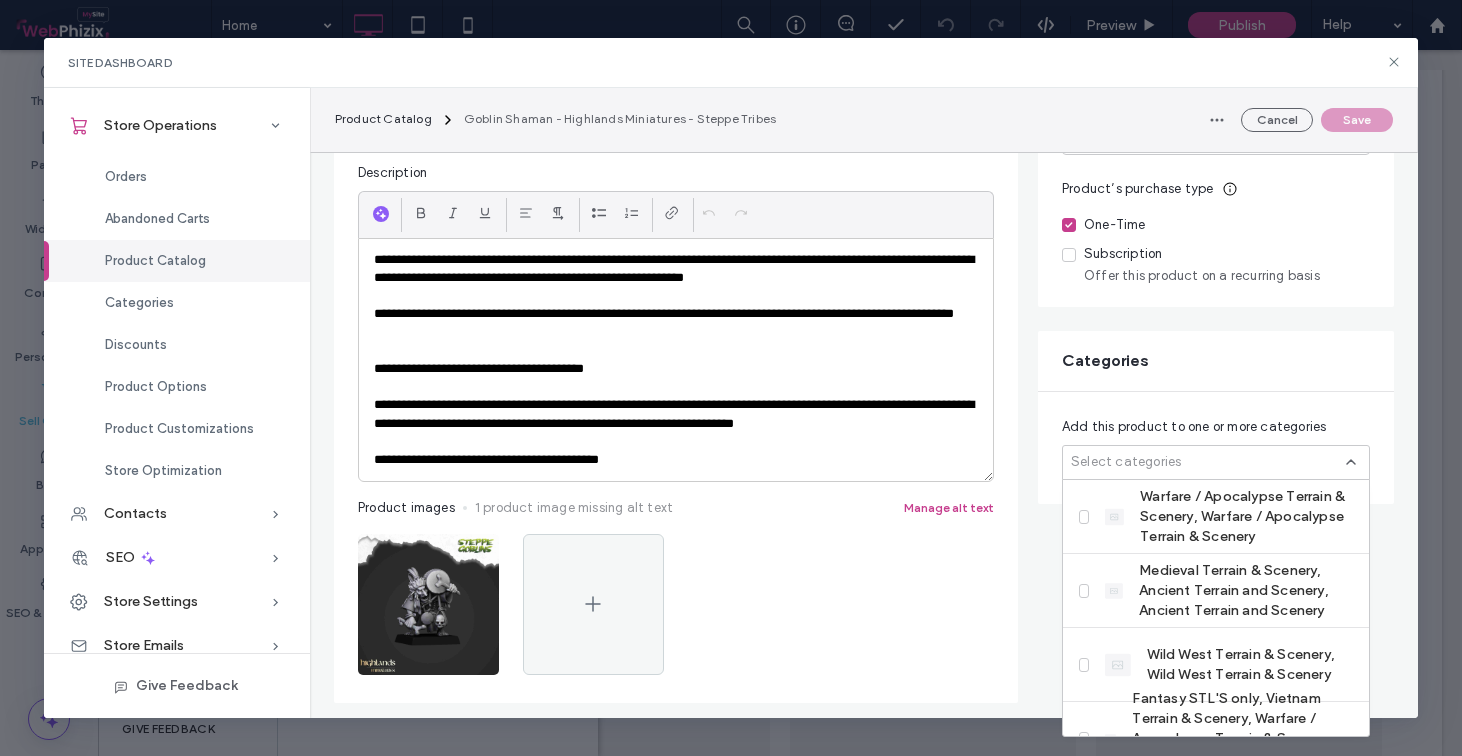 click on "Categories" at bounding box center (1216, 361) 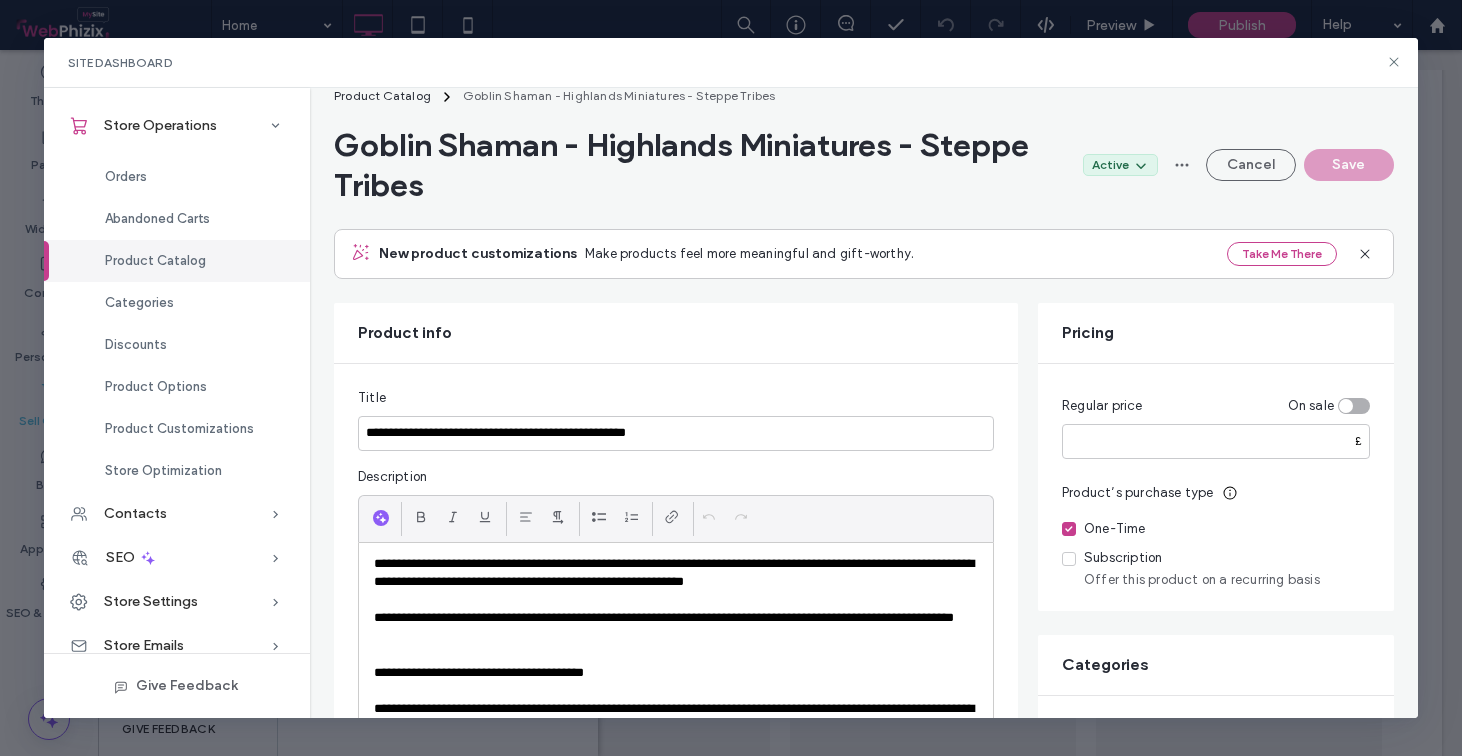 scroll, scrollTop: 15, scrollLeft: 0, axis: vertical 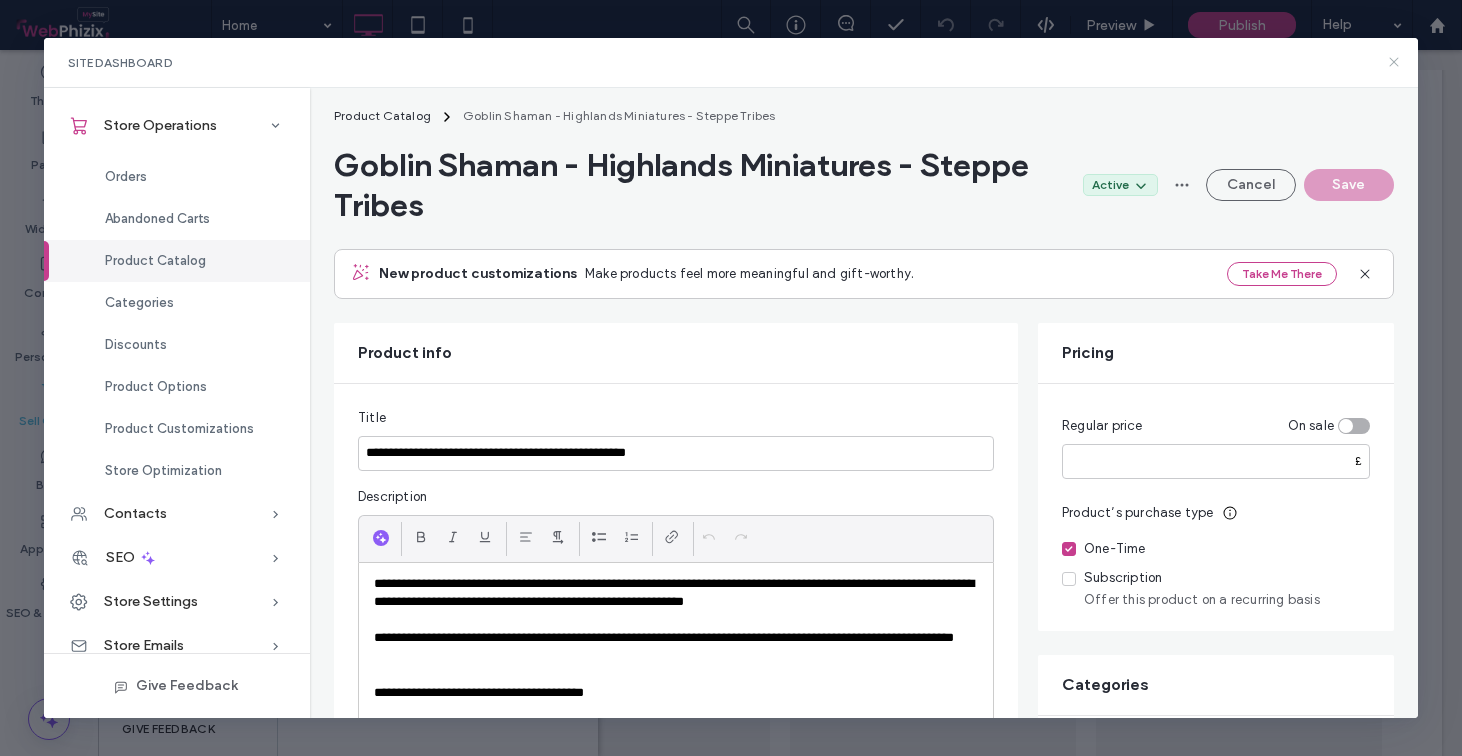 click 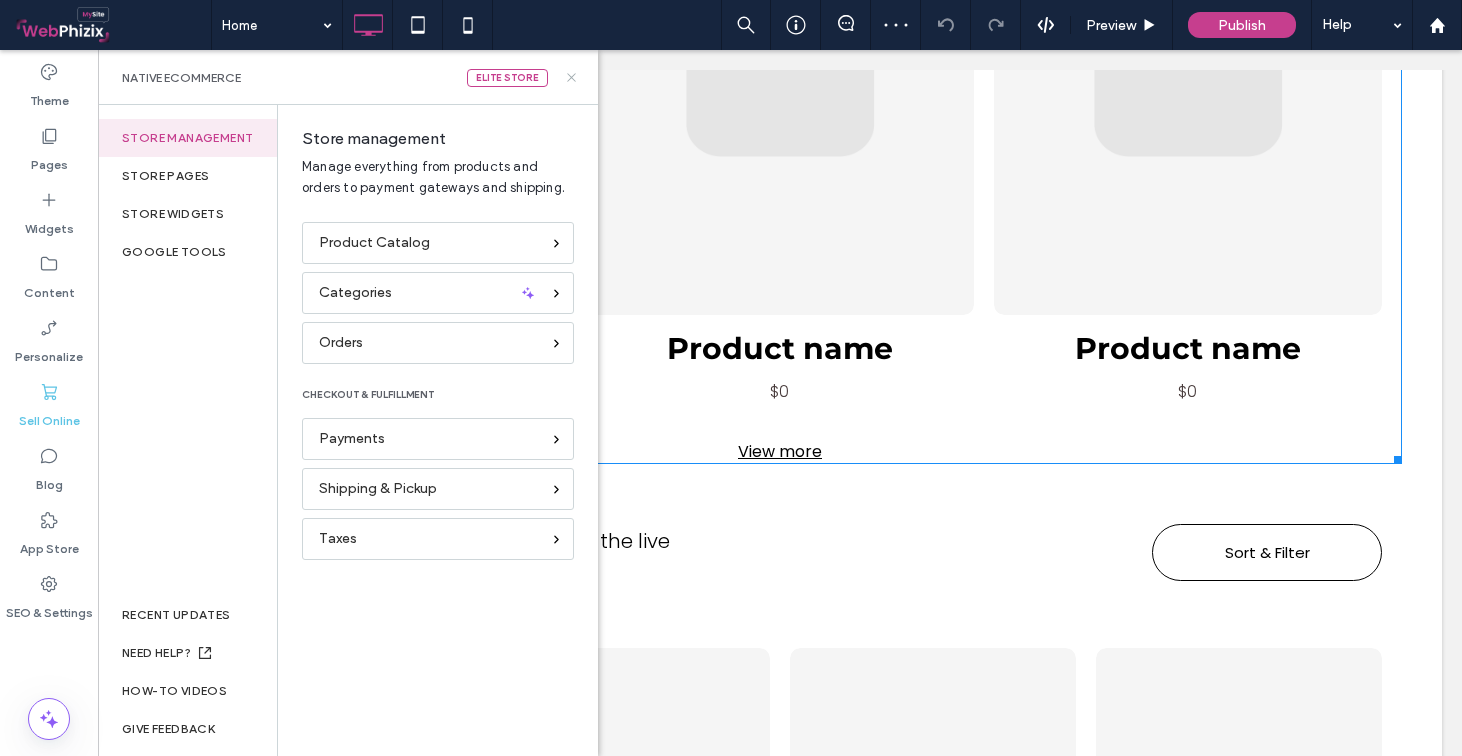 click 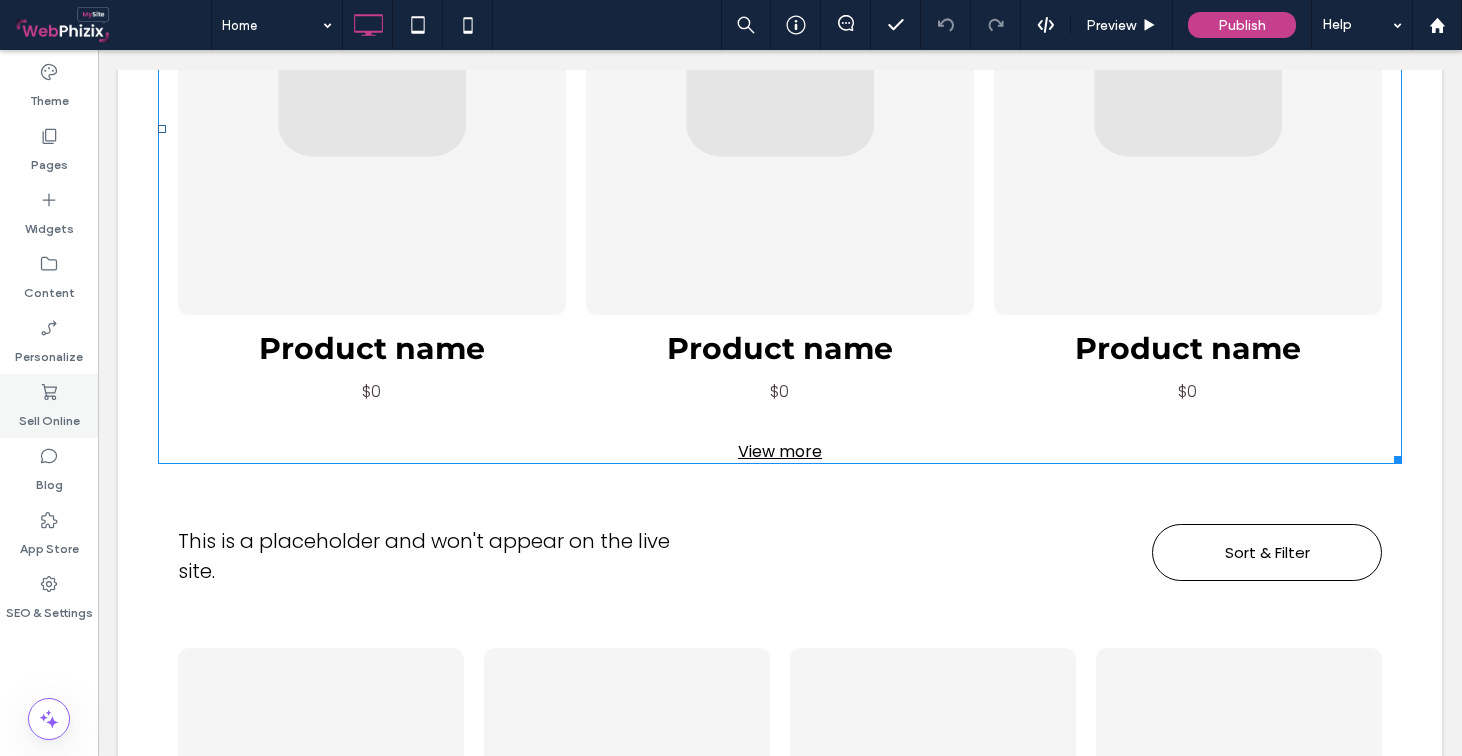 click 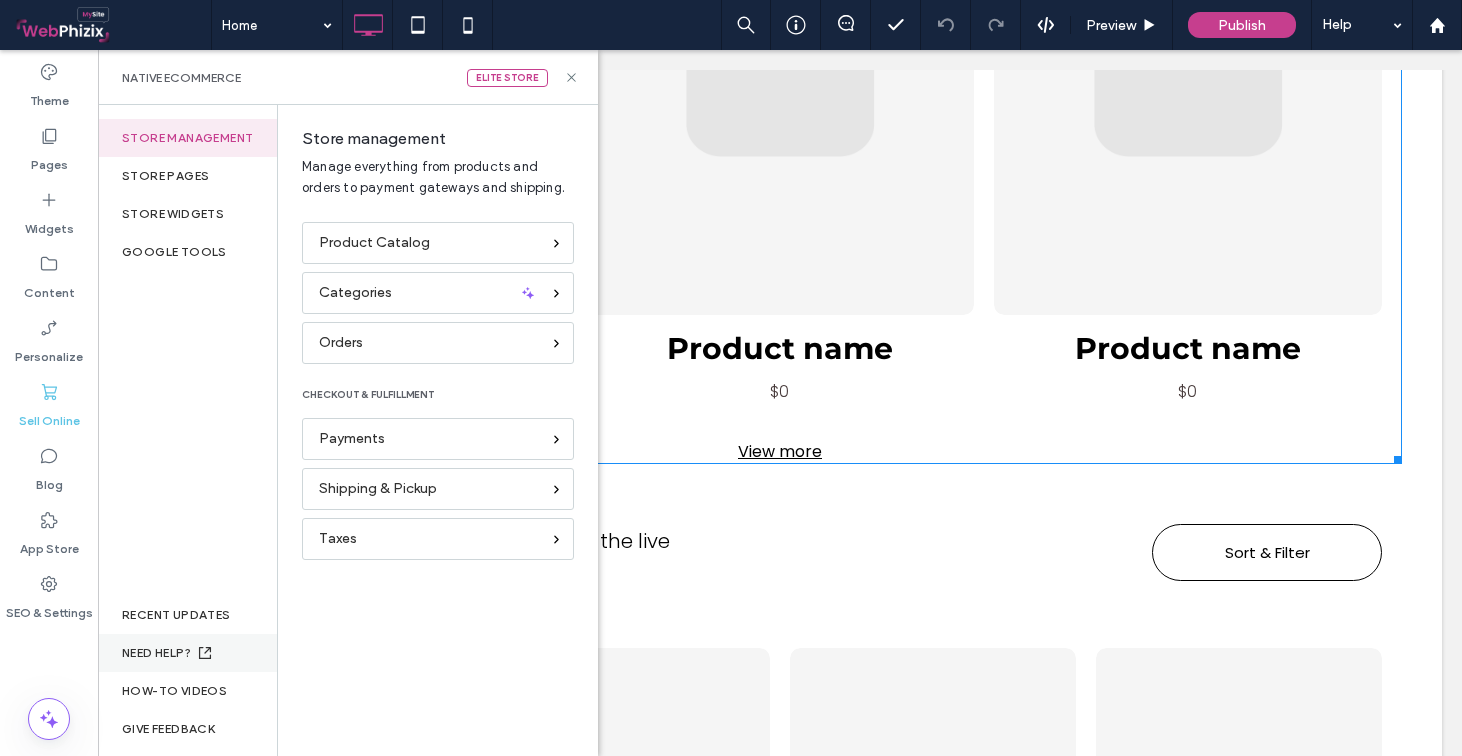 click on "NEED HELP?" at bounding box center [187, 653] 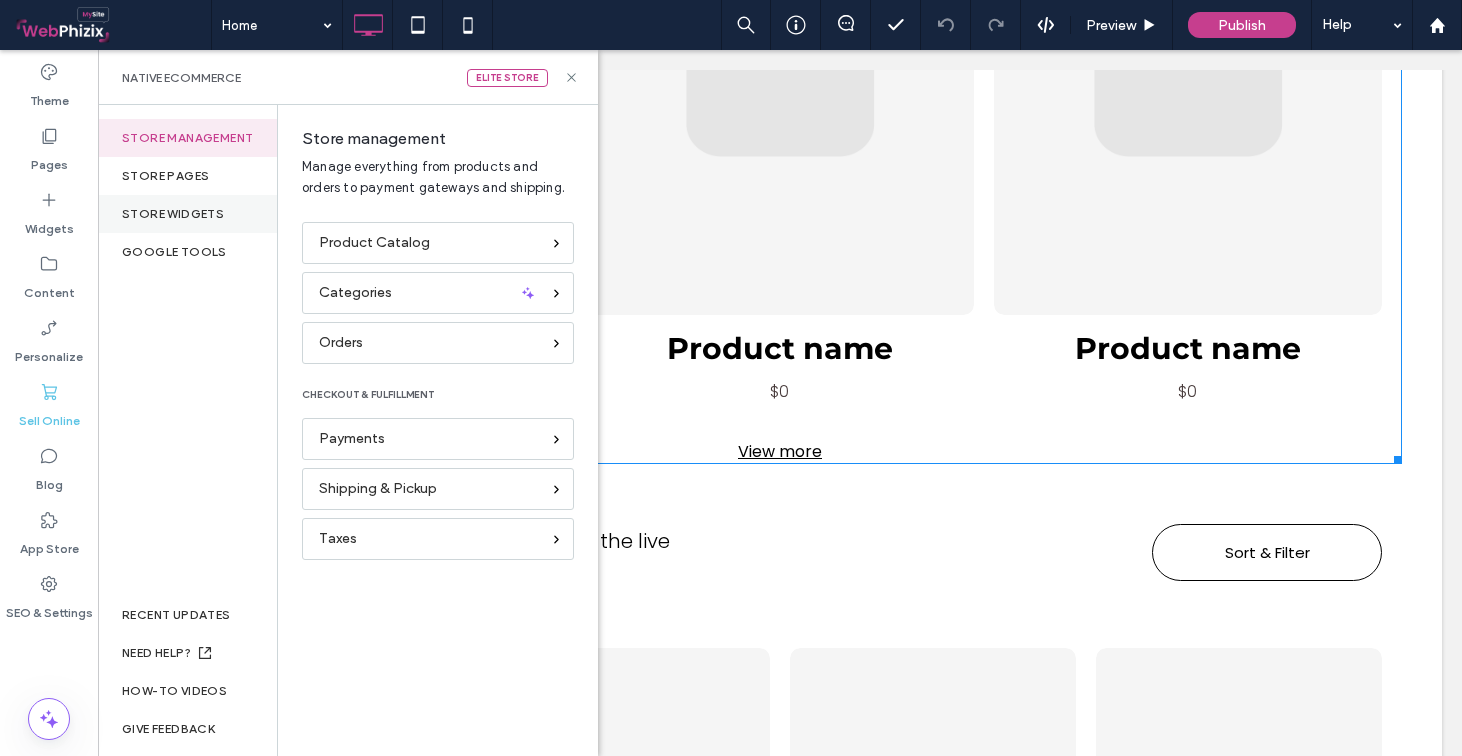 click on "store widgets" at bounding box center [187, 214] 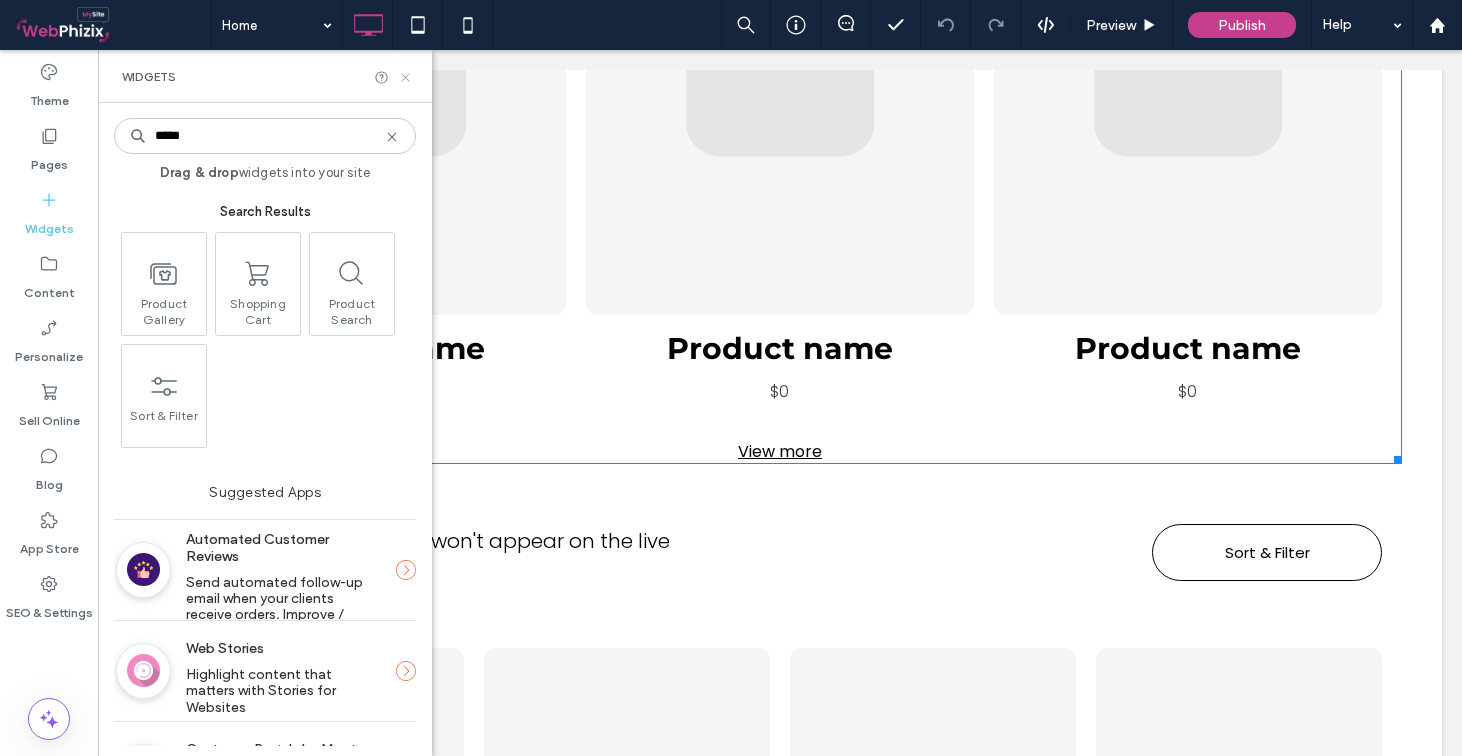 click 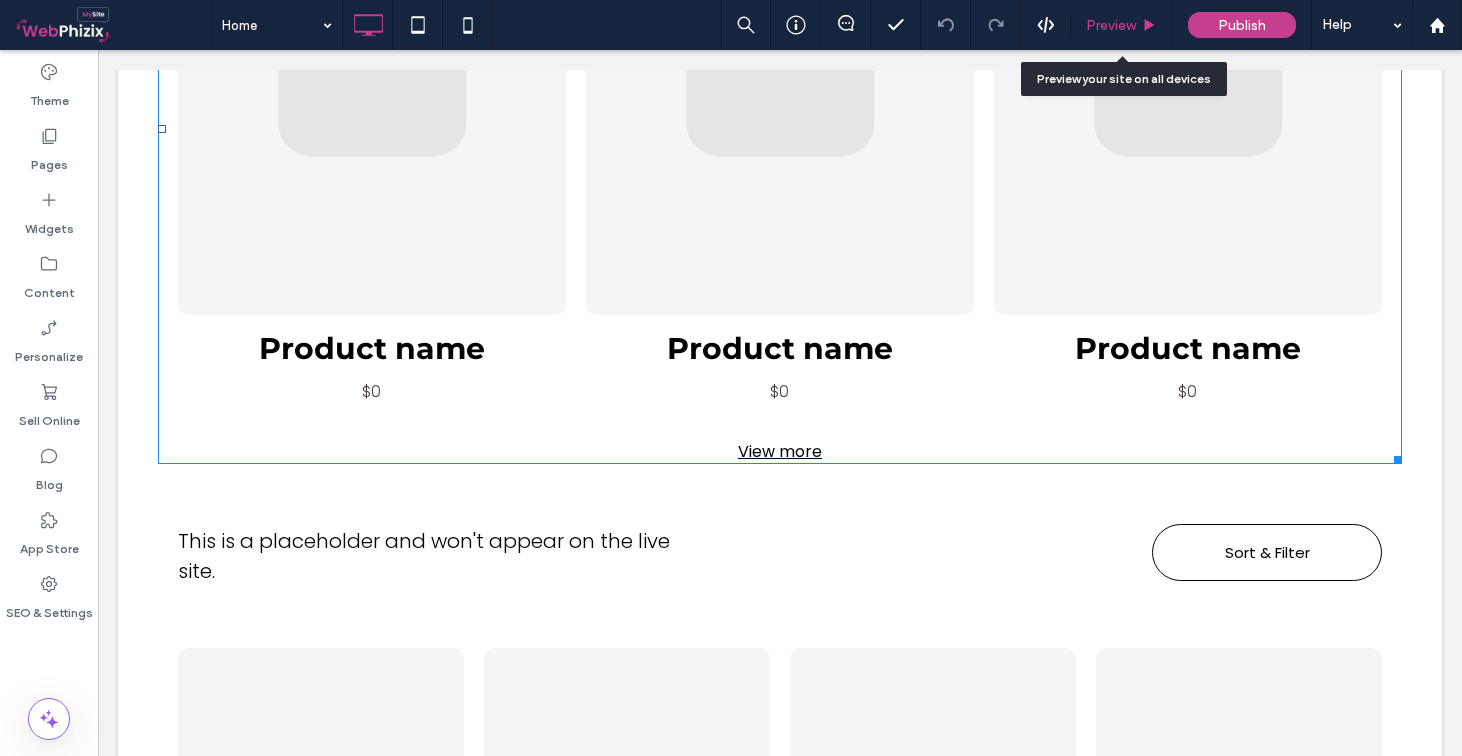 click on "Preview" at bounding box center (1122, 25) 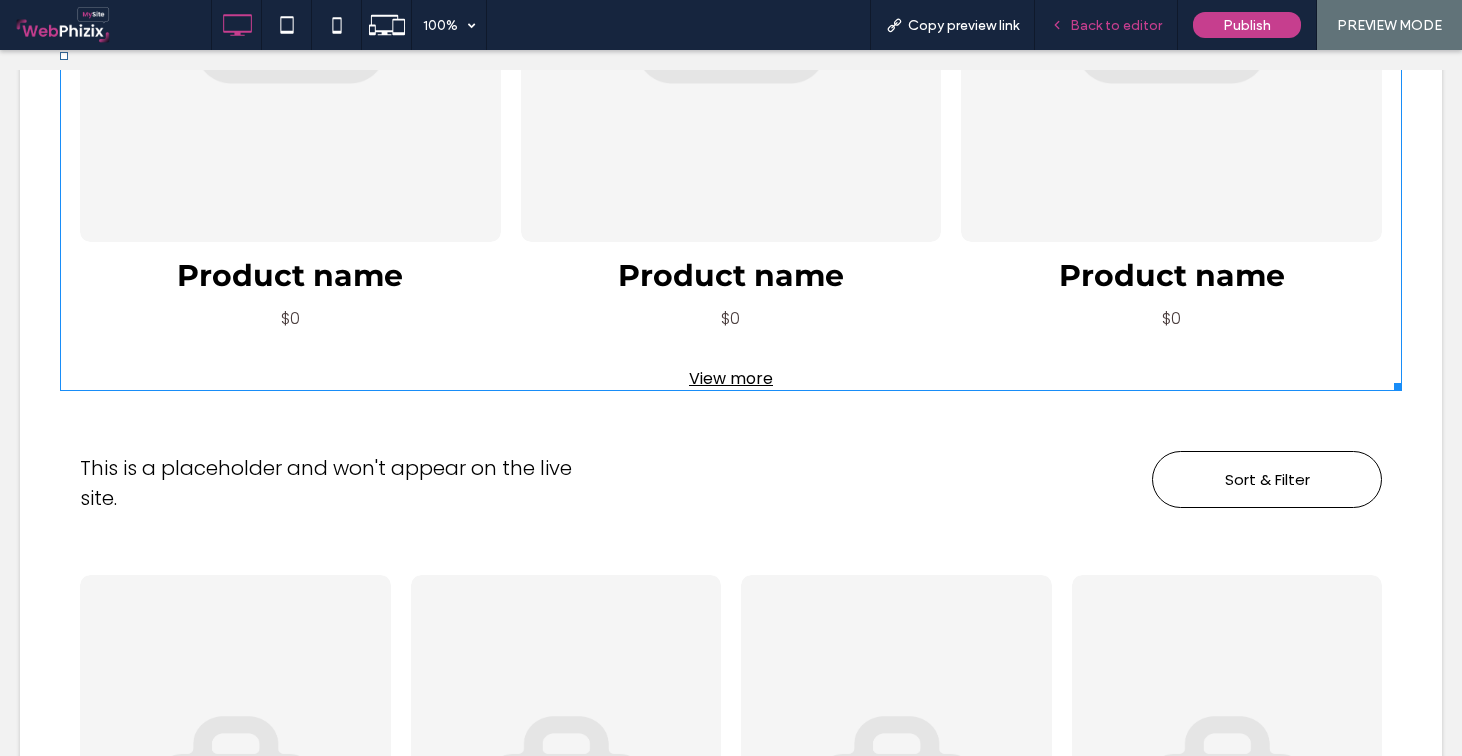 click on "Back to editor" at bounding box center (1116, 25) 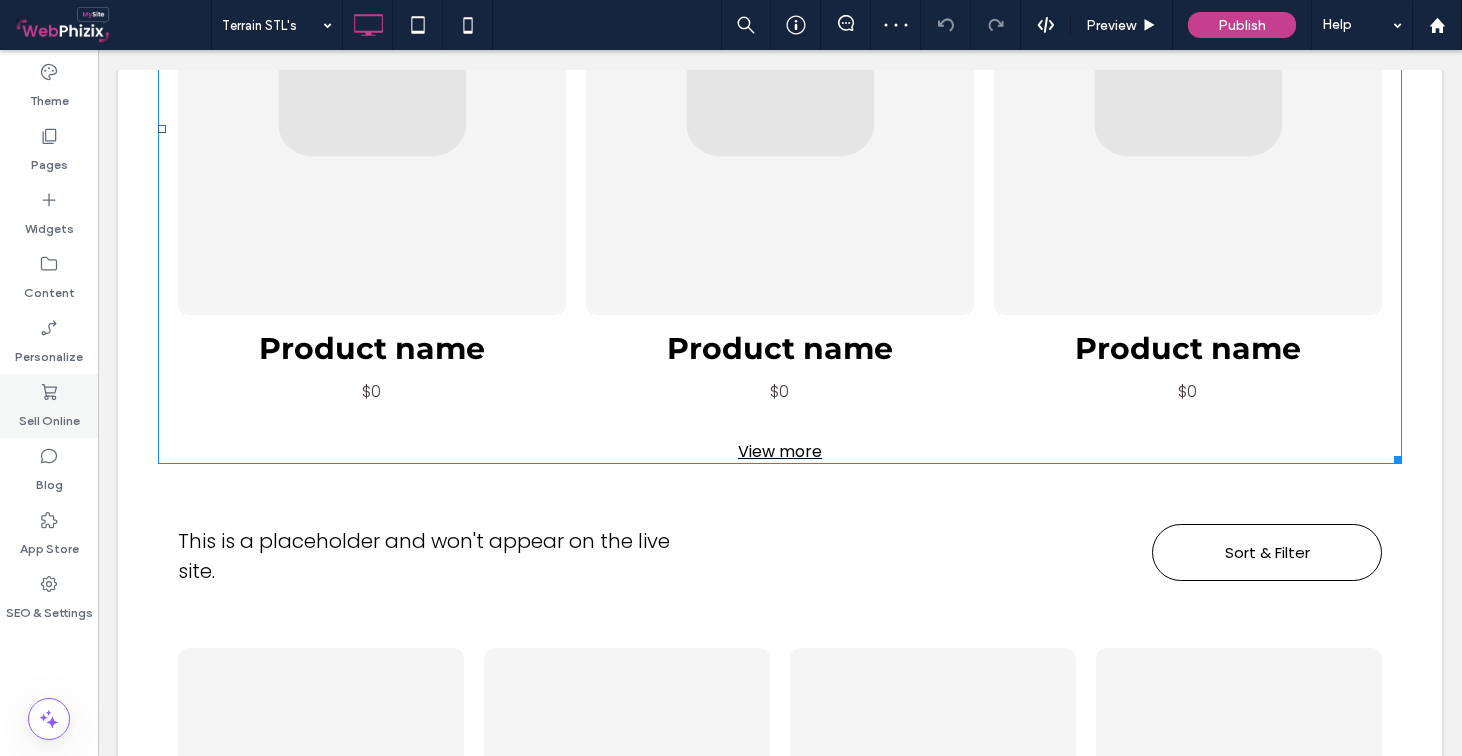 click on "Sell Online" at bounding box center (49, 416) 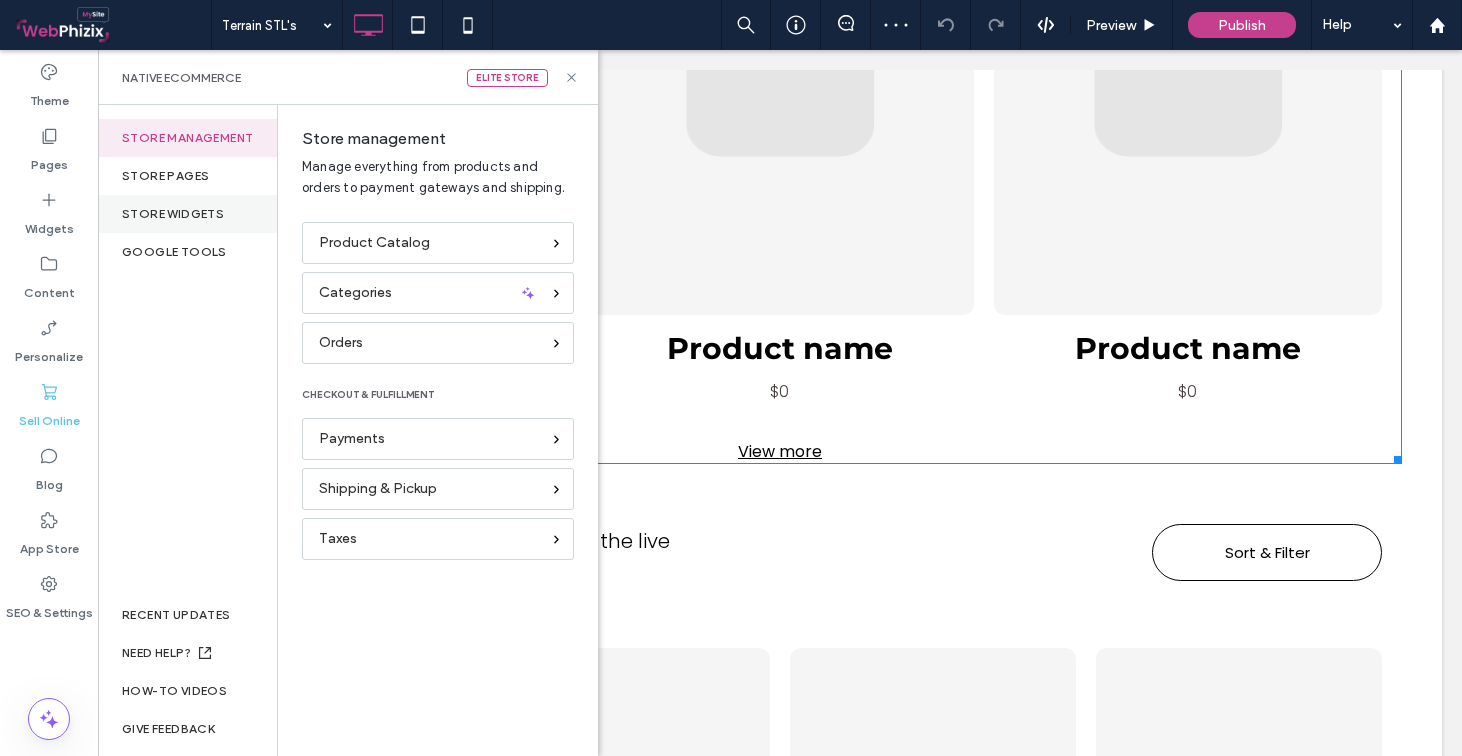 click on "store widgets" at bounding box center (187, 214) 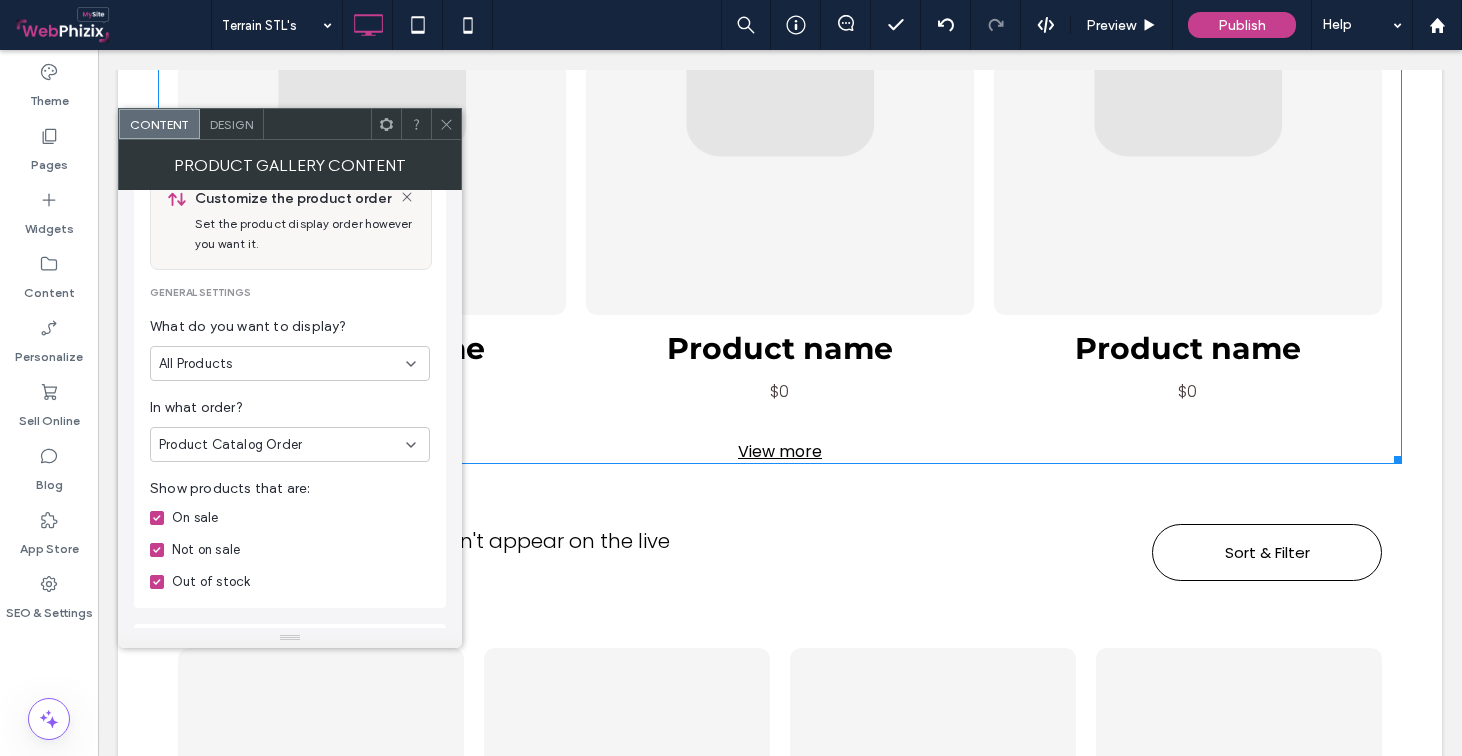 scroll, scrollTop: 212, scrollLeft: 0, axis: vertical 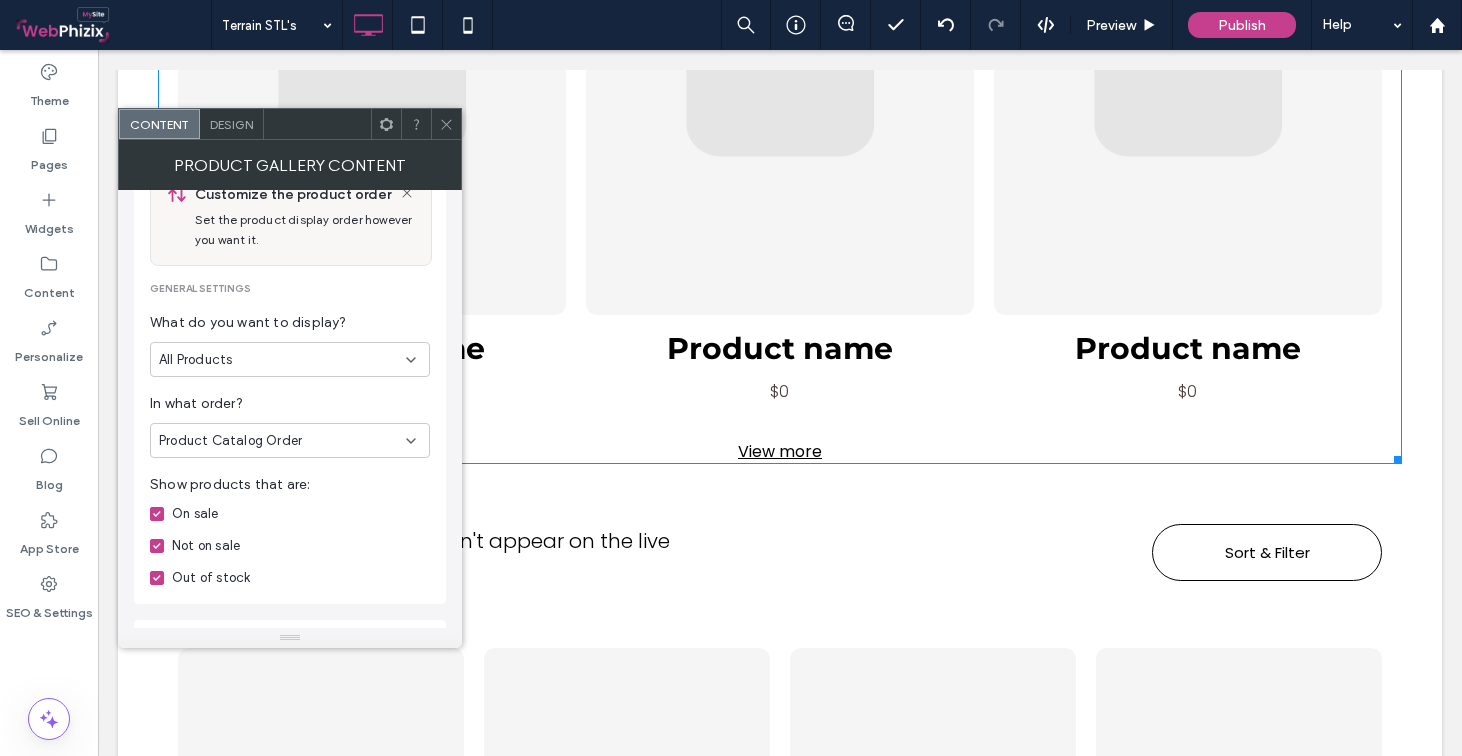 click on "All Products" at bounding box center (282, 360) 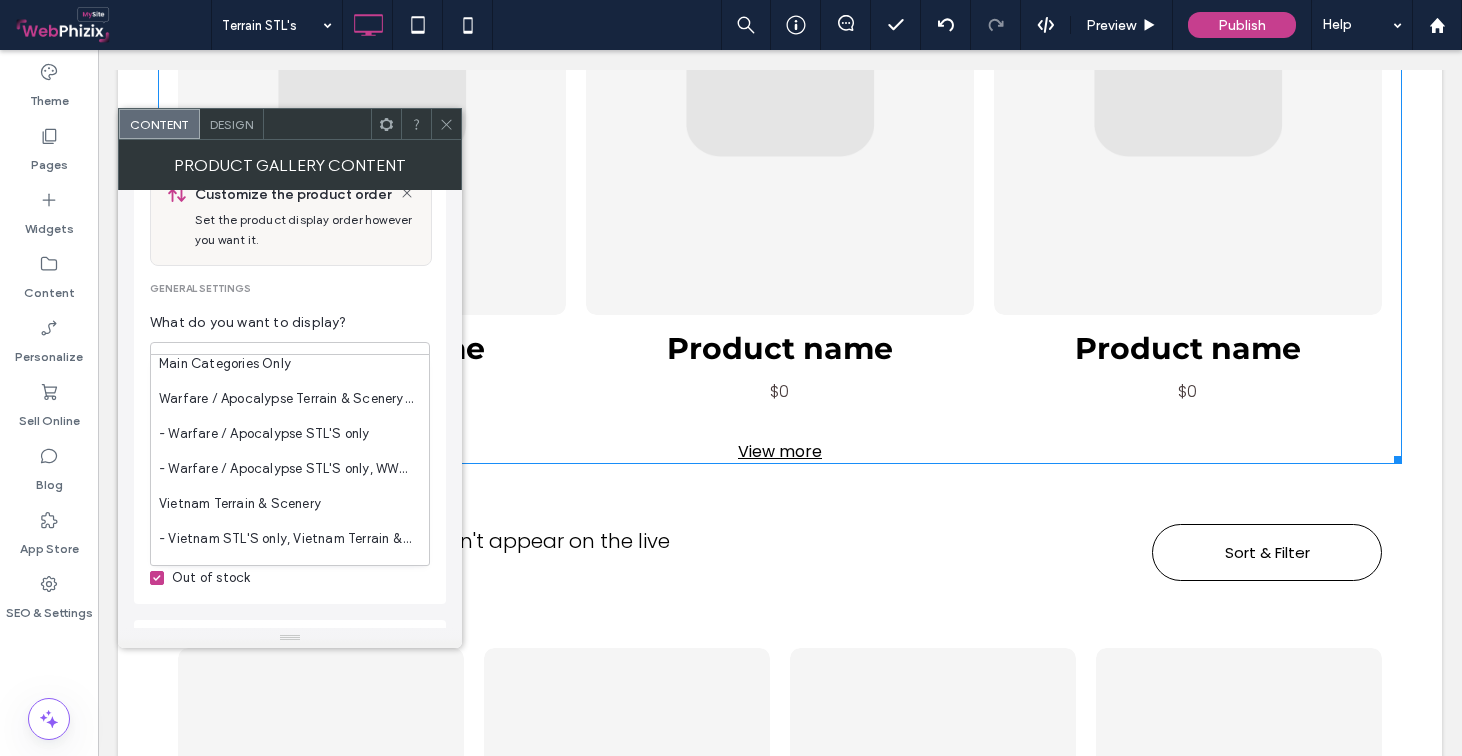 scroll, scrollTop: 81, scrollLeft: 0, axis: vertical 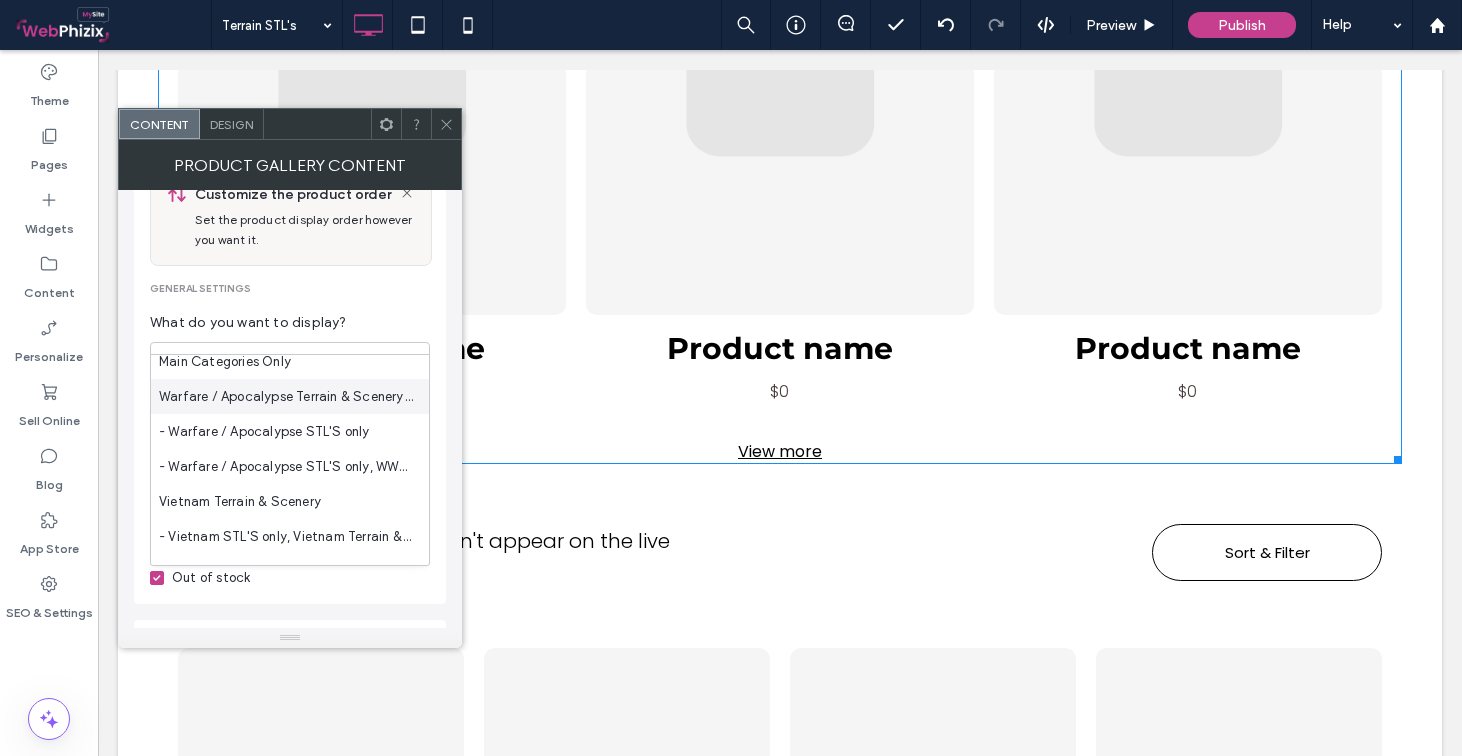 click on "Warfare / Apocalypse Terrain & Scenery, Warfare / Apocalypse Terrain & Scenery" at bounding box center [286, 397] 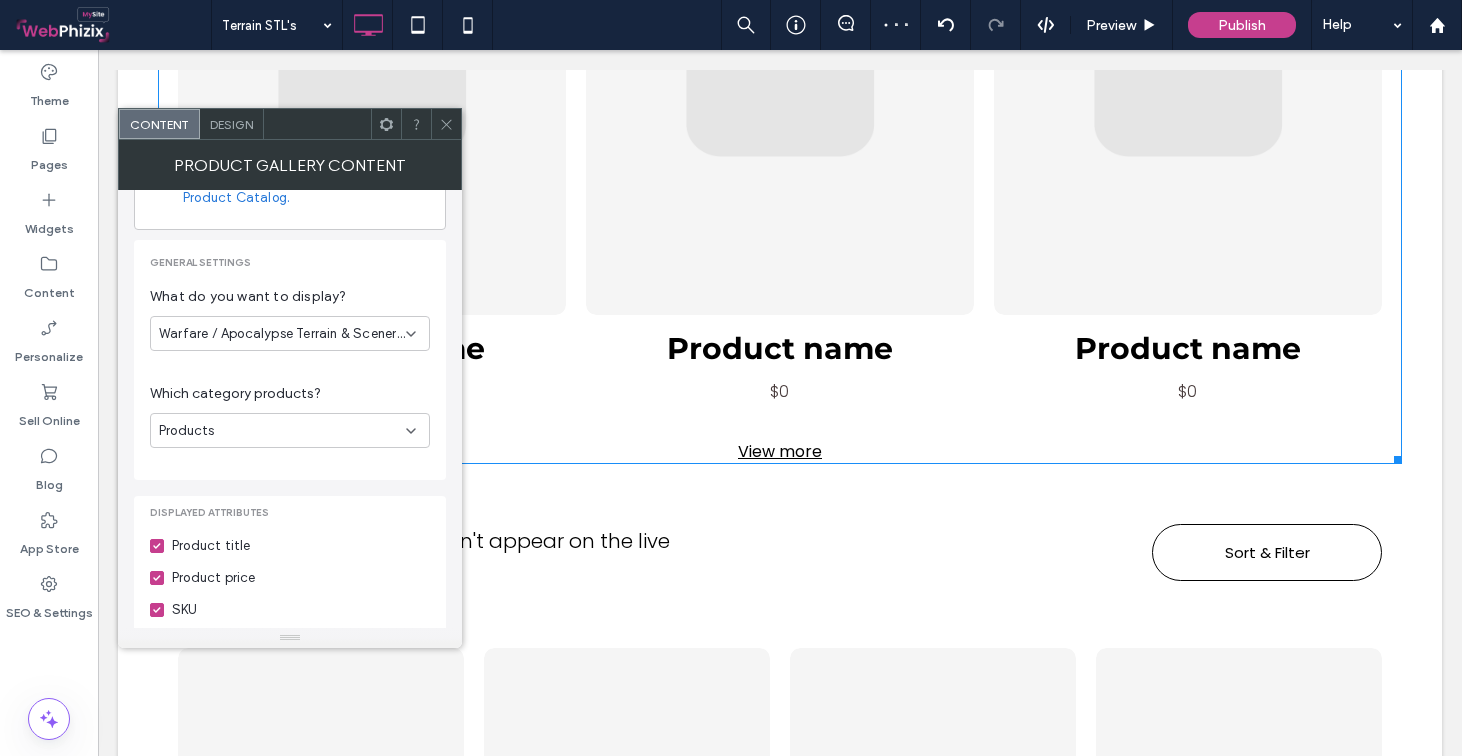 scroll, scrollTop: 98, scrollLeft: 0, axis: vertical 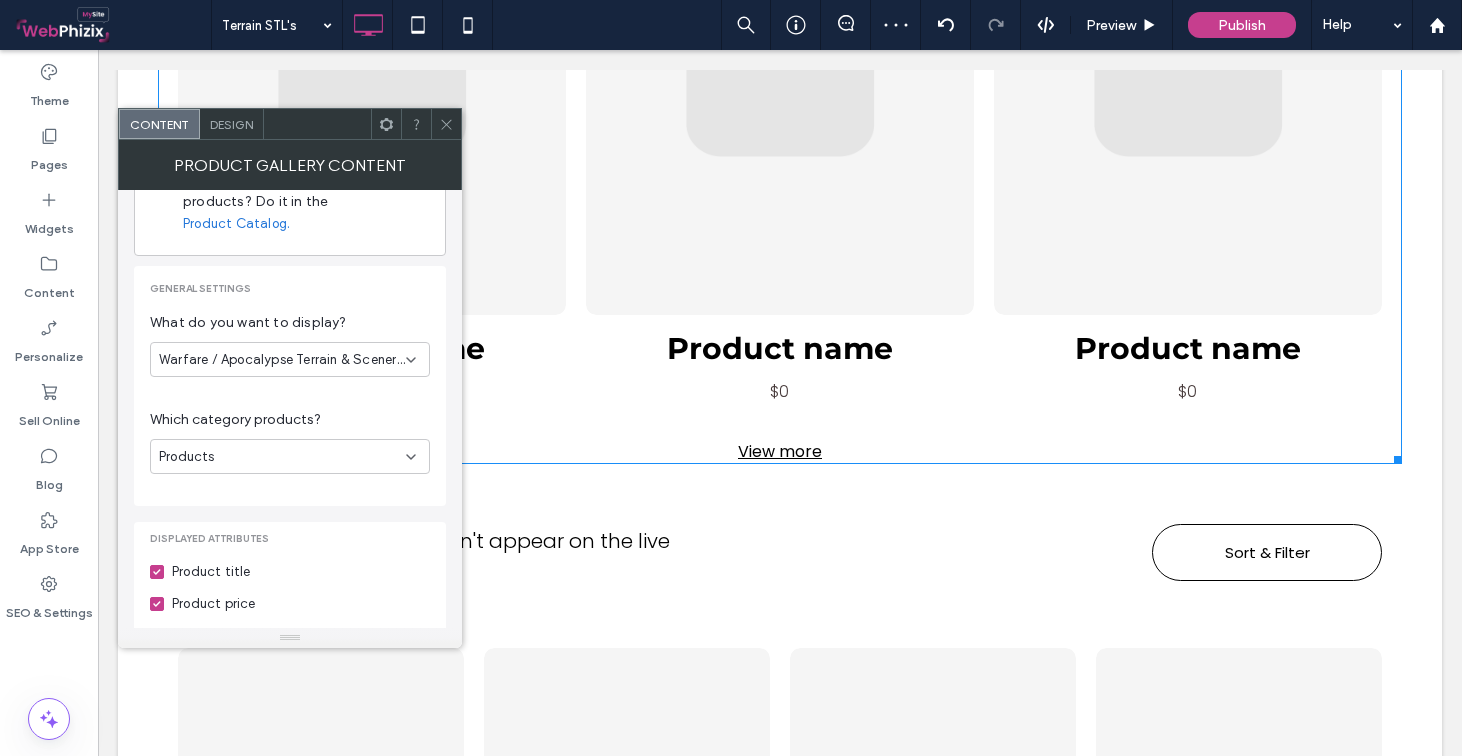 click on "General settings What do you want to display? Warfare / Apocalypse Terrain & Scenery, Warfare / Apocalypse Terrain & Scenery Which category products? Products" at bounding box center [290, 386] 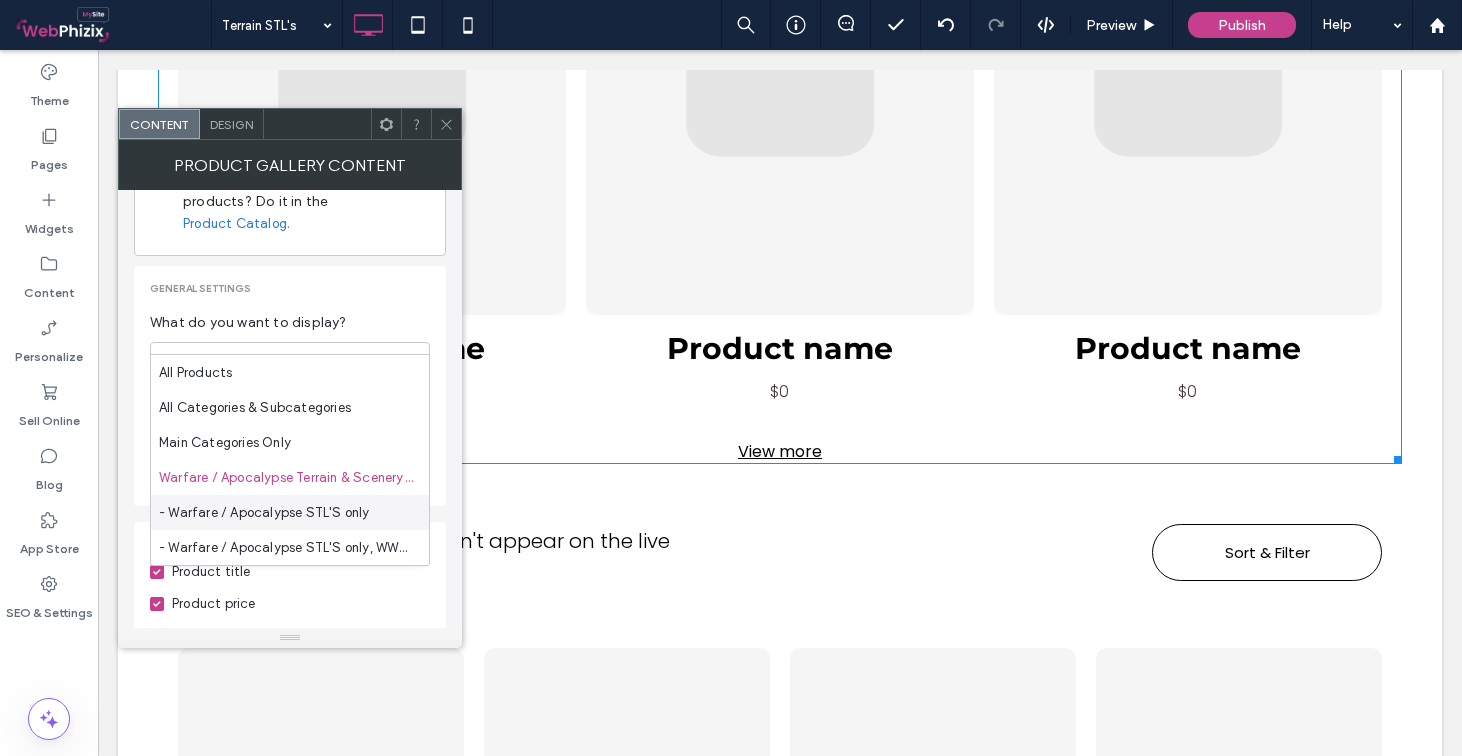 click on "- Warfare / Apocalypse STL'S only" at bounding box center (264, 513) 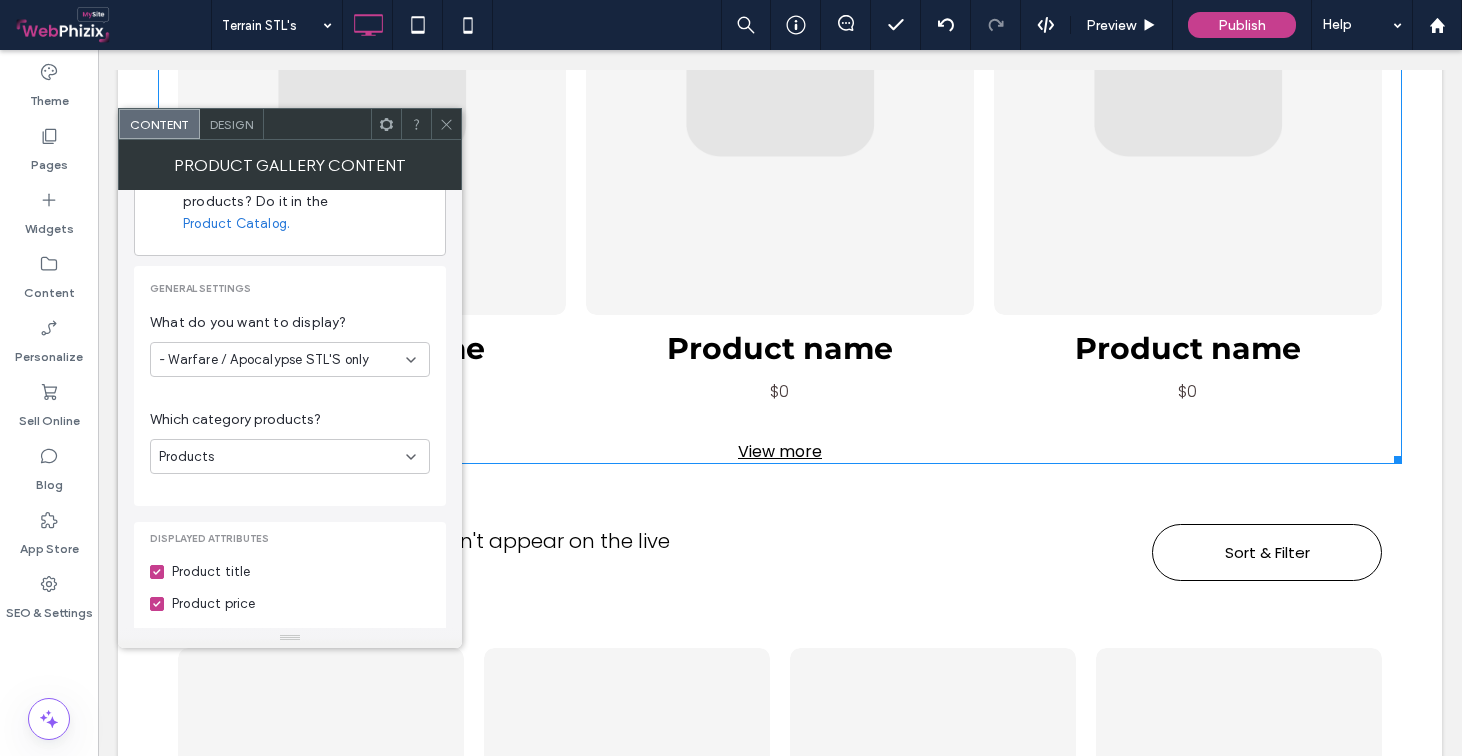 click on "- Warfare / Apocalypse STL'S only" at bounding box center [264, 360] 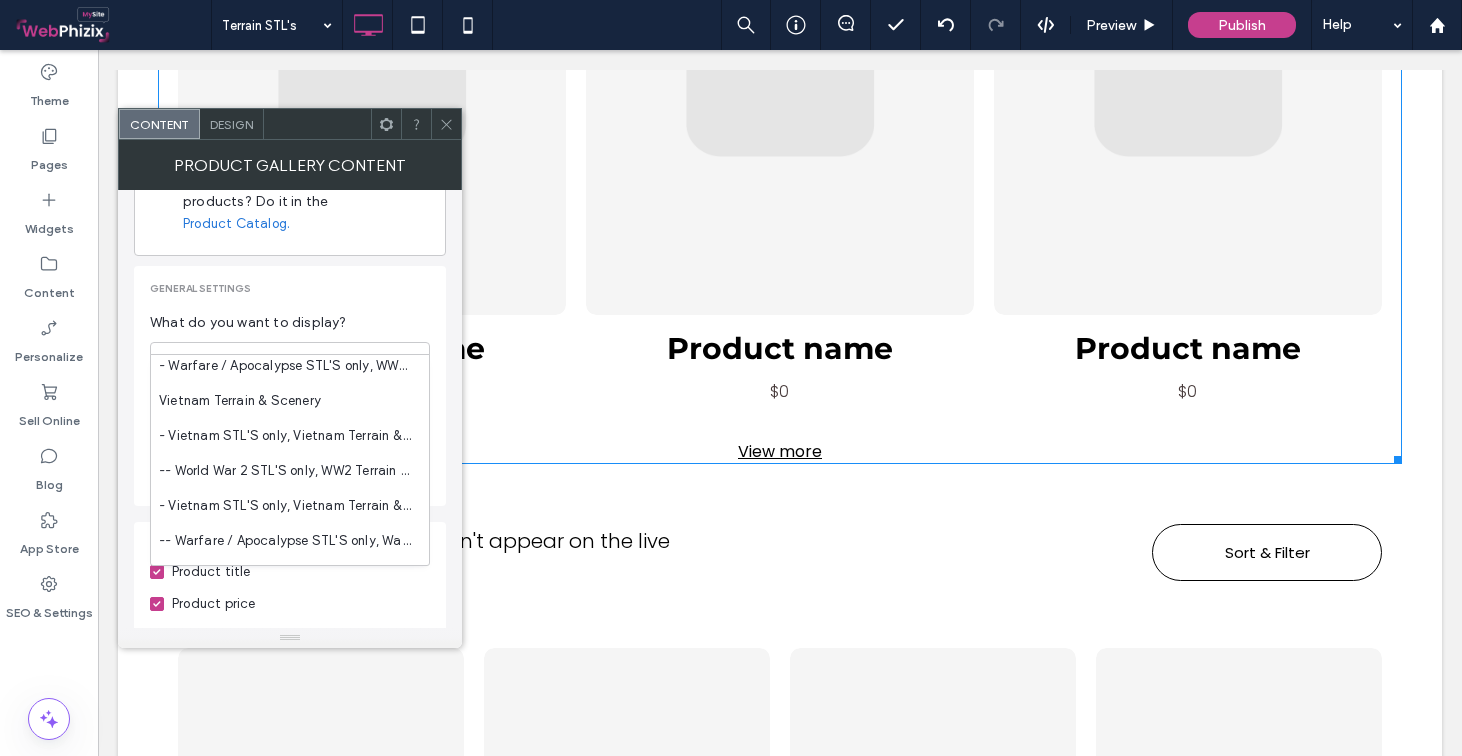 scroll, scrollTop: 184, scrollLeft: 0, axis: vertical 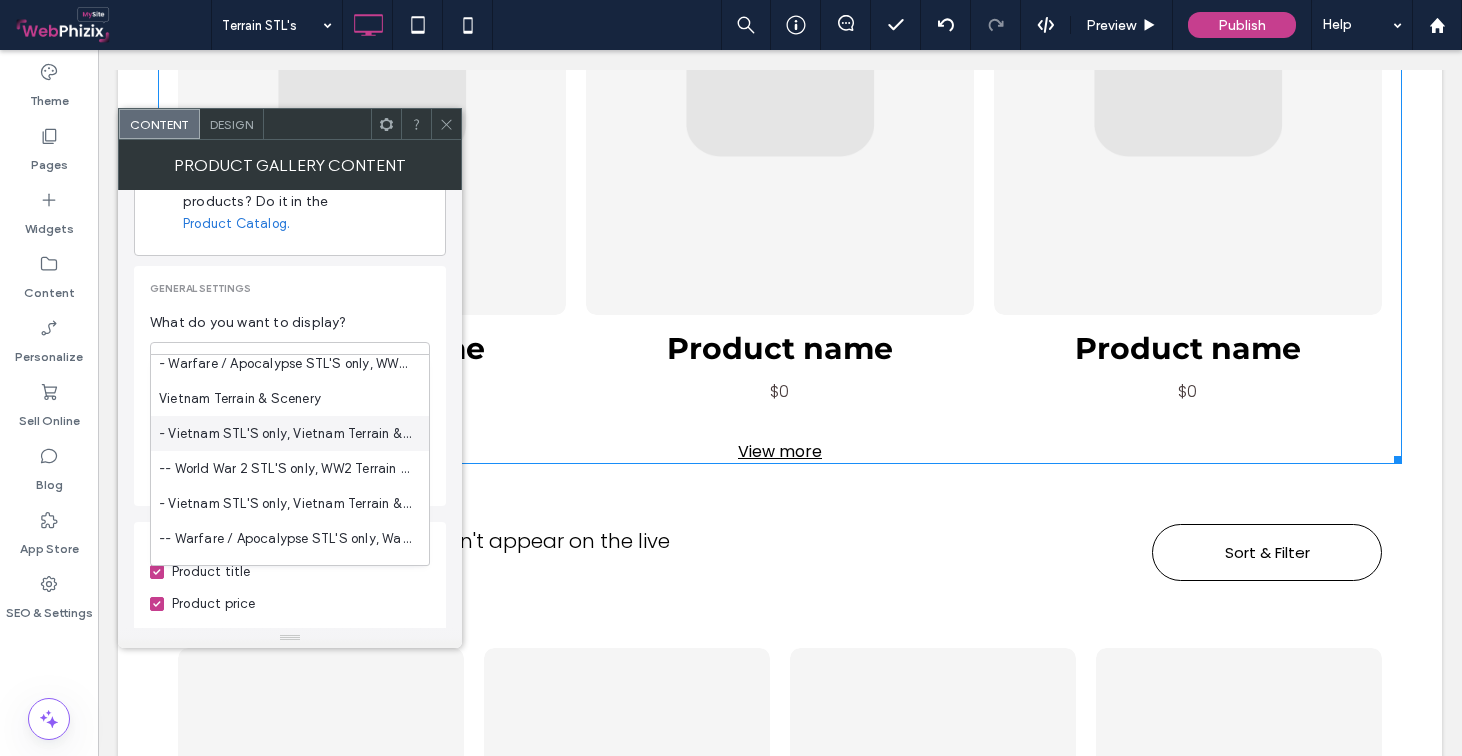 click on "- Vietnam STL'S only, Vietnam Terrain & Scenery, WW2 Terrain & Scenery" at bounding box center [286, 434] 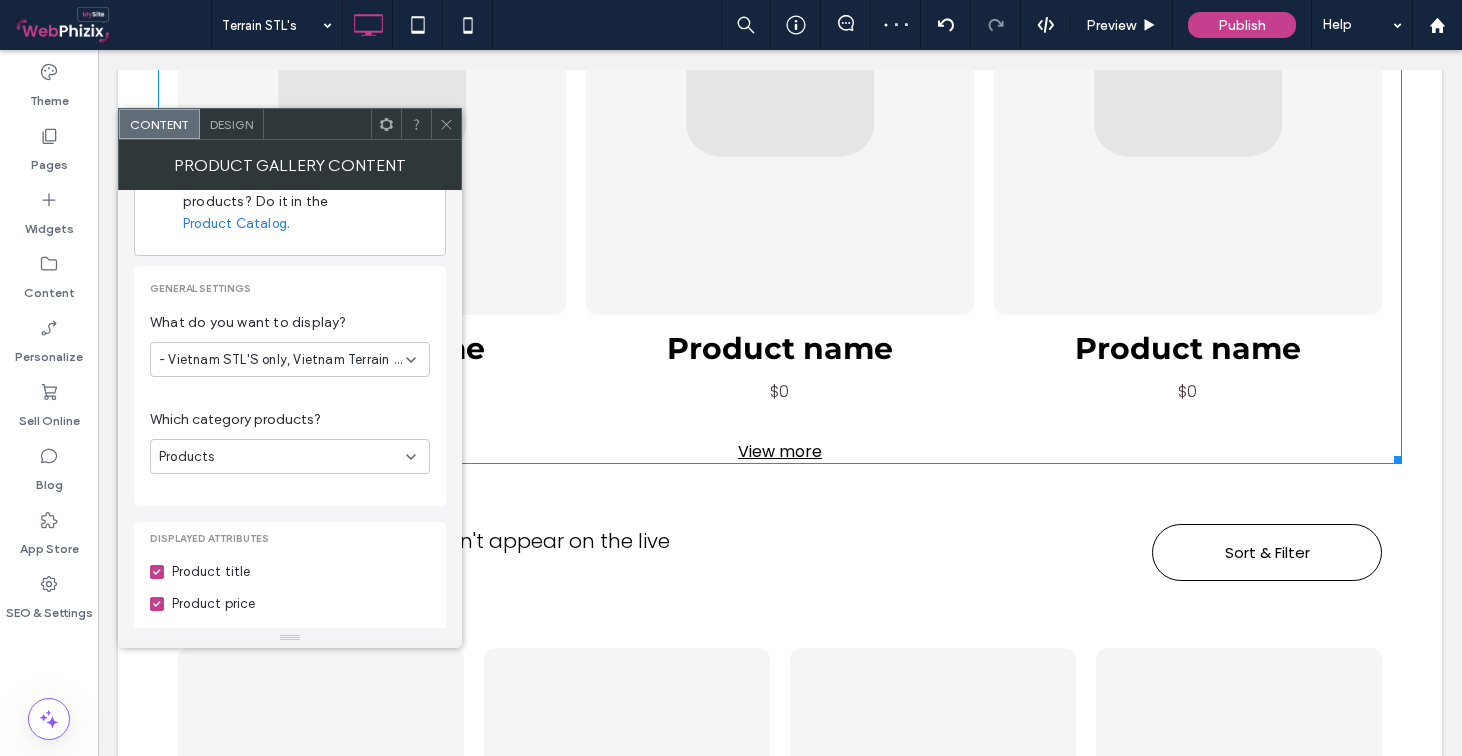 click on "- Vietnam STL'S only, Vietnam Terrain & Scenery, WW2 Terrain & Scenery" at bounding box center (282, 360) 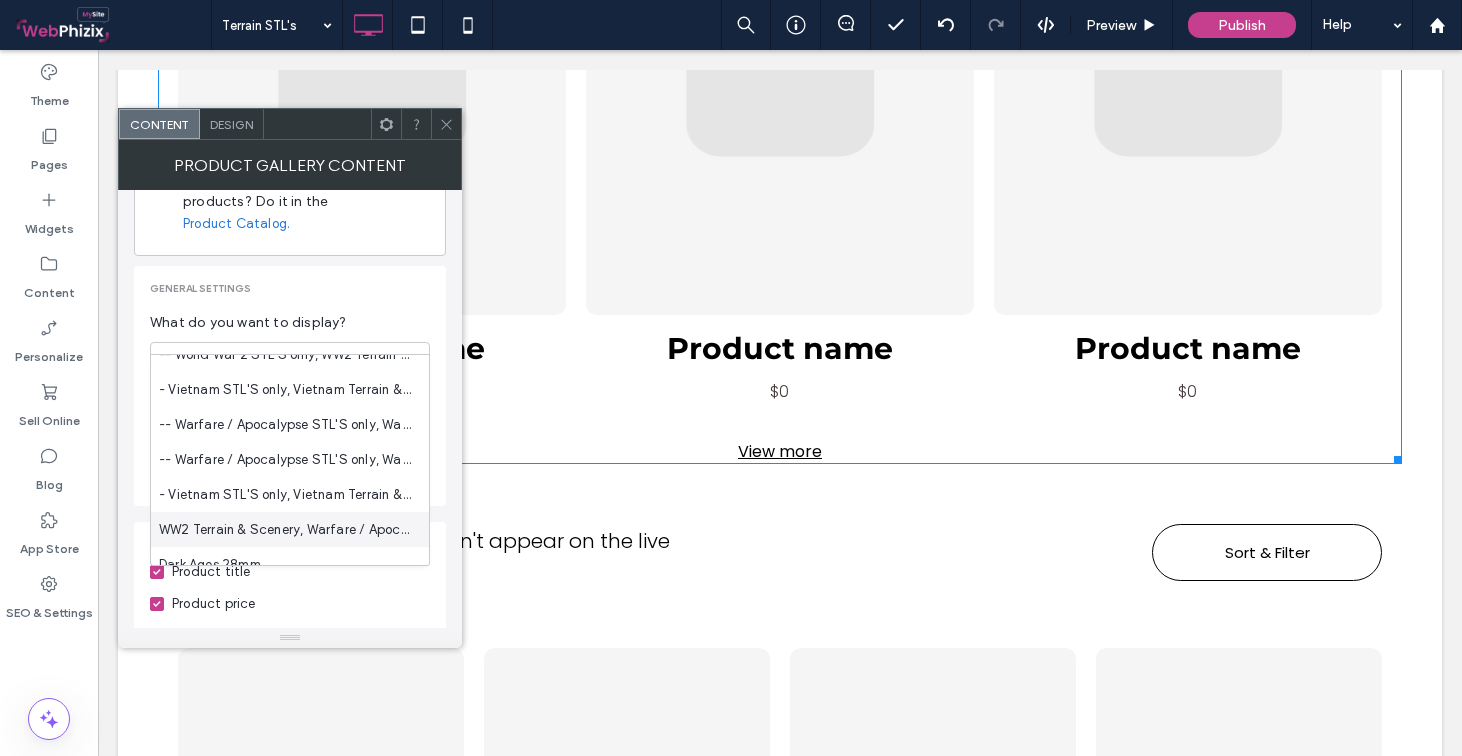 scroll, scrollTop: 298, scrollLeft: 0, axis: vertical 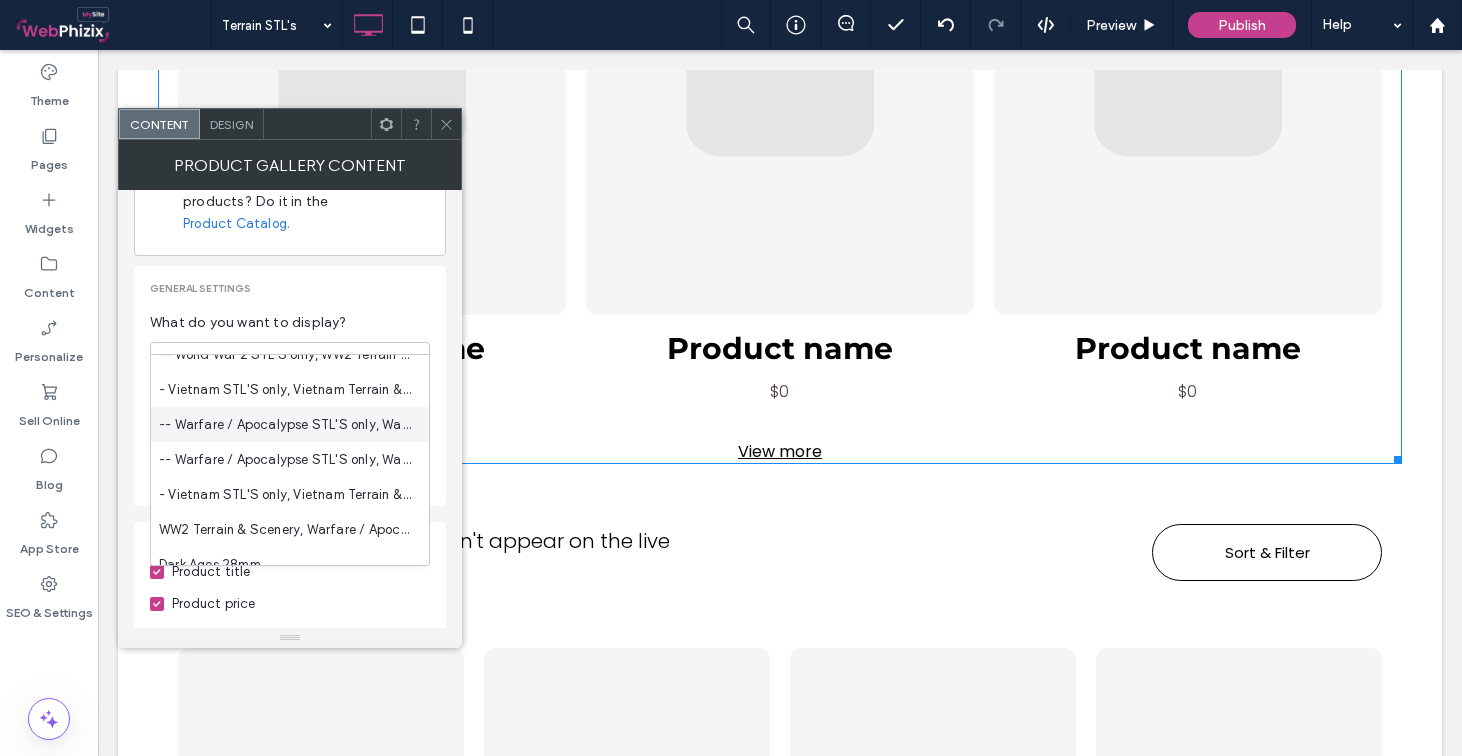 click on "-- Warfare / Apocalypse STL'S only, Warfare / Apocalypse Terrain & Scenery, WW2 Terrain & Scenery" at bounding box center (286, 425) 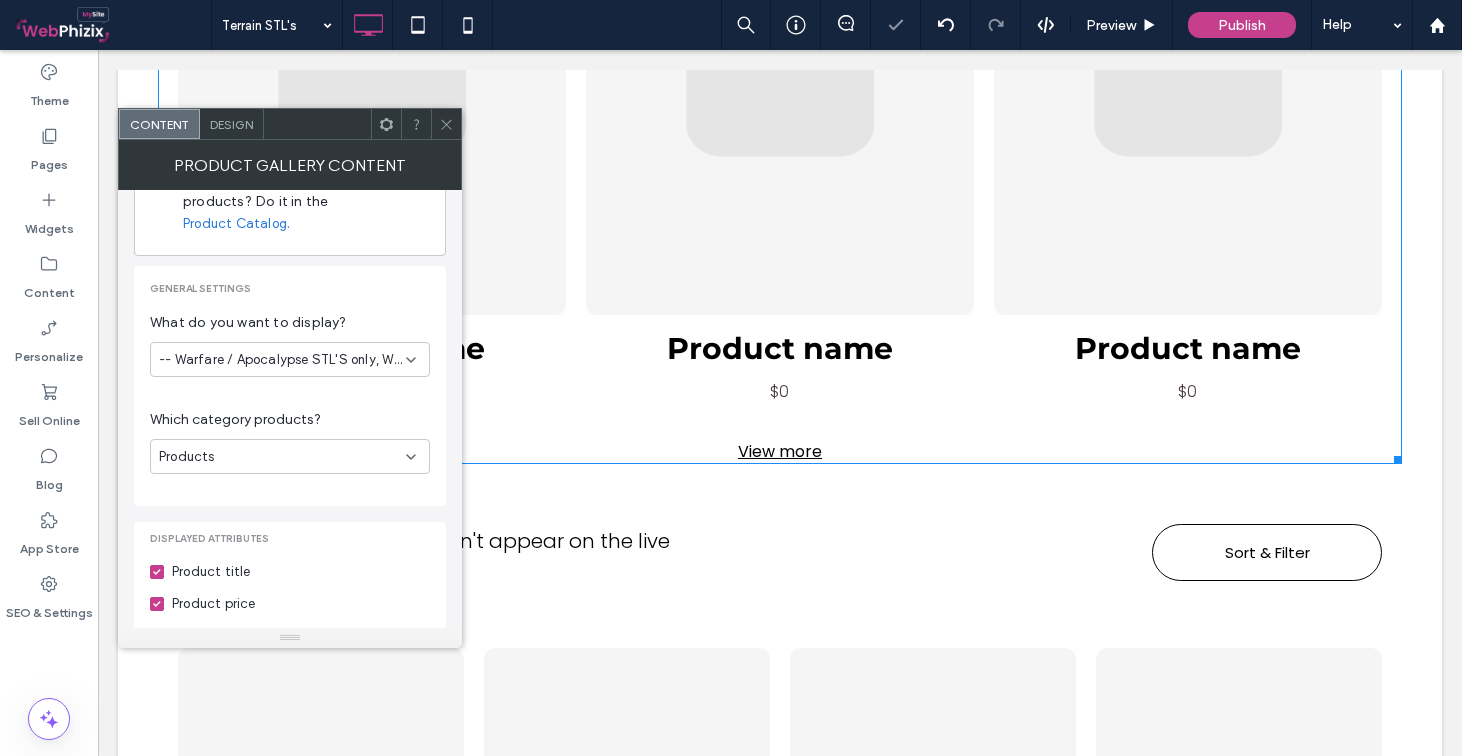 click on "Which category products?" at bounding box center [290, 420] 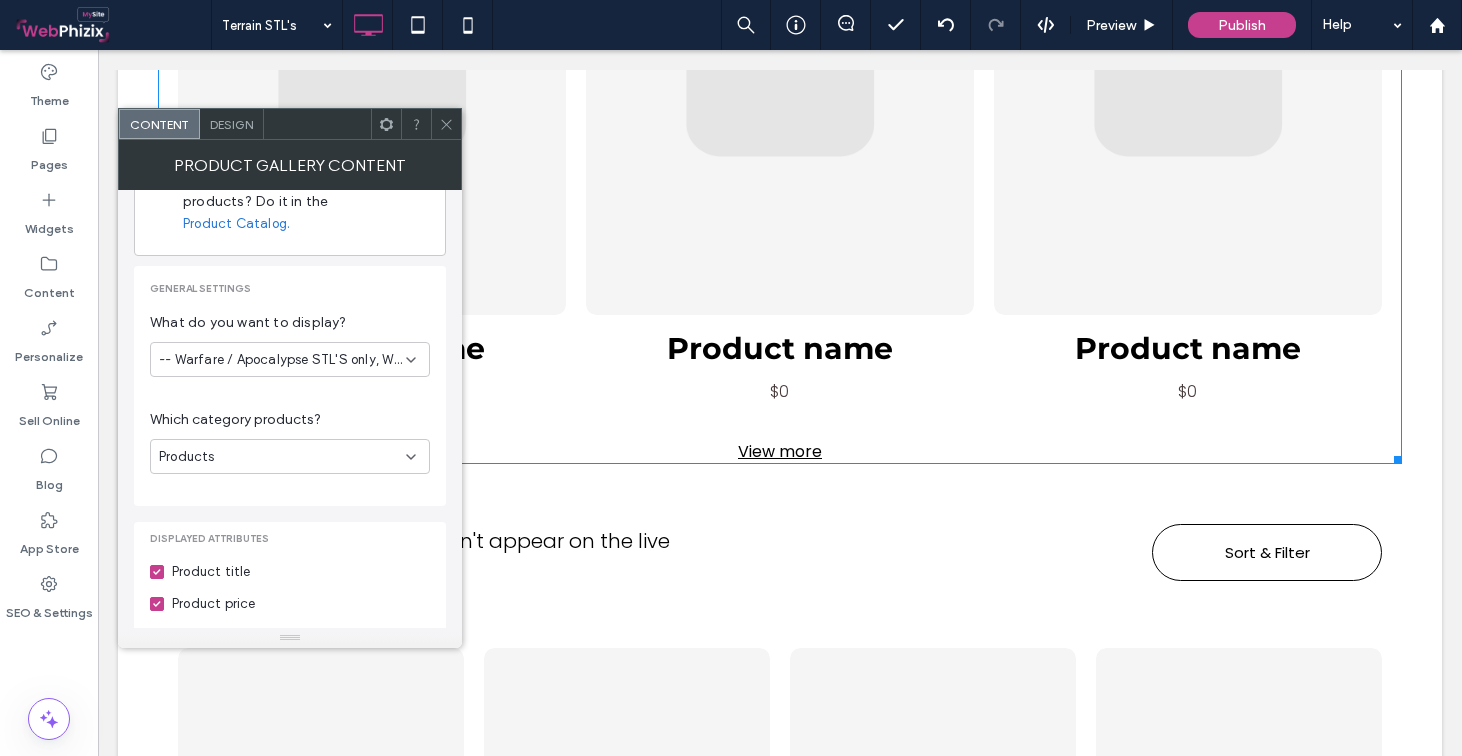 click on "-- Warfare / Apocalypse STL'S only, Warfare / Apocalypse Terrain & Scenery, WW2 Terrain & Scenery" at bounding box center (282, 360) 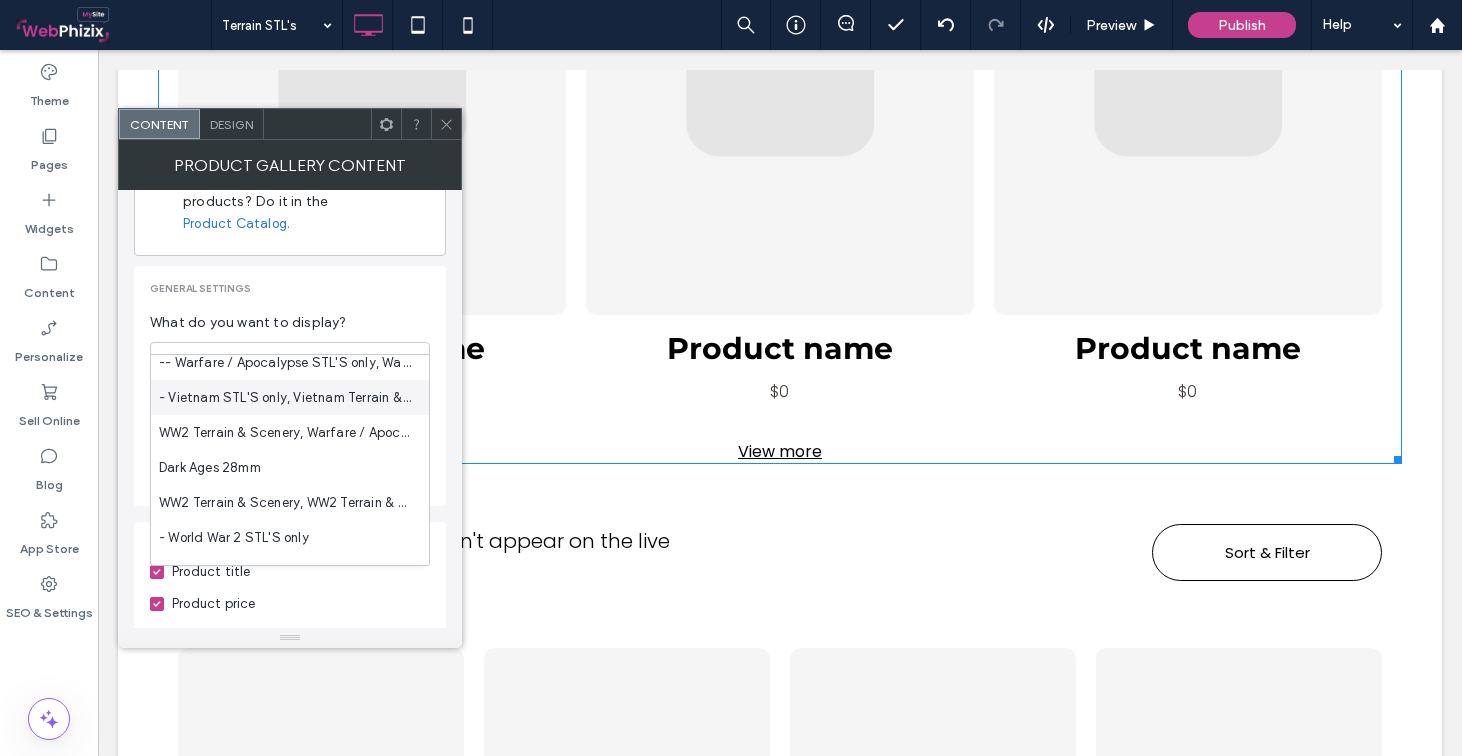 scroll, scrollTop: 420, scrollLeft: 0, axis: vertical 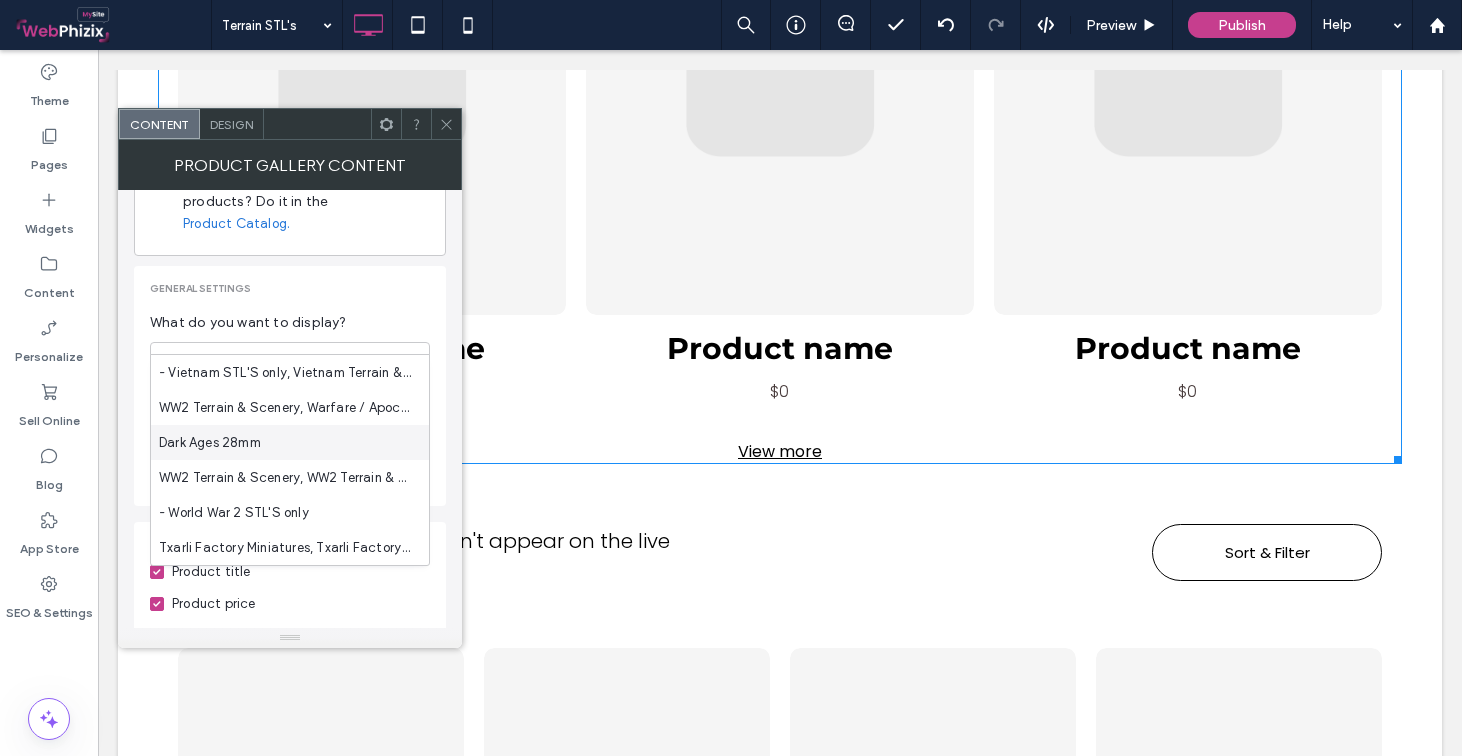 click on "Dark Ages 28mm" at bounding box center [290, 442] 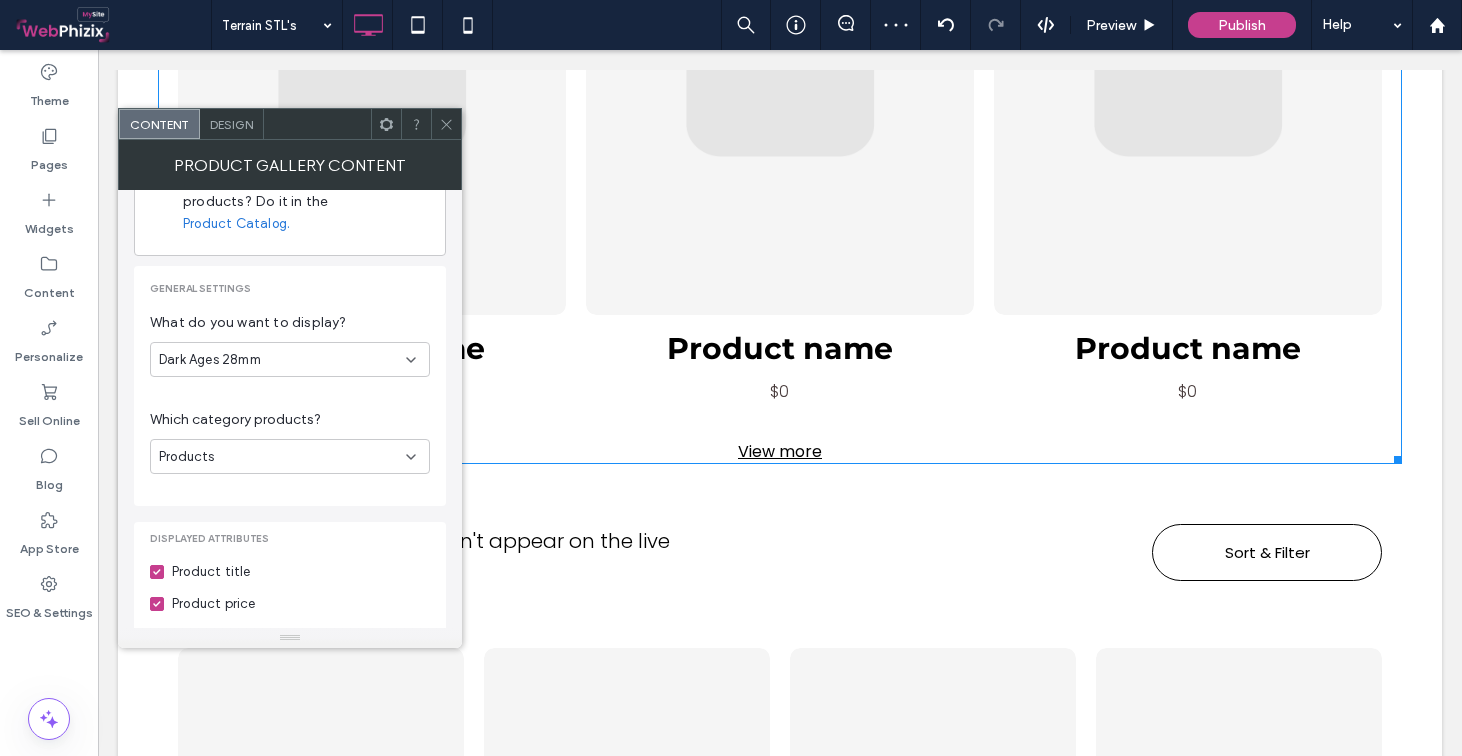 click on "Dark Ages 28mm" at bounding box center (282, 360) 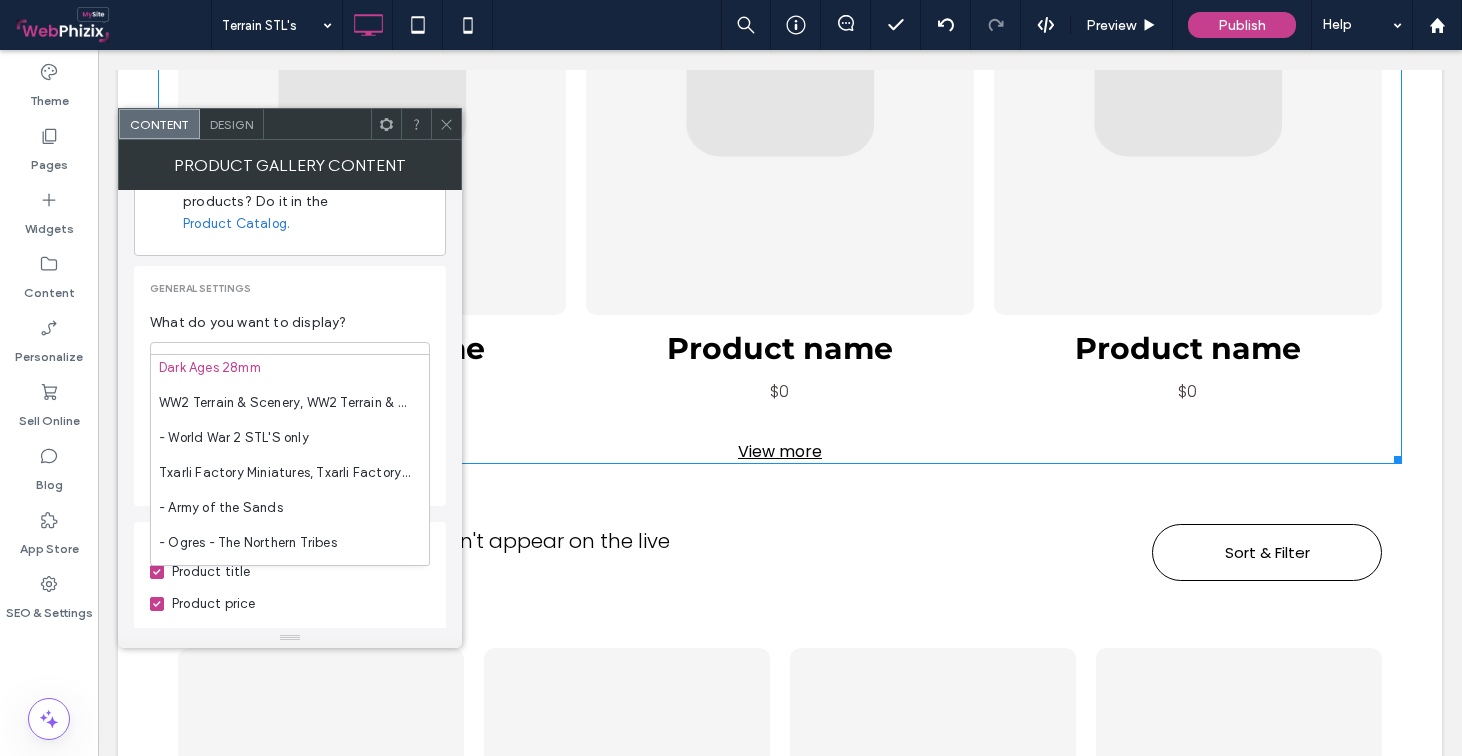 scroll, scrollTop: 497, scrollLeft: 0, axis: vertical 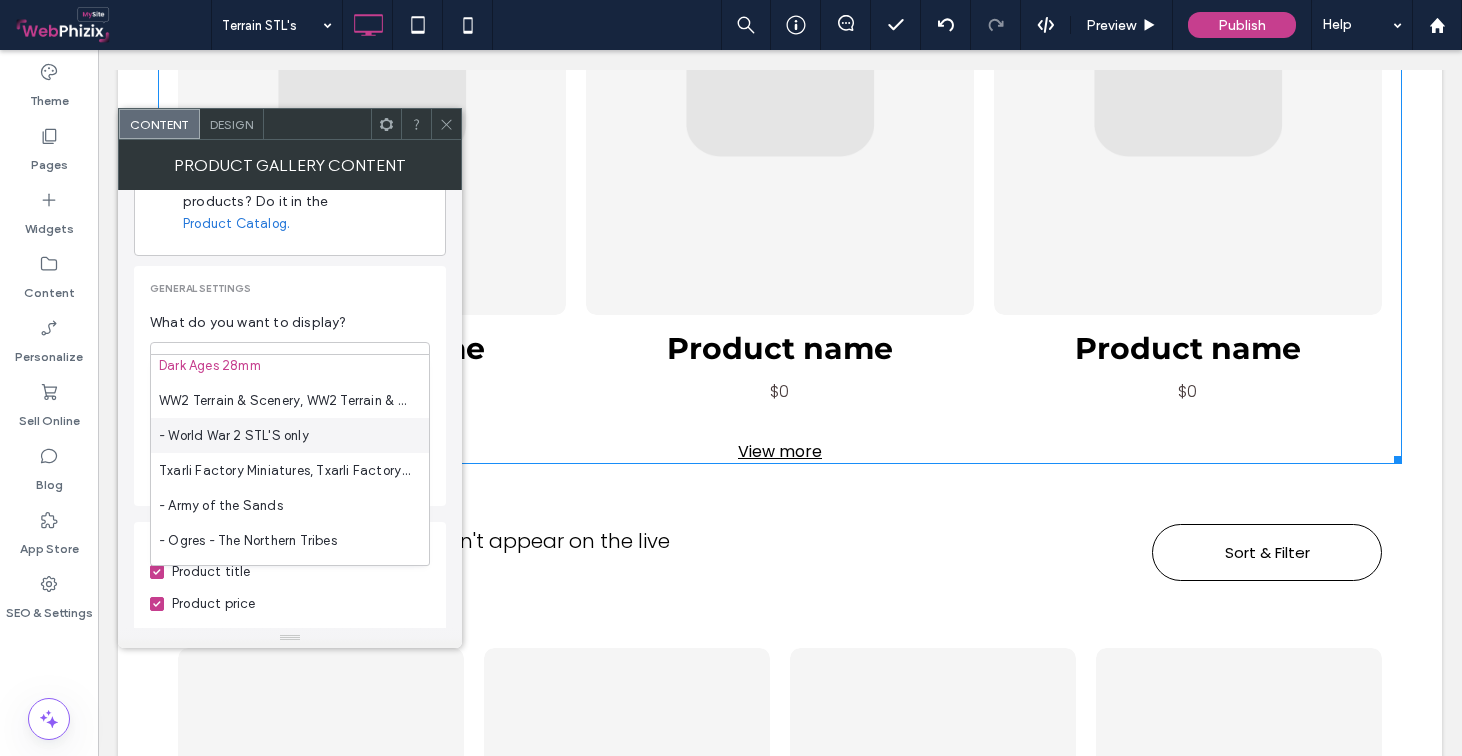 click on "- World War 2 STL'S only" at bounding box center (234, 436) 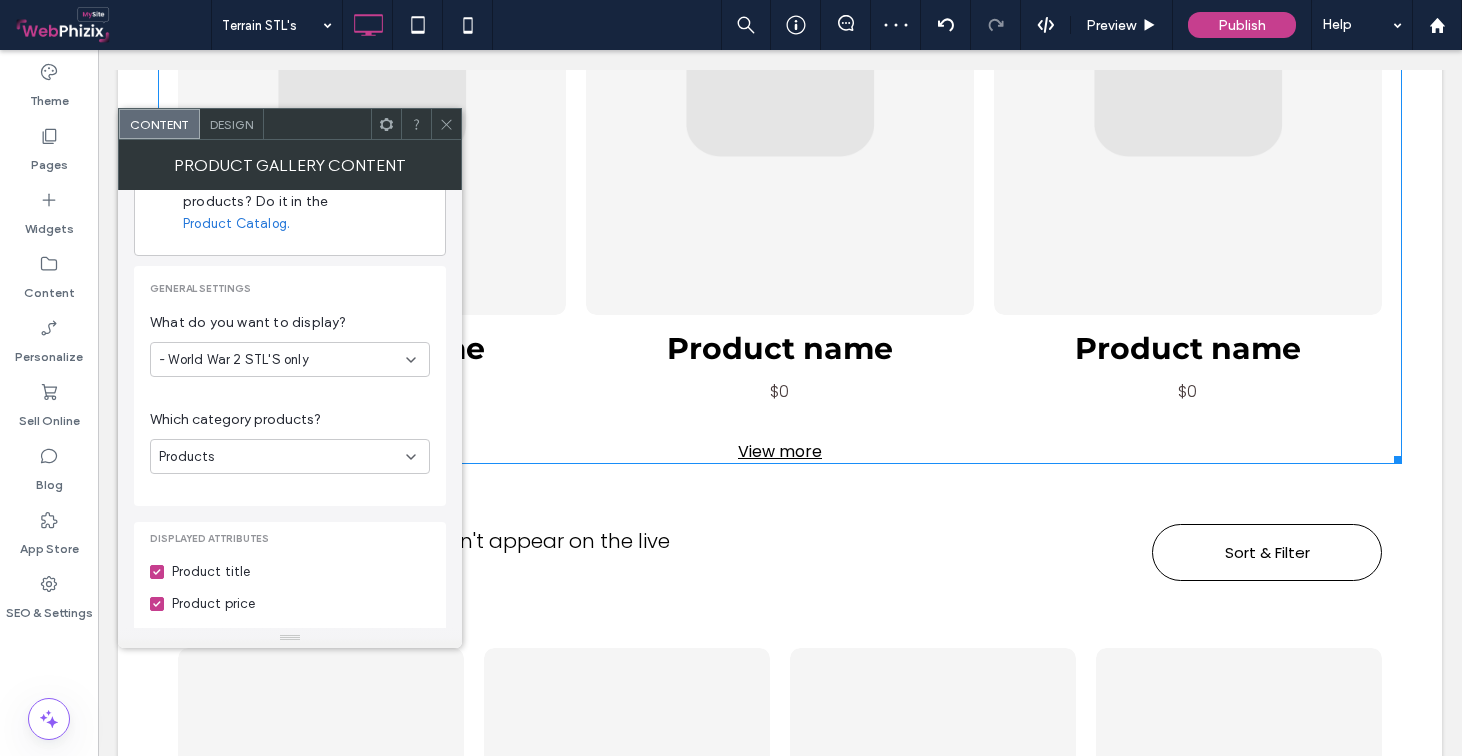 click at bounding box center (446, 124) 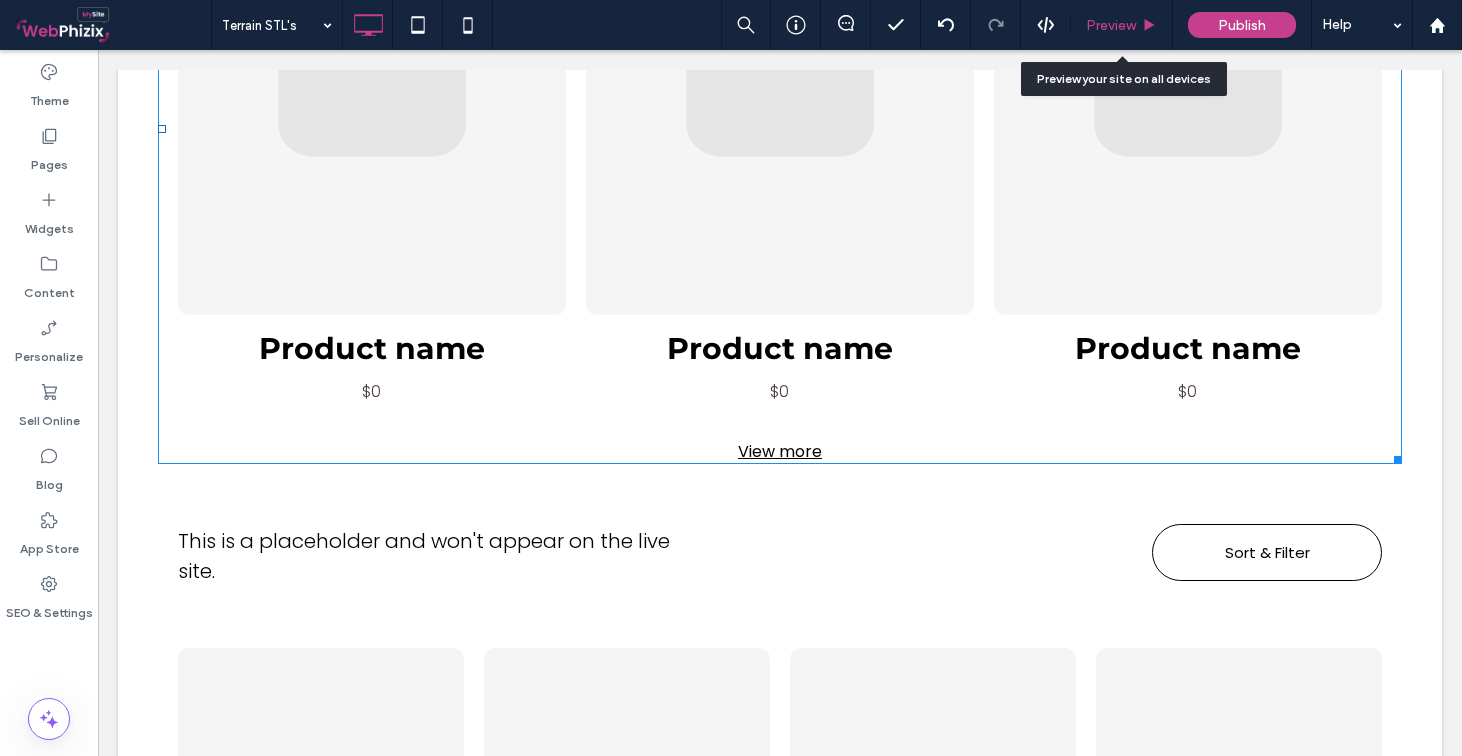 click on "Preview" at bounding box center (1111, 25) 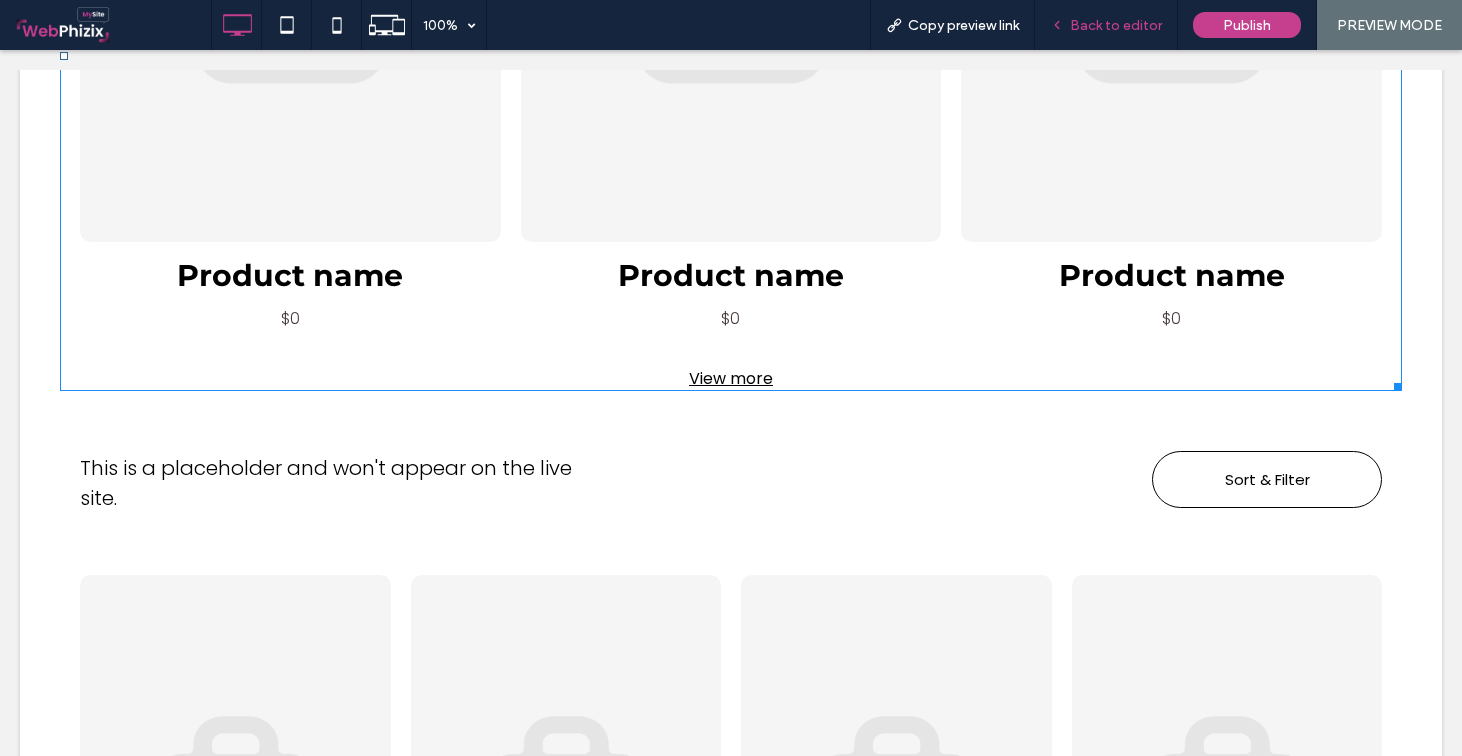 click on "Back to editor" at bounding box center [1116, 25] 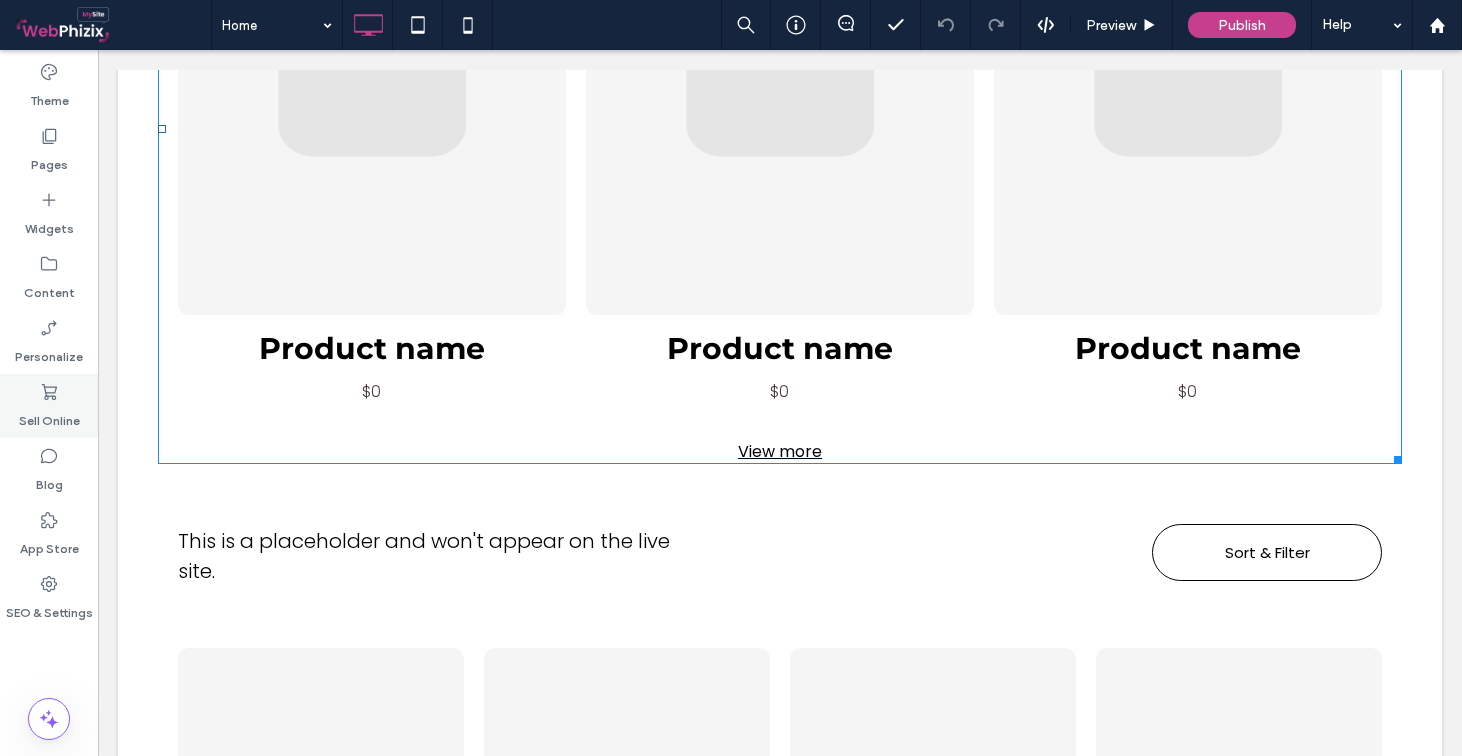 click 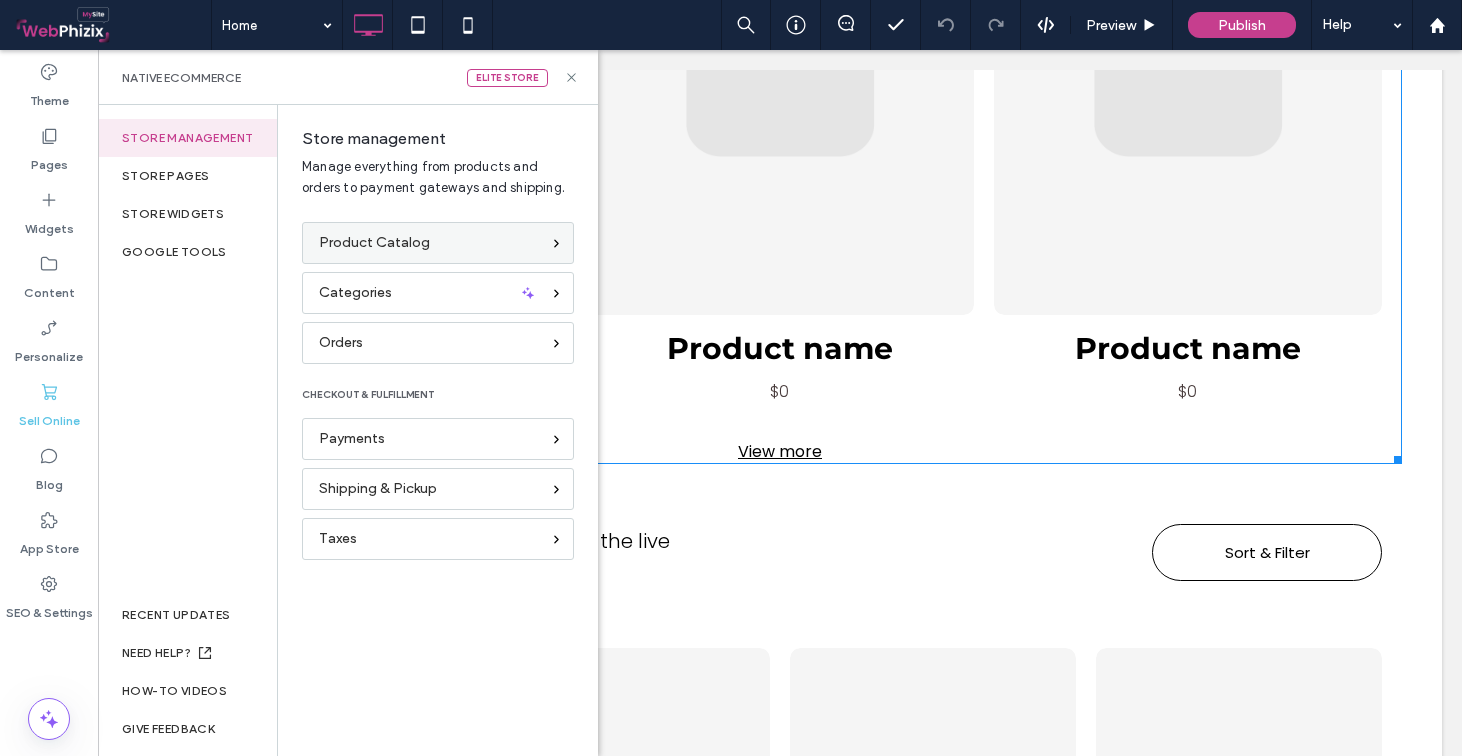 click on "Product Catalog" at bounding box center (374, 243) 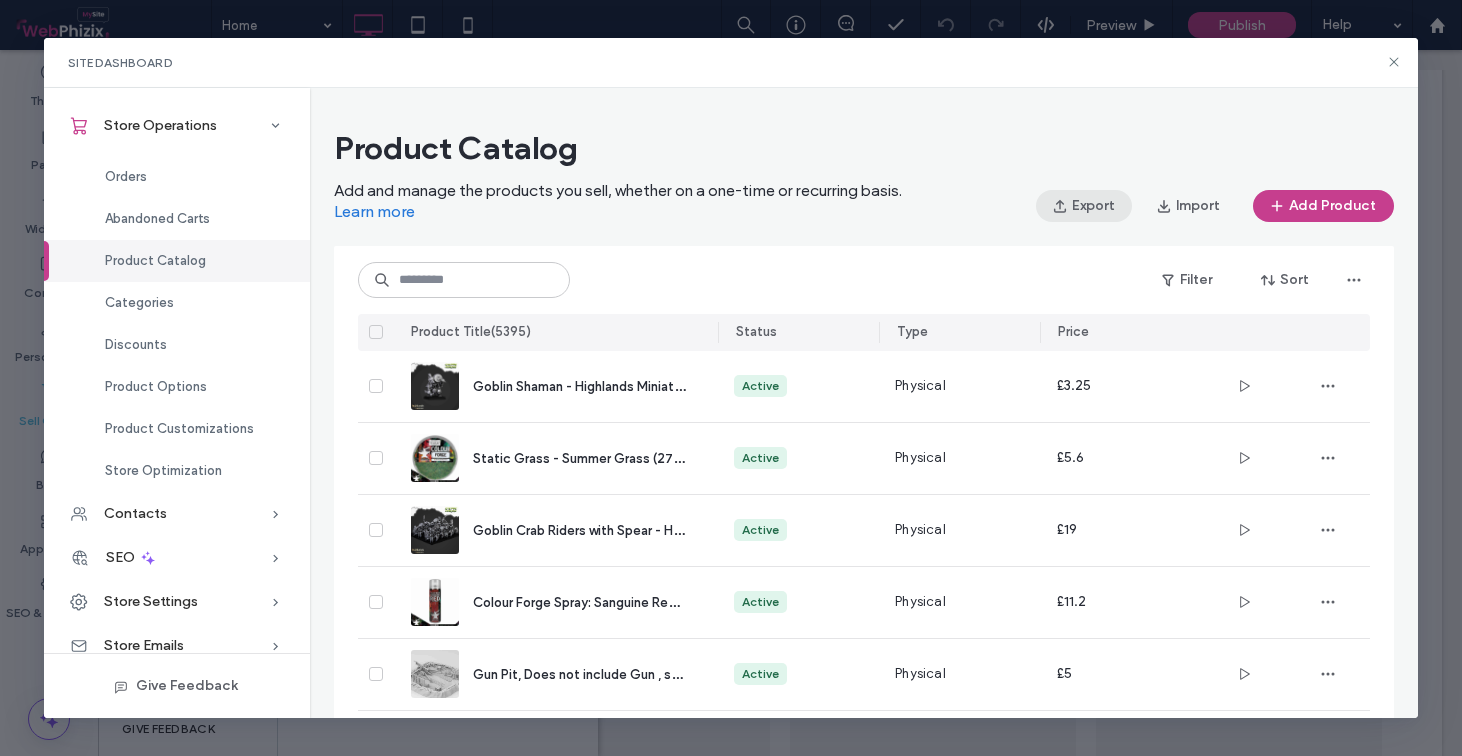 click on "Export" at bounding box center [1084, 206] 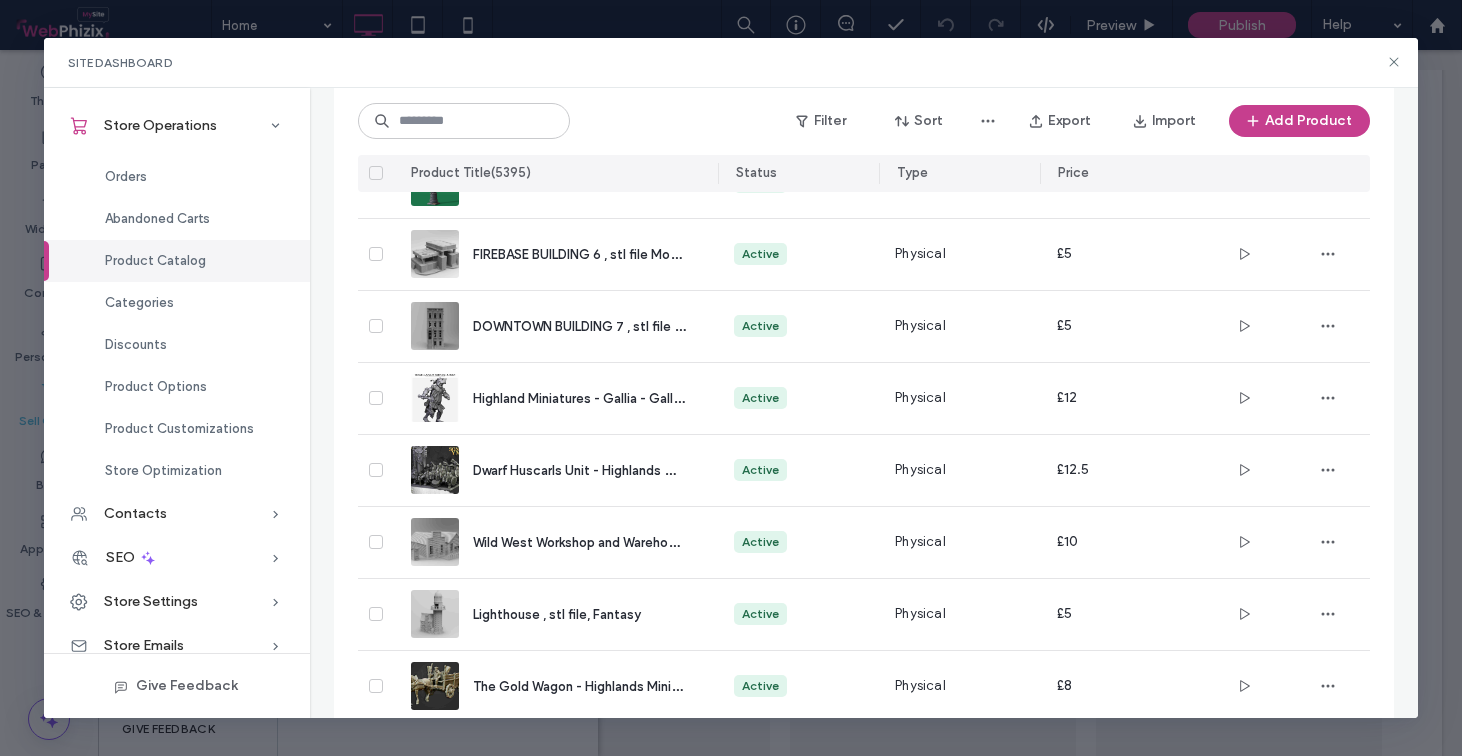 scroll, scrollTop: 598, scrollLeft: 0, axis: vertical 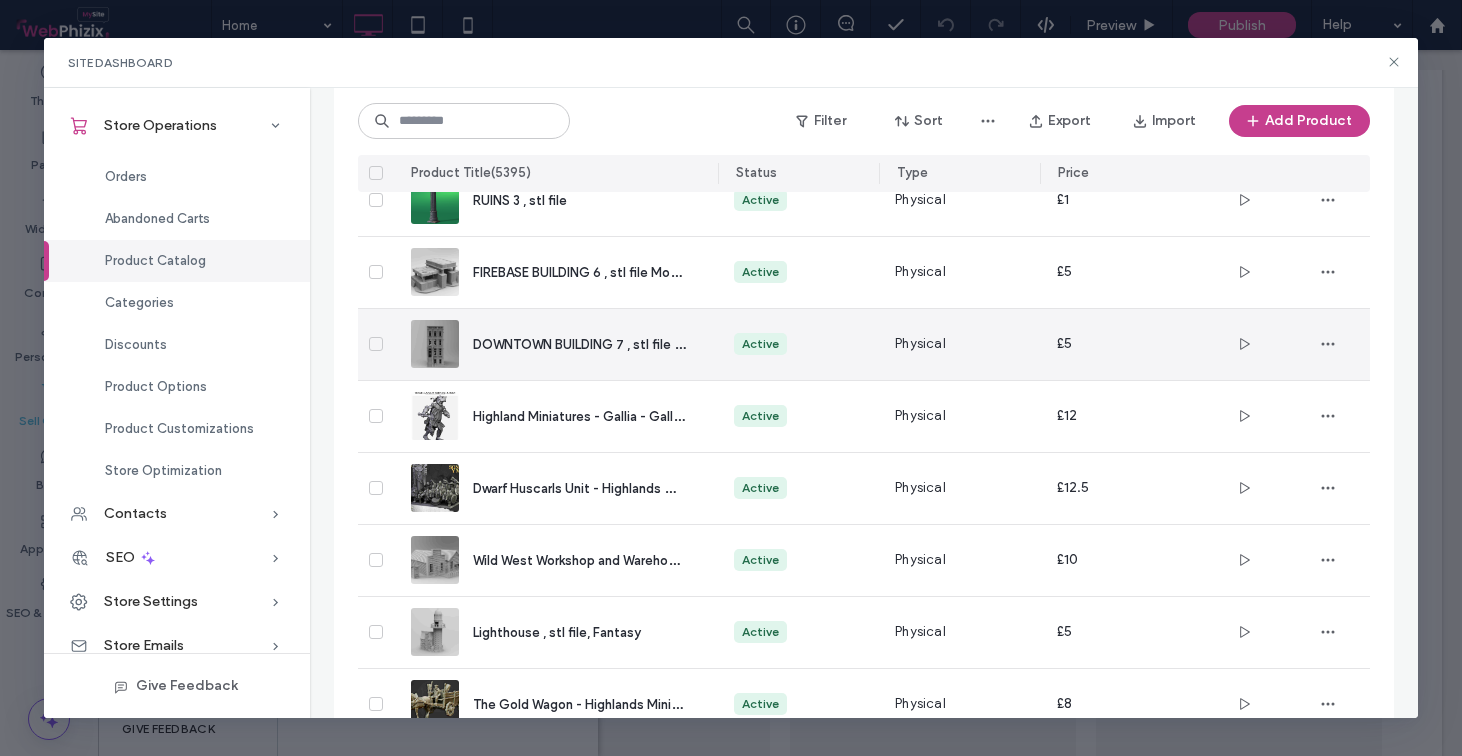 click on "DOWNTOWN BUILDING 7 , stl file Modern warfare / Apocalypse" at bounding box center (579, 344) 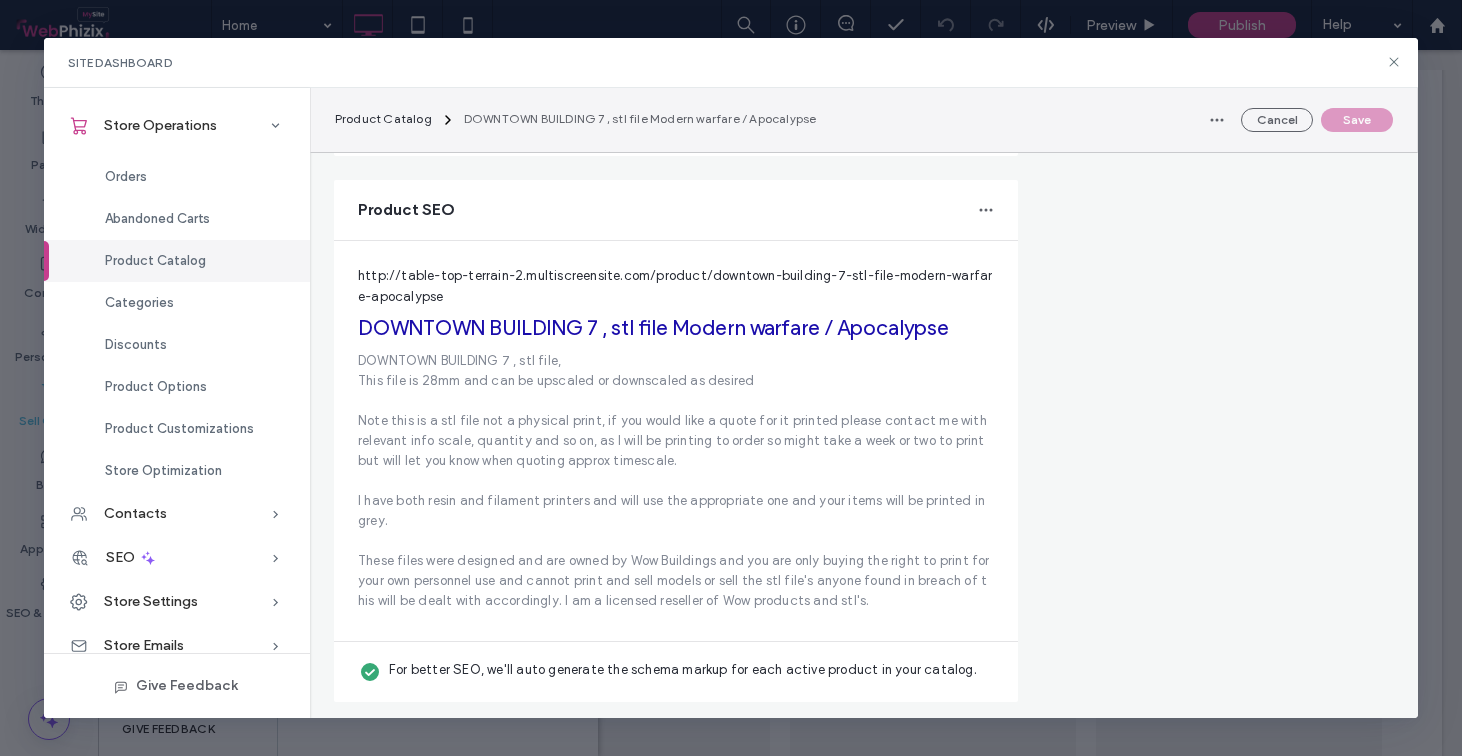 scroll, scrollTop: 3743, scrollLeft: 0, axis: vertical 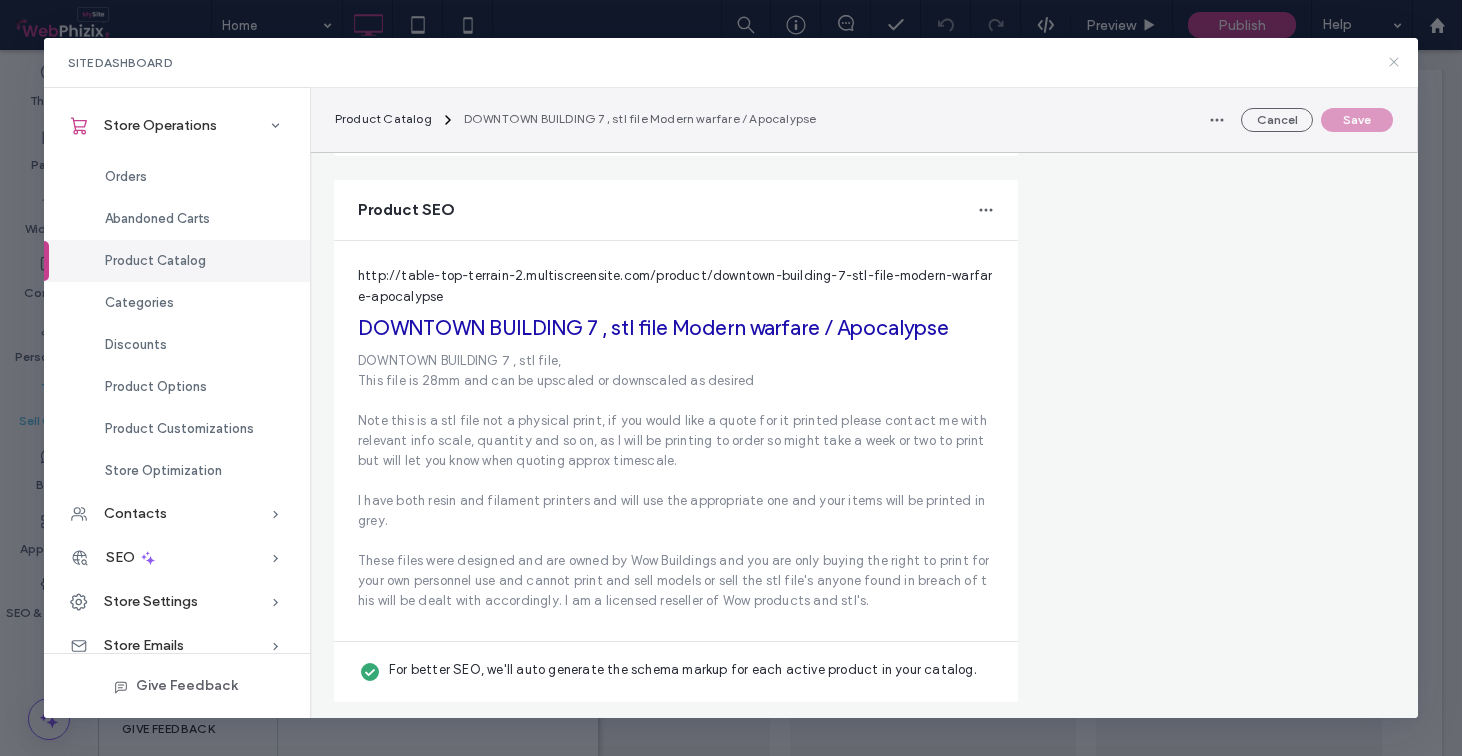 click 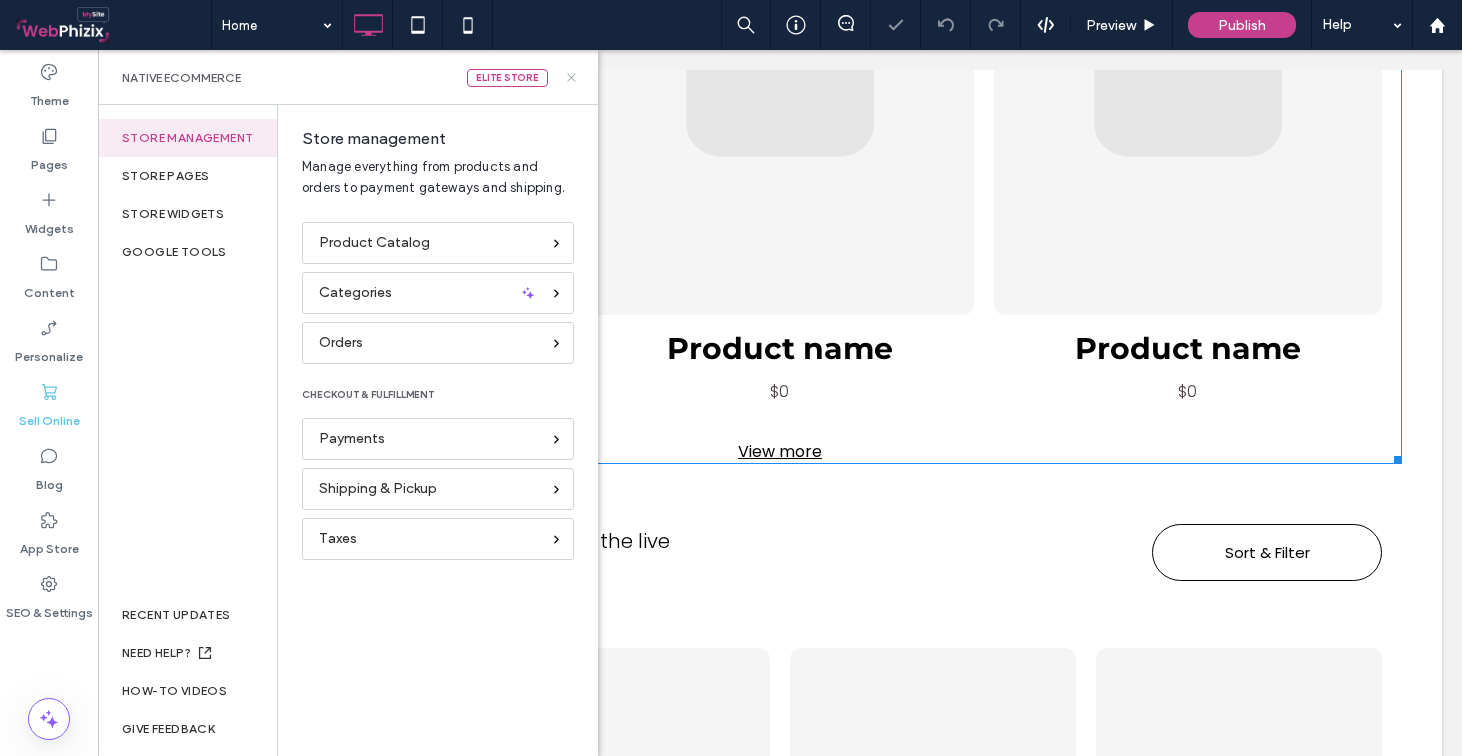 click 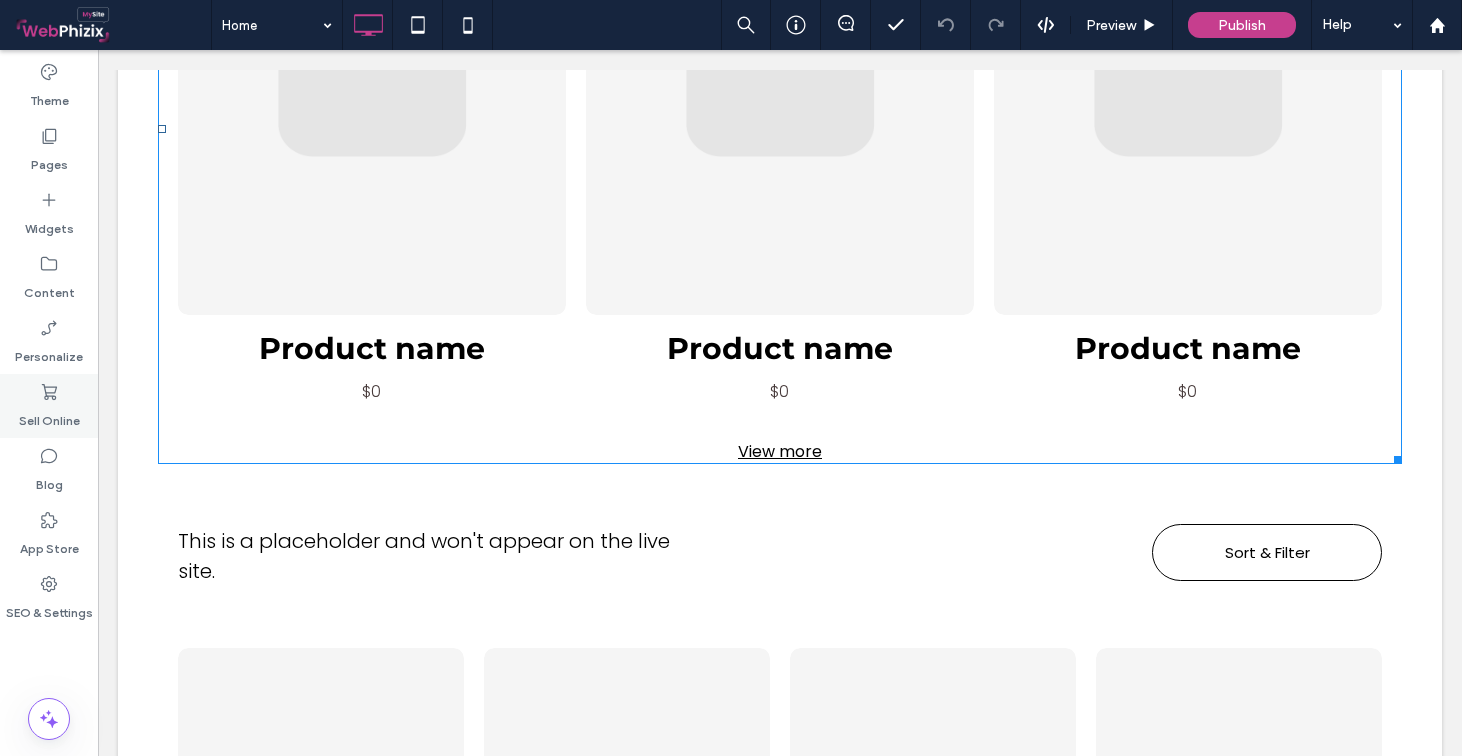 click on "Sell Online" at bounding box center (49, 416) 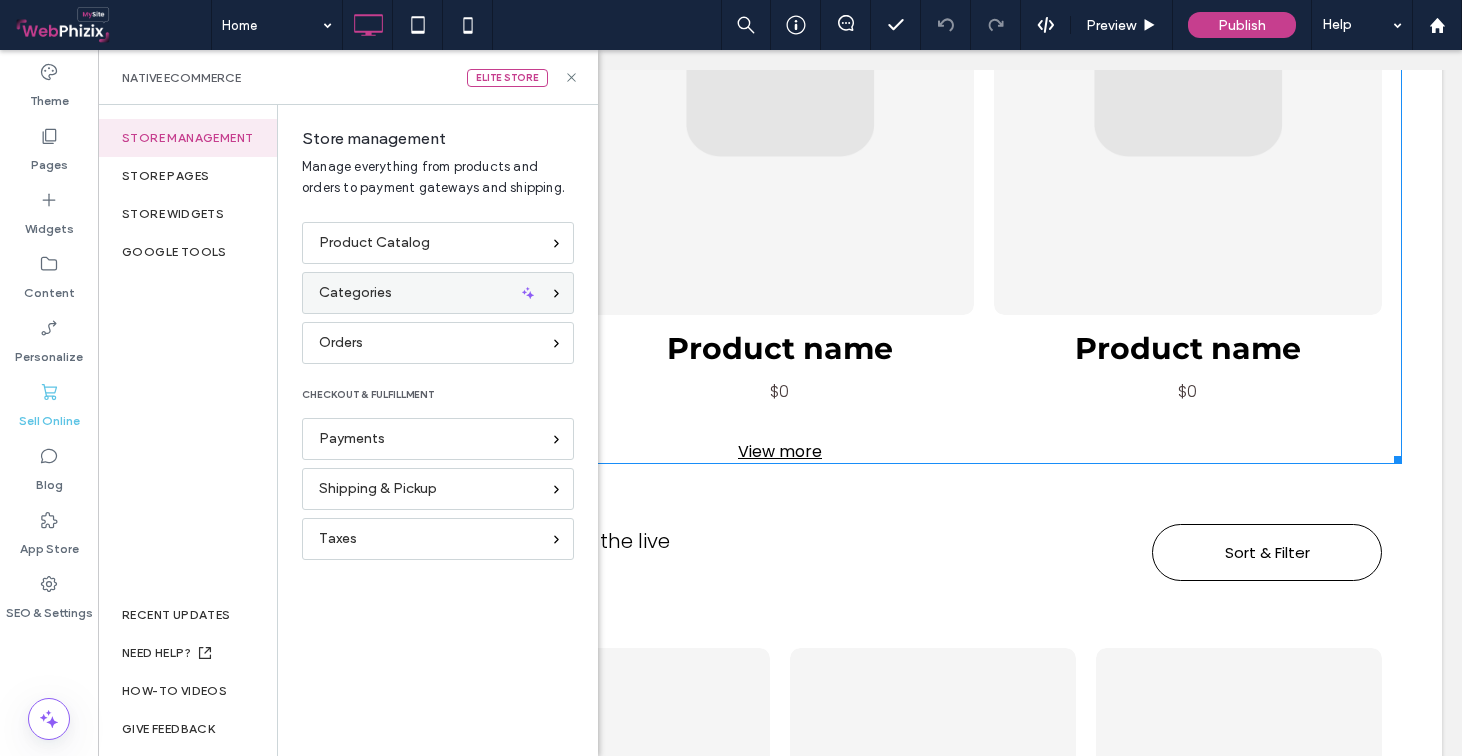 click on "Categories" at bounding box center [438, 293] 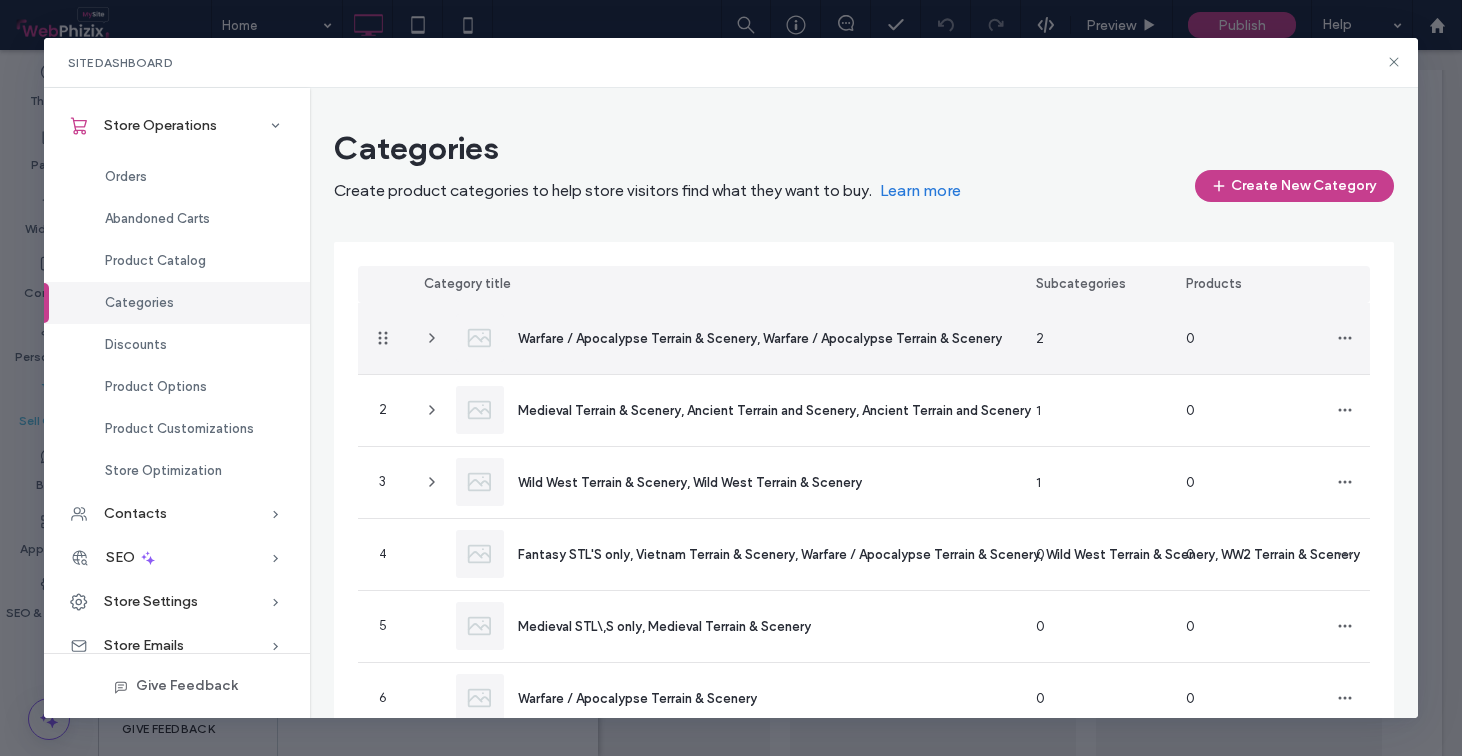 click 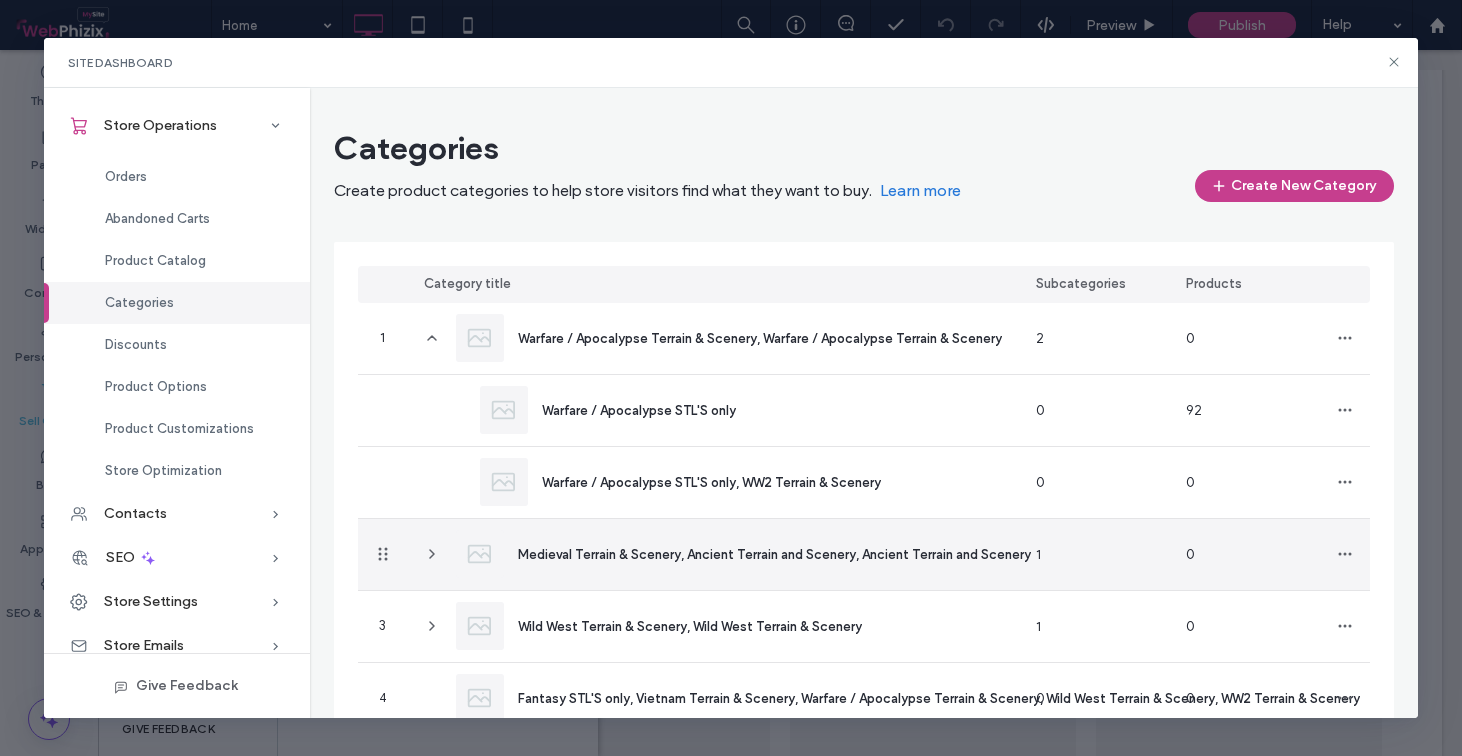 scroll, scrollTop: 11, scrollLeft: 0, axis: vertical 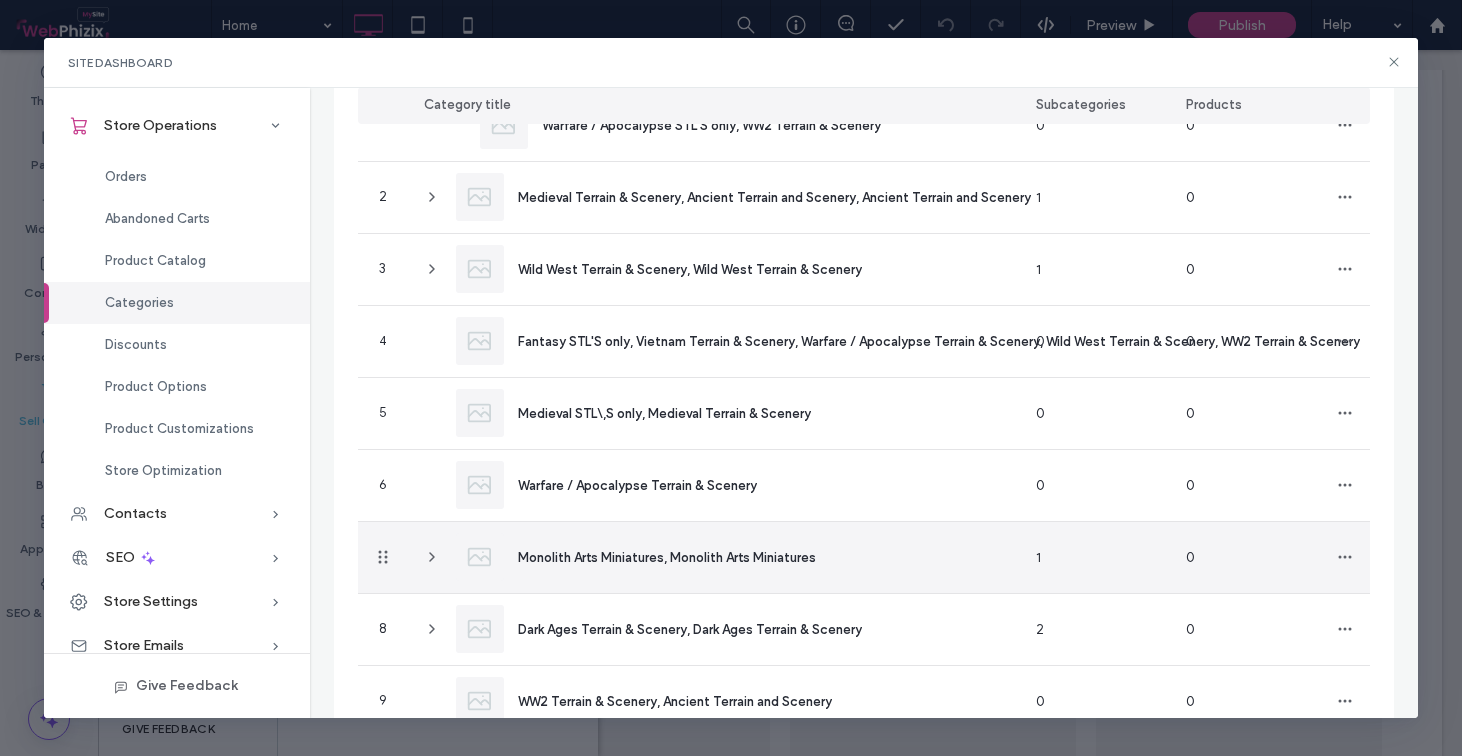 click 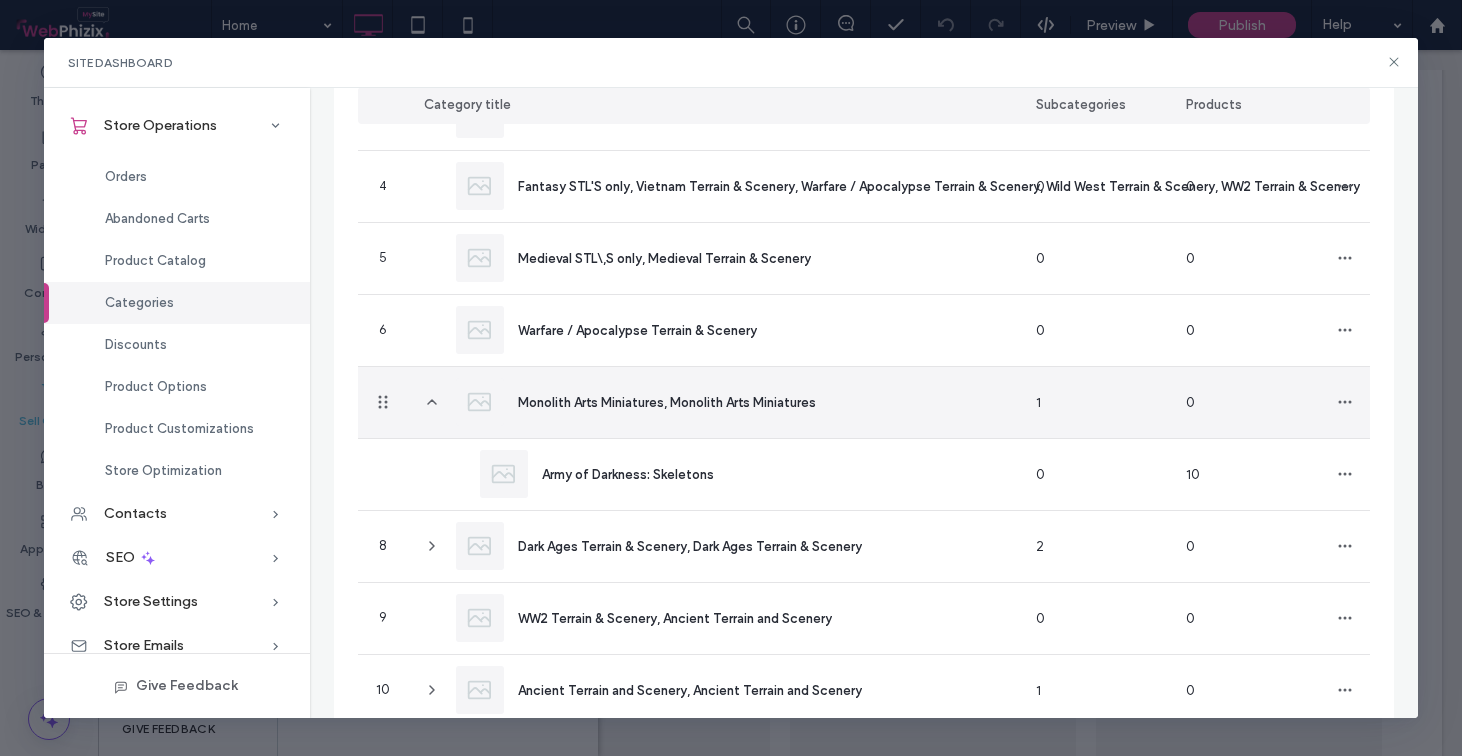 scroll, scrollTop: 513, scrollLeft: 0, axis: vertical 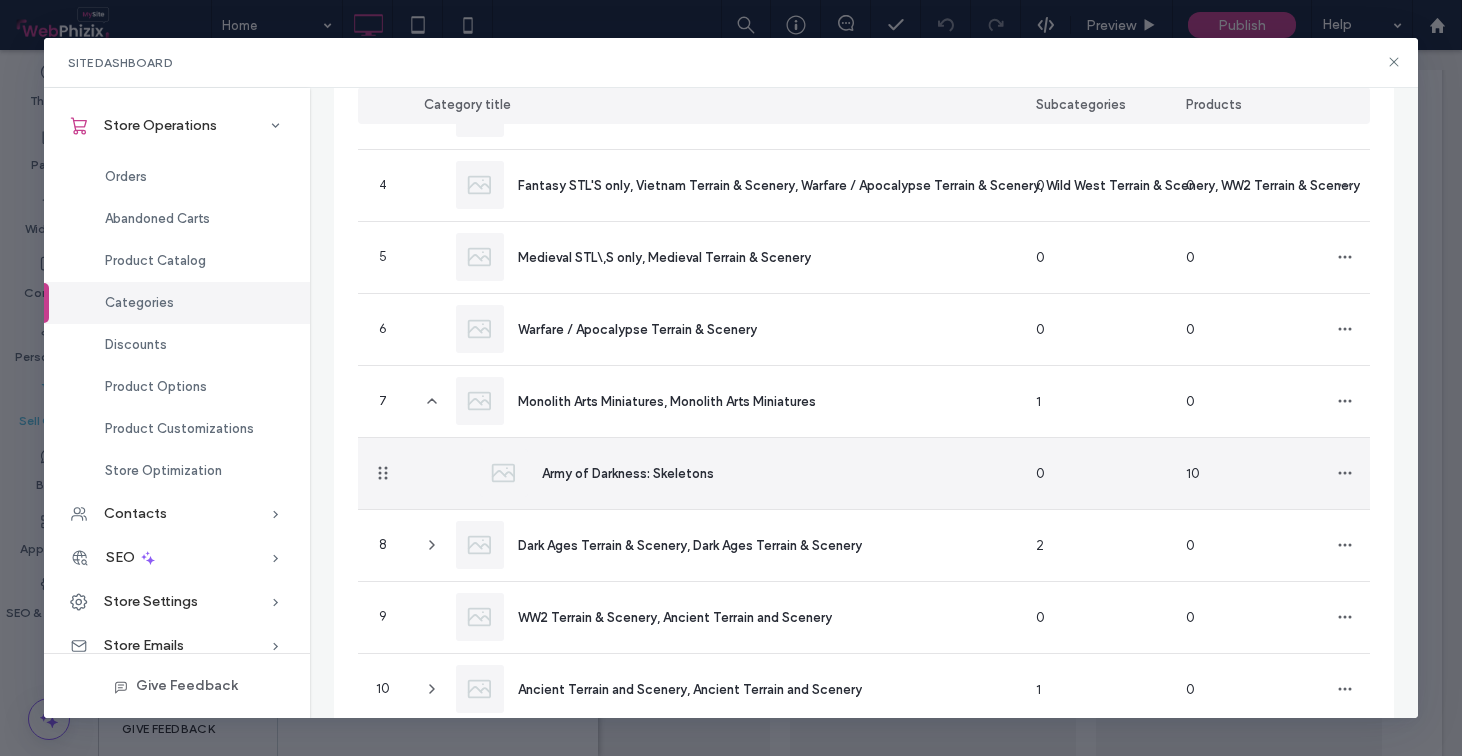 click on "Army of Darkness: Skeletons" at bounding box center [605, 473] 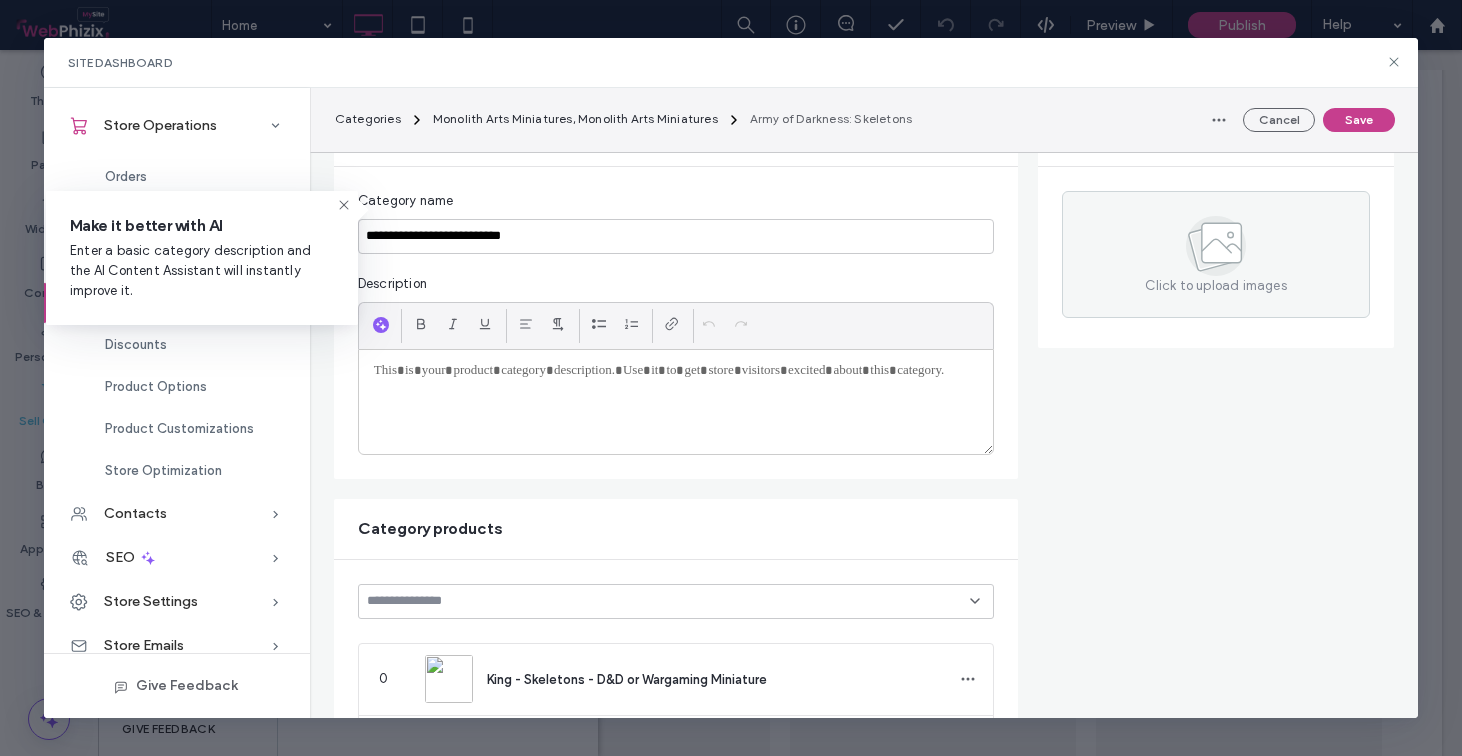 scroll, scrollTop: 119, scrollLeft: 0, axis: vertical 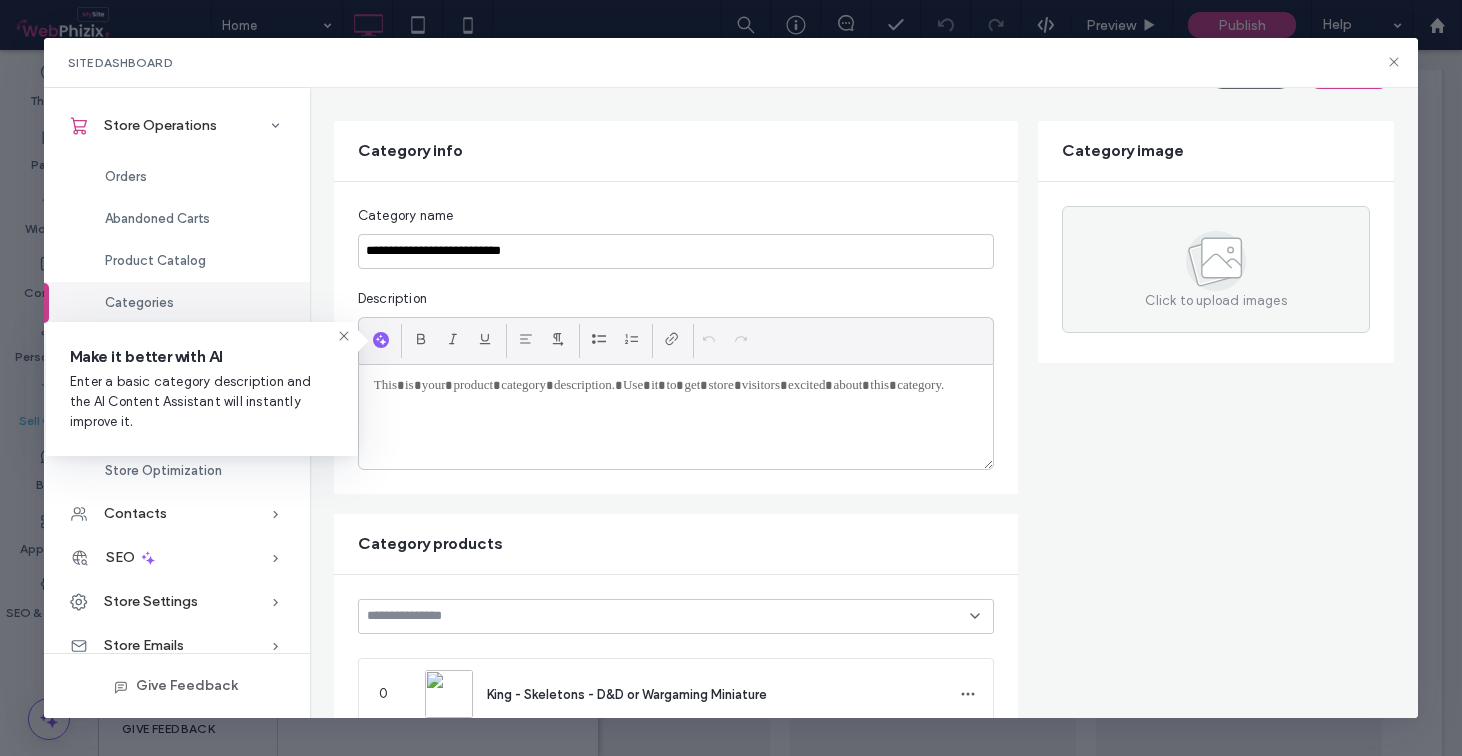 click 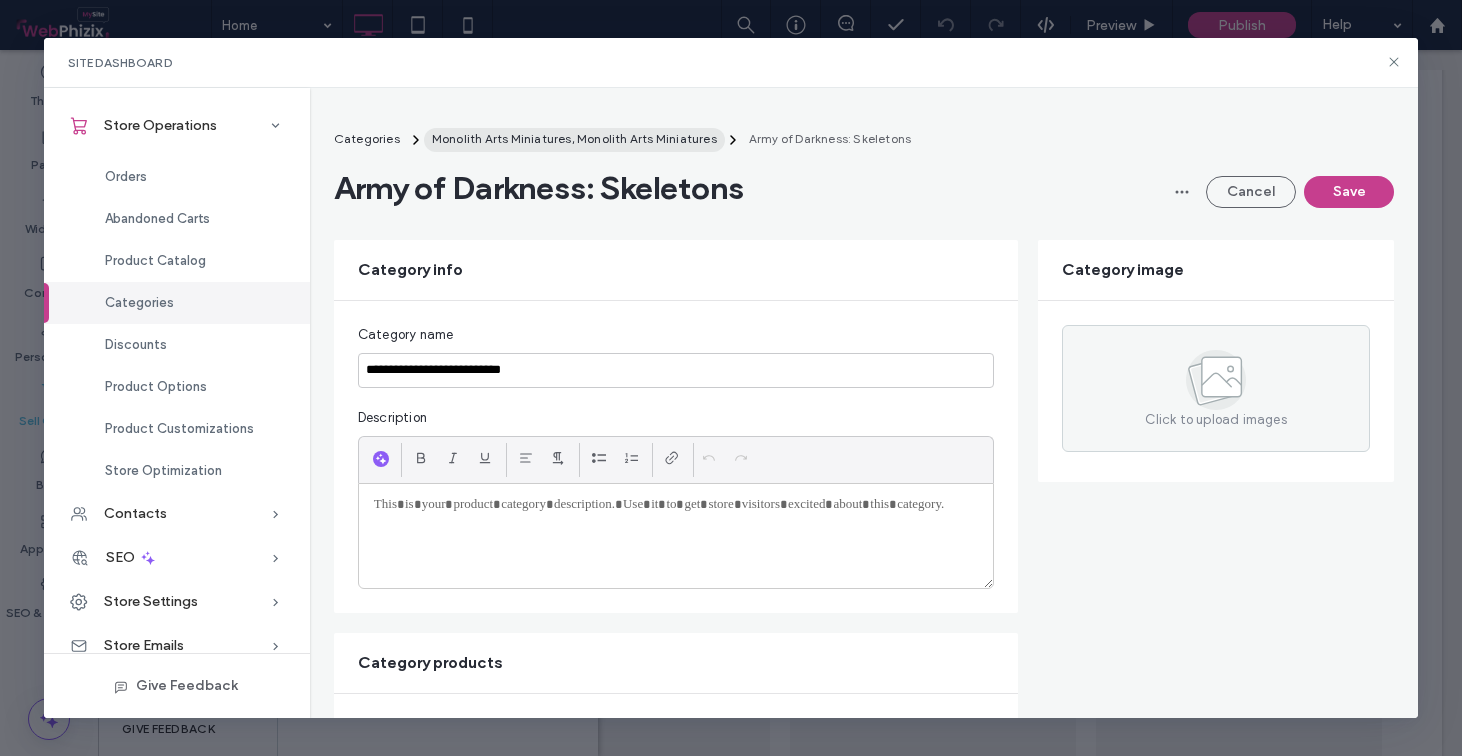 scroll, scrollTop: 0, scrollLeft: 0, axis: both 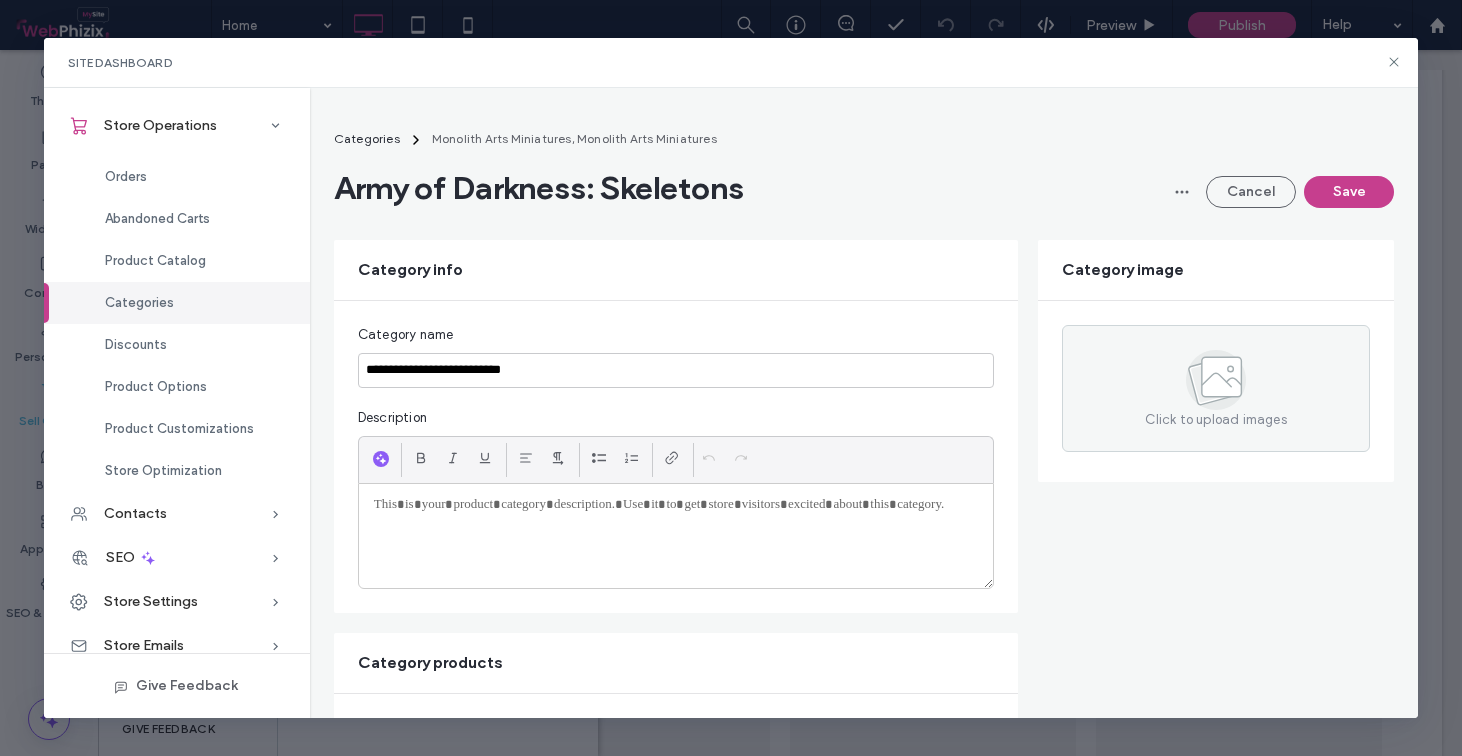 type on "**********" 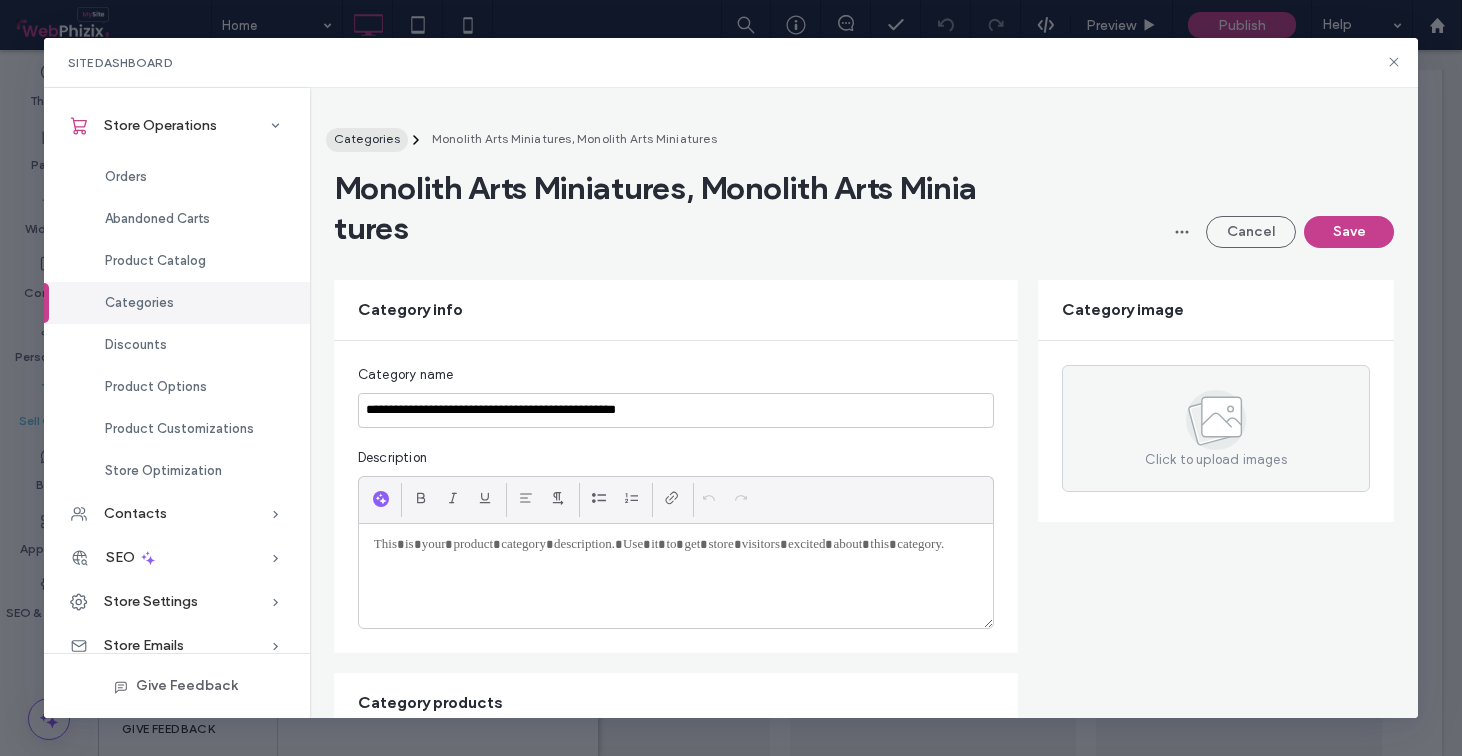 click on "Categories" at bounding box center (367, 138) 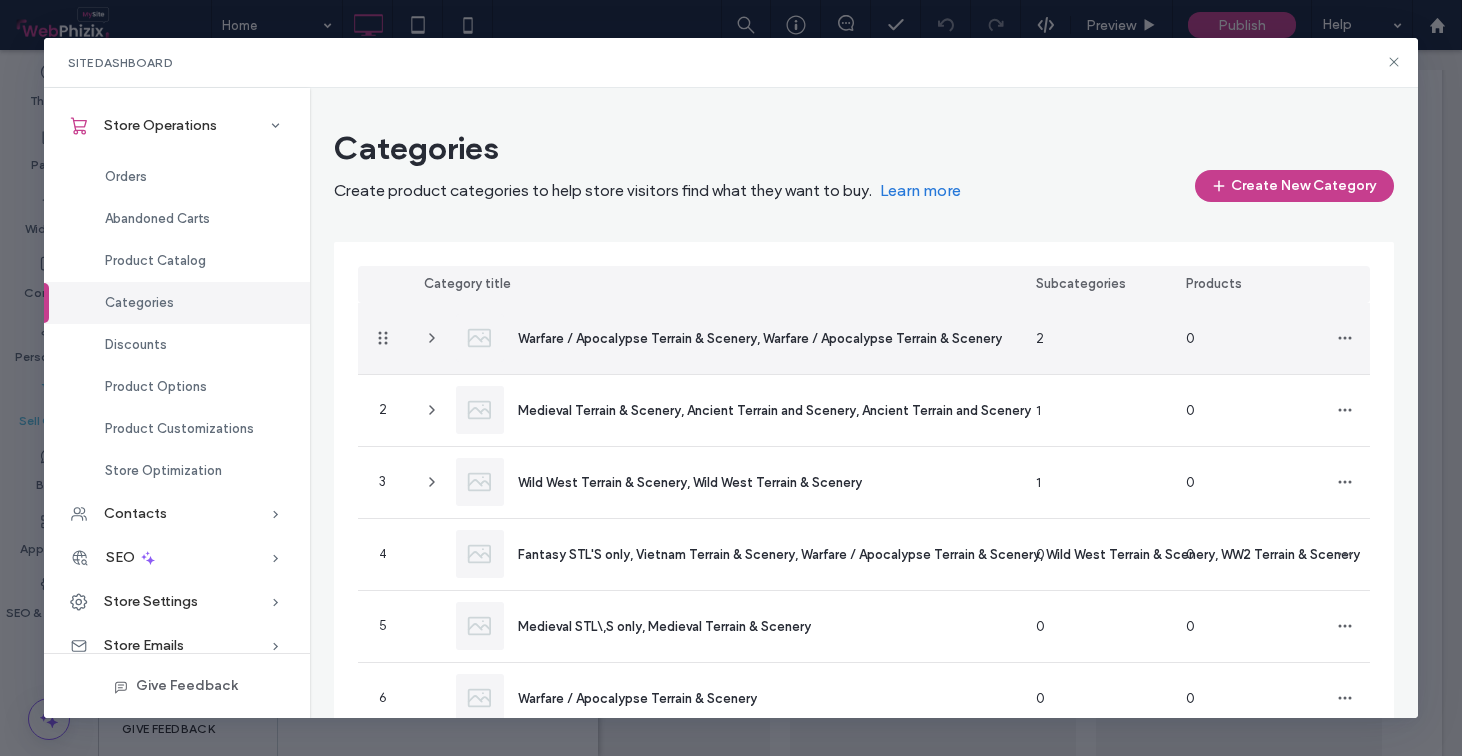 click 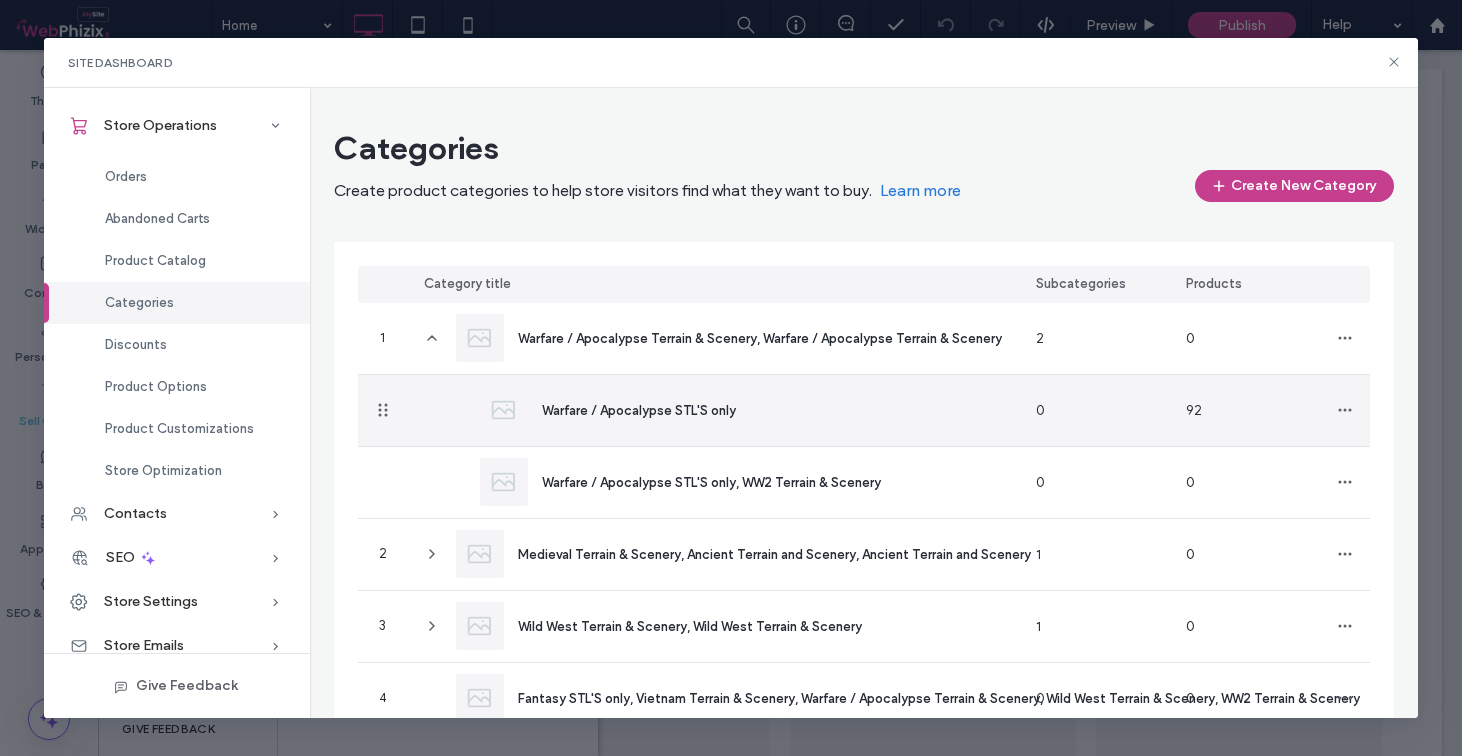click on "Warfare / Apocalypse STL'S only" at bounding box center (639, 410) 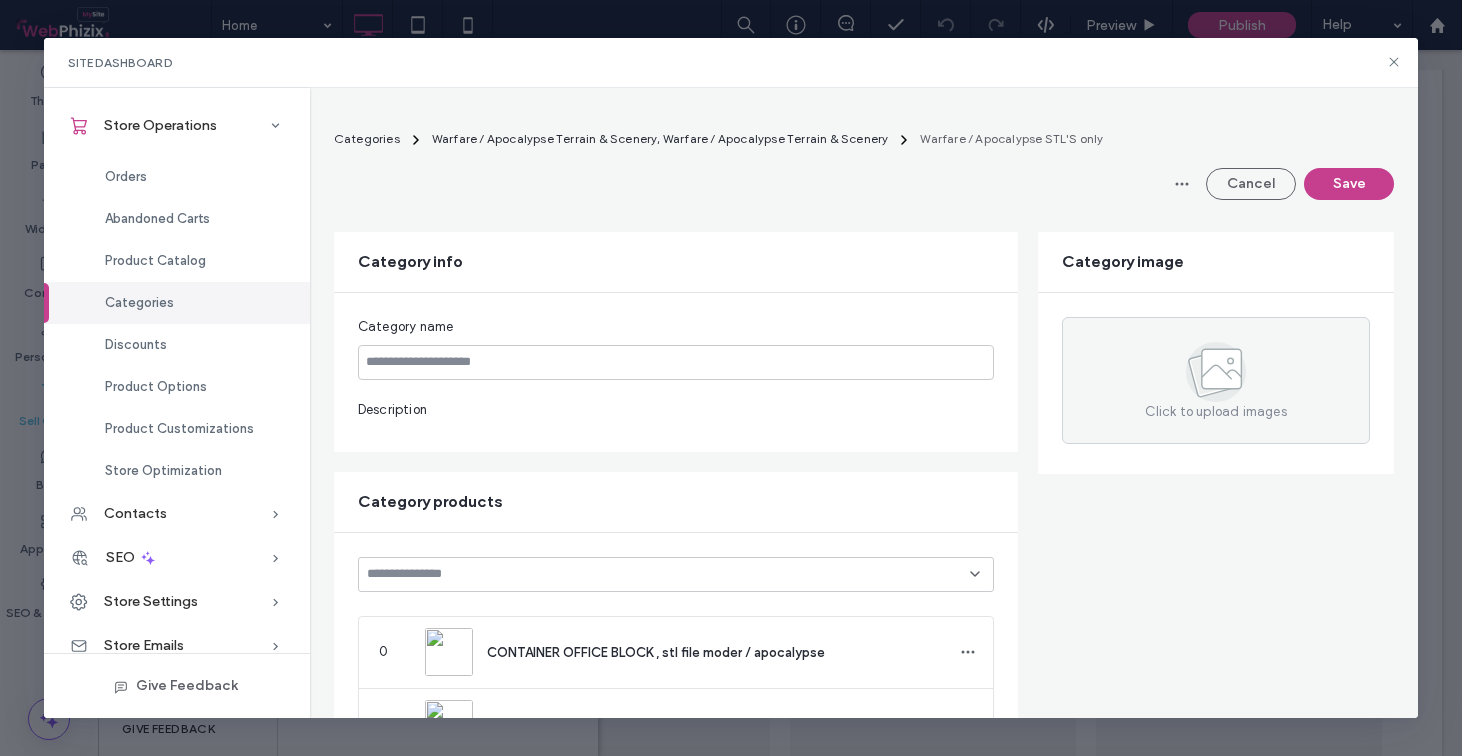 type on "**********" 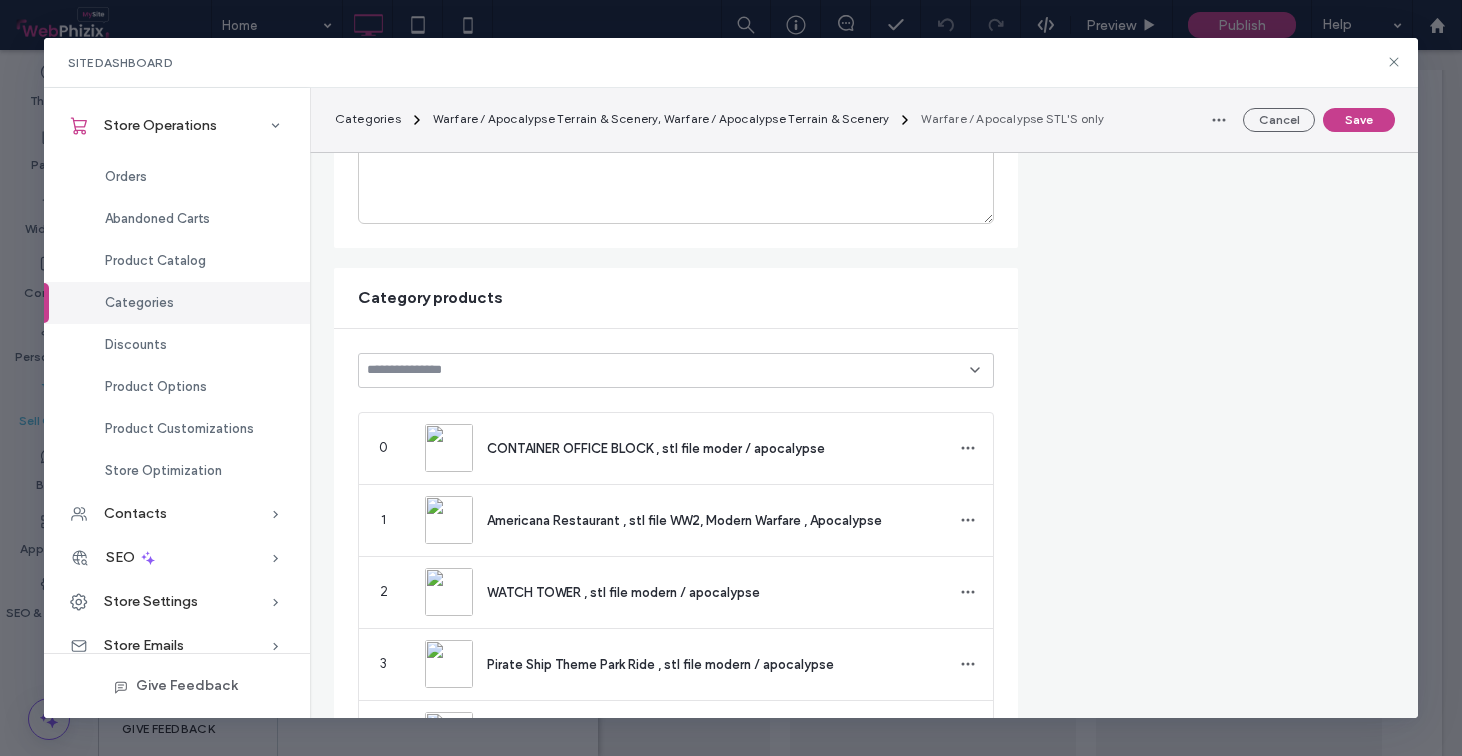 scroll, scrollTop: 384, scrollLeft: 0, axis: vertical 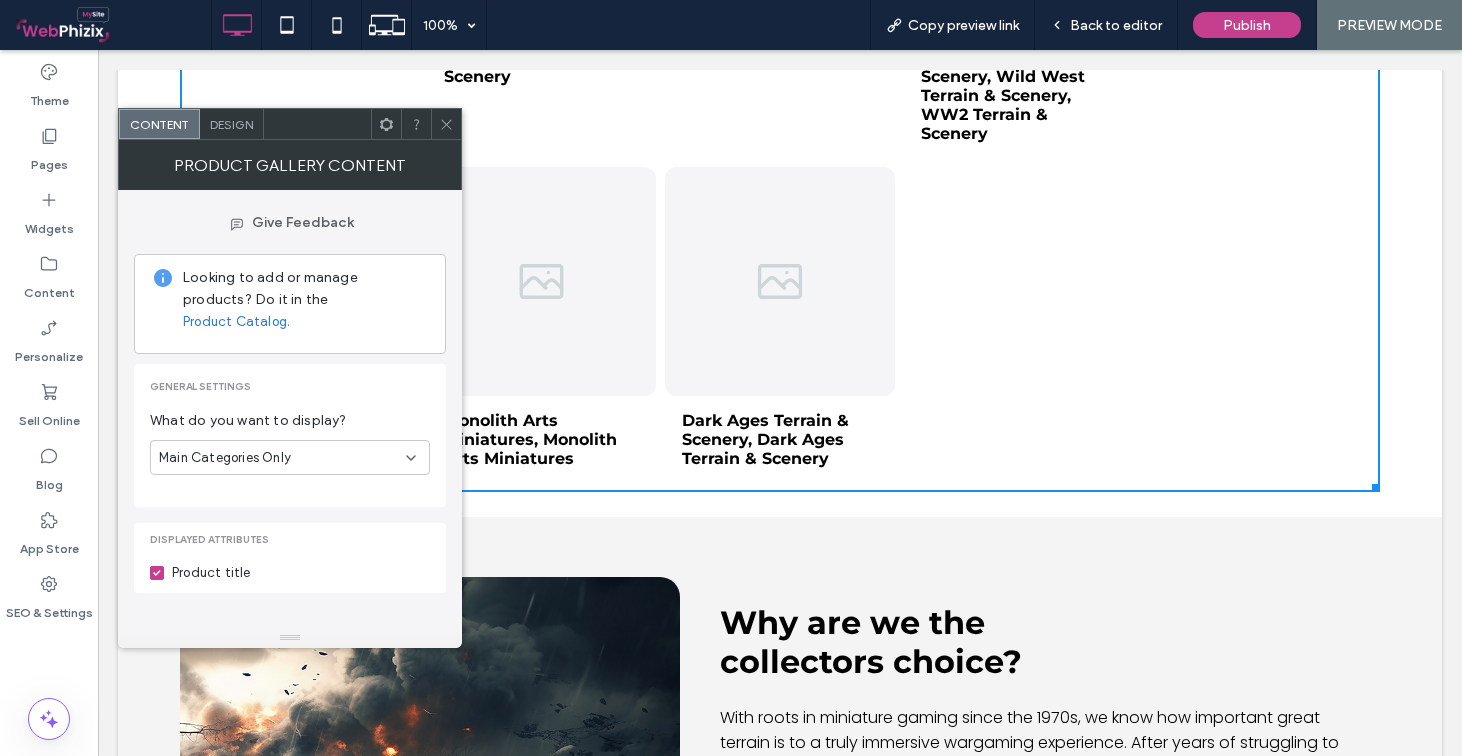 click at bounding box center (446, 124) 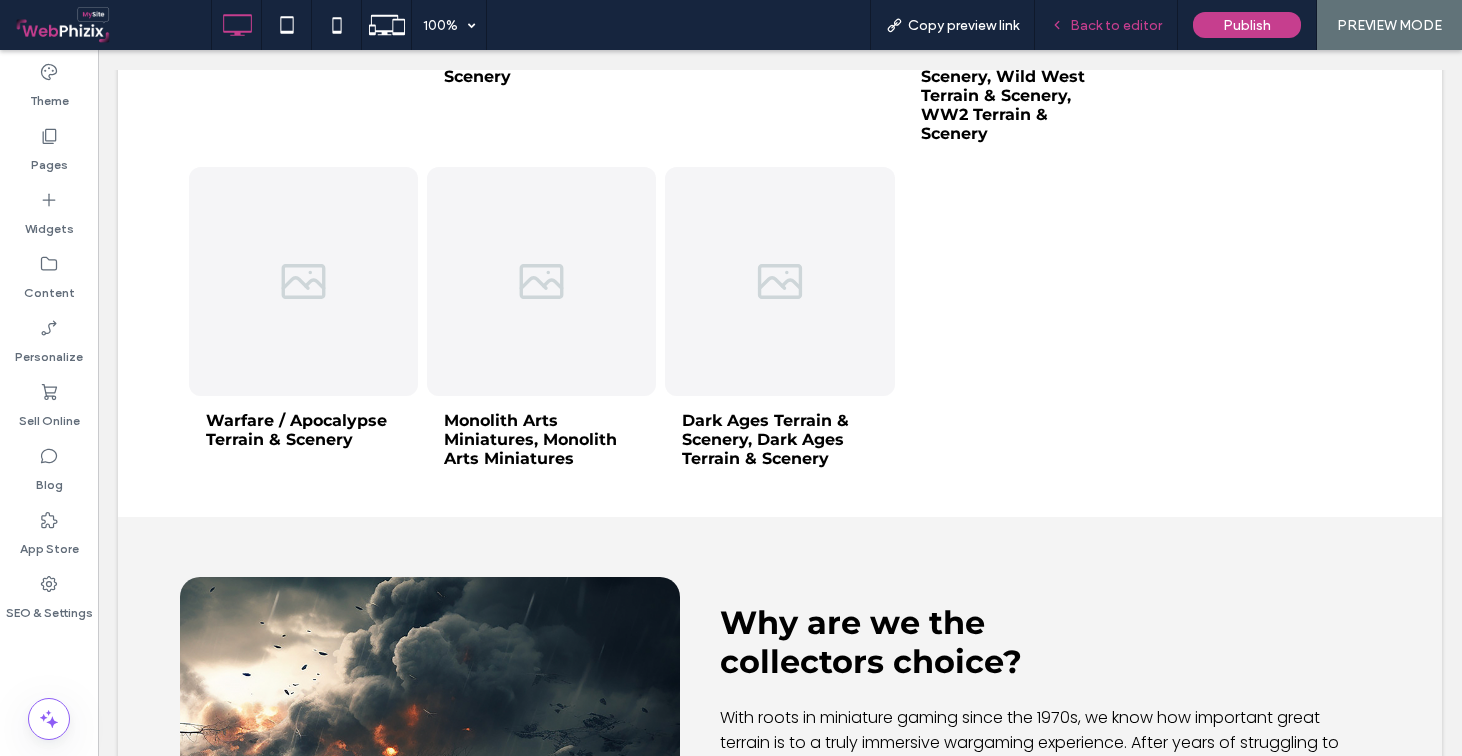 click on "Back to editor" at bounding box center (1116, 25) 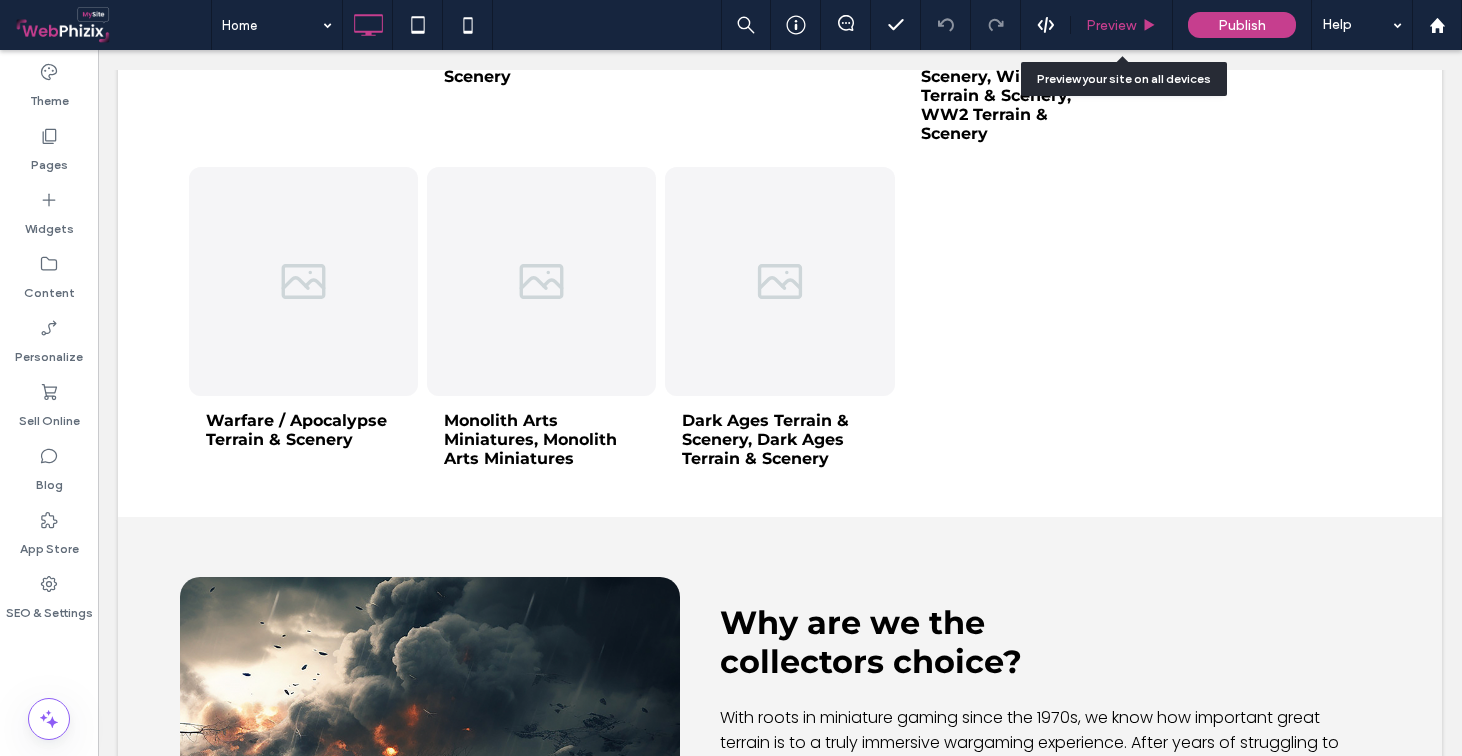 click on "Preview" at bounding box center [1111, 25] 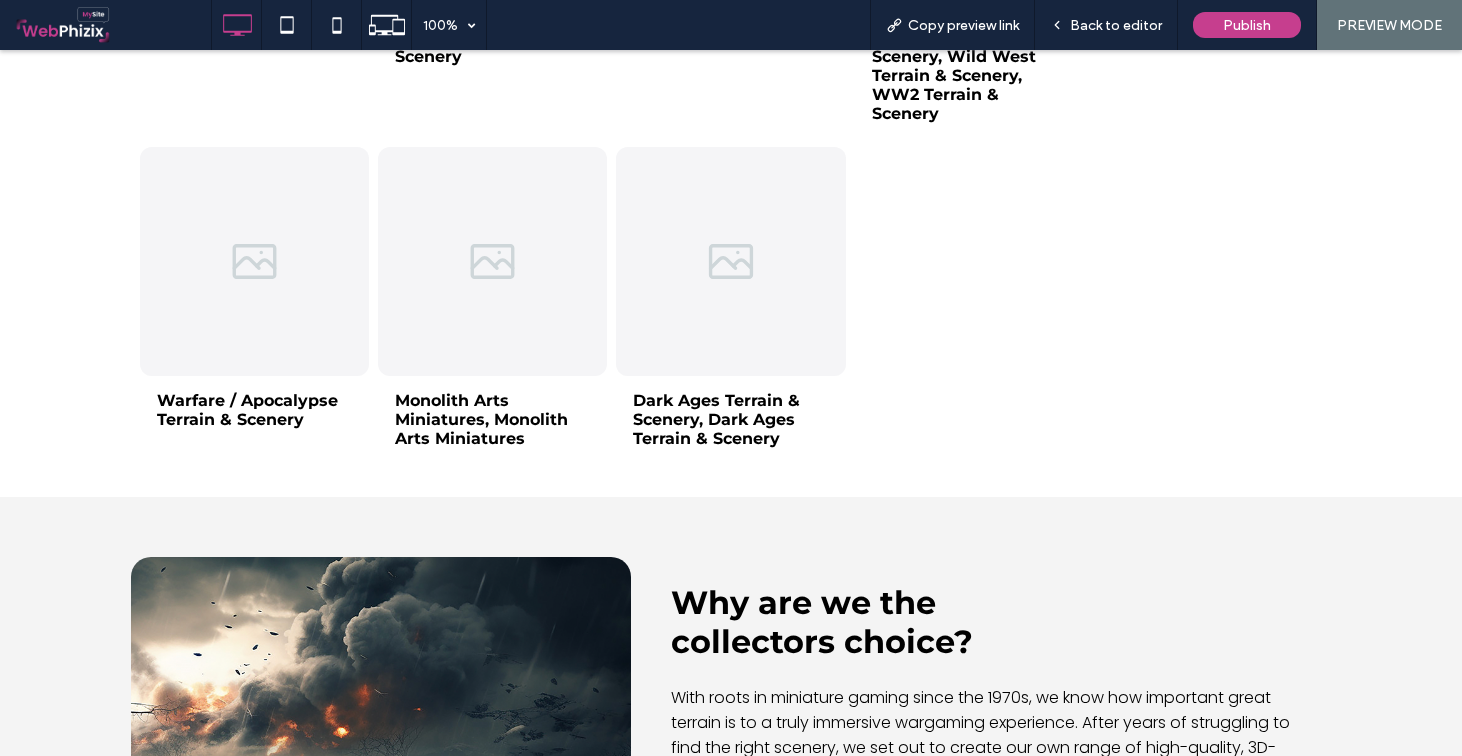 click at bounding box center (492, 261) 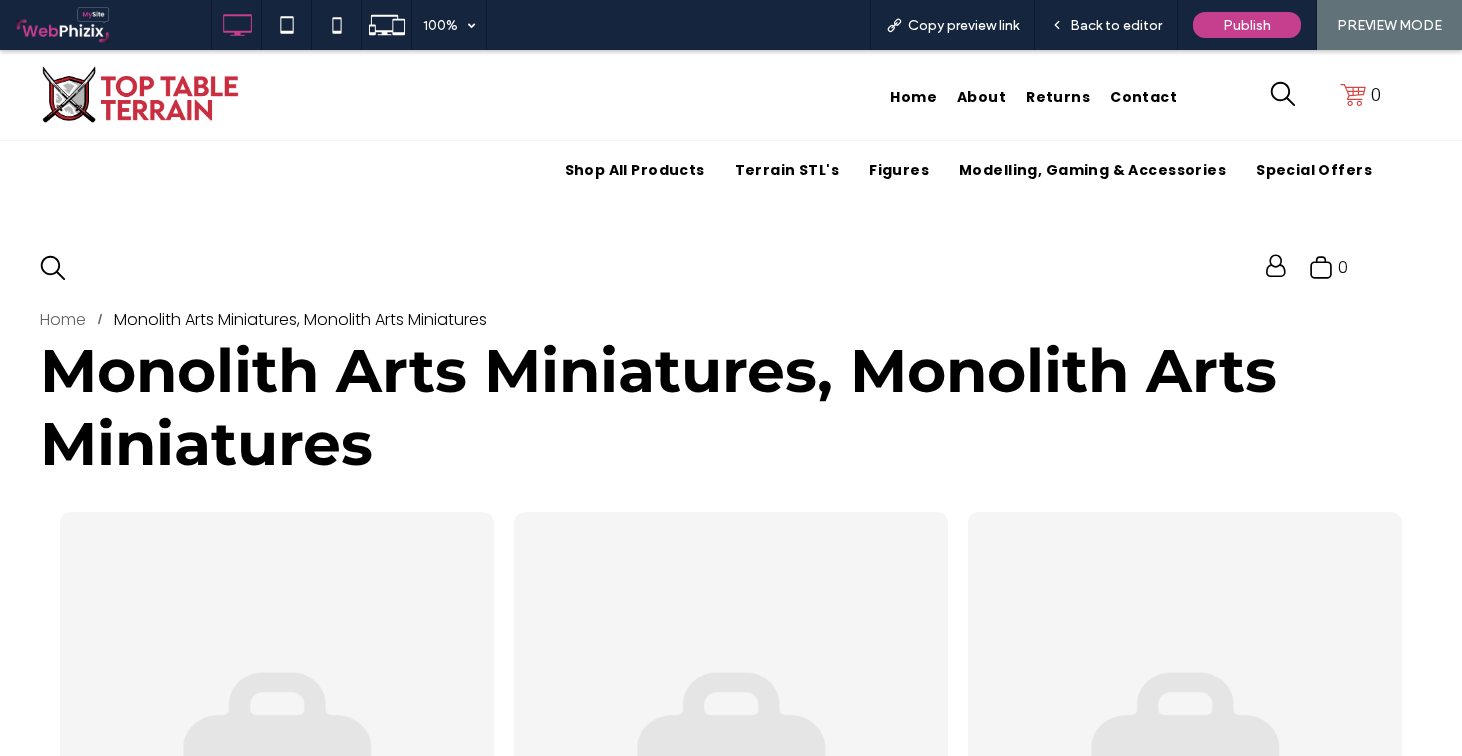 scroll, scrollTop: 0, scrollLeft: 0, axis: both 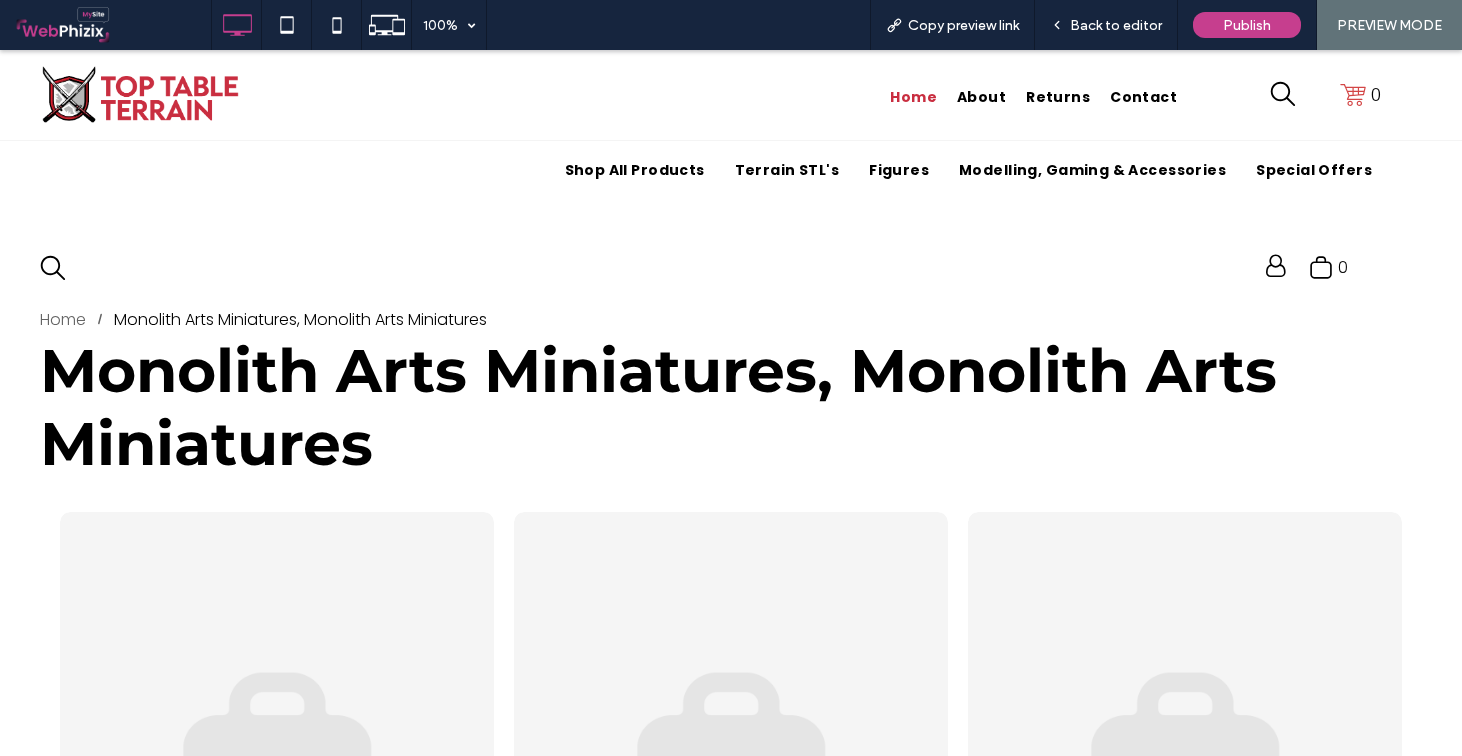 click on "Home" at bounding box center [913, 97] 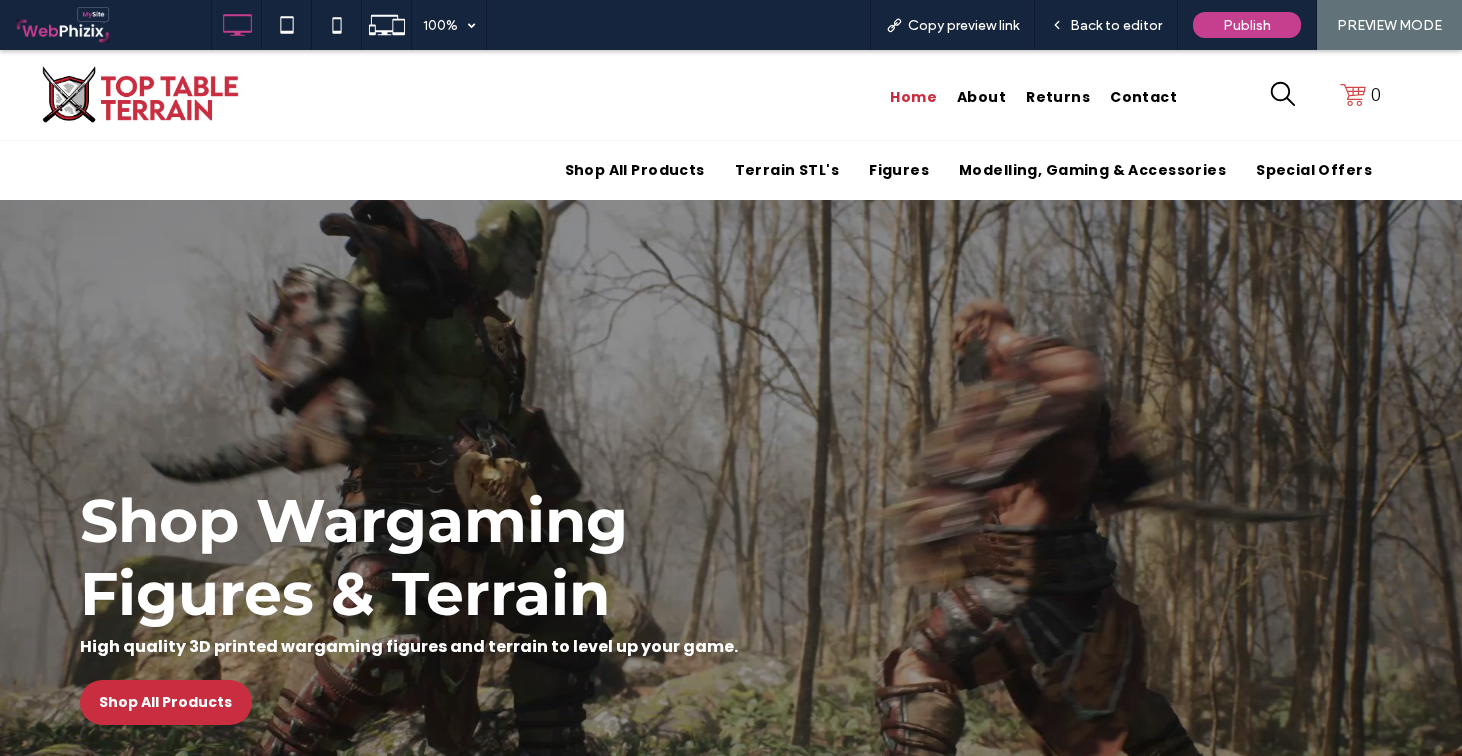 scroll, scrollTop: 0, scrollLeft: 0, axis: both 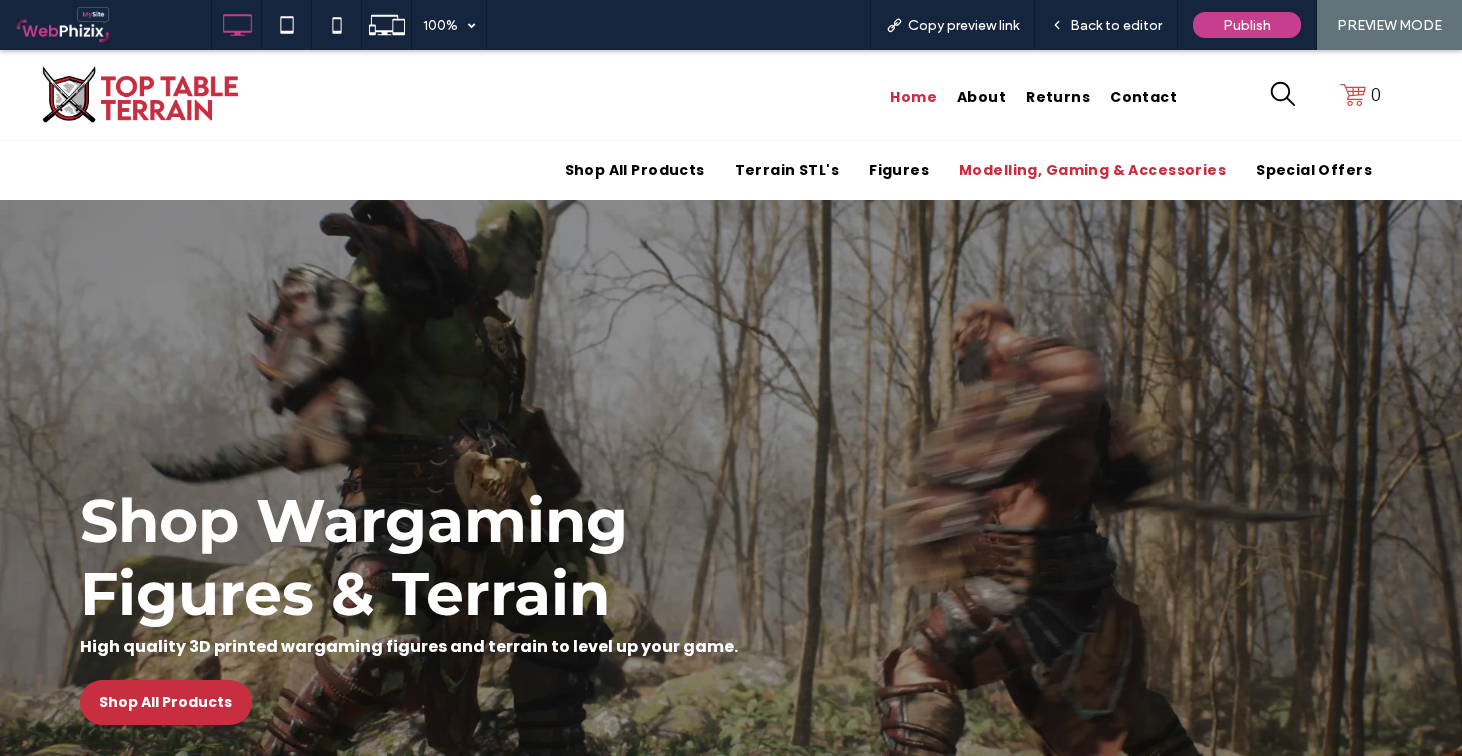 click on "Modelling, Gaming & Accessories" at bounding box center [1092, 170] 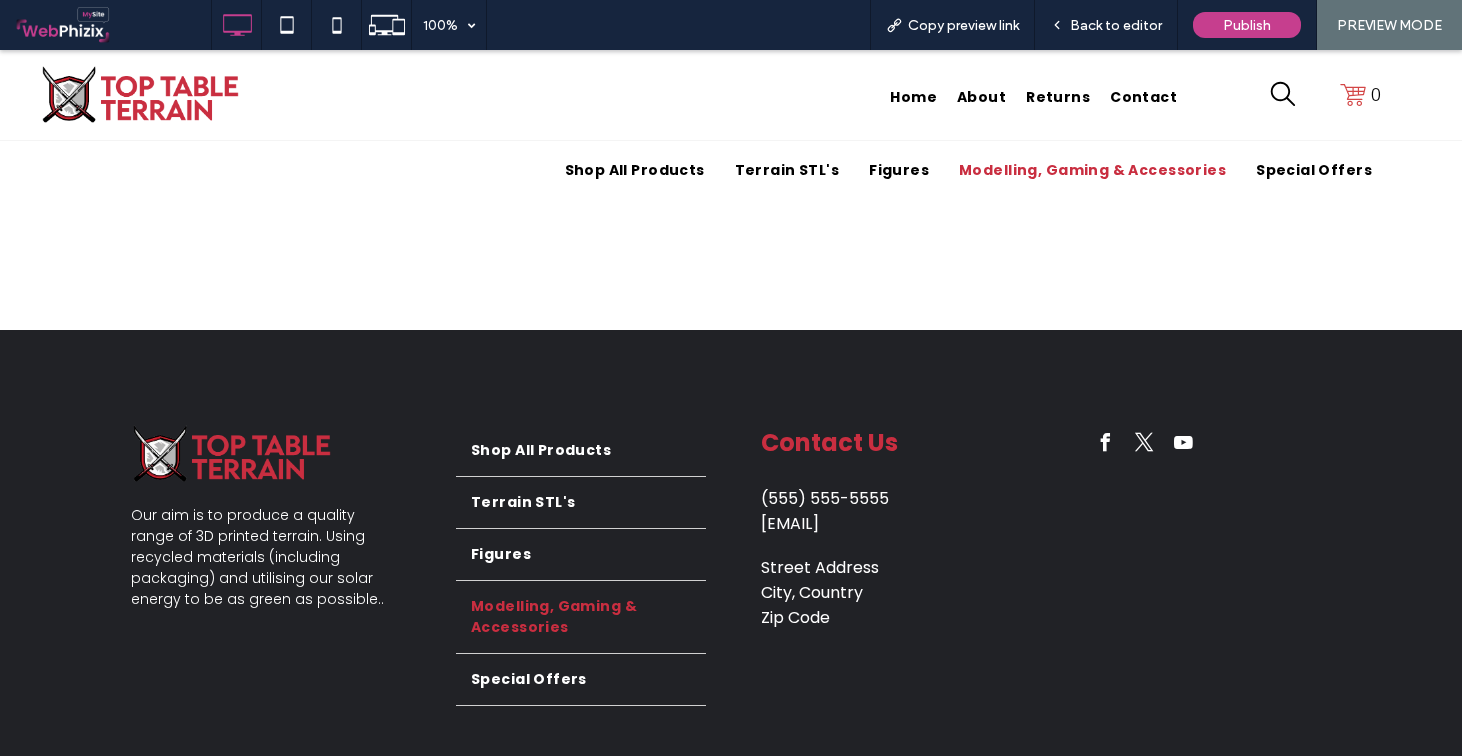 scroll, scrollTop: 0, scrollLeft: 0, axis: both 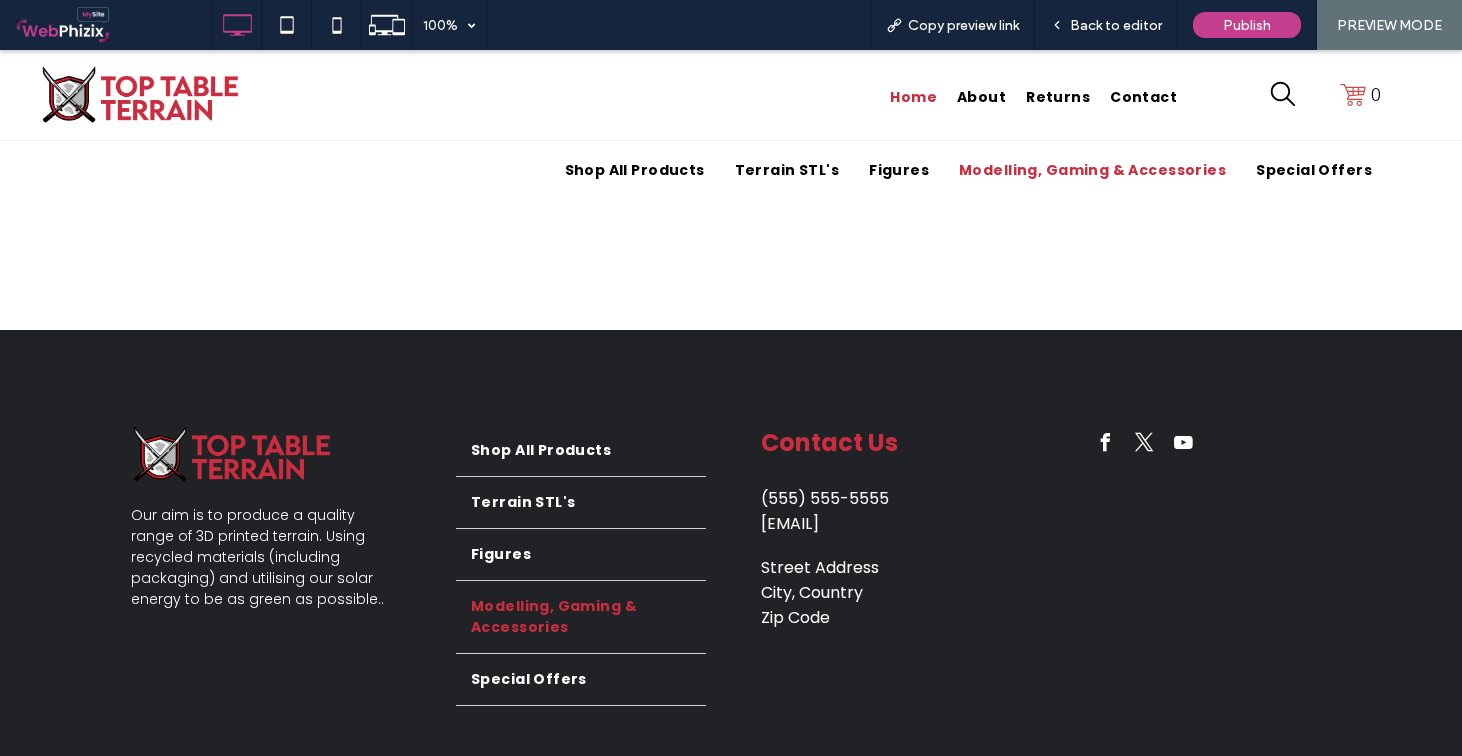 click on "Home" at bounding box center [913, 97] 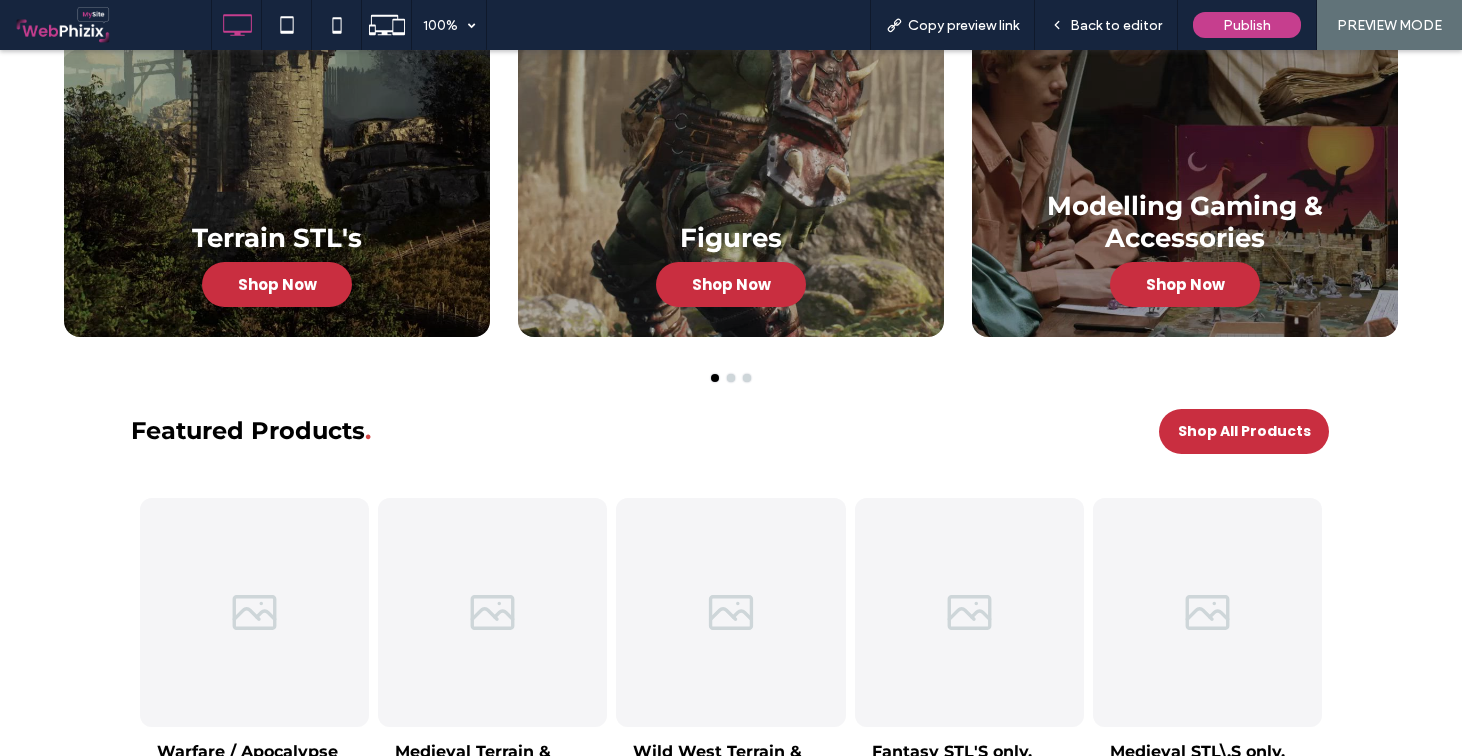 scroll, scrollTop: 1037, scrollLeft: 0, axis: vertical 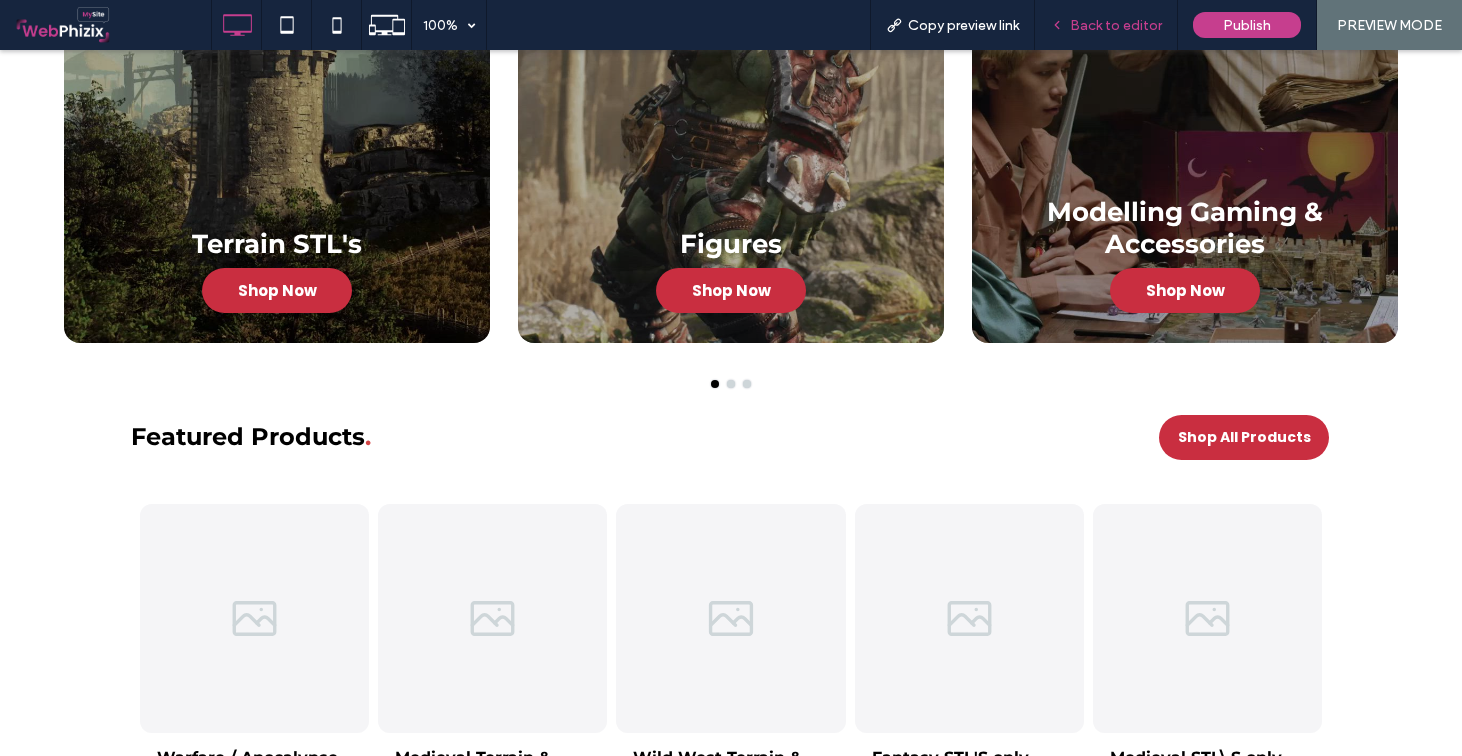 click on "Back to editor" at bounding box center [1116, 25] 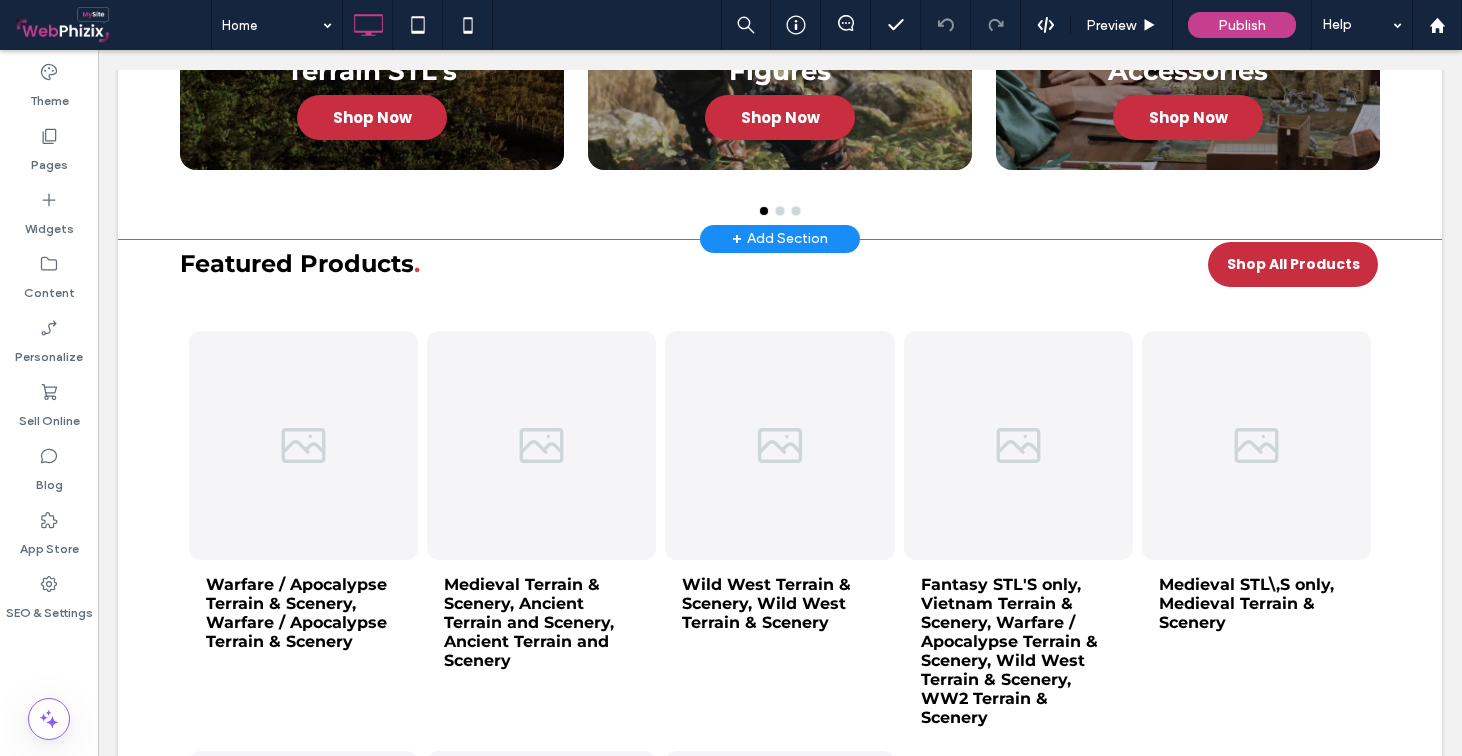 scroll, scrollTop: 1255, scrollLeft: 0, axis: vertical 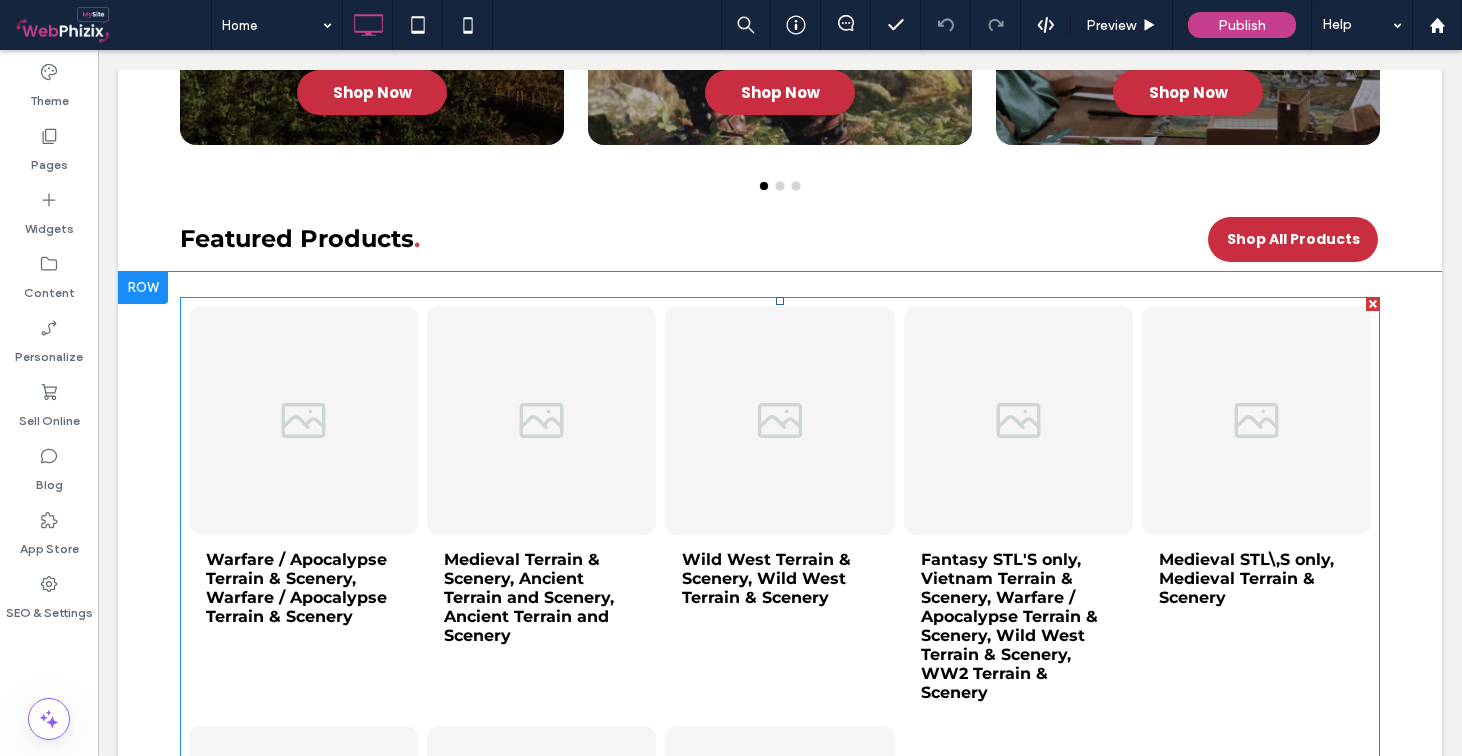 click at bounding box center [779, 420] 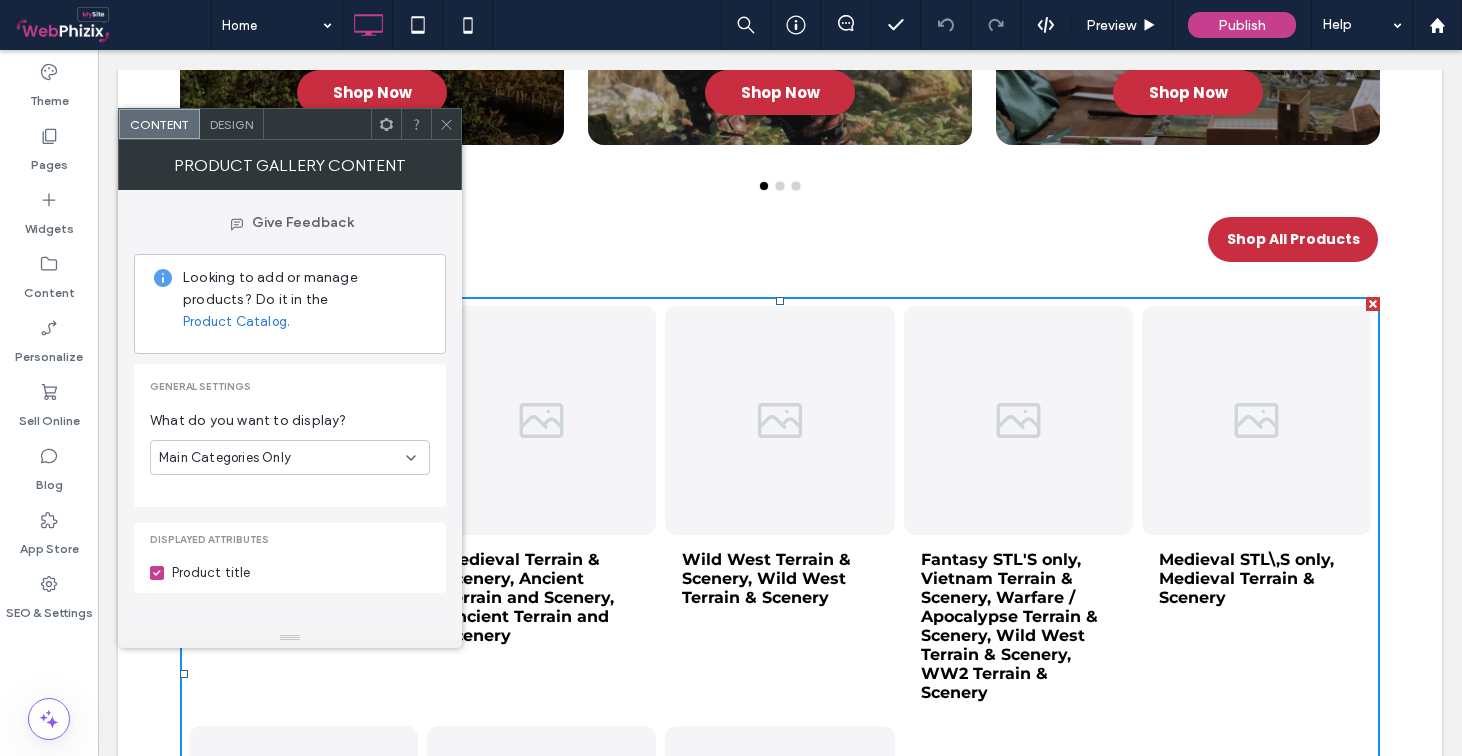 click on "Main Categories Only" at bounding box center [282, 458] 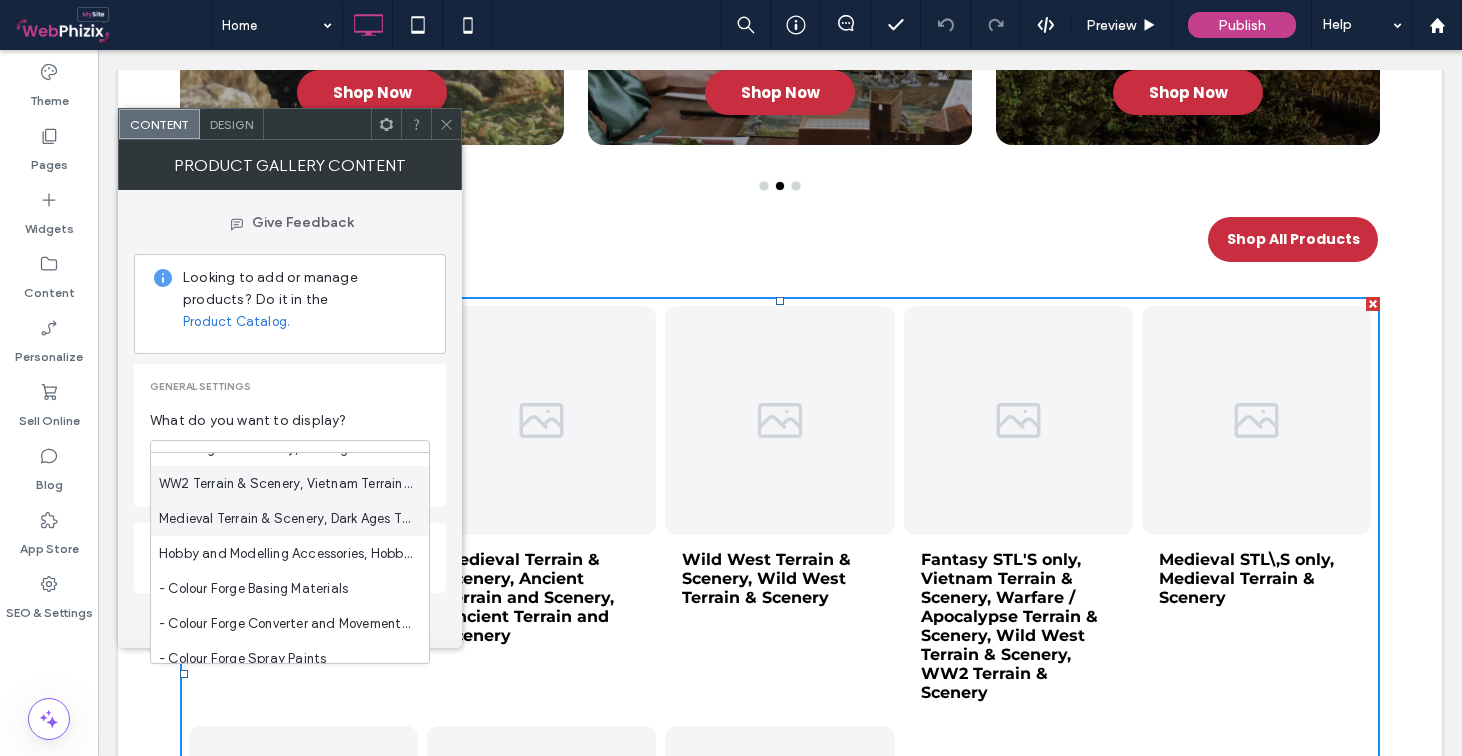 scroll, scrollTop: 825, scrollLeft: 0, axis: vertical 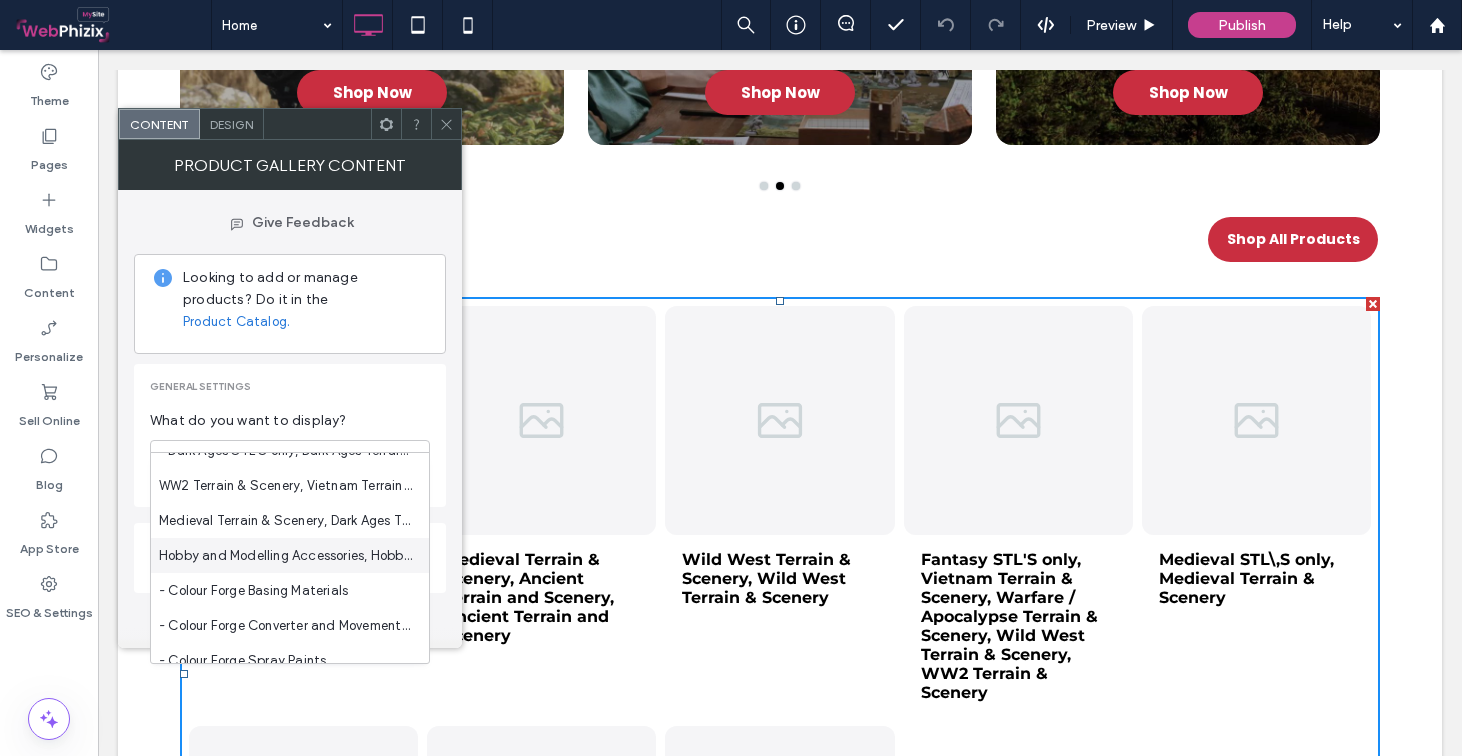 click on "Hobby and Modelling Accessories, Hobby and Modelling Accessories" at bounding box center (286, 556) 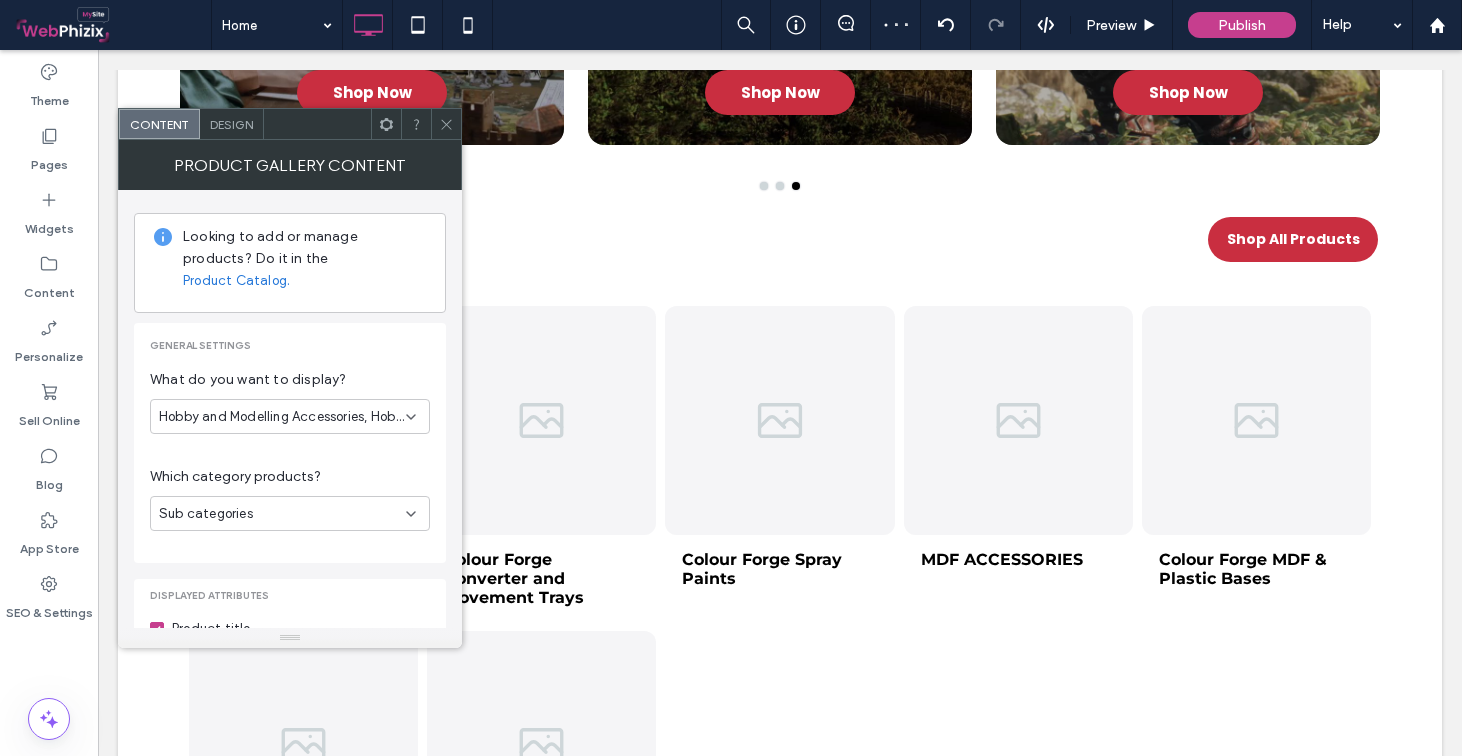 scroll, scrollTop: 40, scrollLeft: 0, axis: vertical 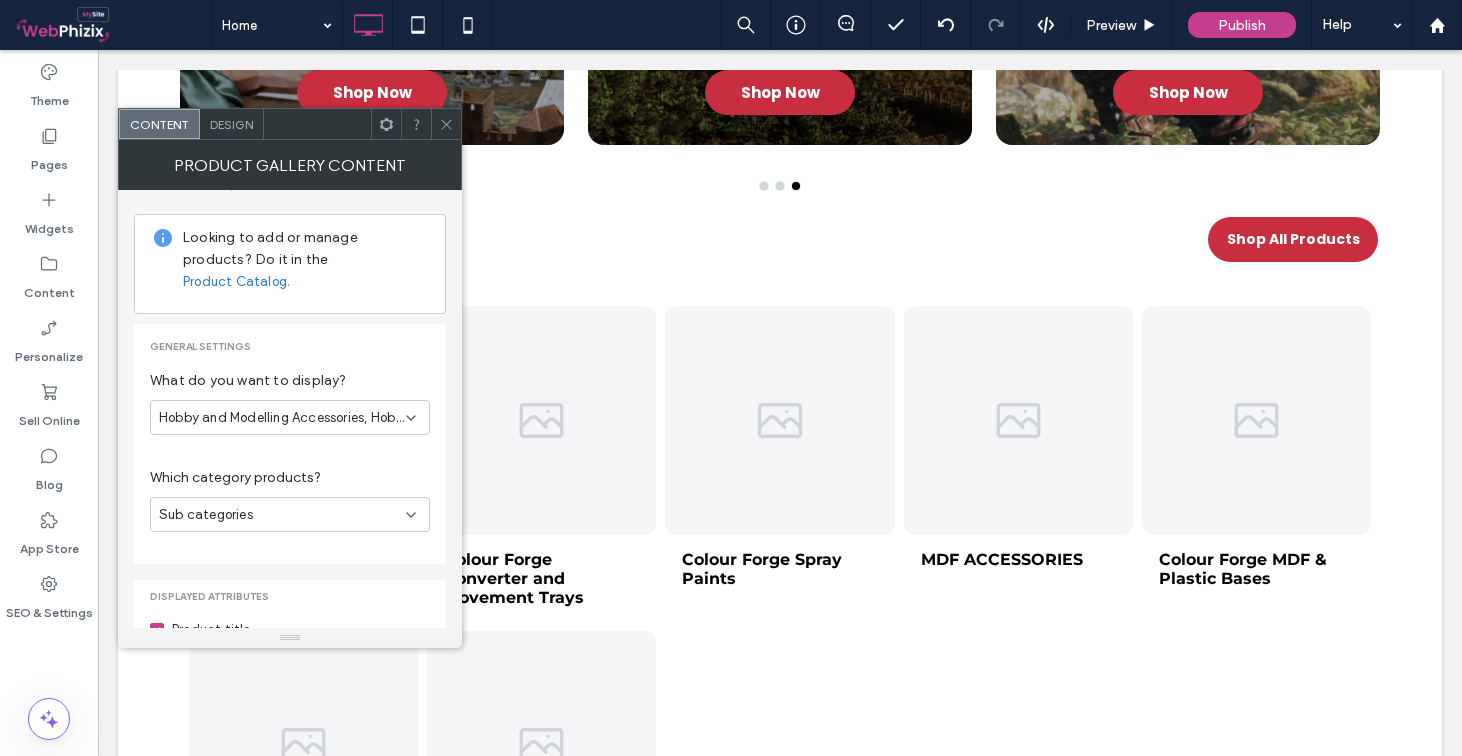 click on "Hobby and Modelling Accessories, Hobby and Modelling Accessories" at bounding box center (290, 417) 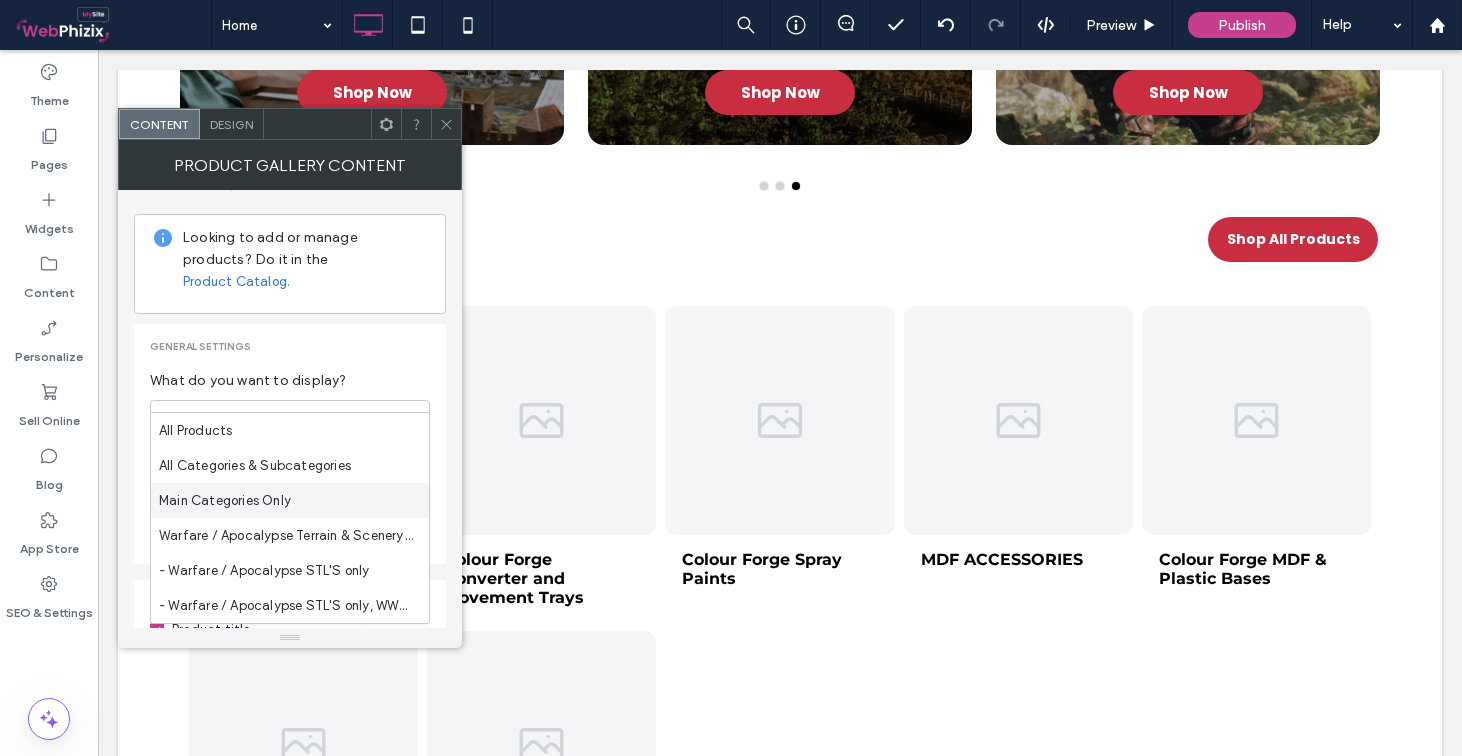 click on "Main Categories Only" at bounding box center (290, 500) 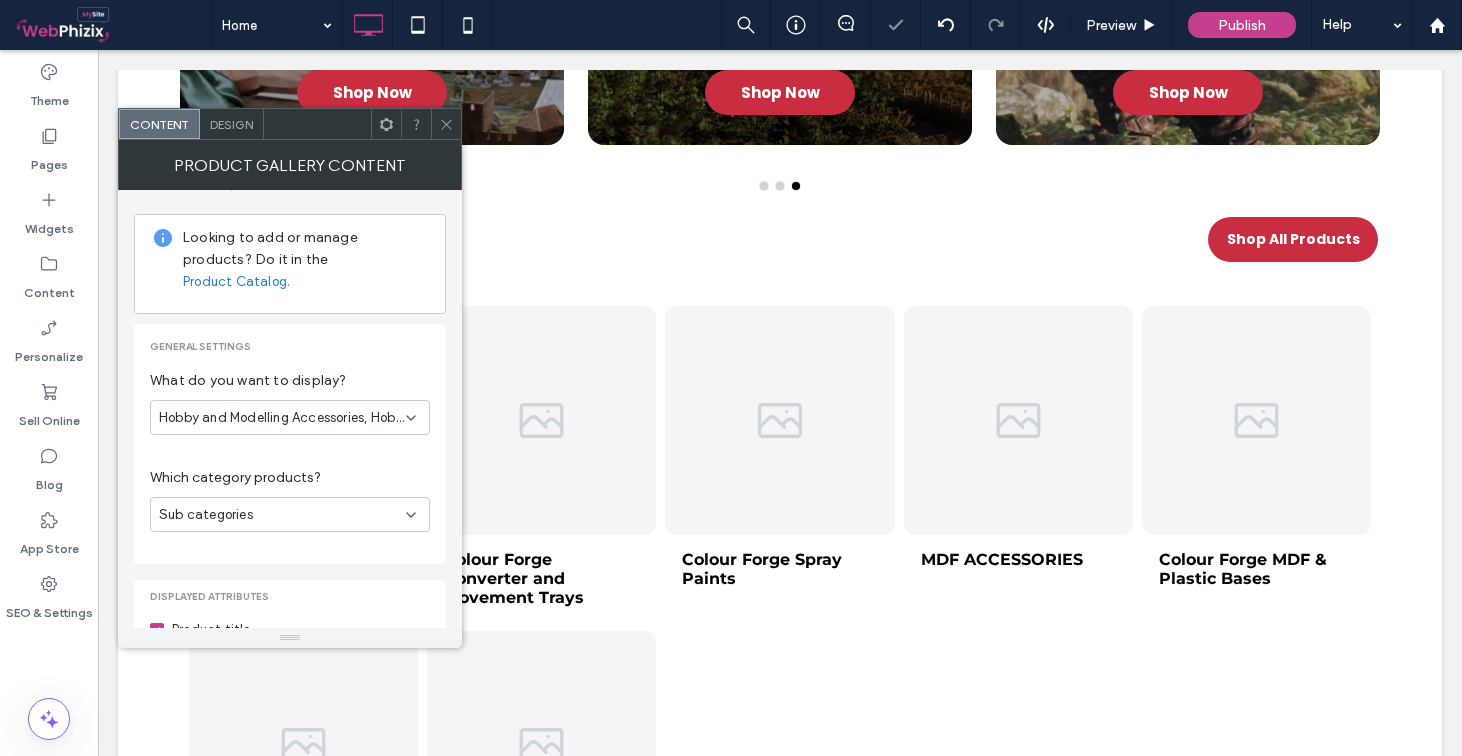 scroll, scrollTop: 0, scrollLeft: 0, axis: both 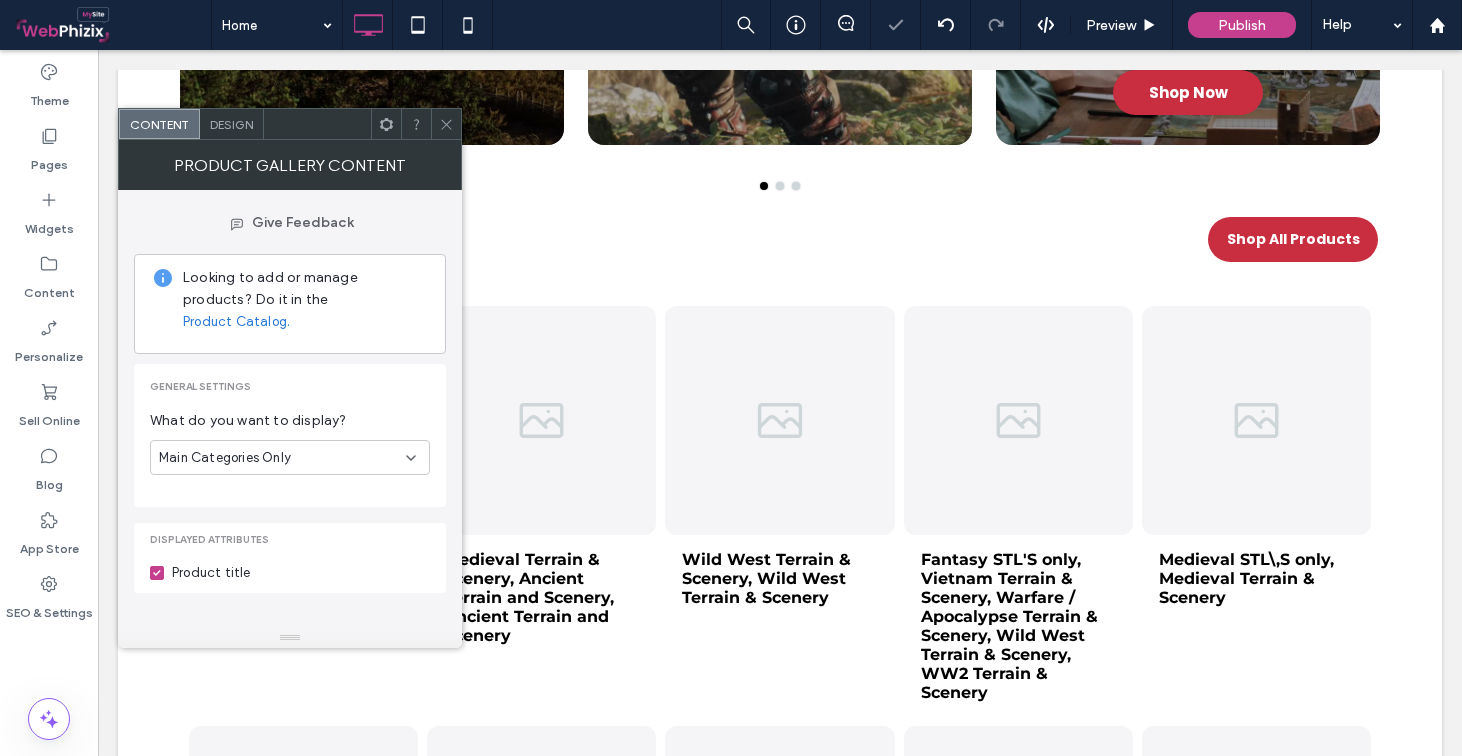 click 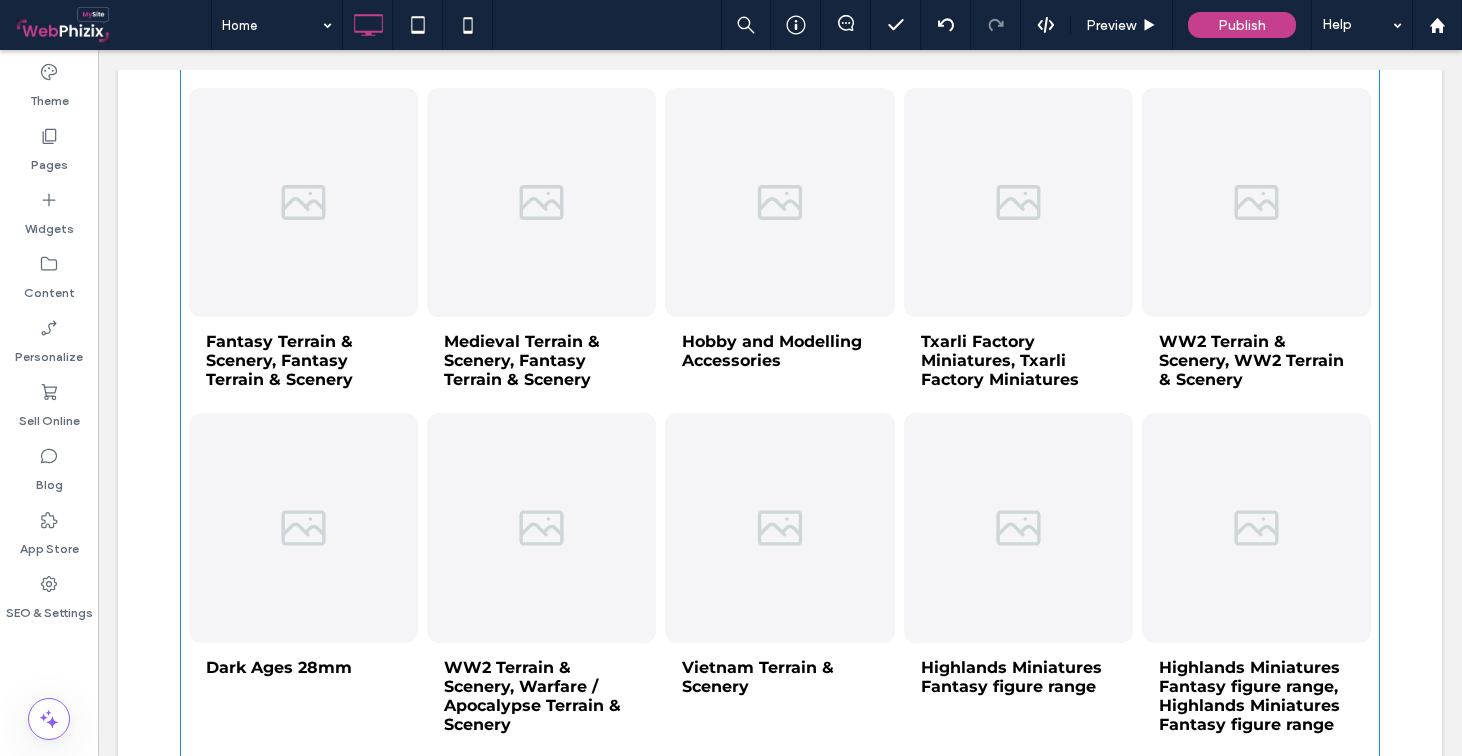 scroll, scrollTop: 2560, scrollLeft: 0, axis: vertical 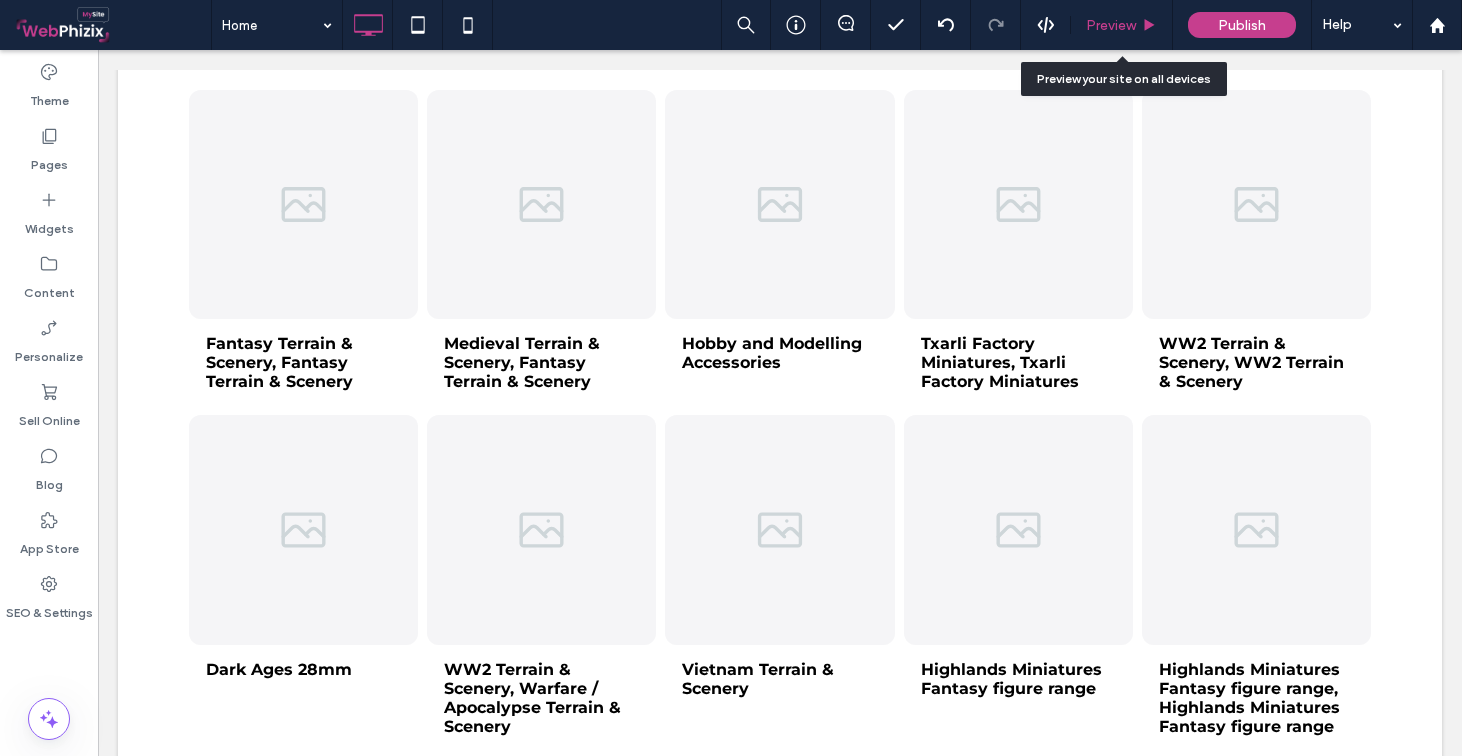 click on "Preview" at bounding box center [1121, 25] 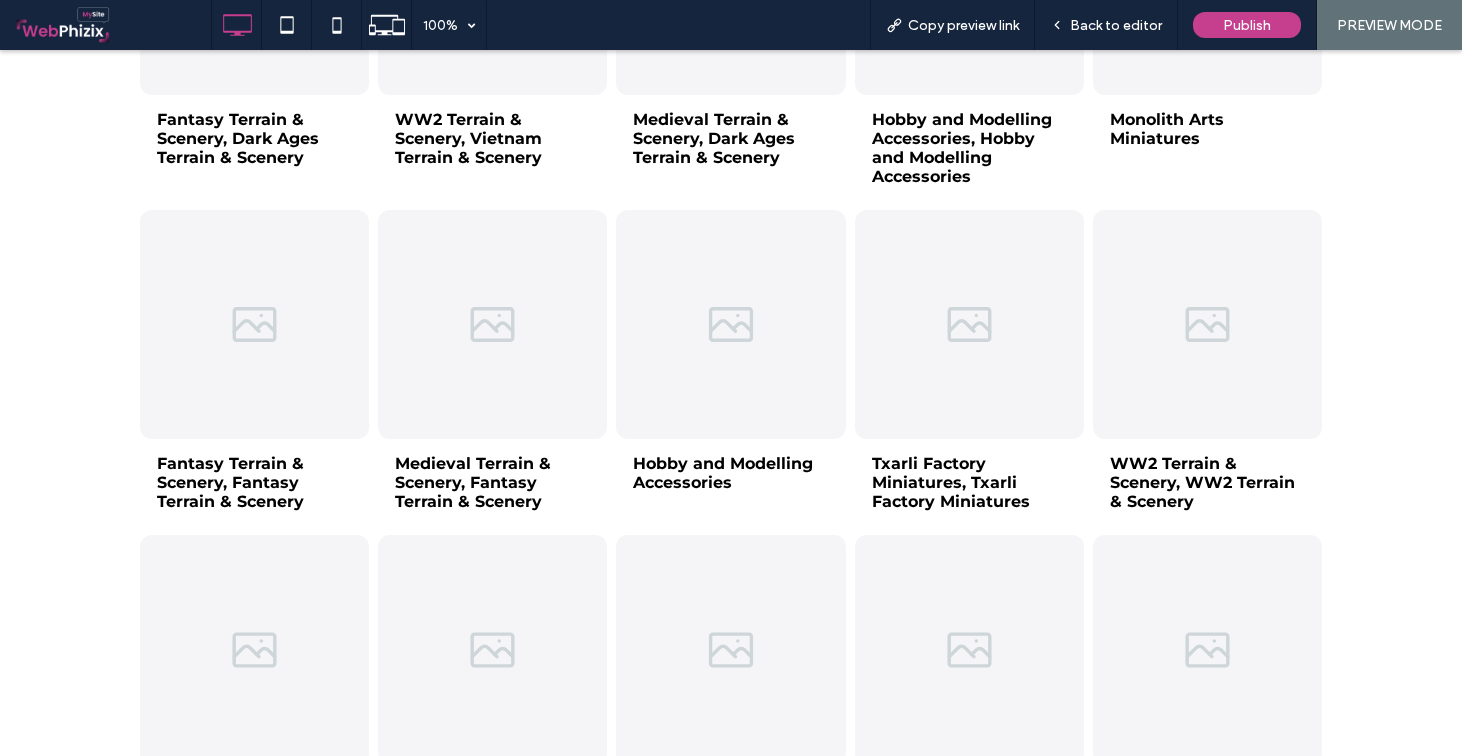 scroll, scrollTop: 2417, scrollLeft: 0, axis: vertical 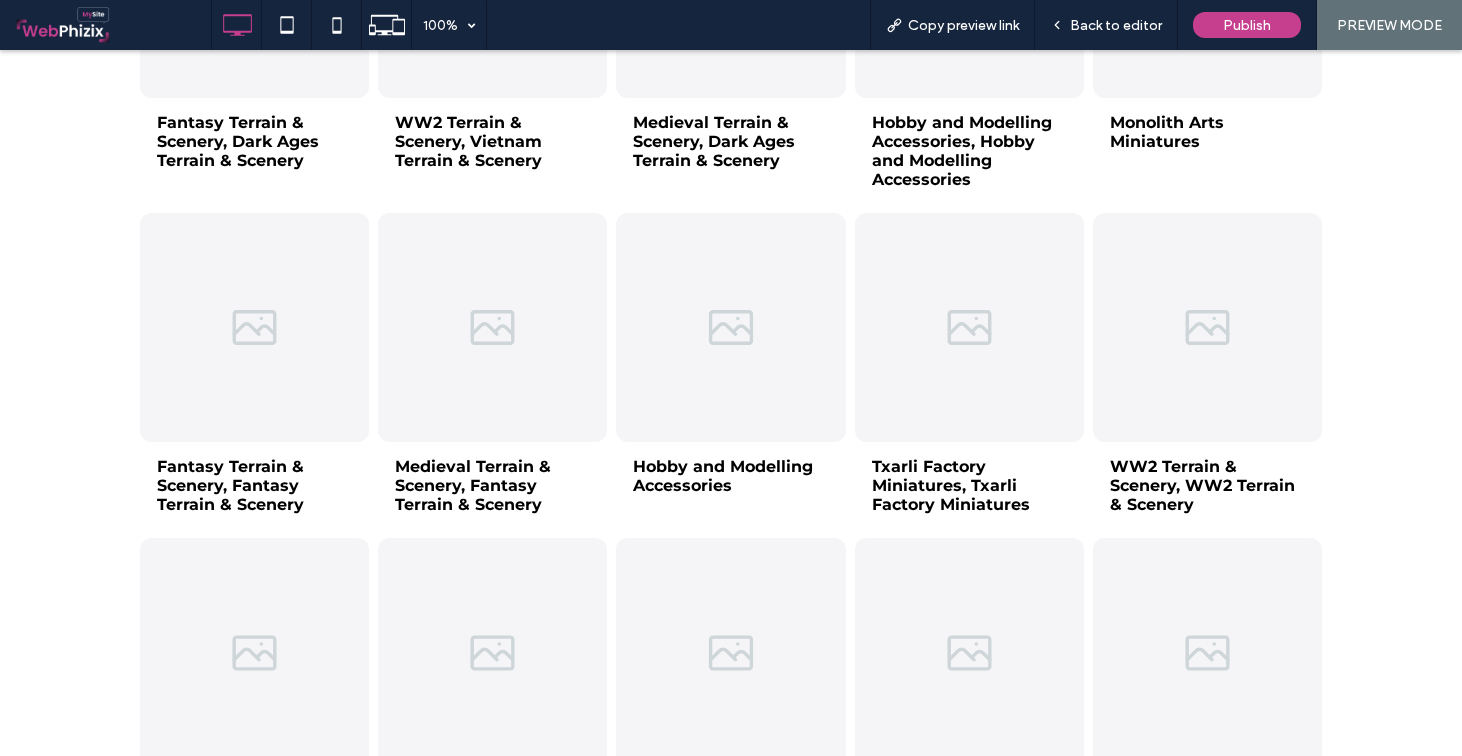 click at bounding box center [730, 327] 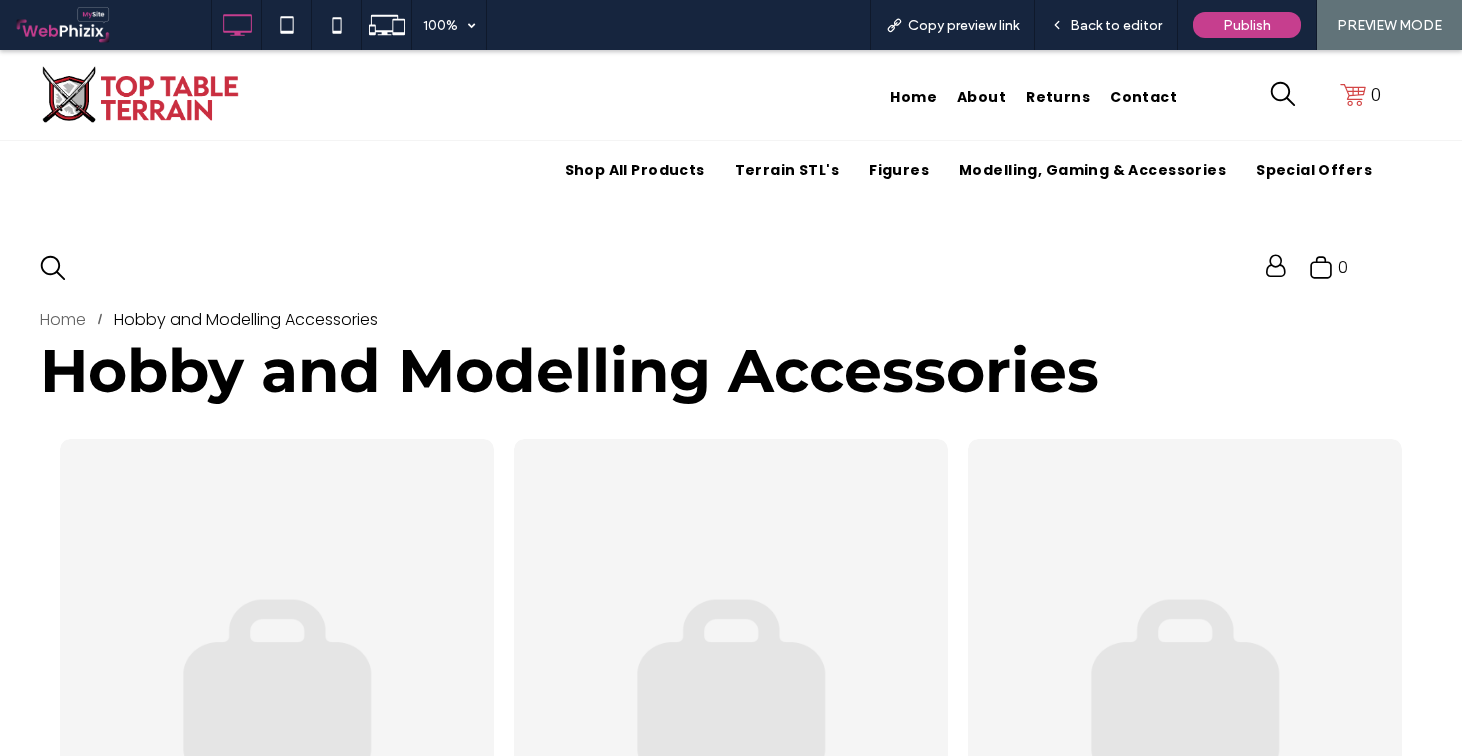 scroll, scrollTop: 0, scrollLeft: 0, axis: both 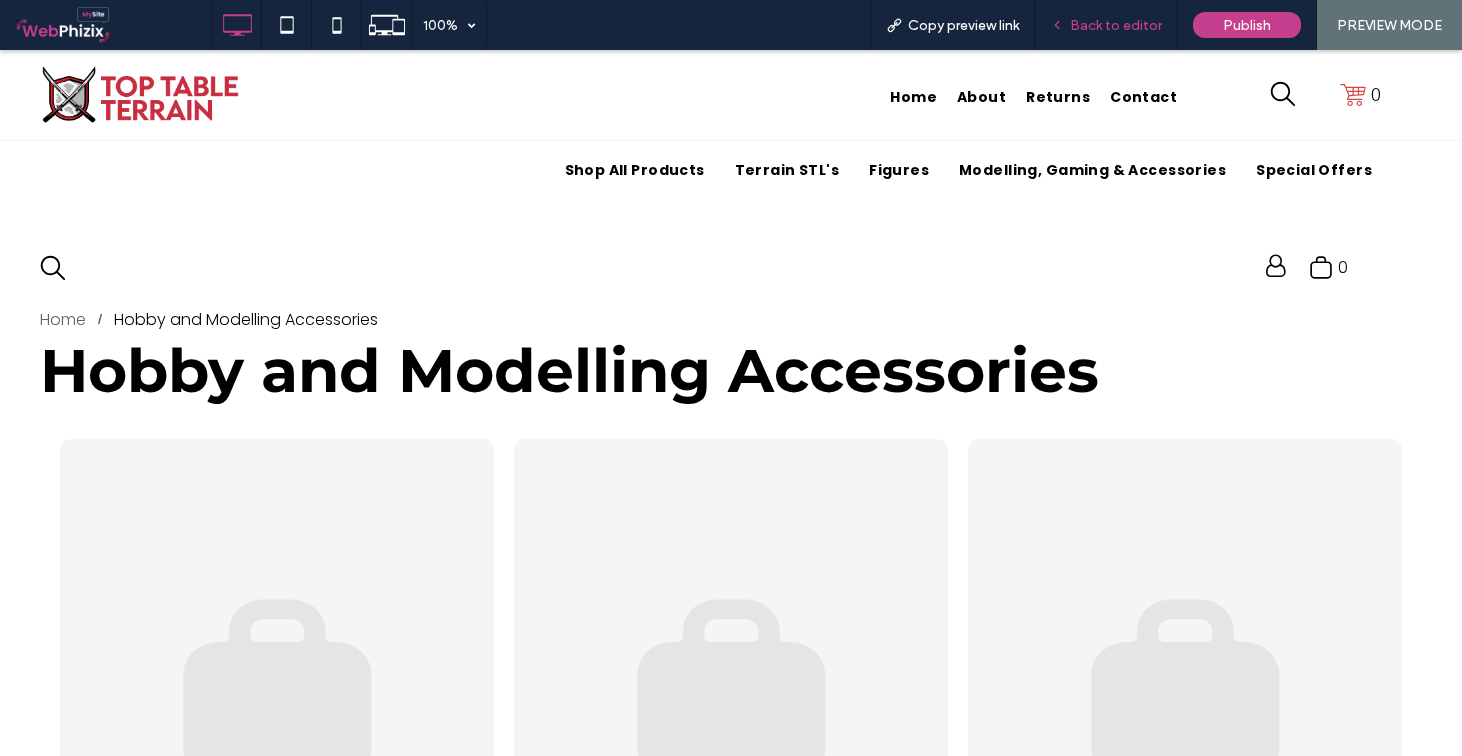 click on "Back to editor" at bounding box center [1106, 25] 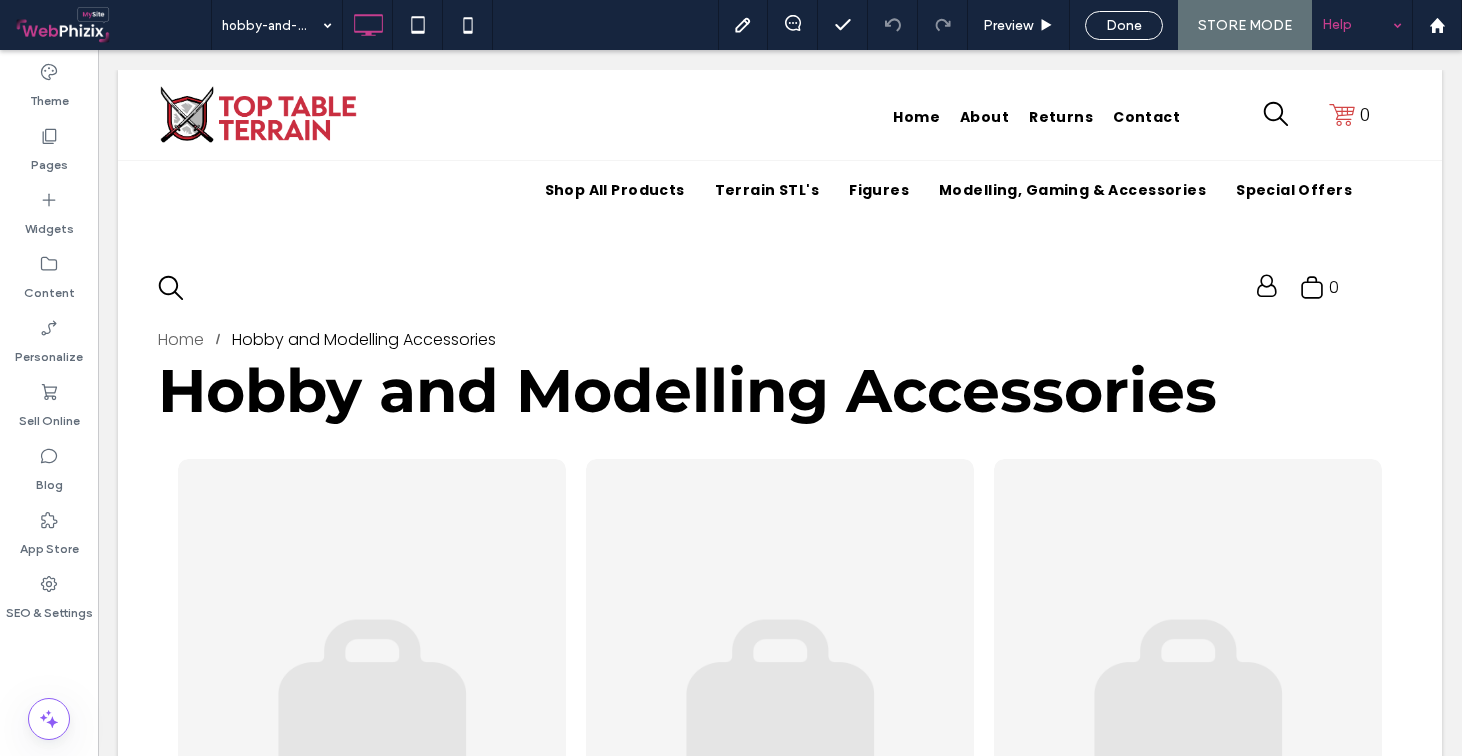 click on "Help" at bounding box center (1362, 25) 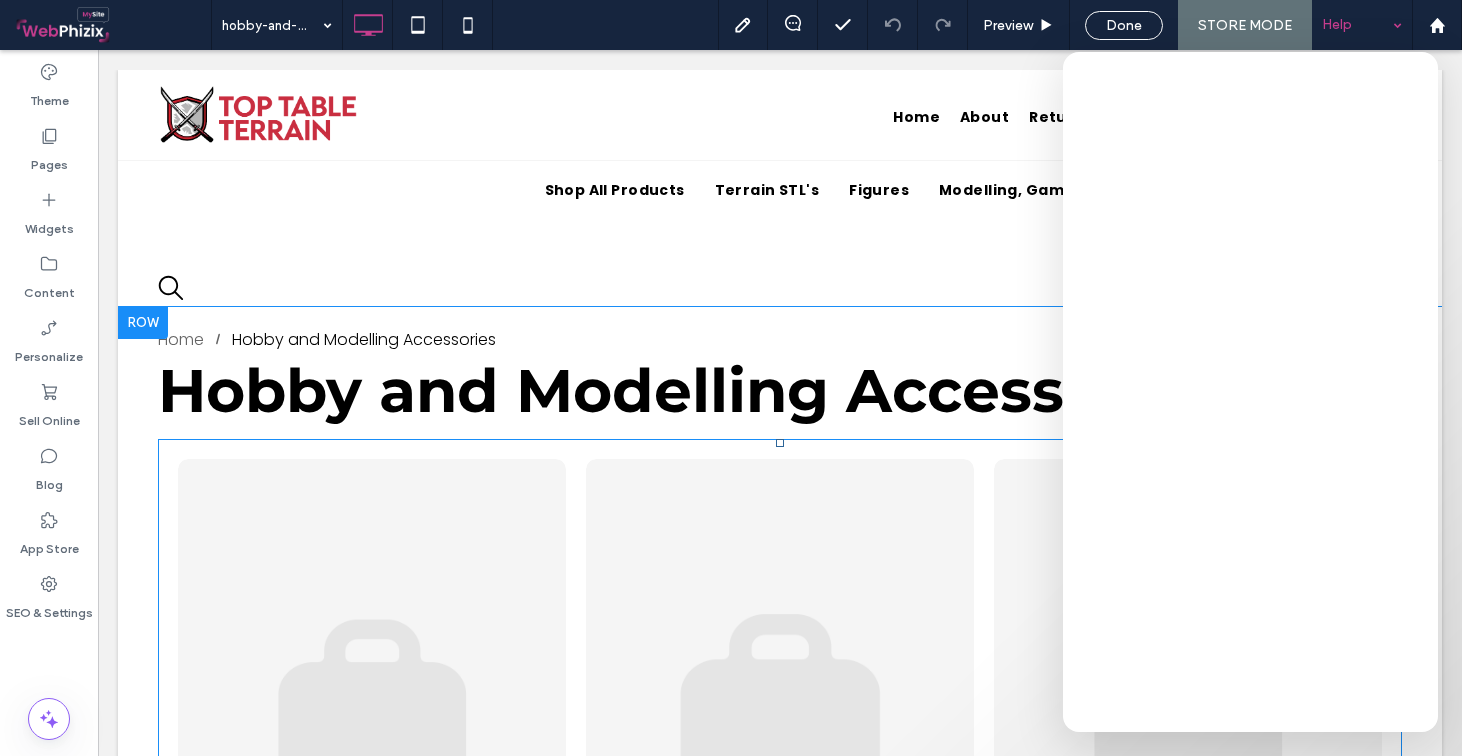 click at bounding box center [779, 709] 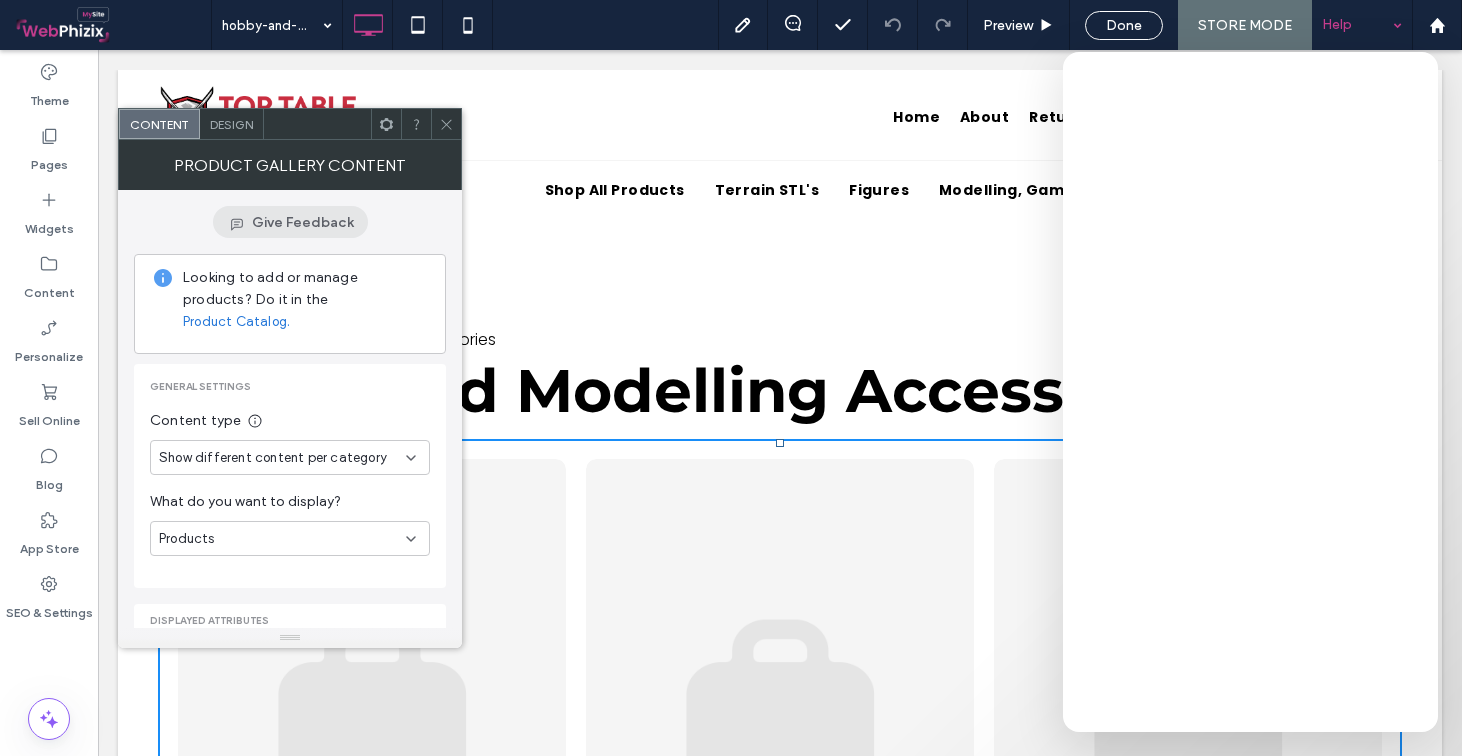 scroll, scrollTop: 0, scrollLeft: 0, axis: both 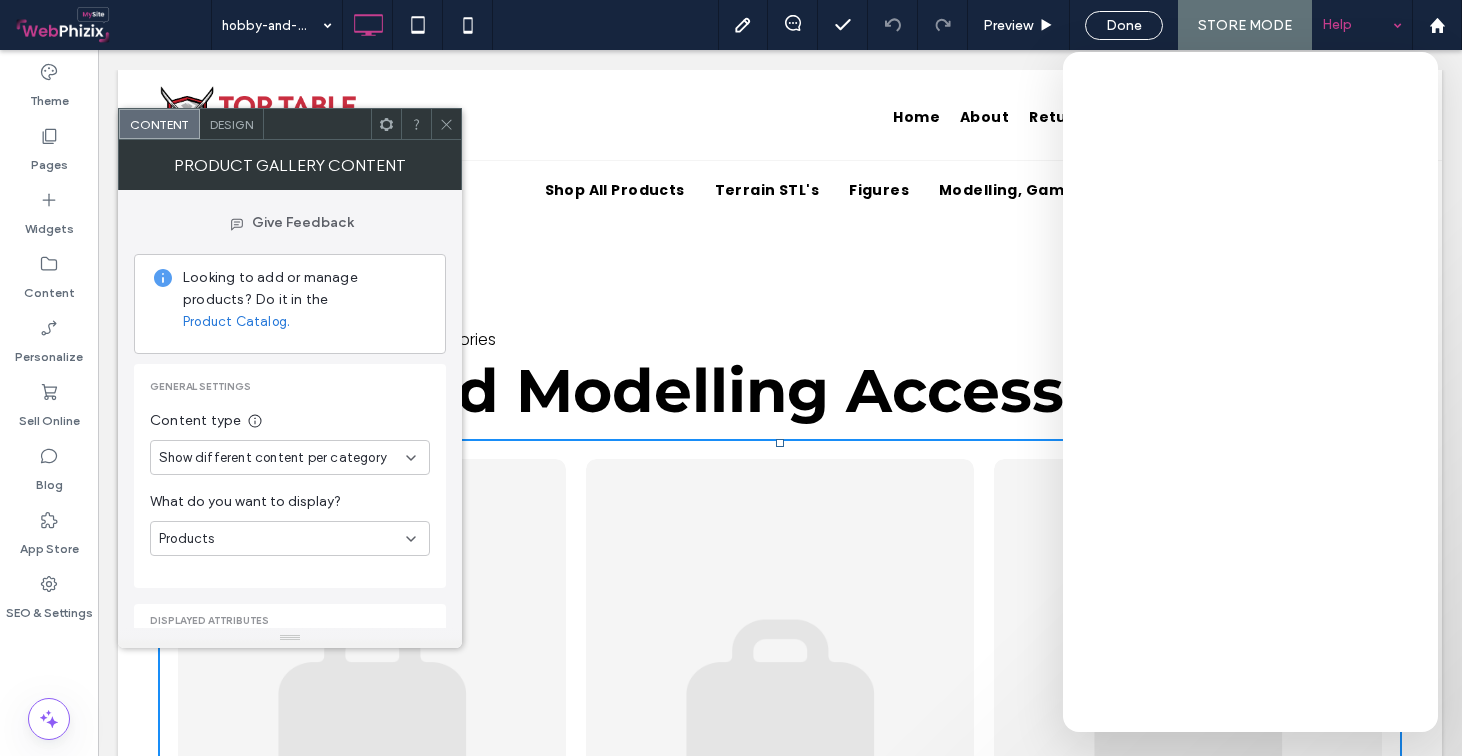 click on "Show different content per category" at bounding box center [290, 457] 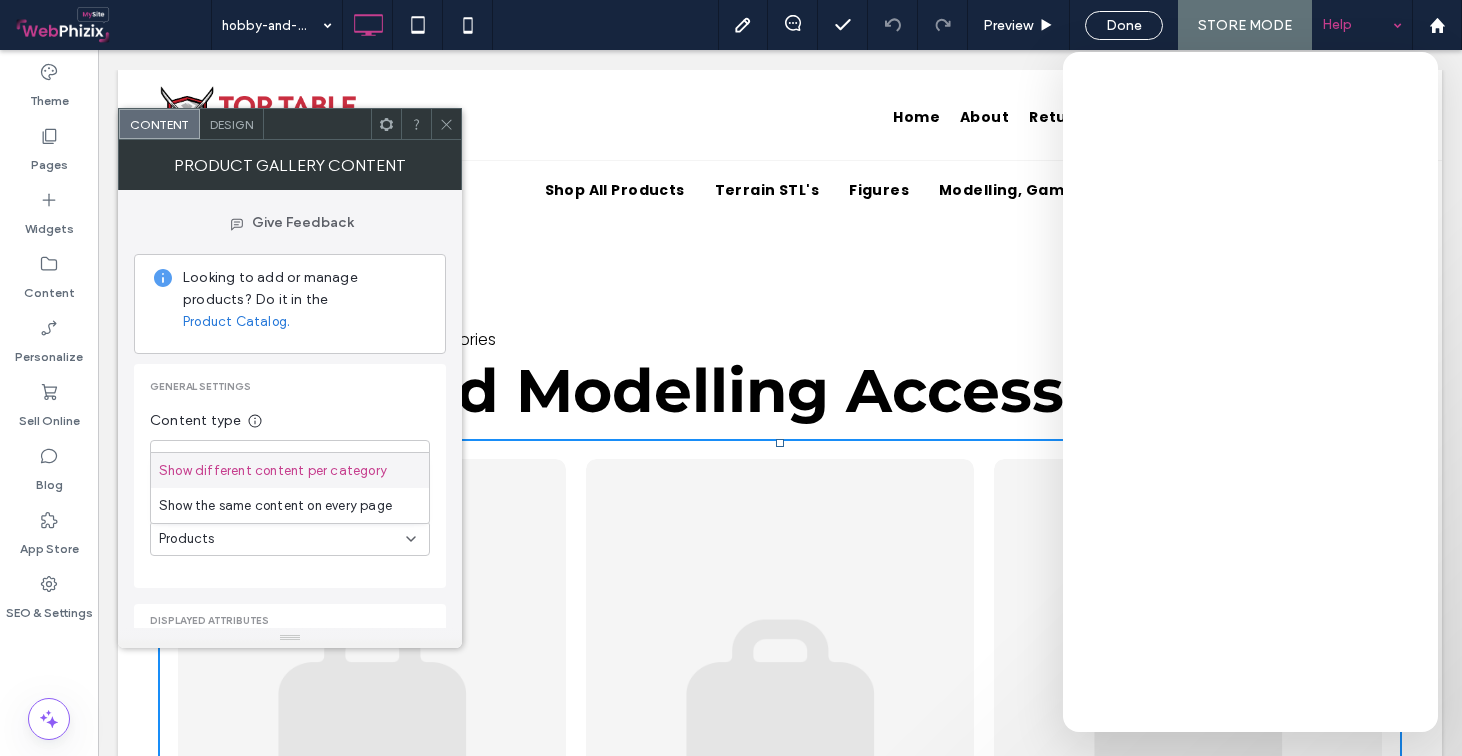 click on "Design" at bounding box center [231, 124] 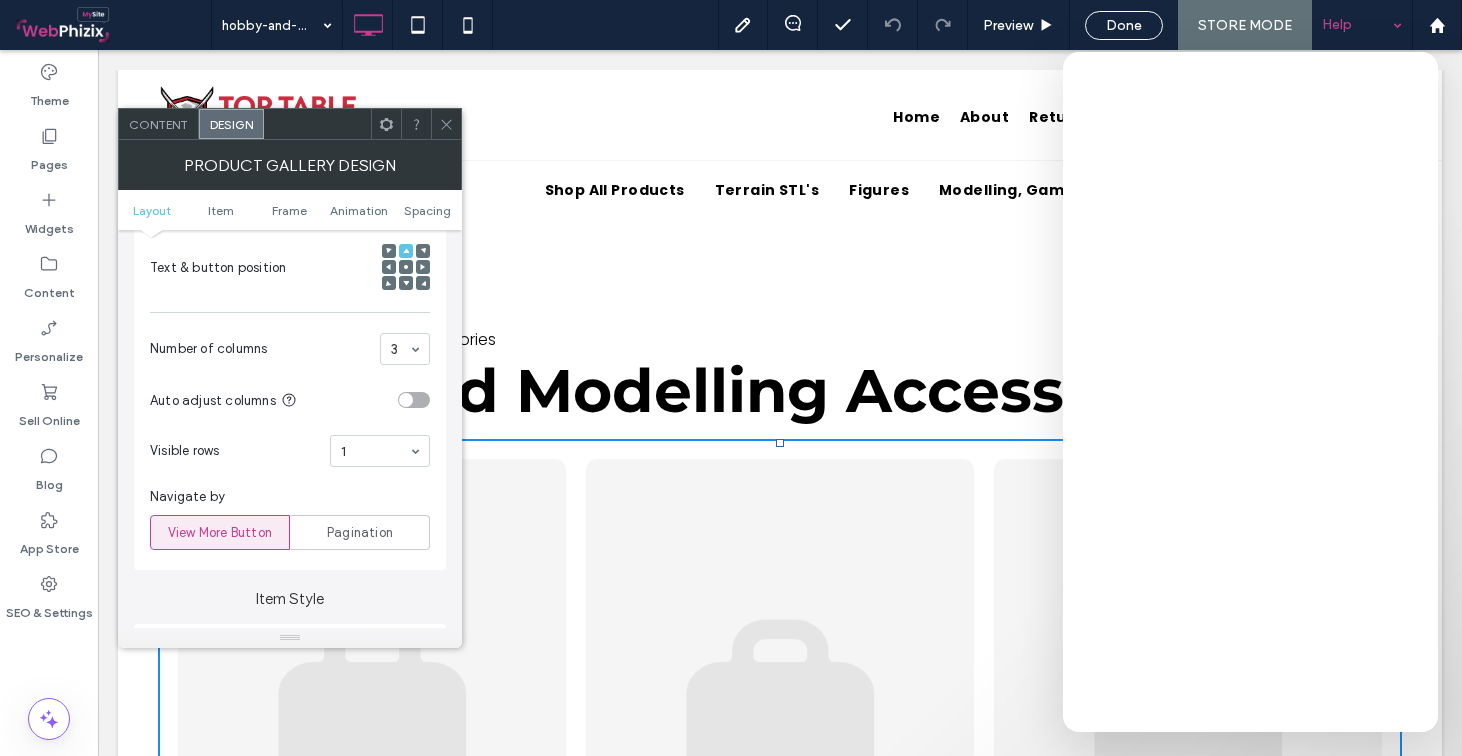 scroll, scrollTop: 458, scrollLeft: 0, axis: vertical 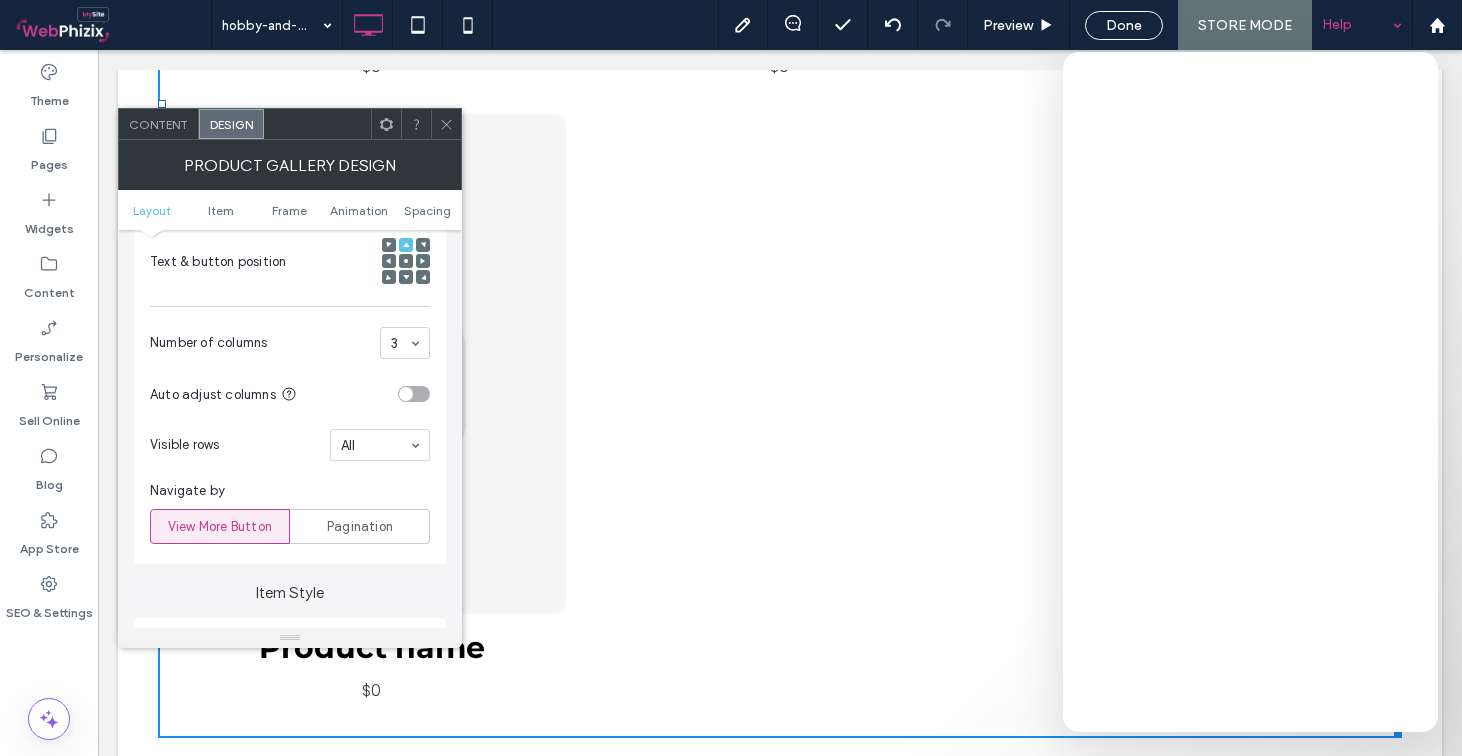 click 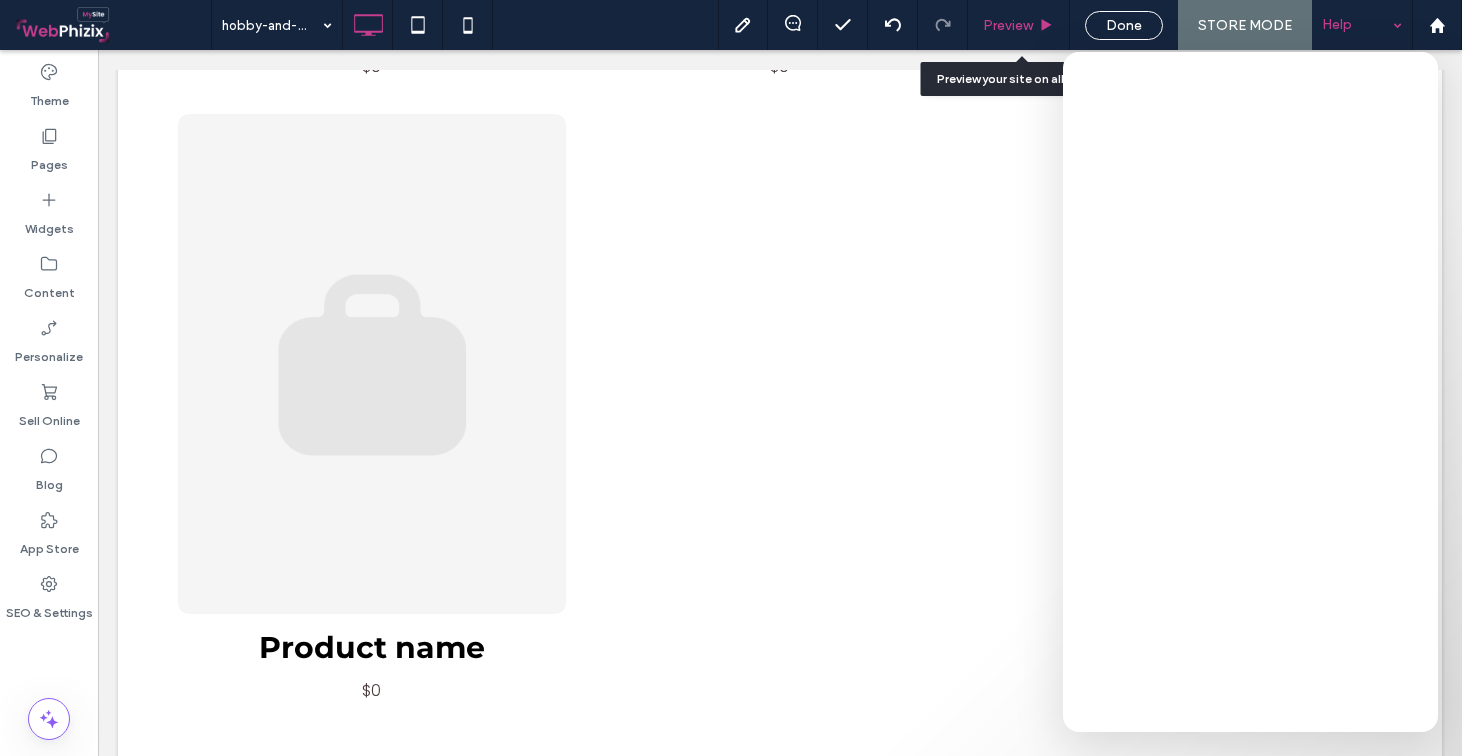 click on "Preview" at bounding box center [1008, 25] 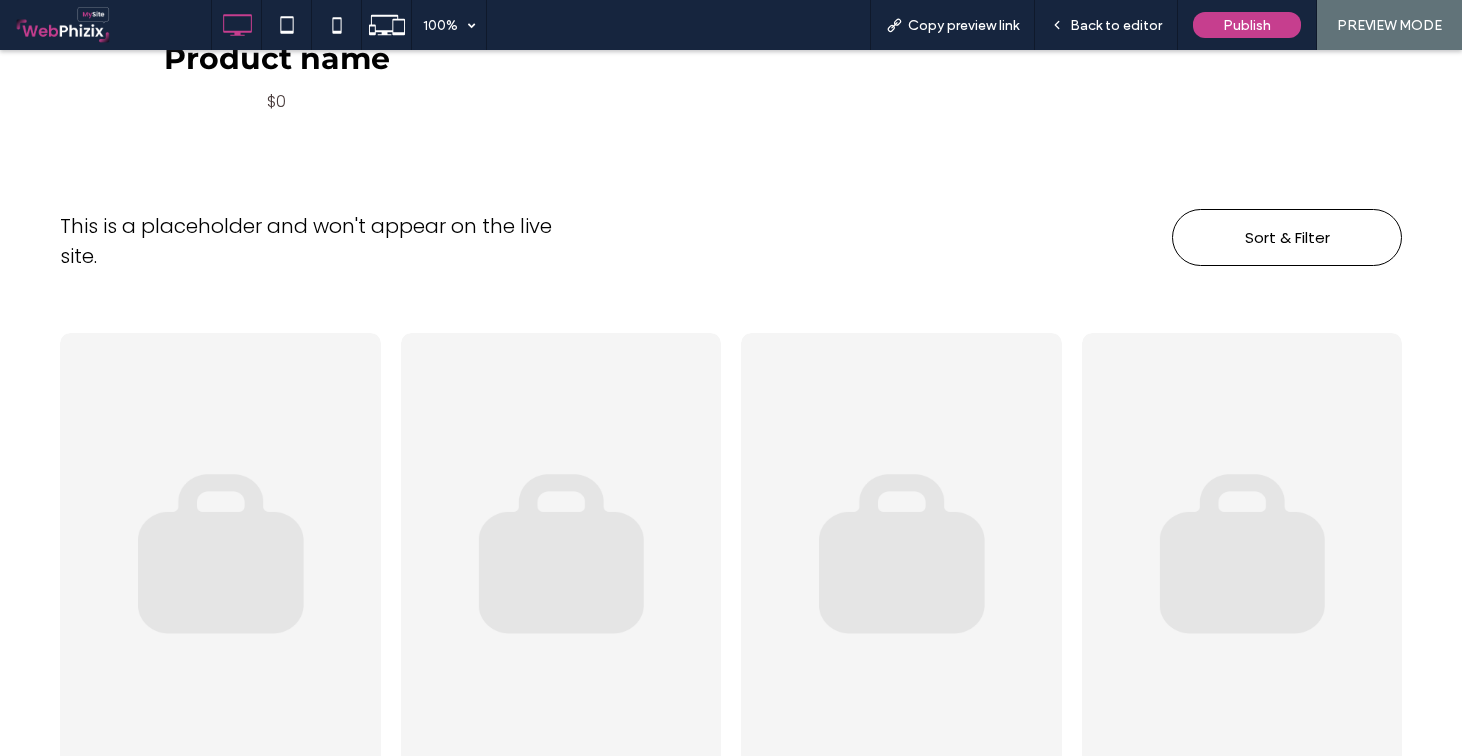 scroll, scrollTop: 1534, scrollLeft: 0, axis: vertical 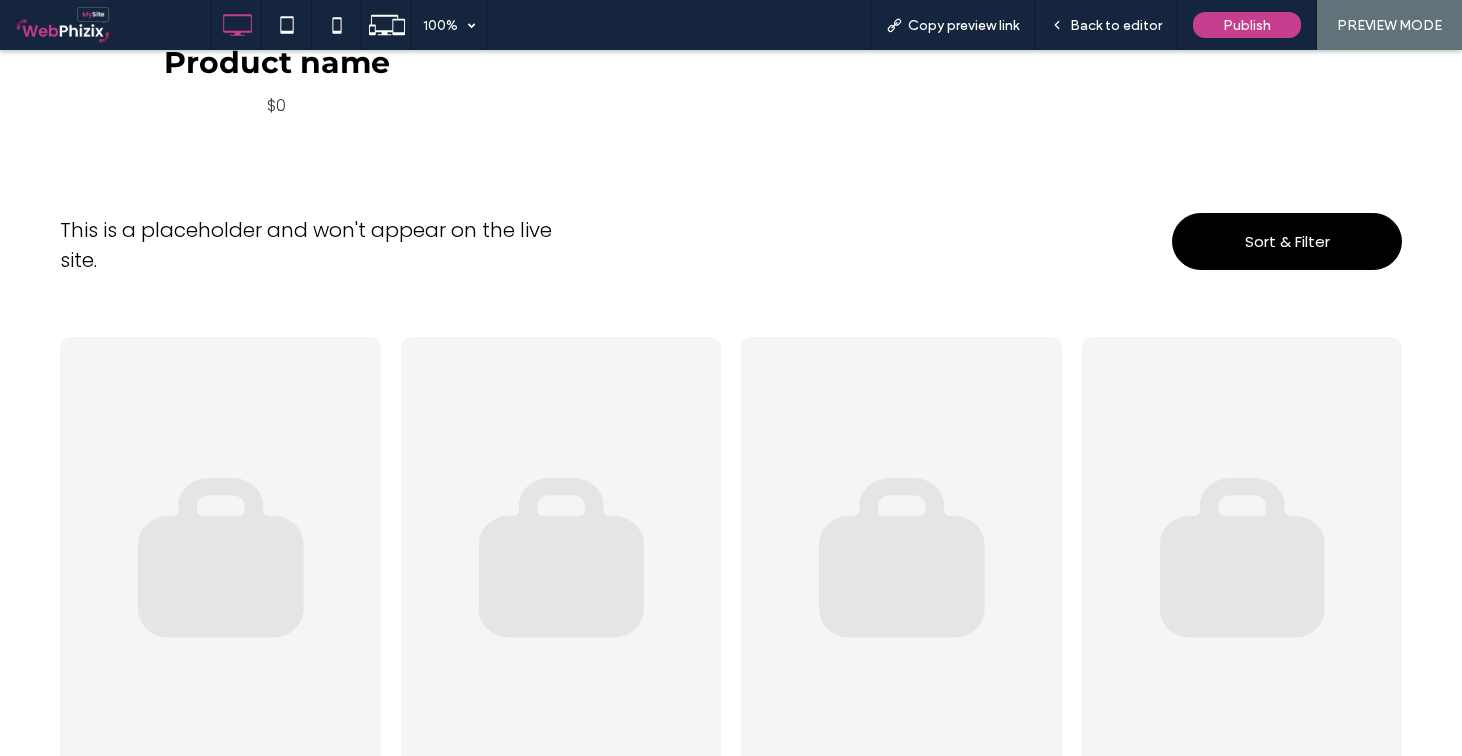 click on "Sort & Filter" at bounding box center (1287, 241) 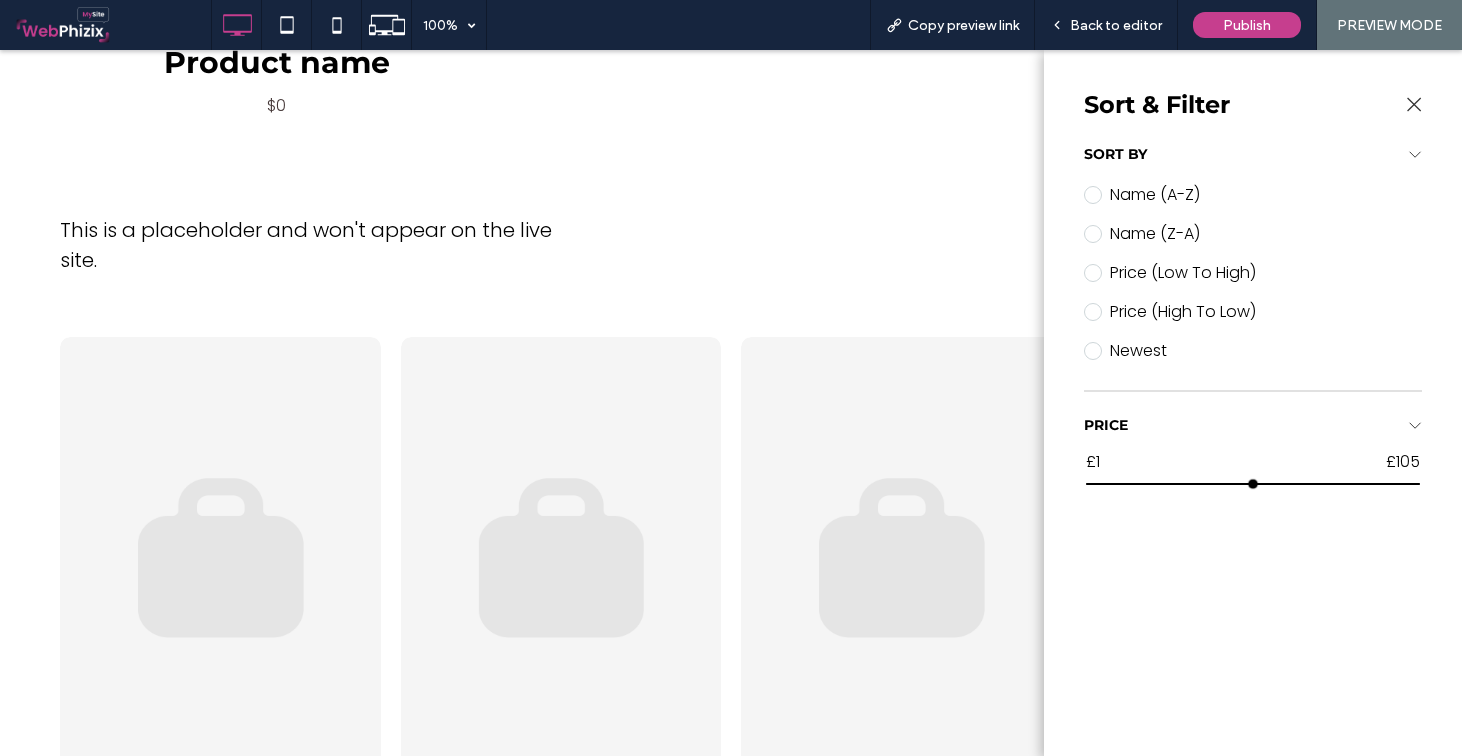 click 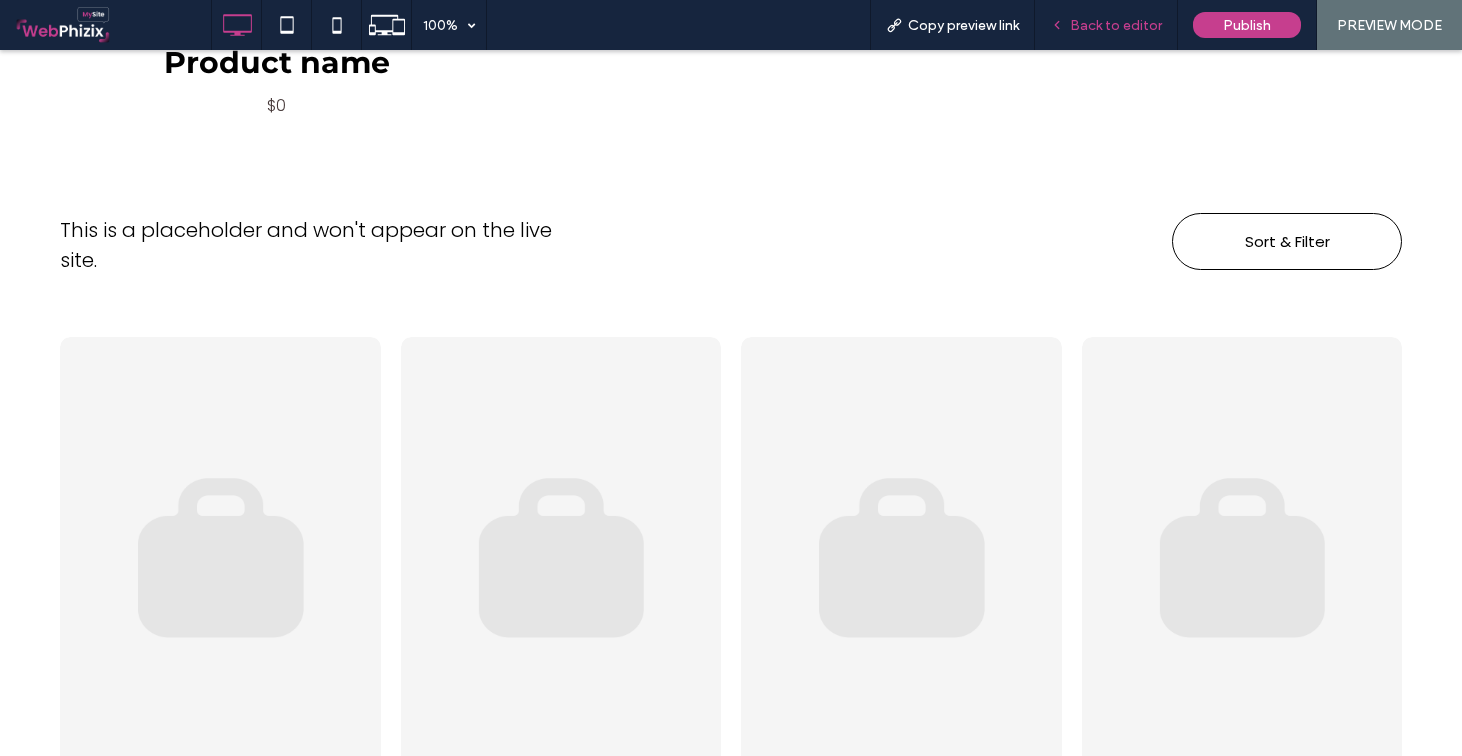 click on "Back to editor" at bounding box center (1106, 25) 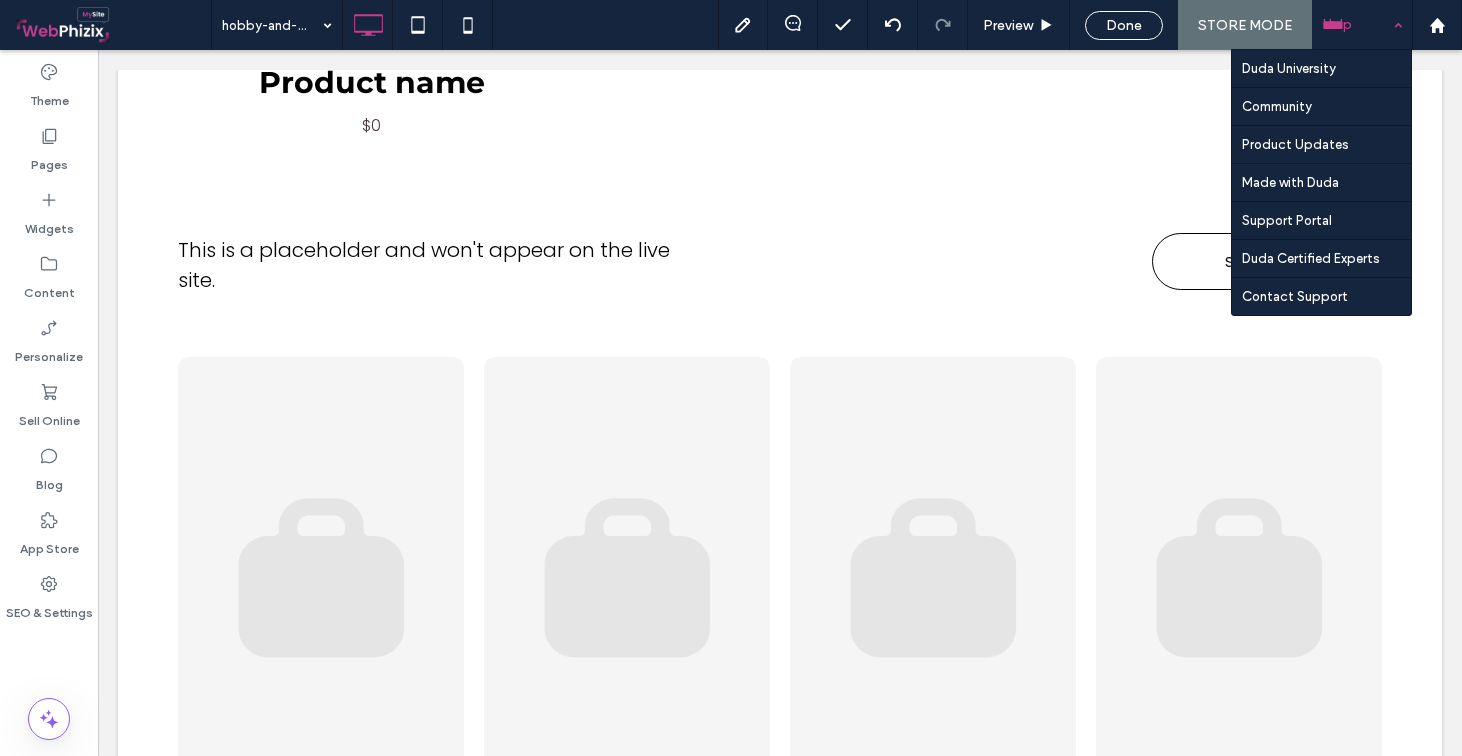 click on "Help" at bounding box center (1362, 25) 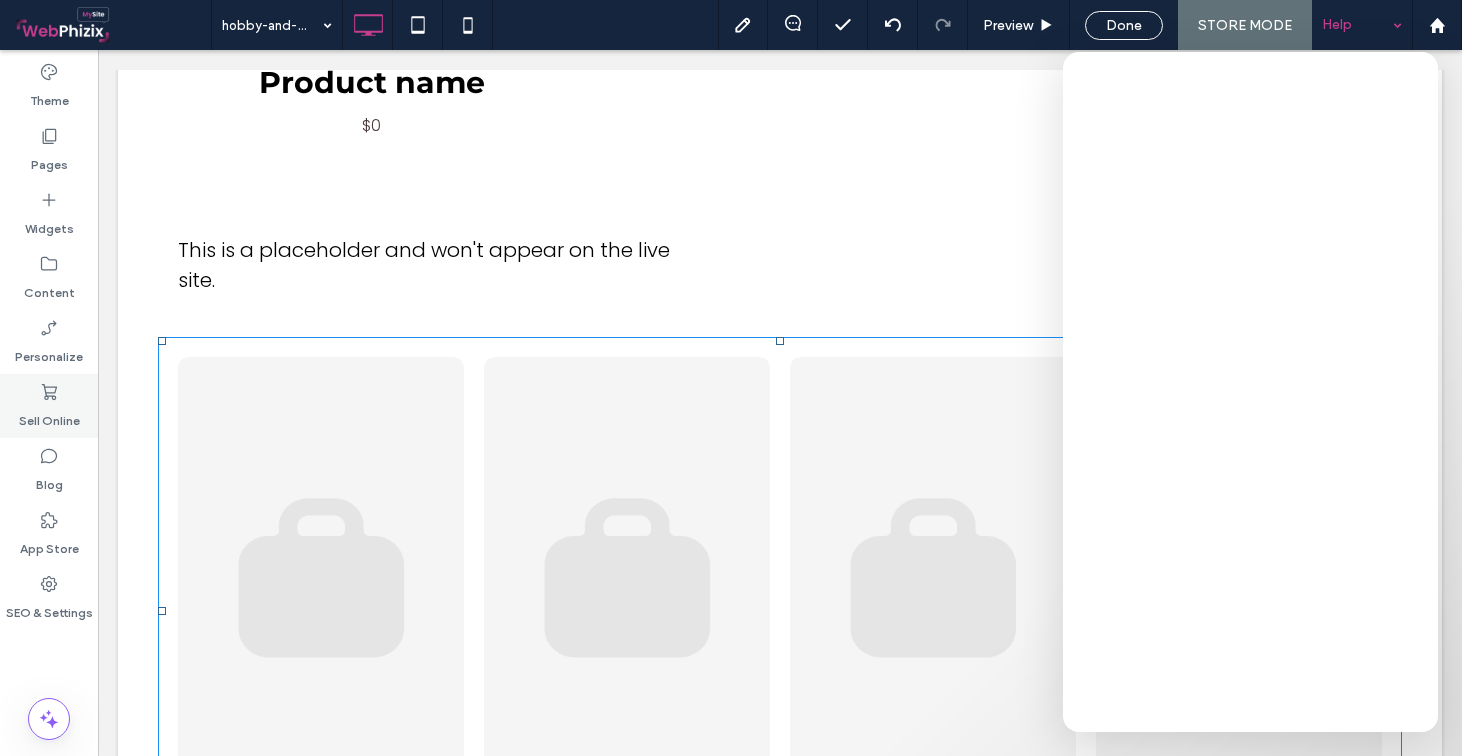 click 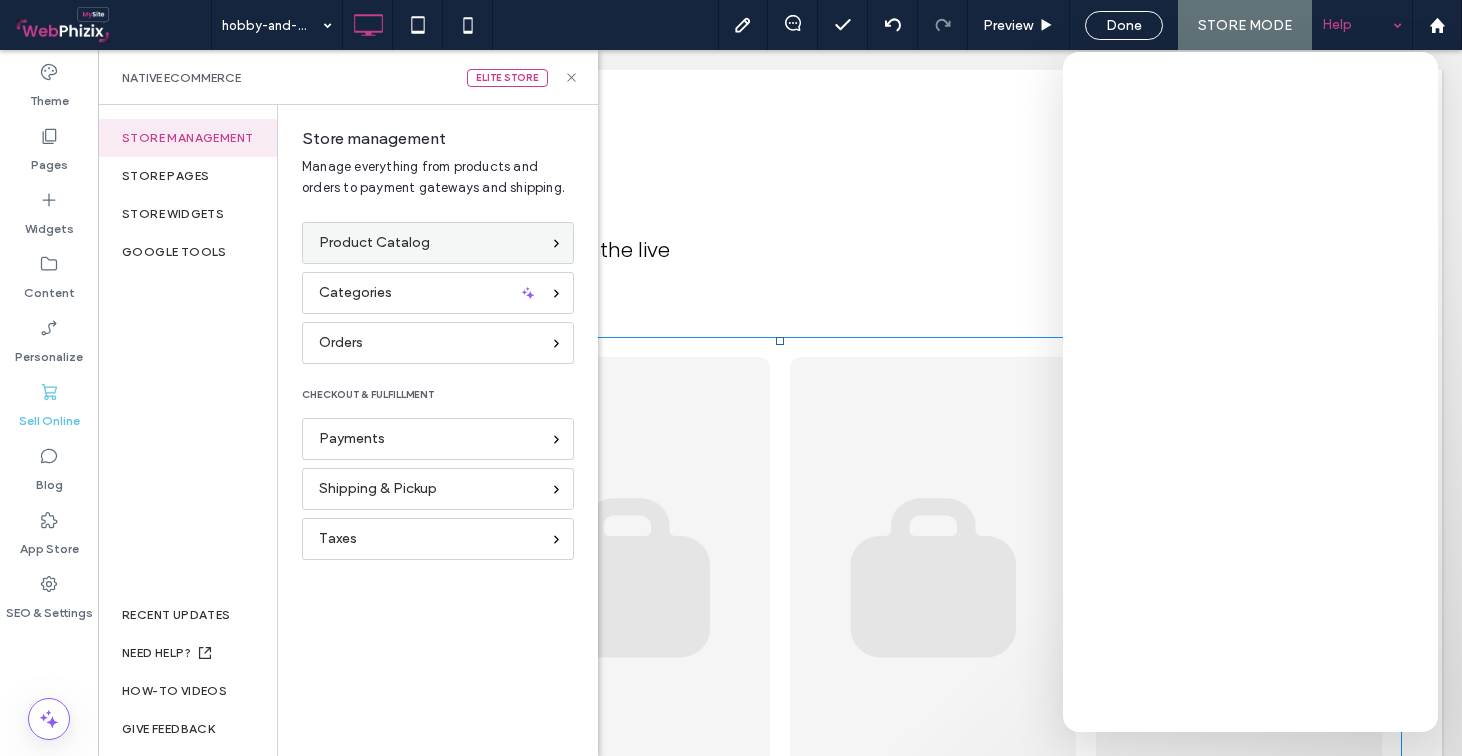 click on "Product Catalog" at bounding box center [374, 243] 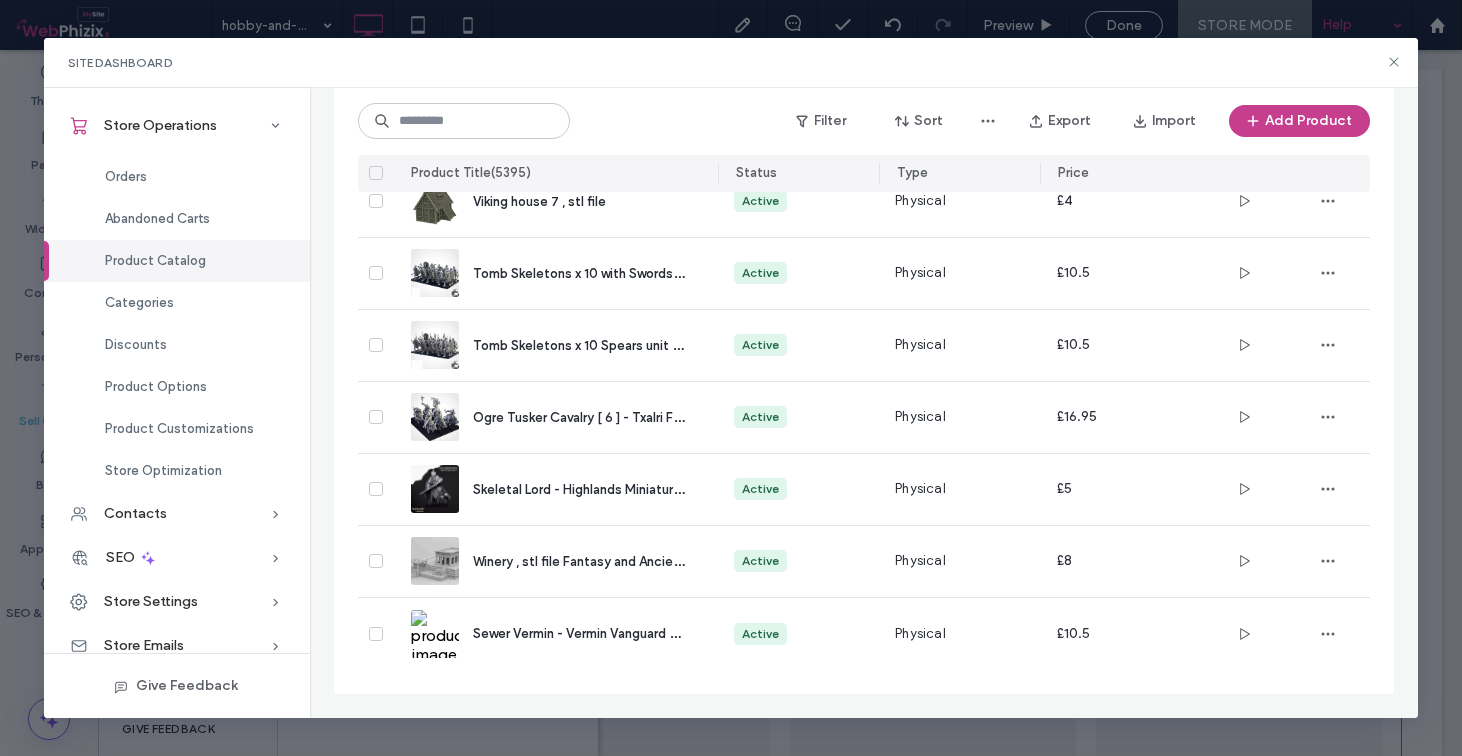 scroll, scrollTop: 2541, scrollLeft: 0, axis: vertical 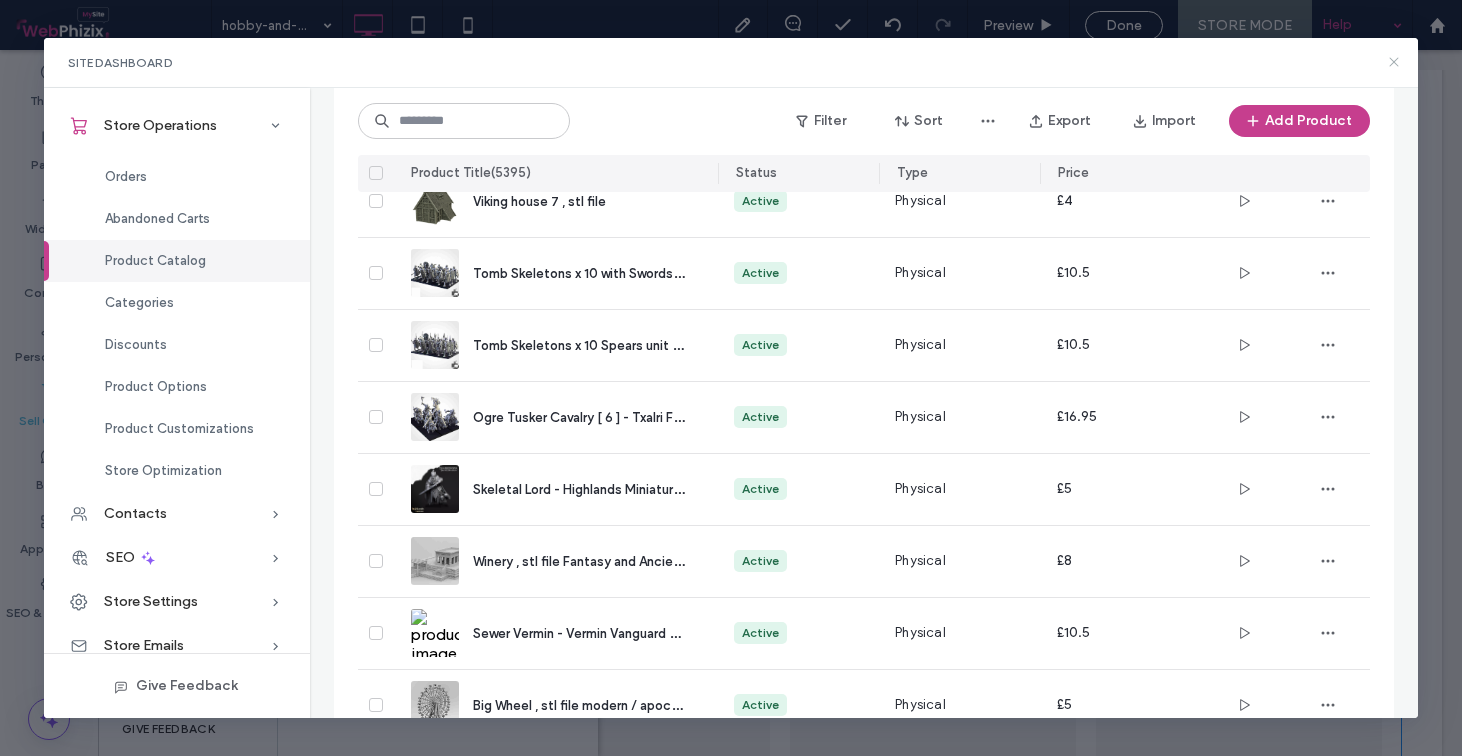 click 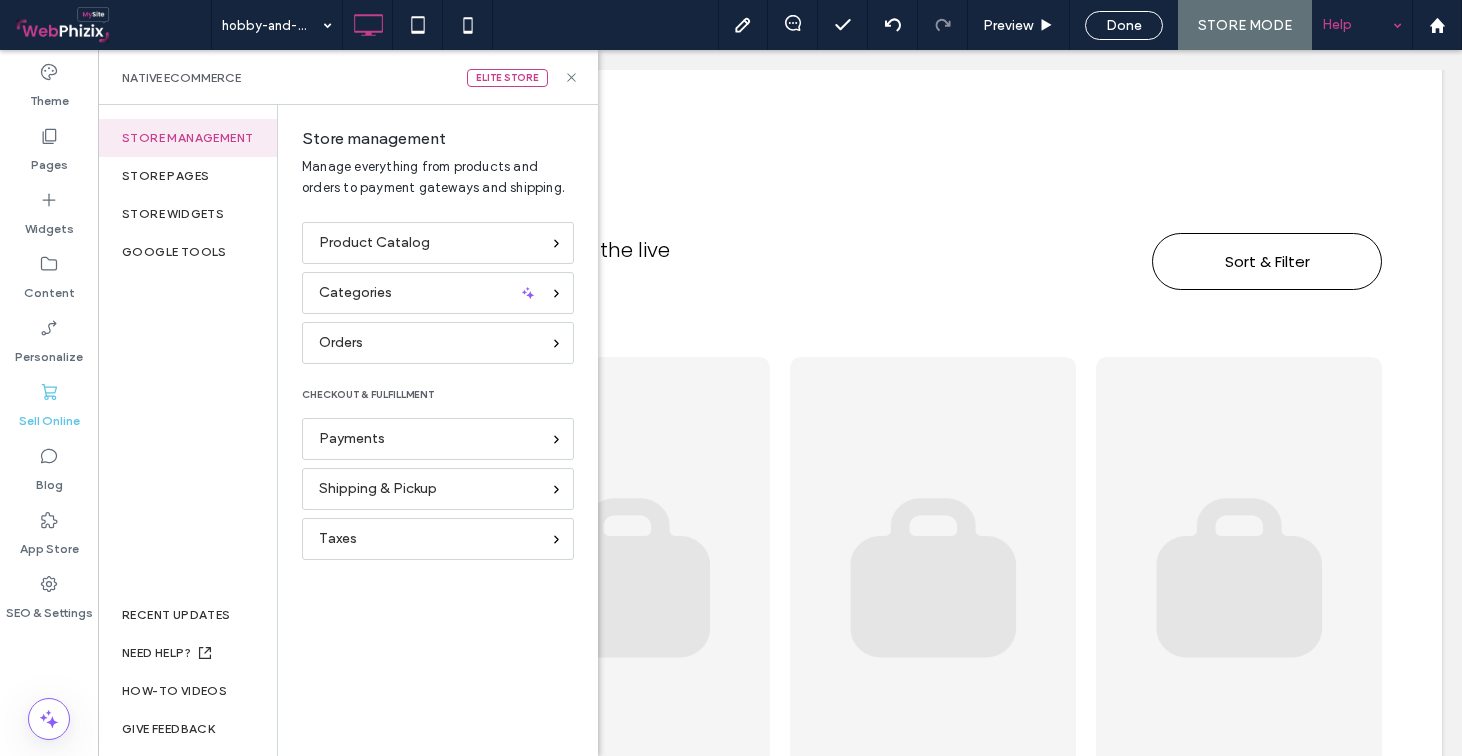click on "Help" at bounding box center (1362, 25) 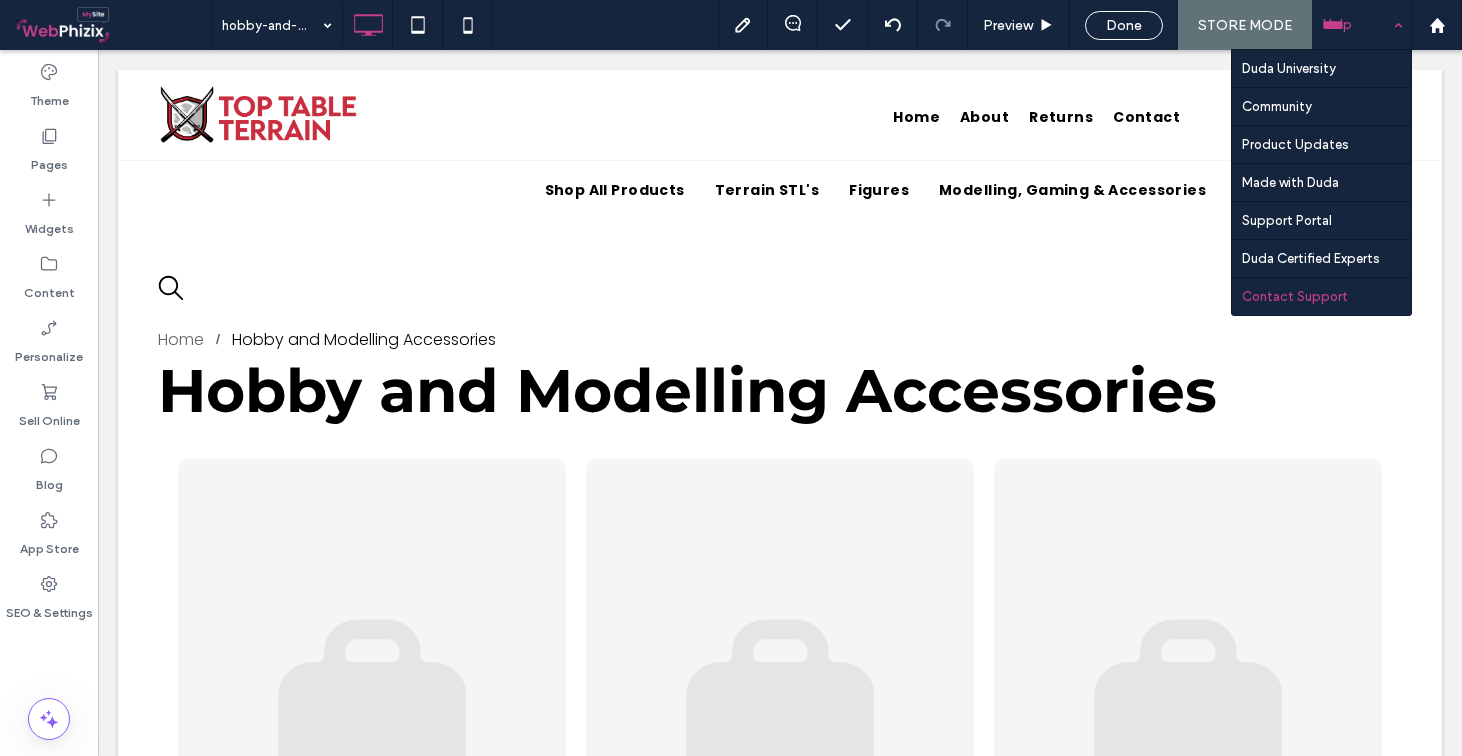 scroll, scrollTop: 0, scrollLeft: 0, axis: both 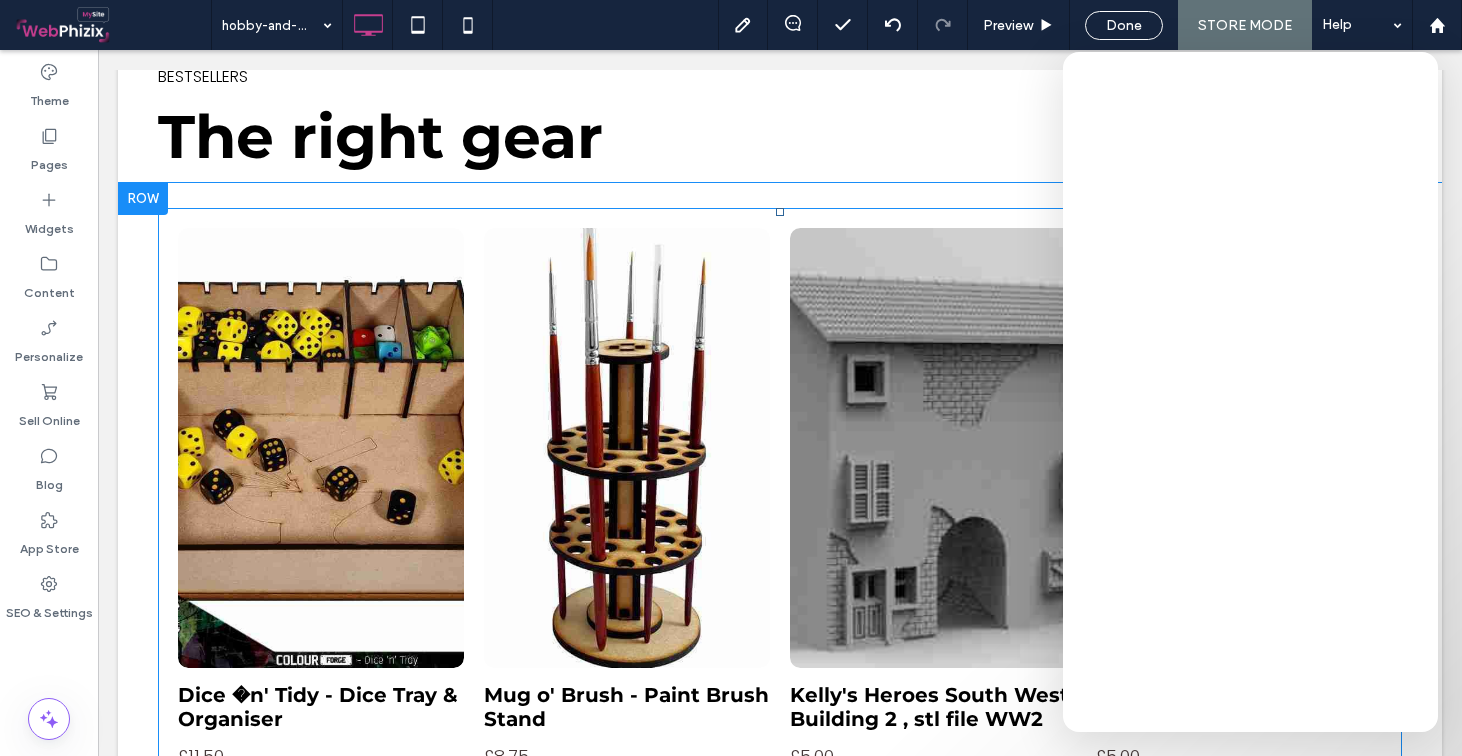 click at bounding box center [626, 447] 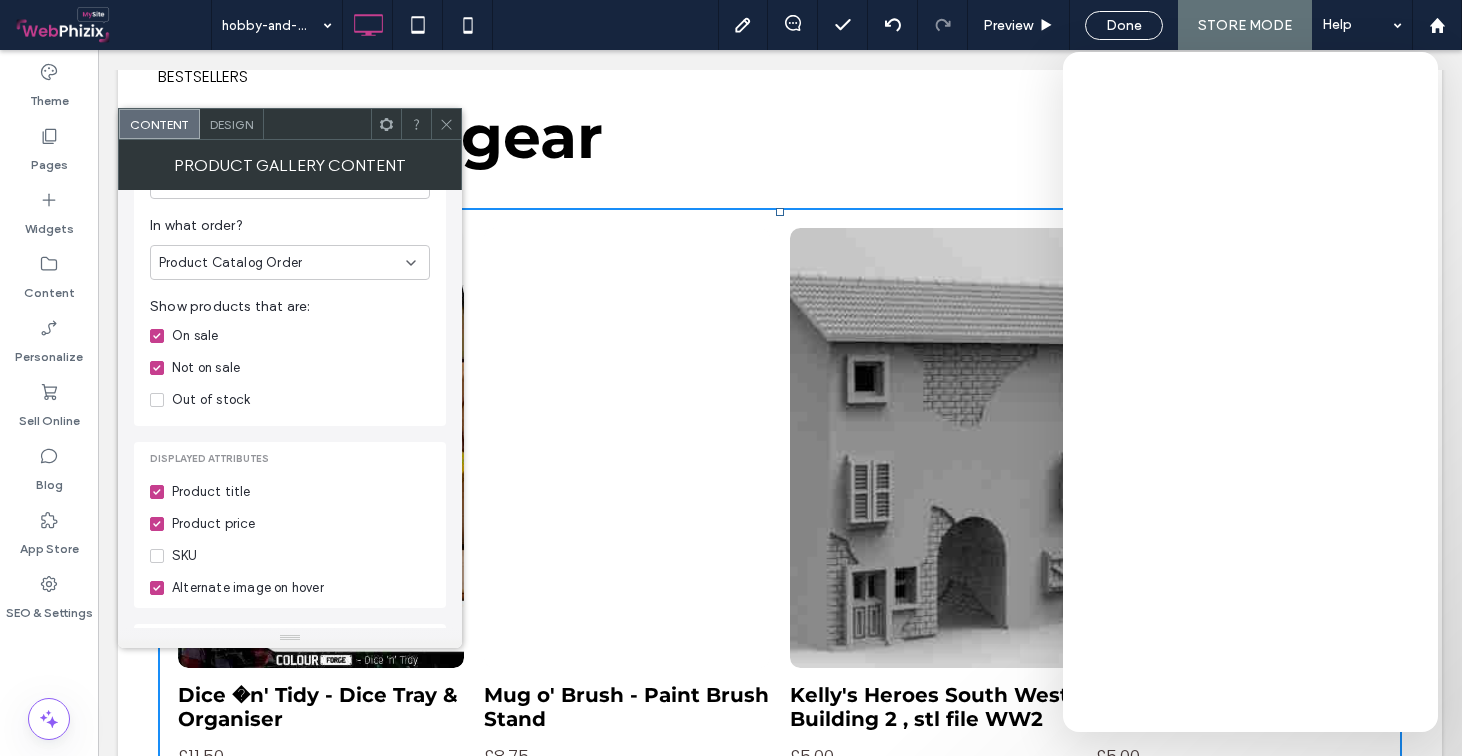 scroll, scrollTop: 355, scrollLeft: 0, axis: vertical 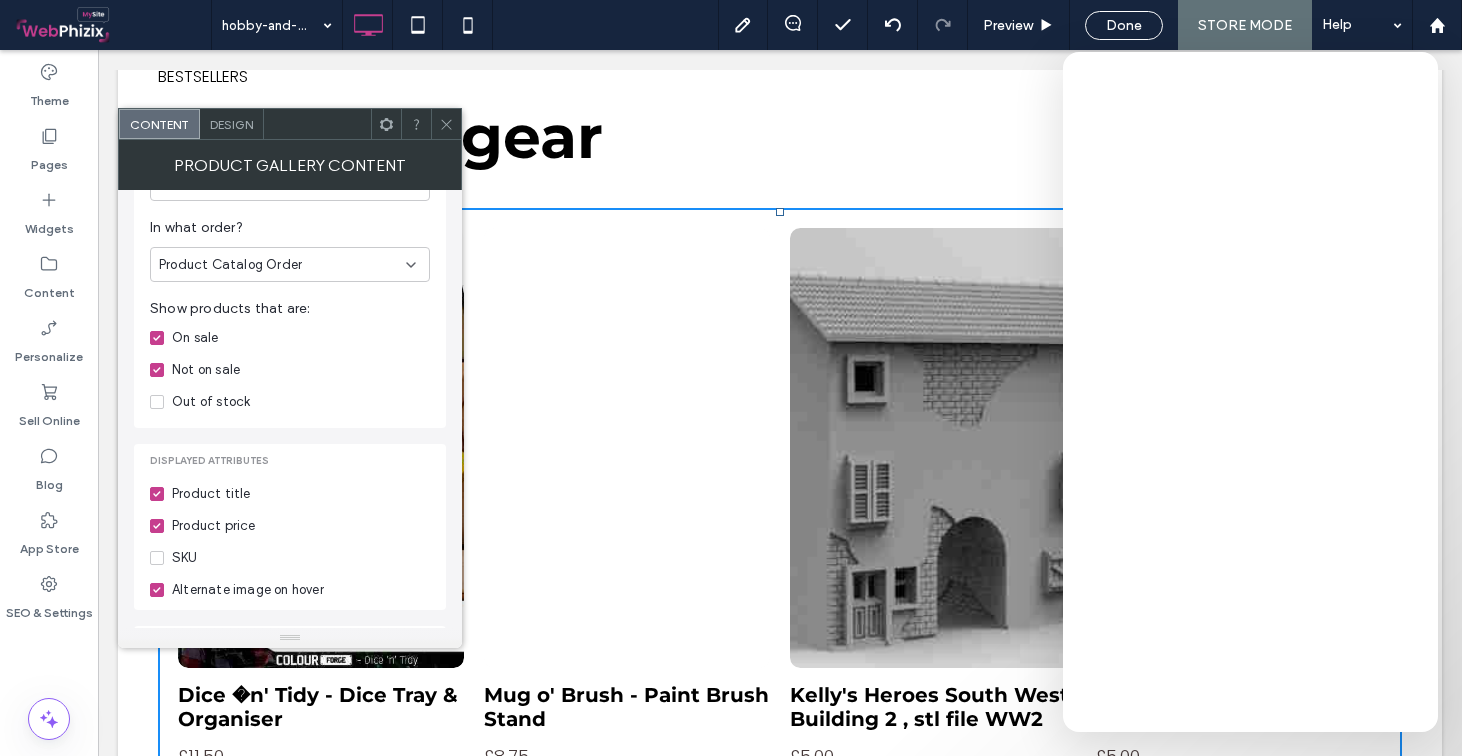click 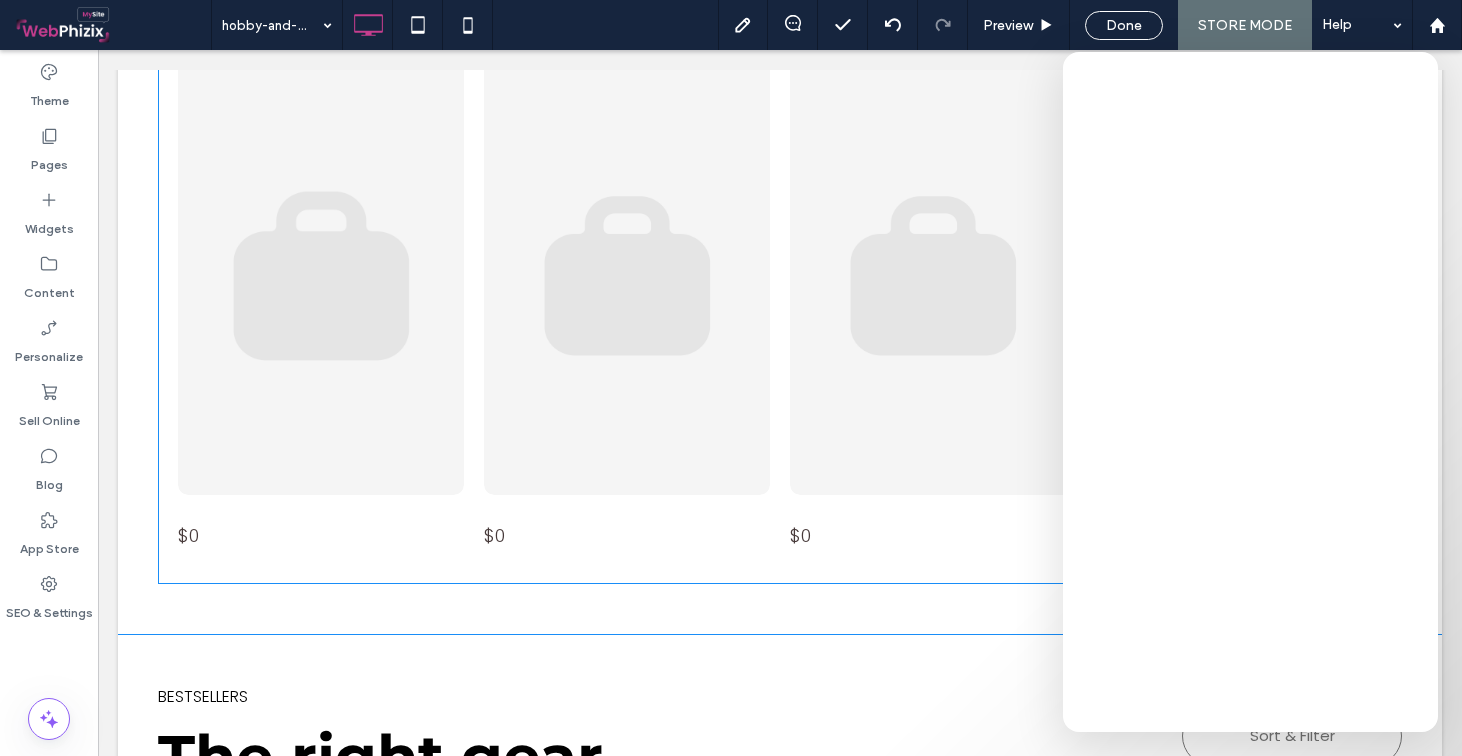 scroll, scrollTop: 1825, scrollLeft: 0, axis: vertical 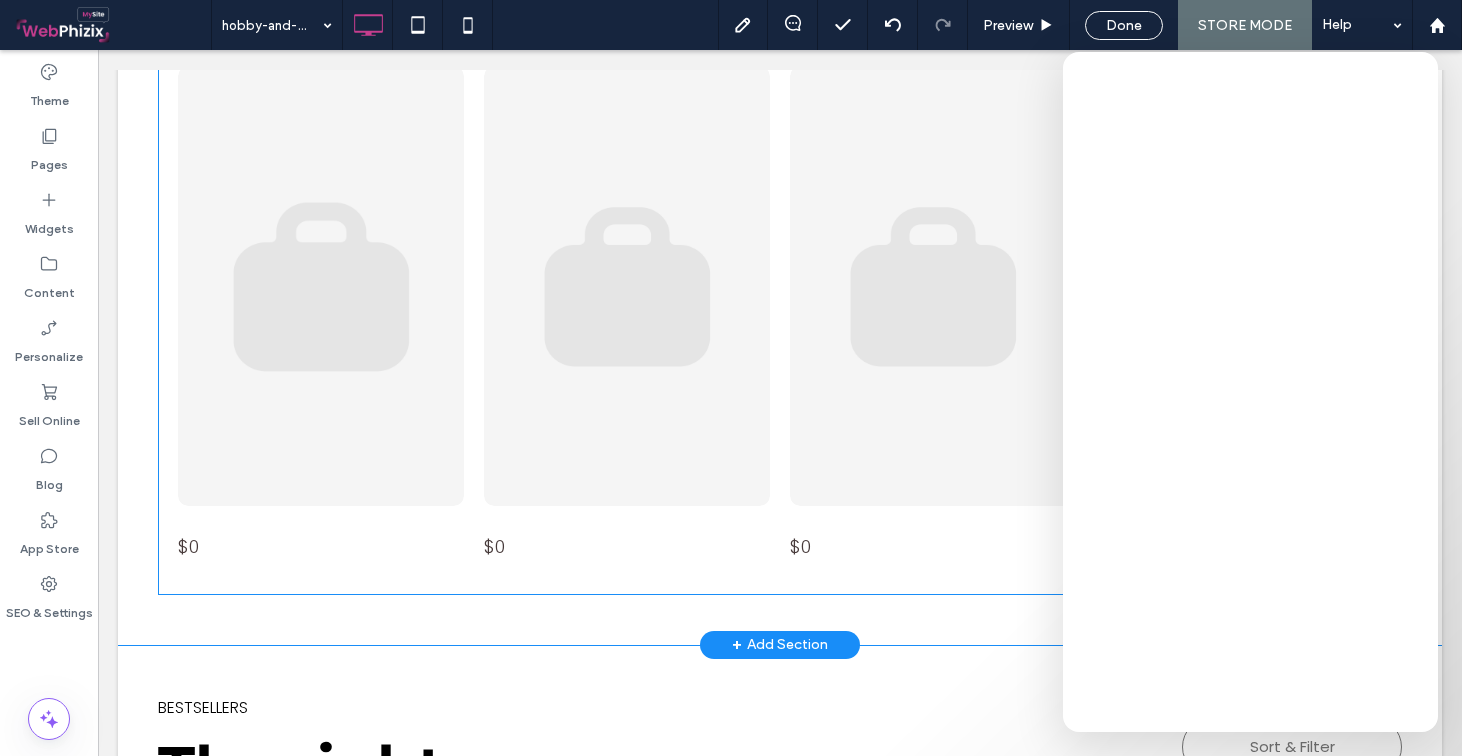 click at bounding box center [320, 285] 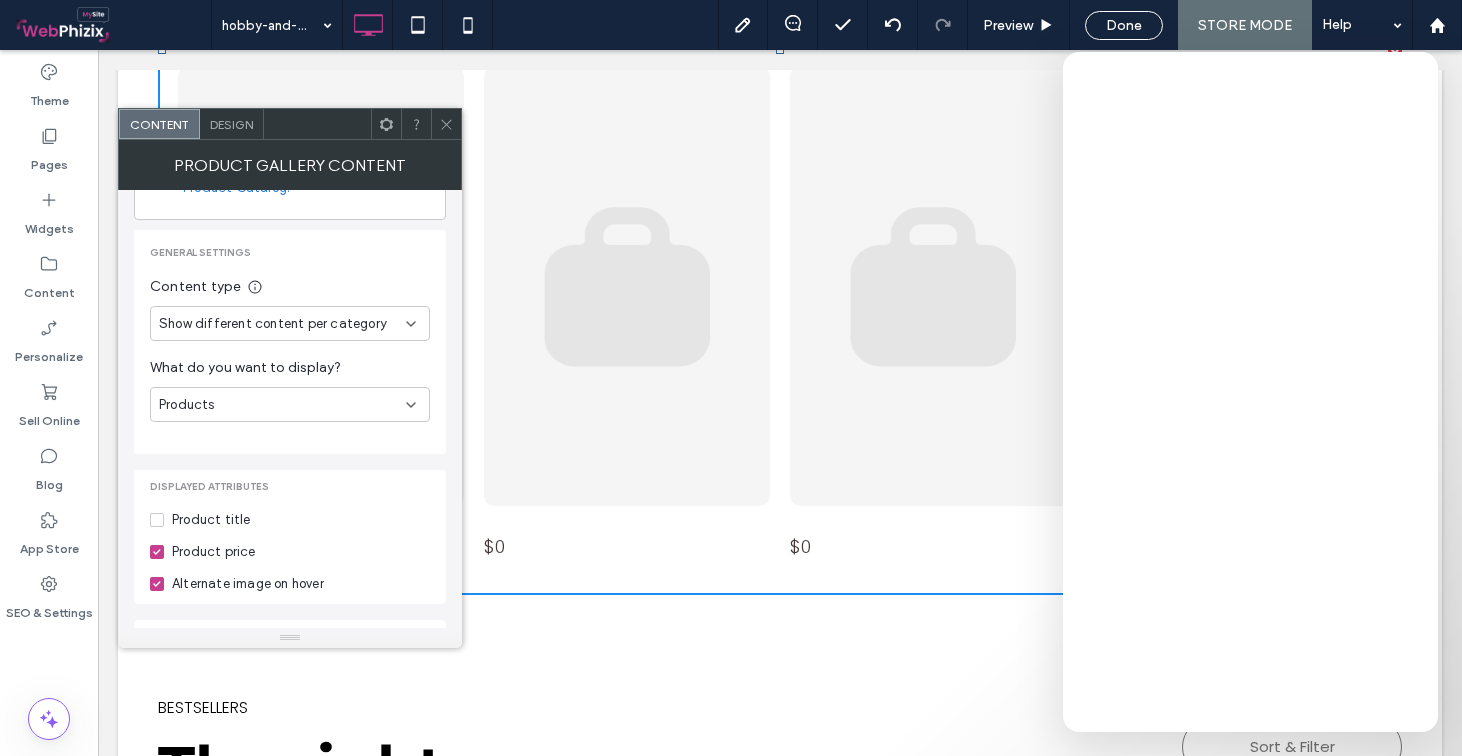 scroll, scrollTop: 130, scrollLeft: 0, axis: vertical 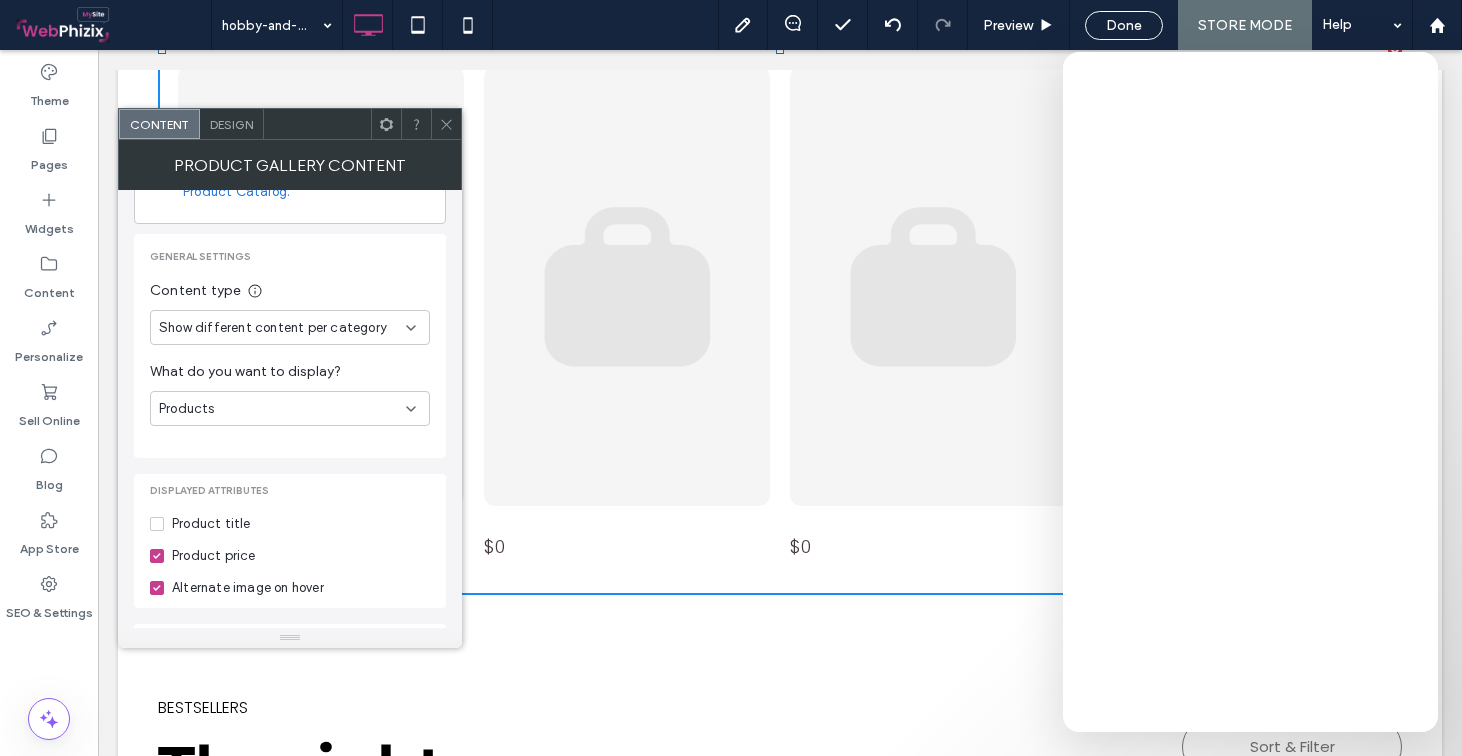 click on "Products" at bounding box center (282, 409) 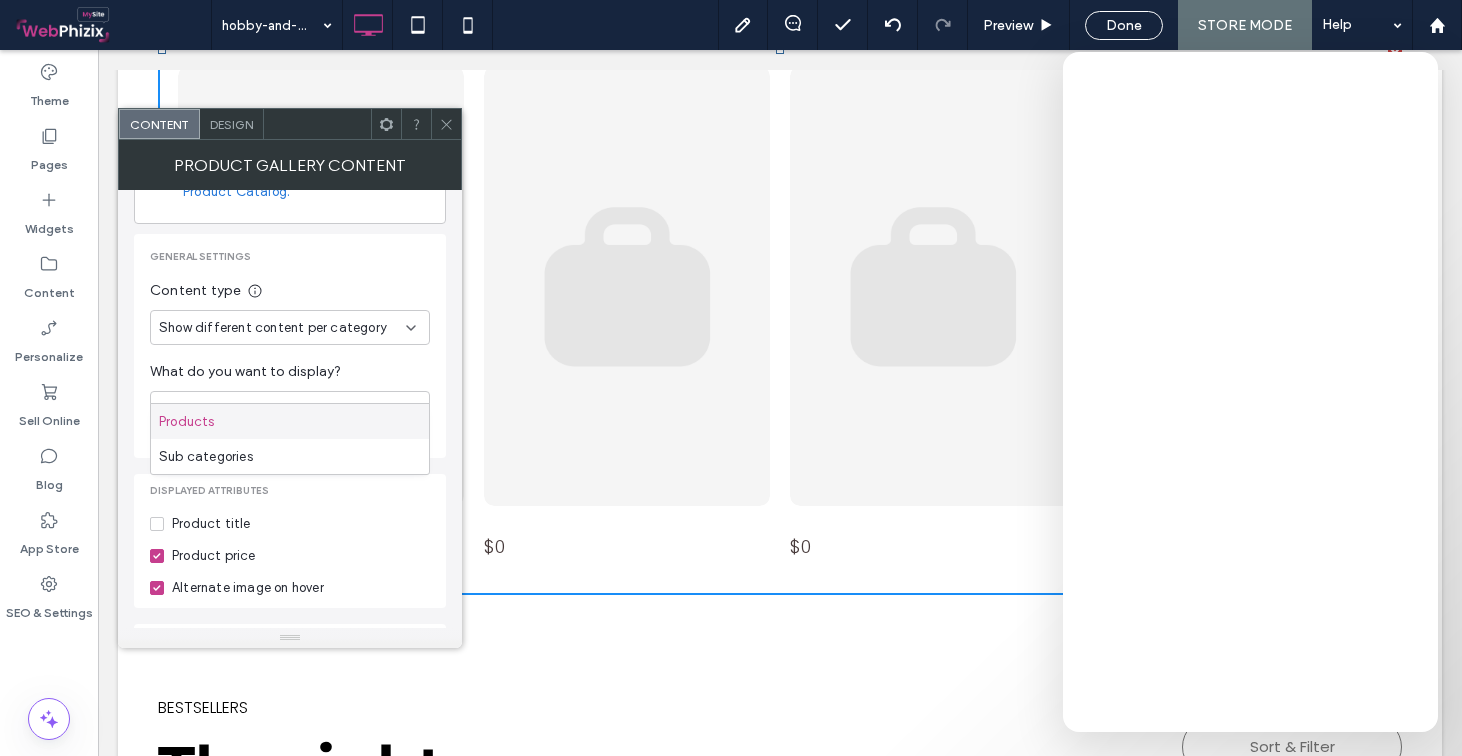 click on "Products" at bounding box center [290, 421] 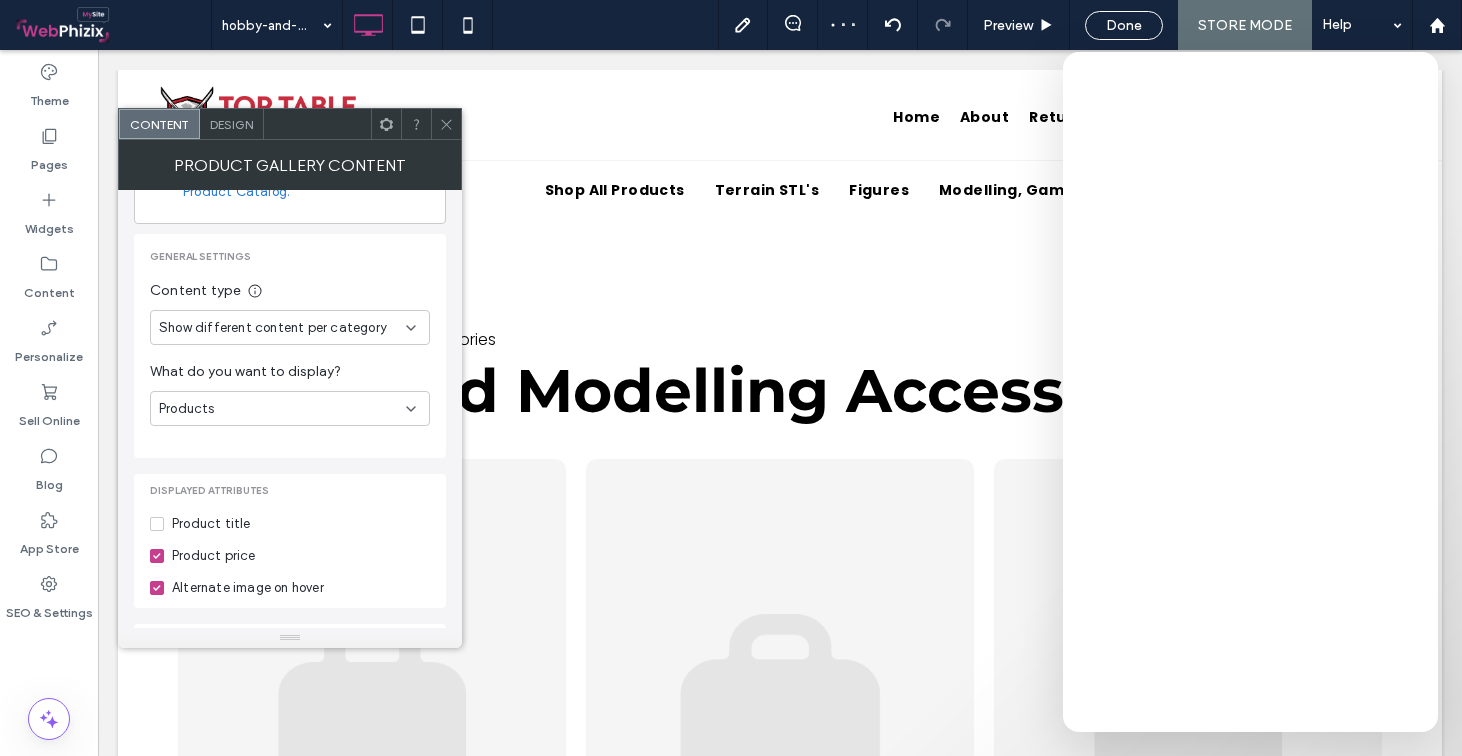 scroll, scrollTop: 0, scrollLeft: 0, axis: both 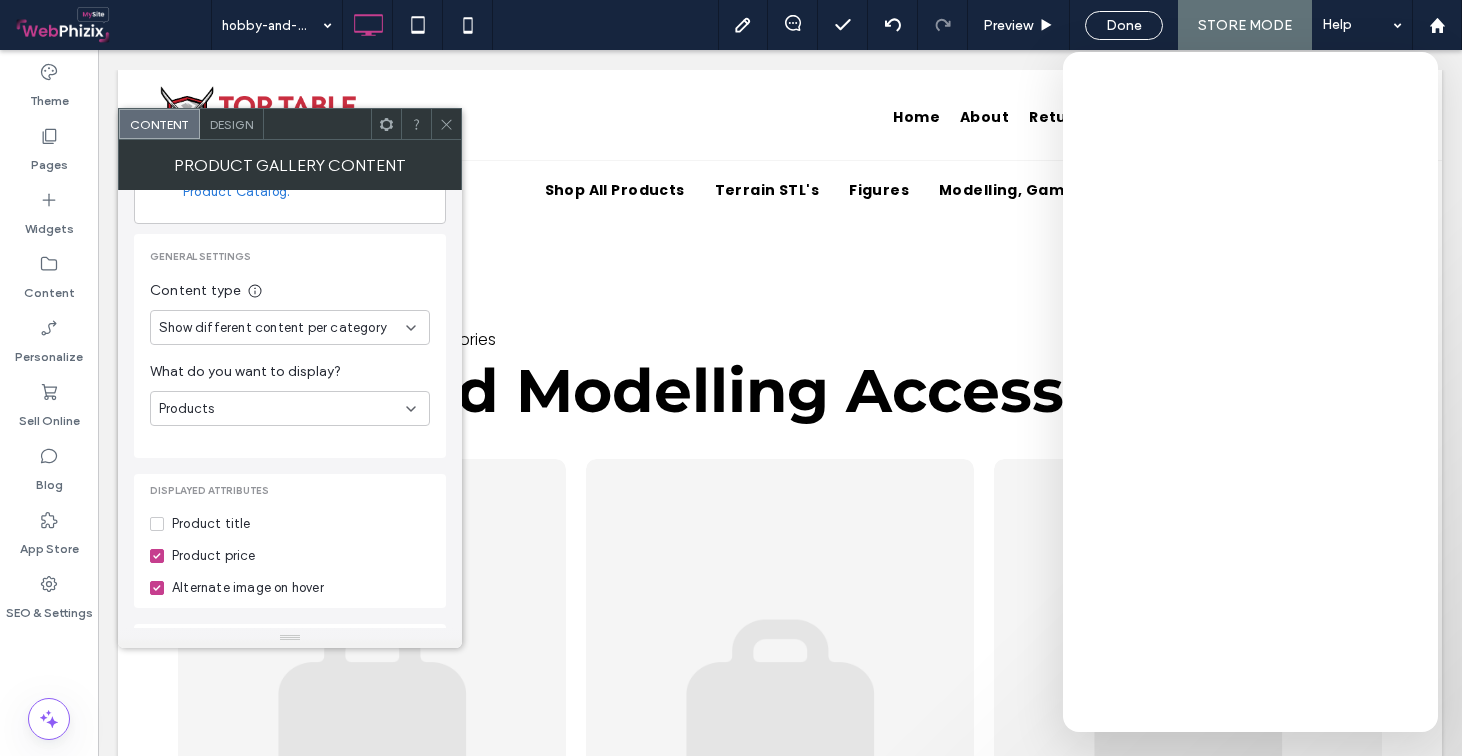 click on "Products" at bounding box center (282, 409) 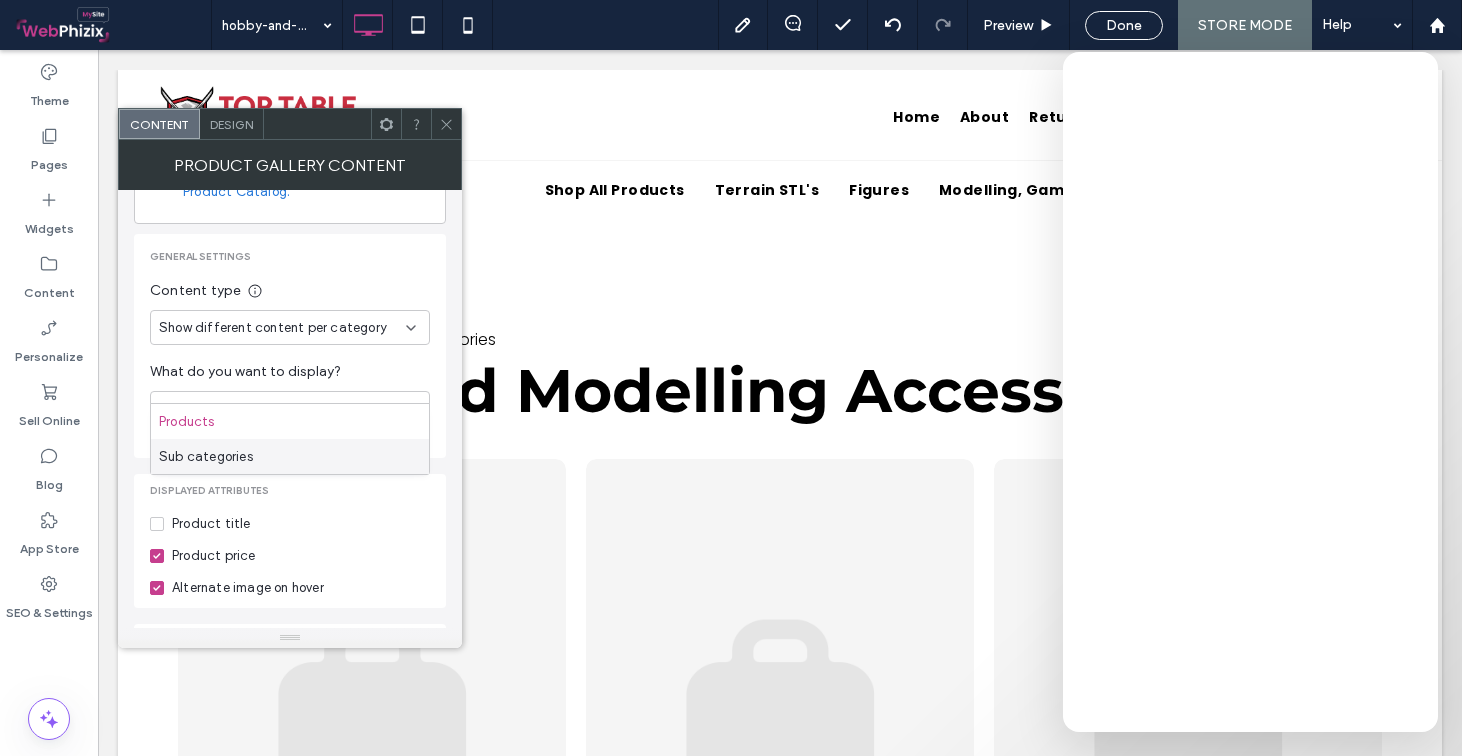 click on "Sub categories" at bounding box center (290, 456) 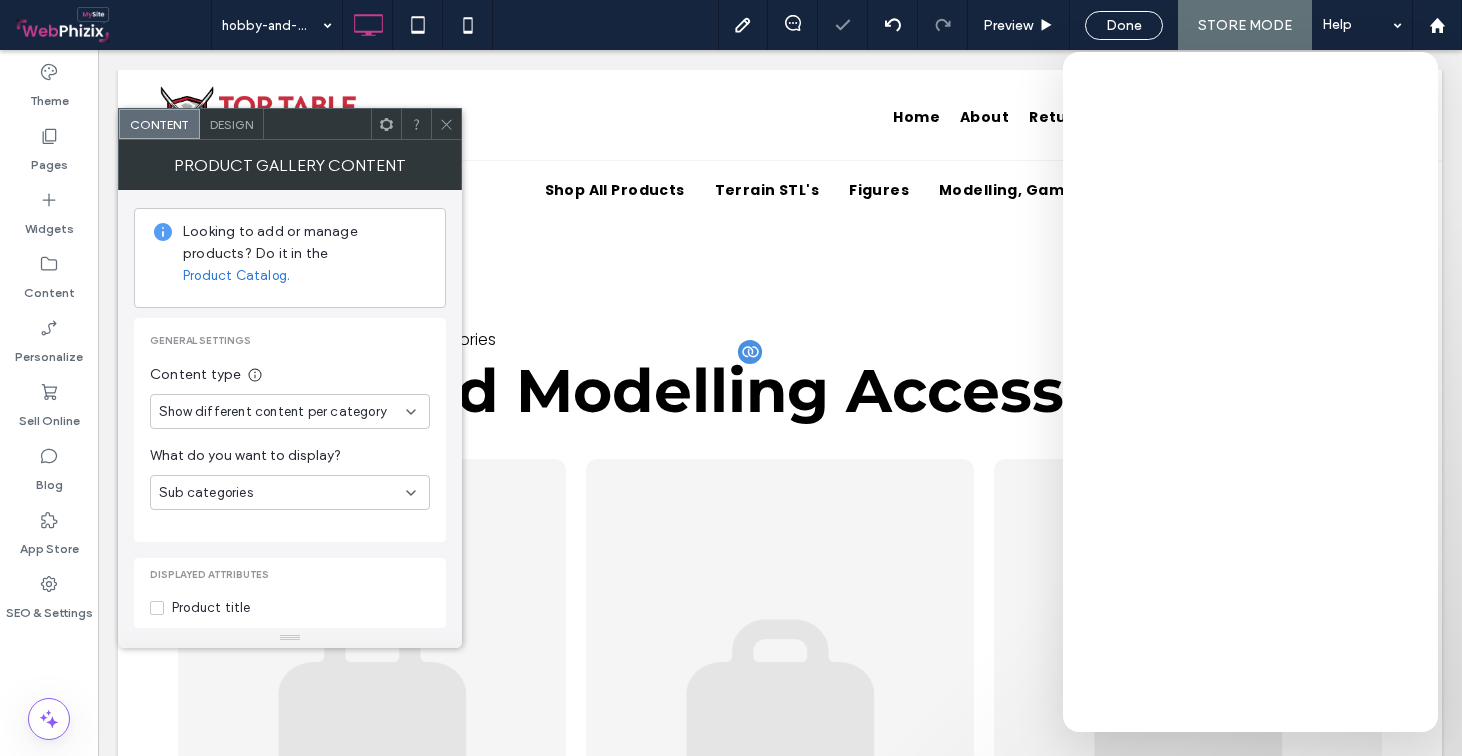 scroll, scrollTop: 24, scrollLeft: 0, axis: vertical 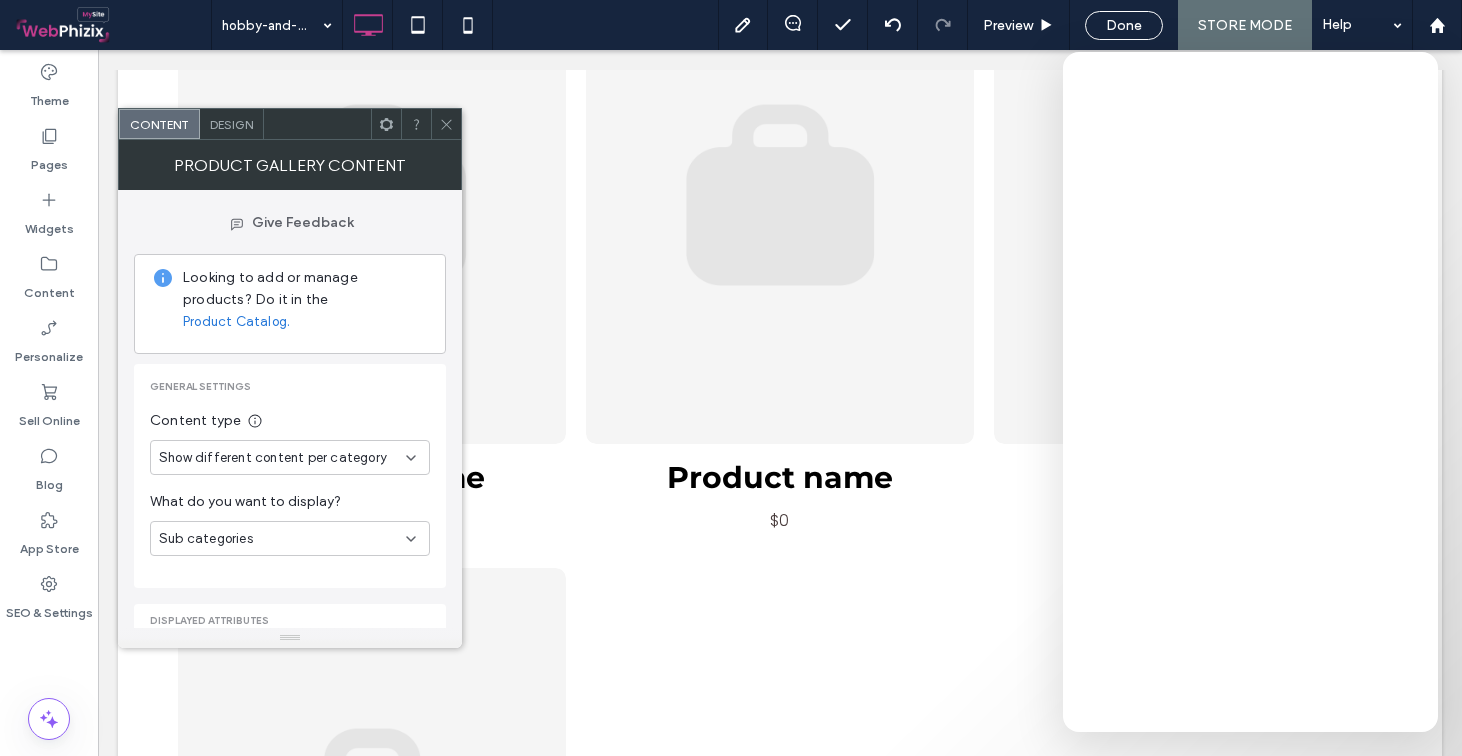 click at bounding box center [446, 124] 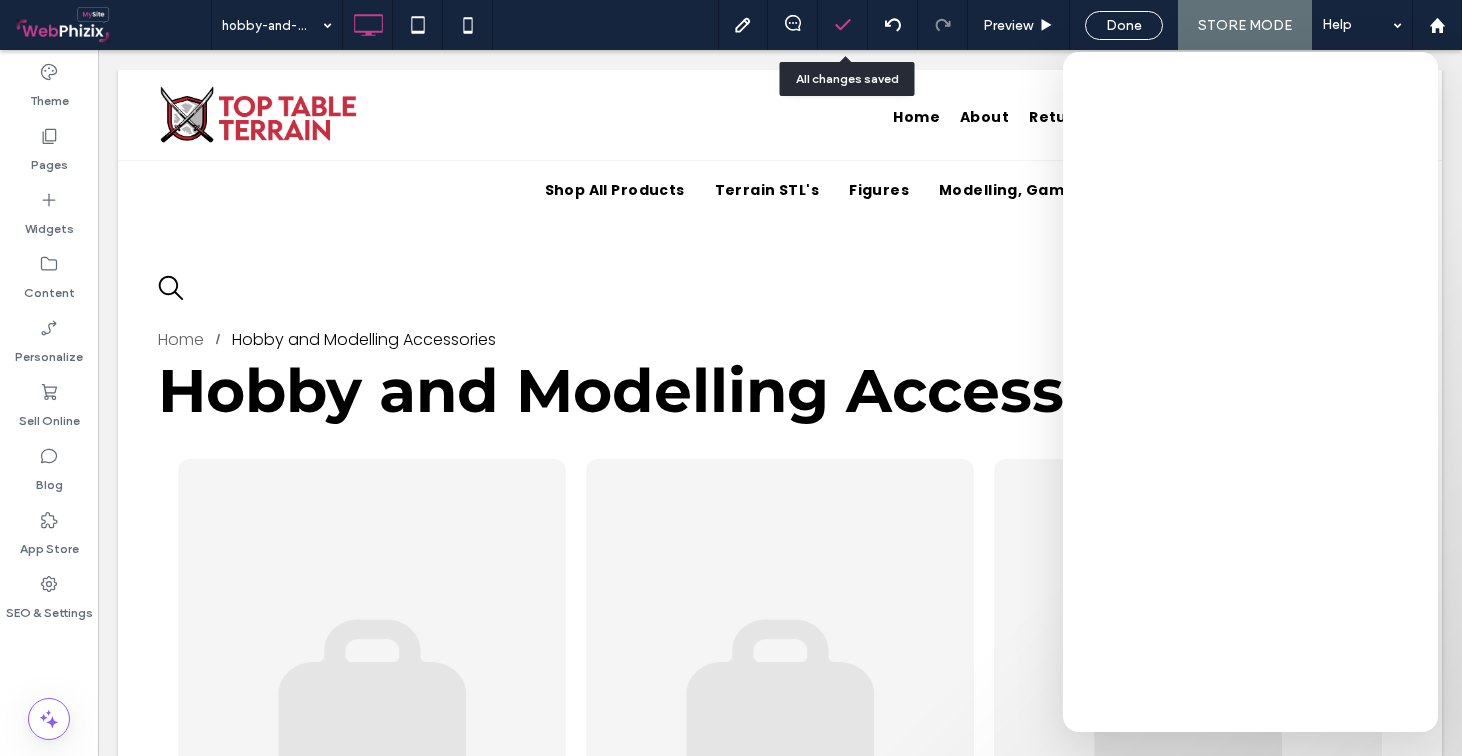 scroll, scrollTop: 0, scrollLeft: 0, axis: both 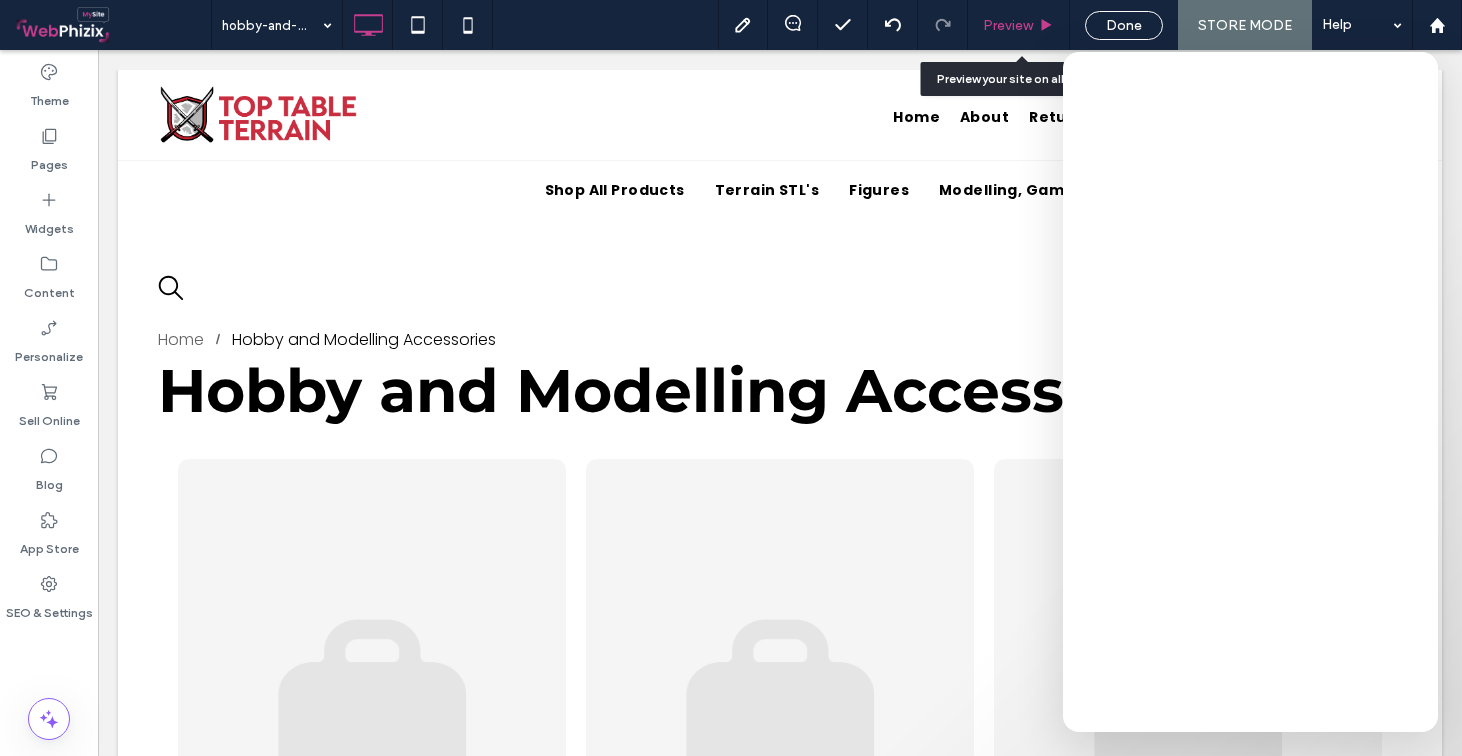 click on "Preview" at bounding box center (1008, 25) 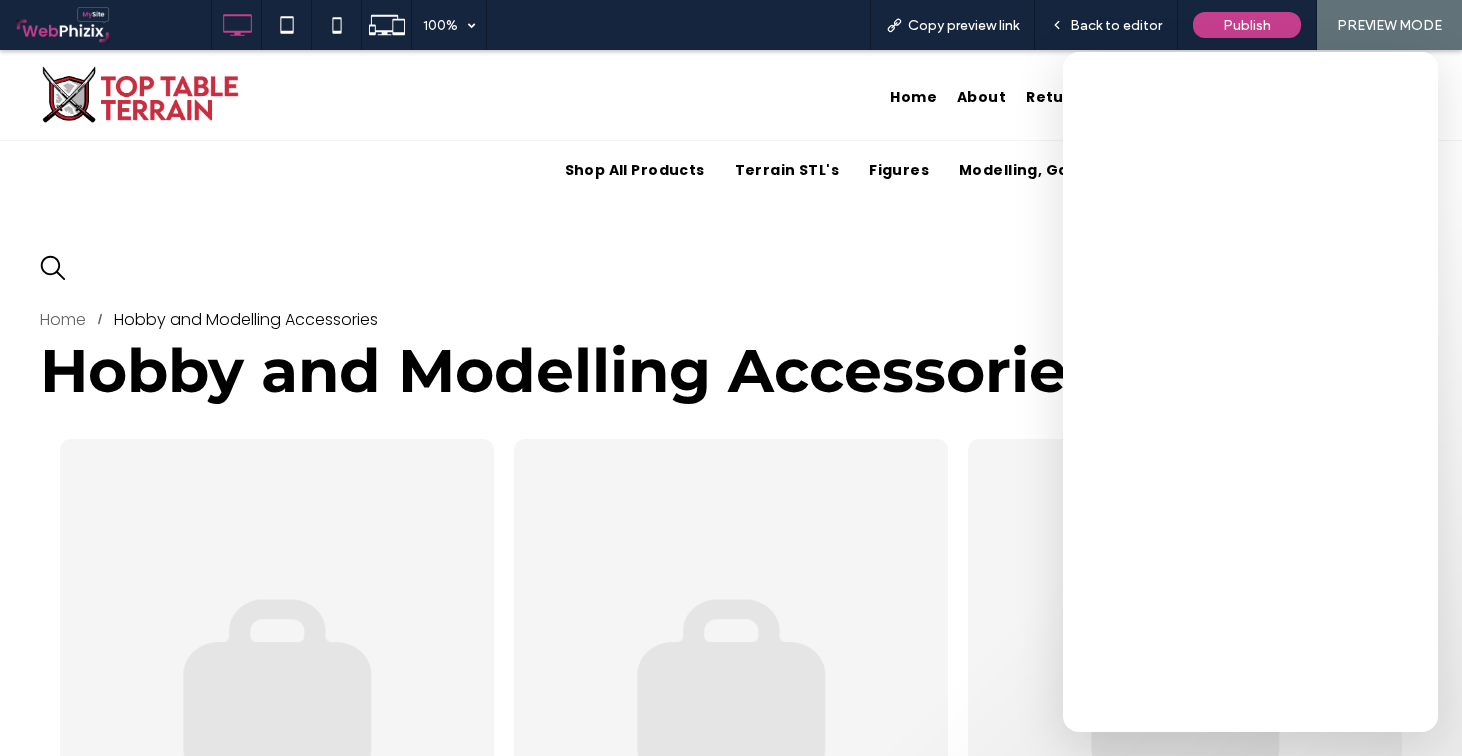 scroll, scrollTop: 0, scrollLeft: 0, axis: both 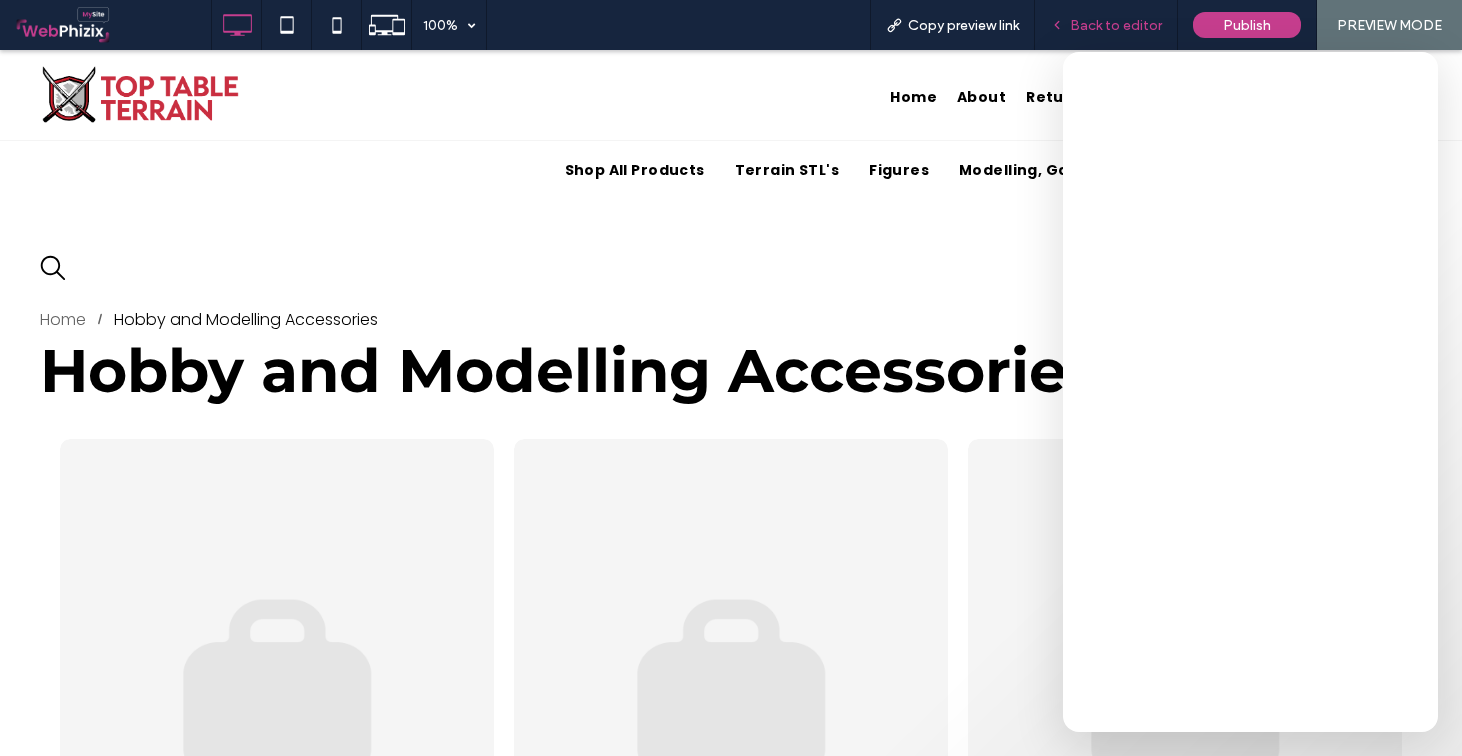 click on "Back to editor" at bounding box center [1106, 25] 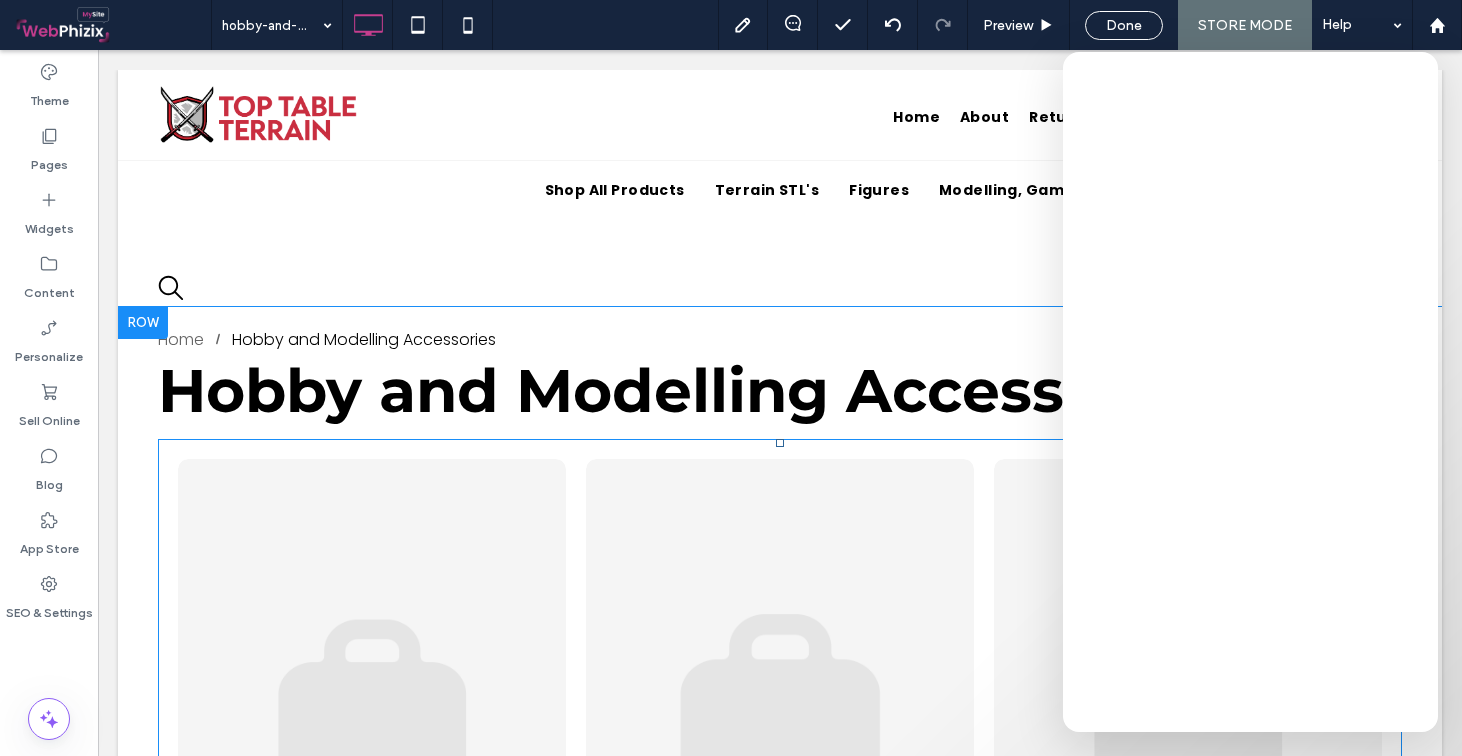 click at bounding box center [779, 709] 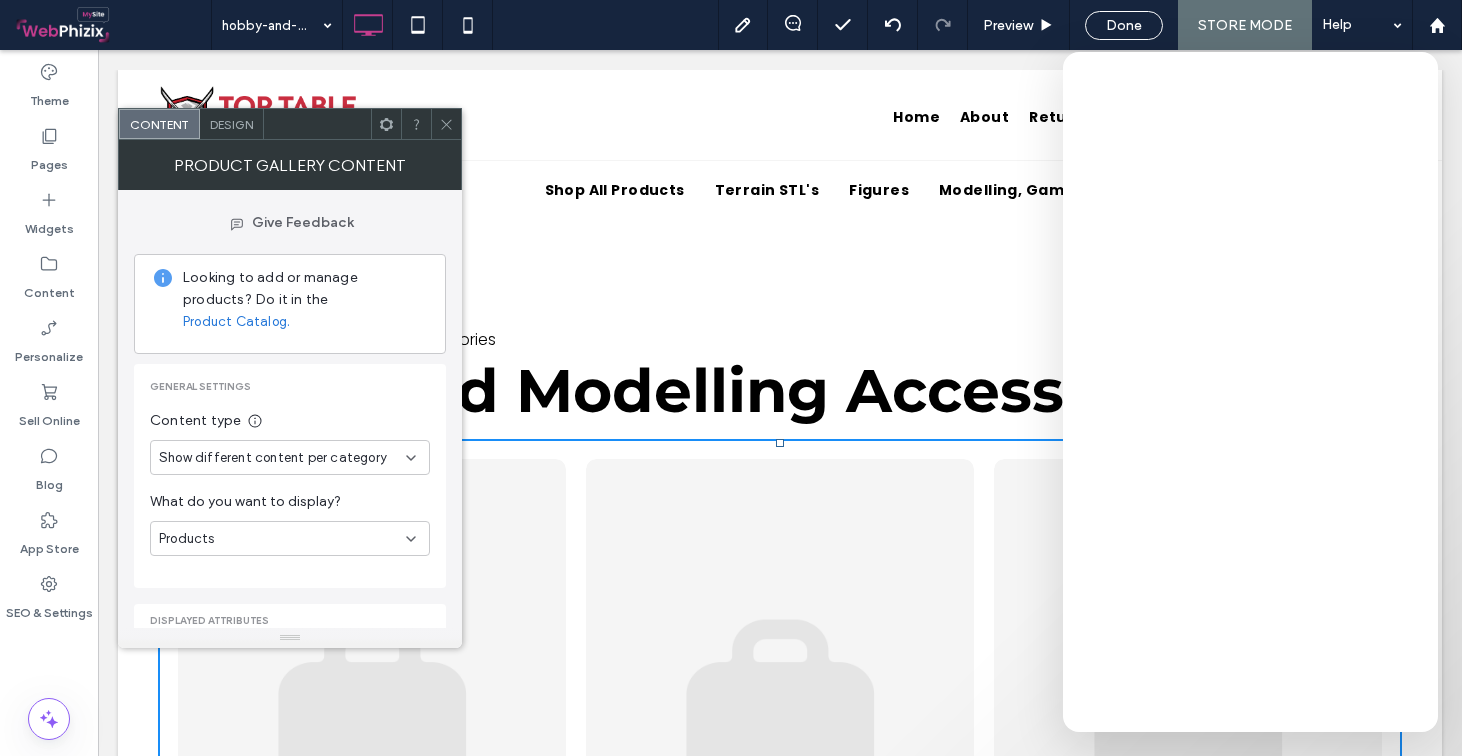 click on "Products" at bounding box center [290, 538] 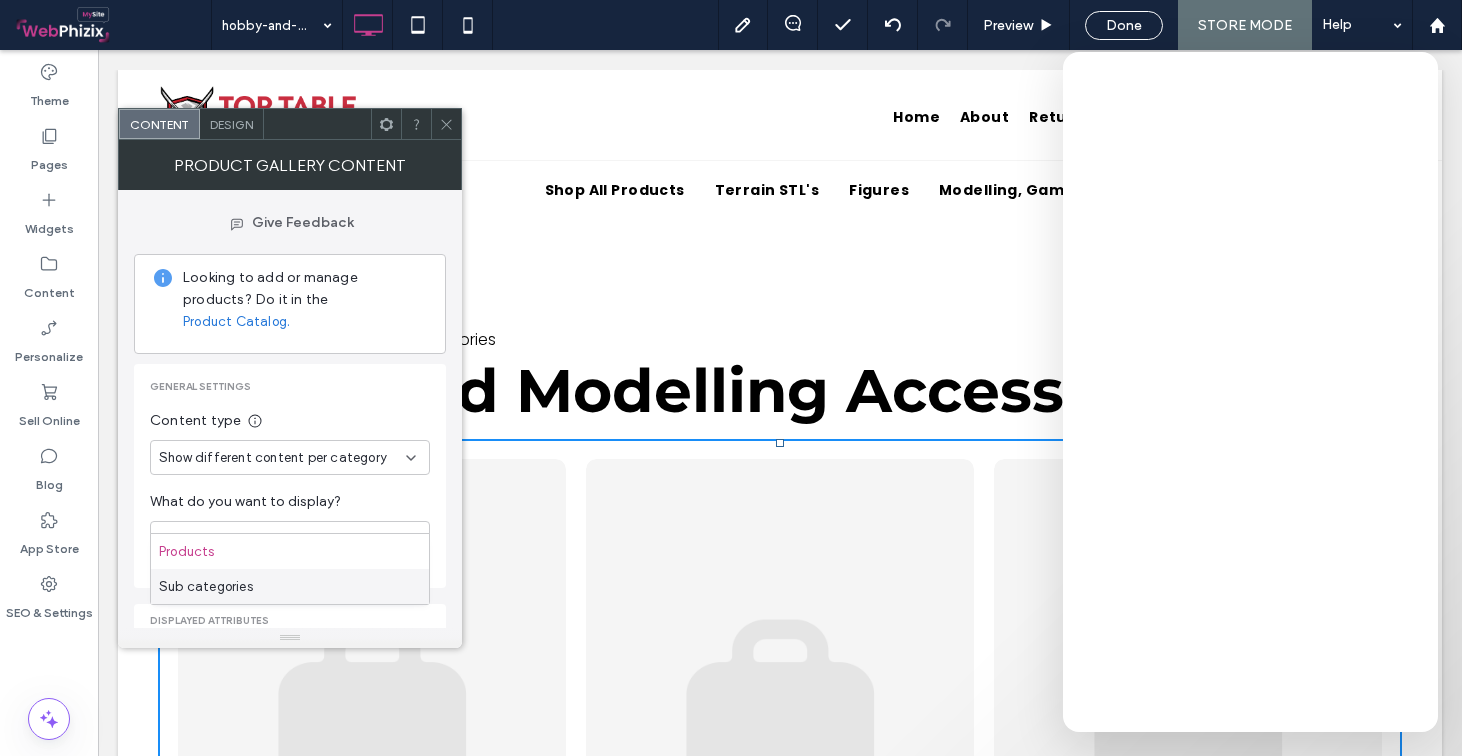 click on "Sub categories" at bounding box center [206, 587] 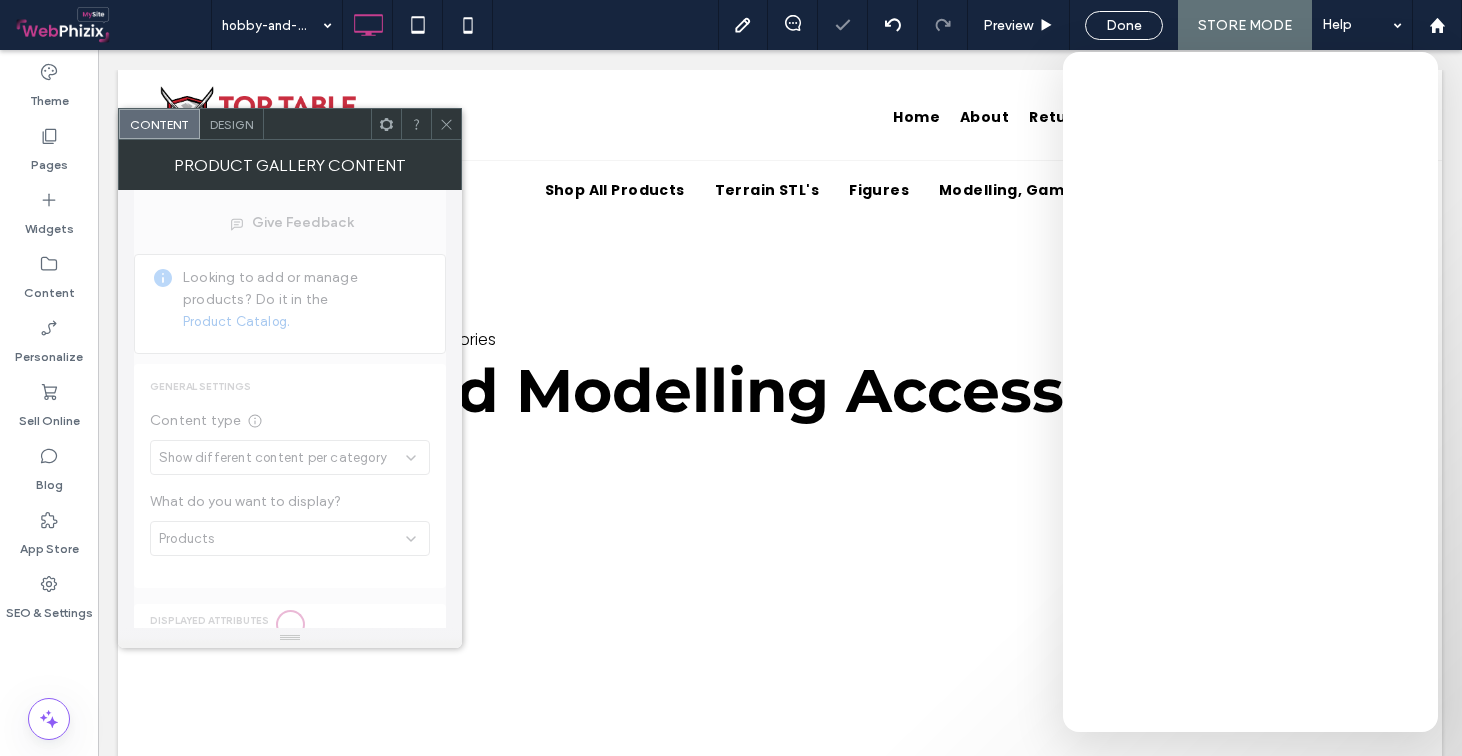 click at bounding box center (290, 626) 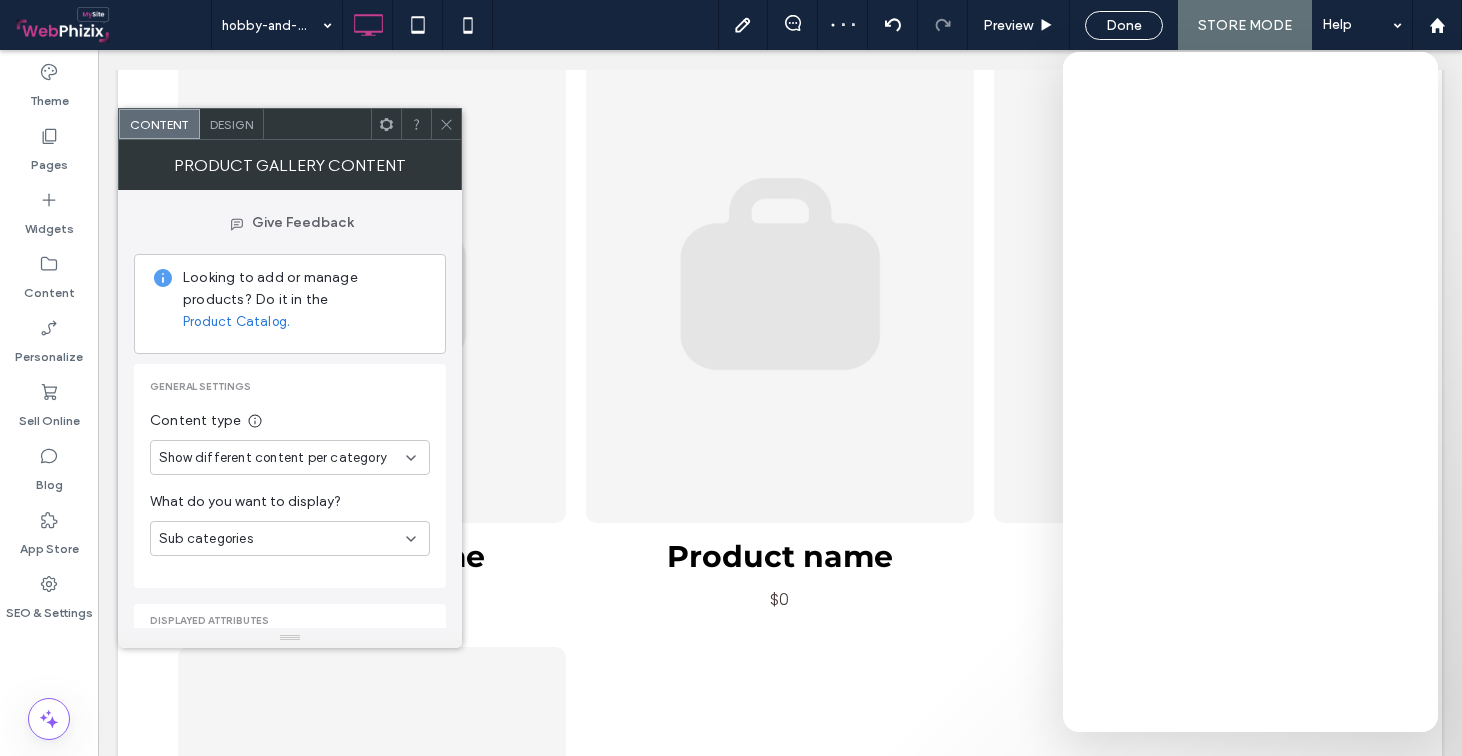 scroll, scrollTop: 434, scrollLeft: 0, axis: vertical 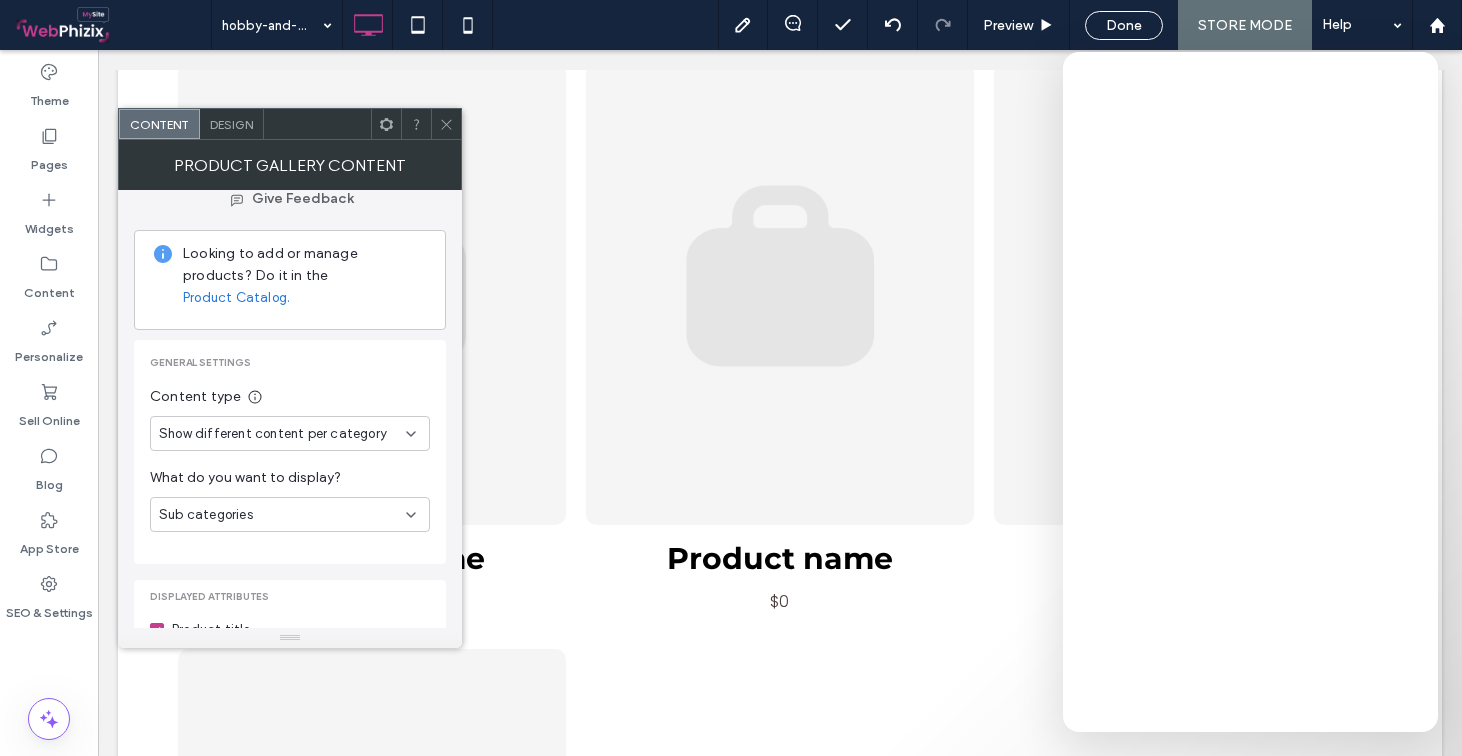 click on "General settings Content type Show different content per category What do you want to display? Sub categories" at bounding box center (290, 452) 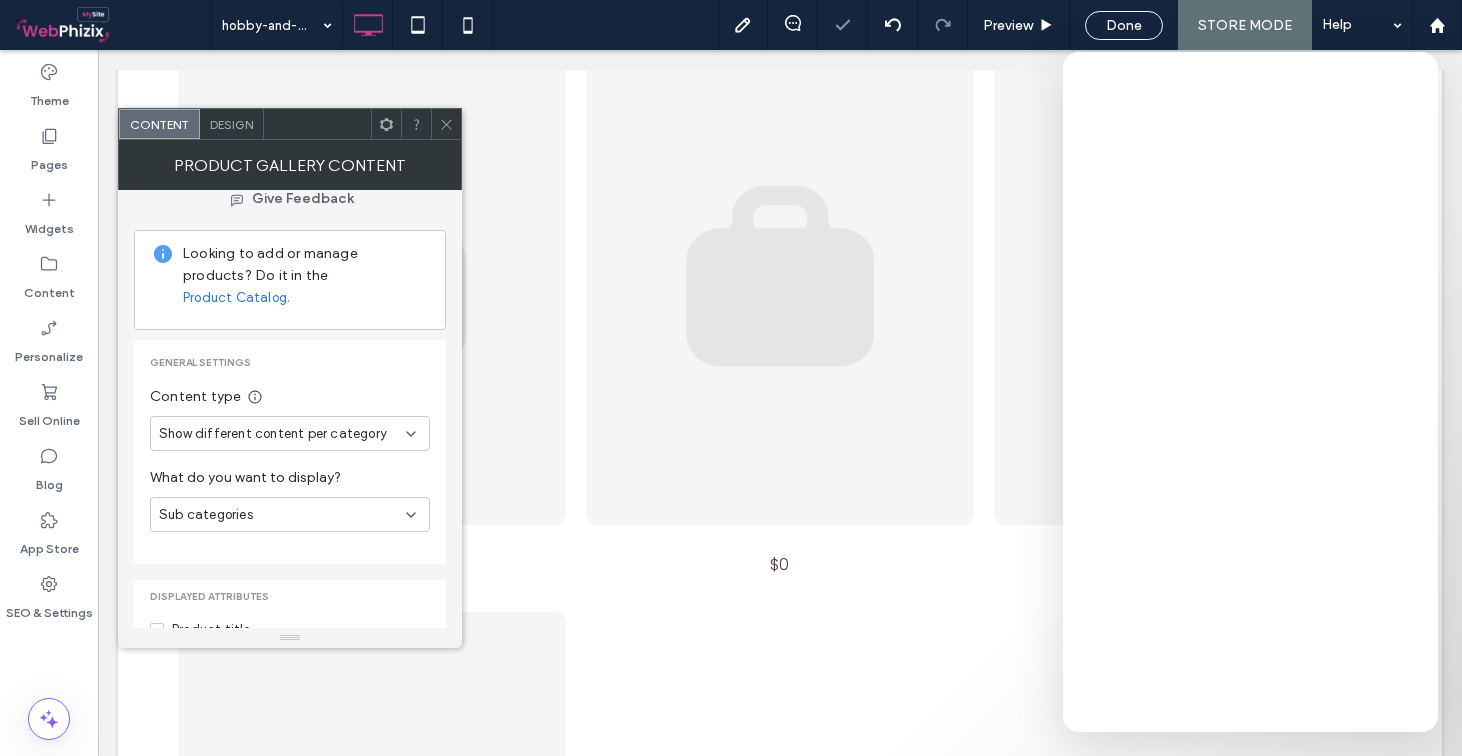 click 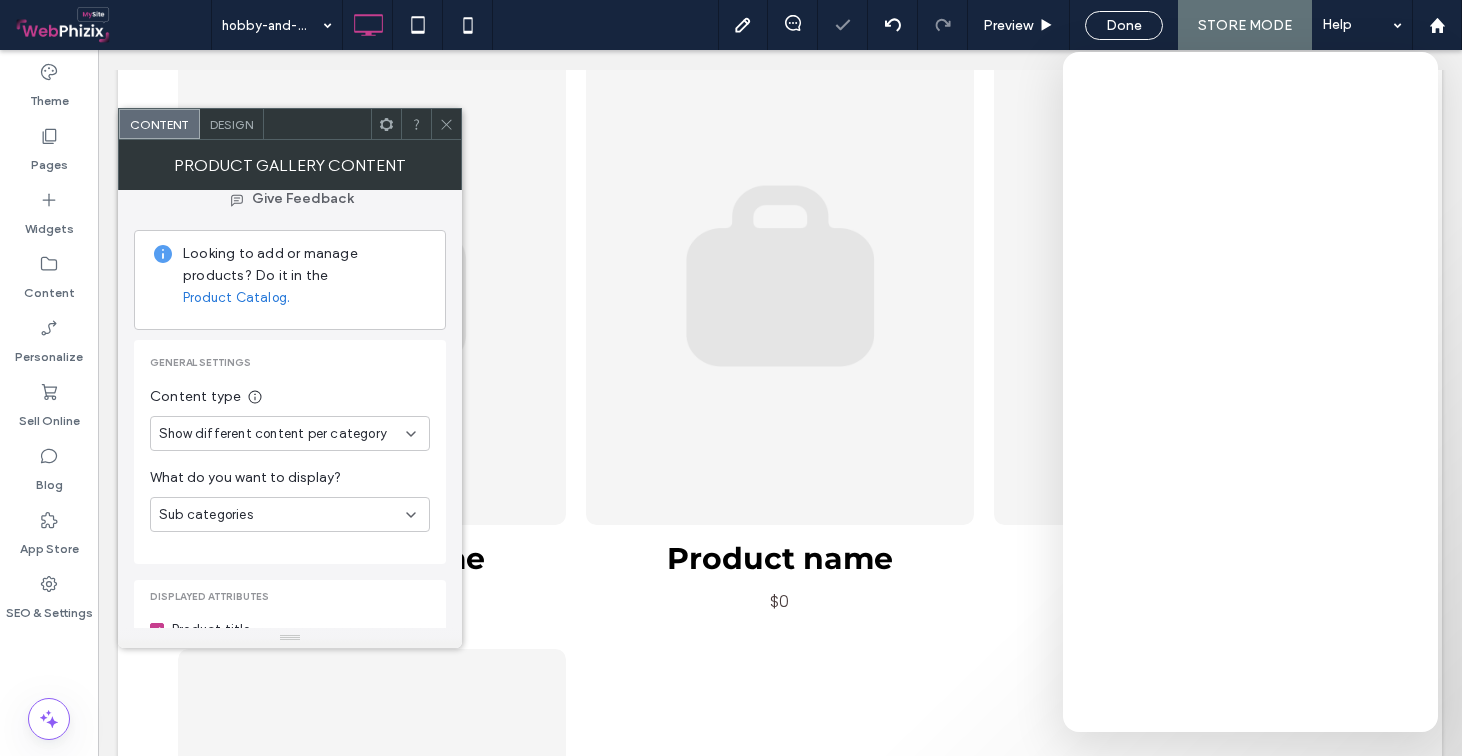 click on "Sub categories" at bounding box center [282, 515] 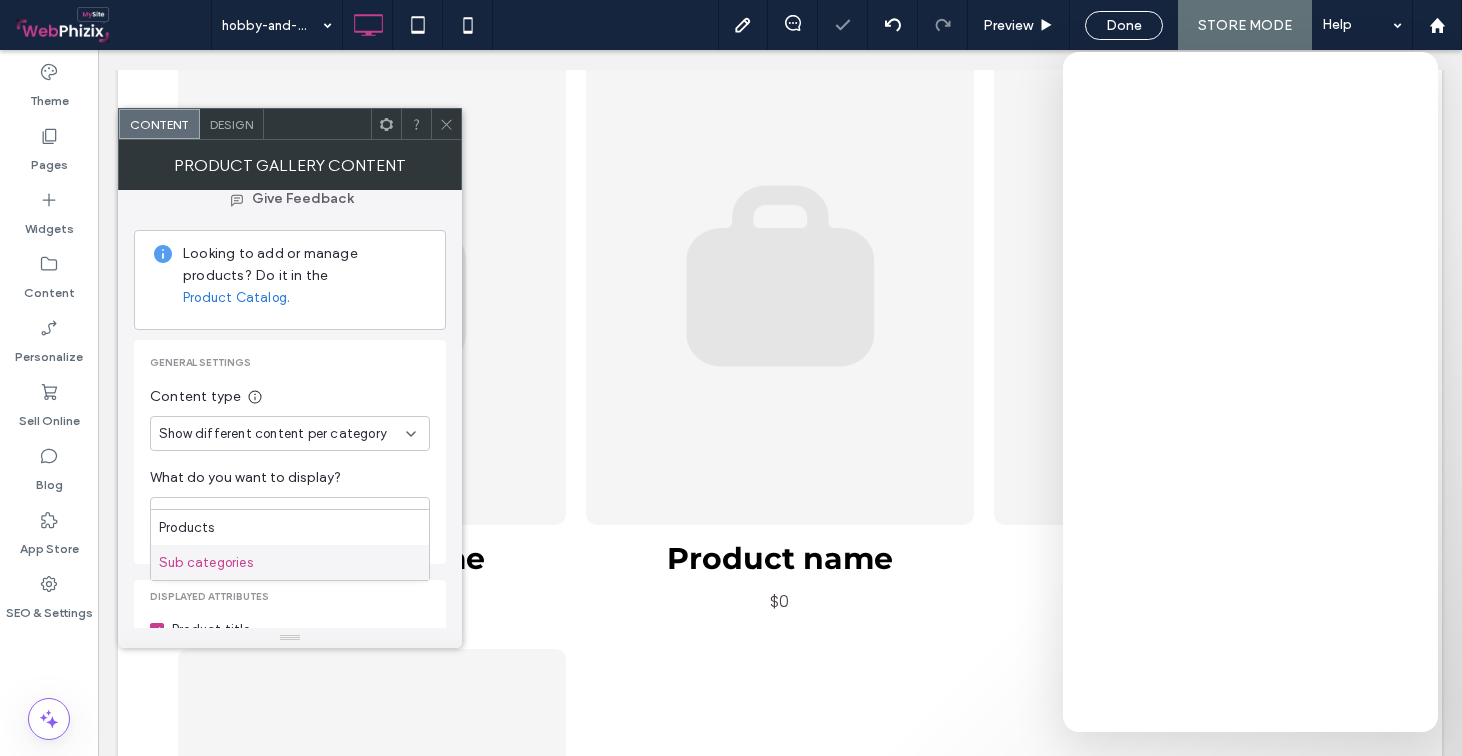 click on "Sub categories" at bounding box center (206, 563) 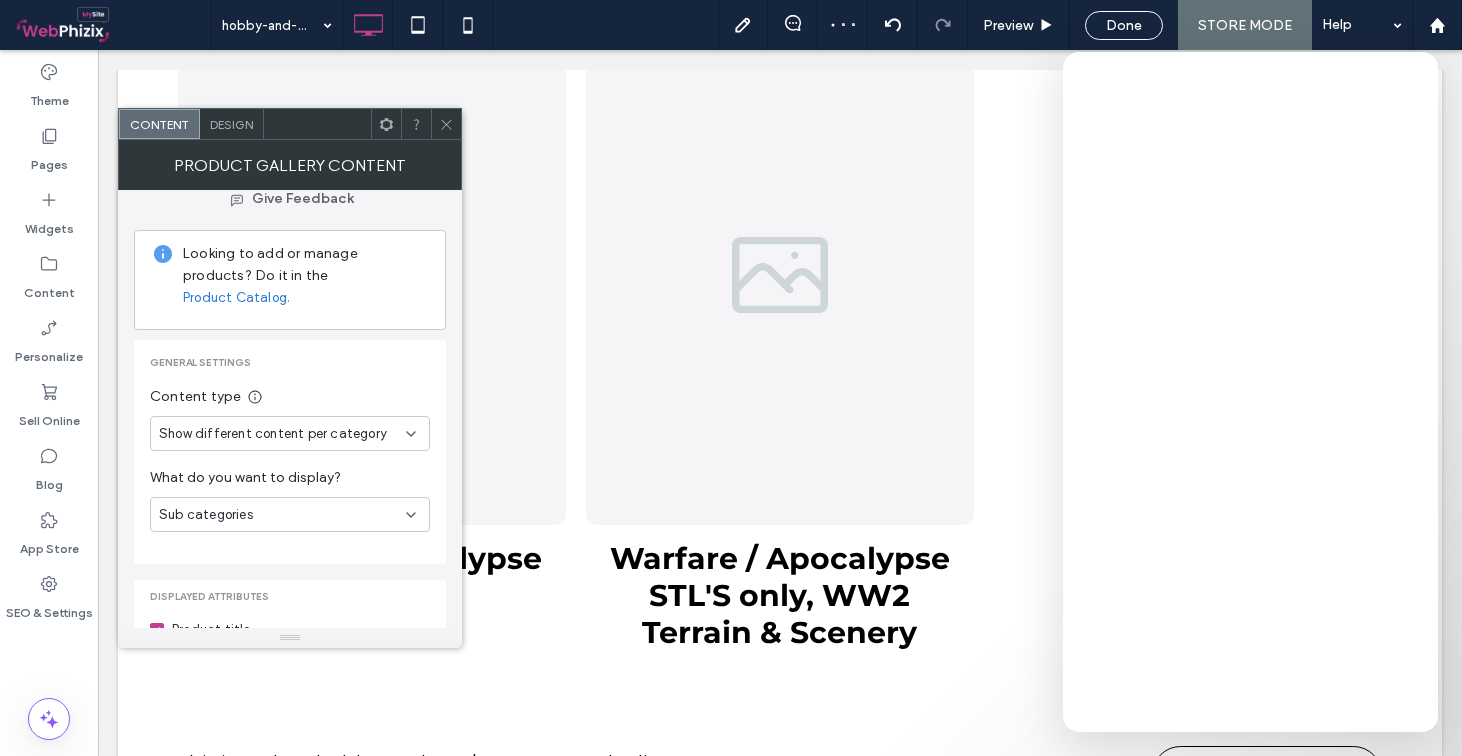 click 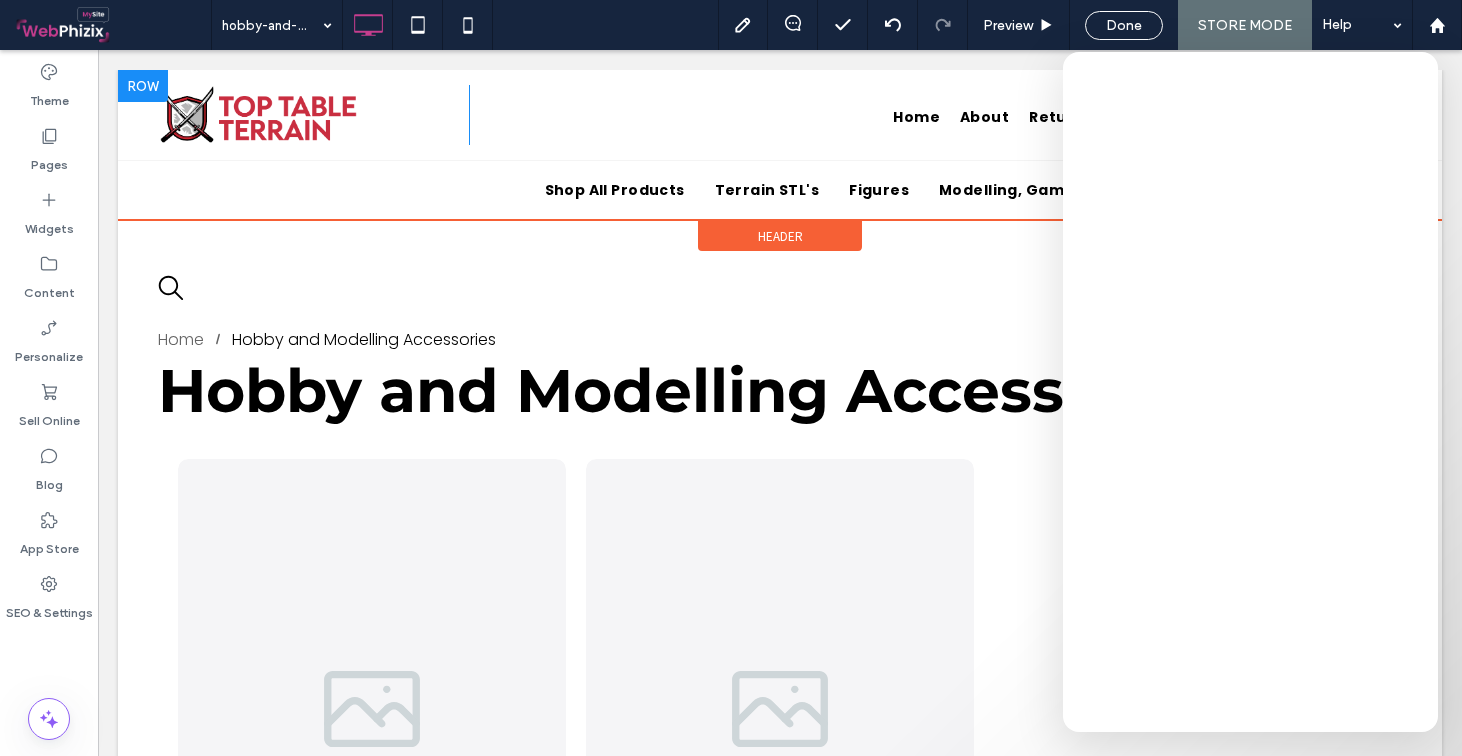 scroll, scrollTop: 0, scrollLeft: 0, axis: both 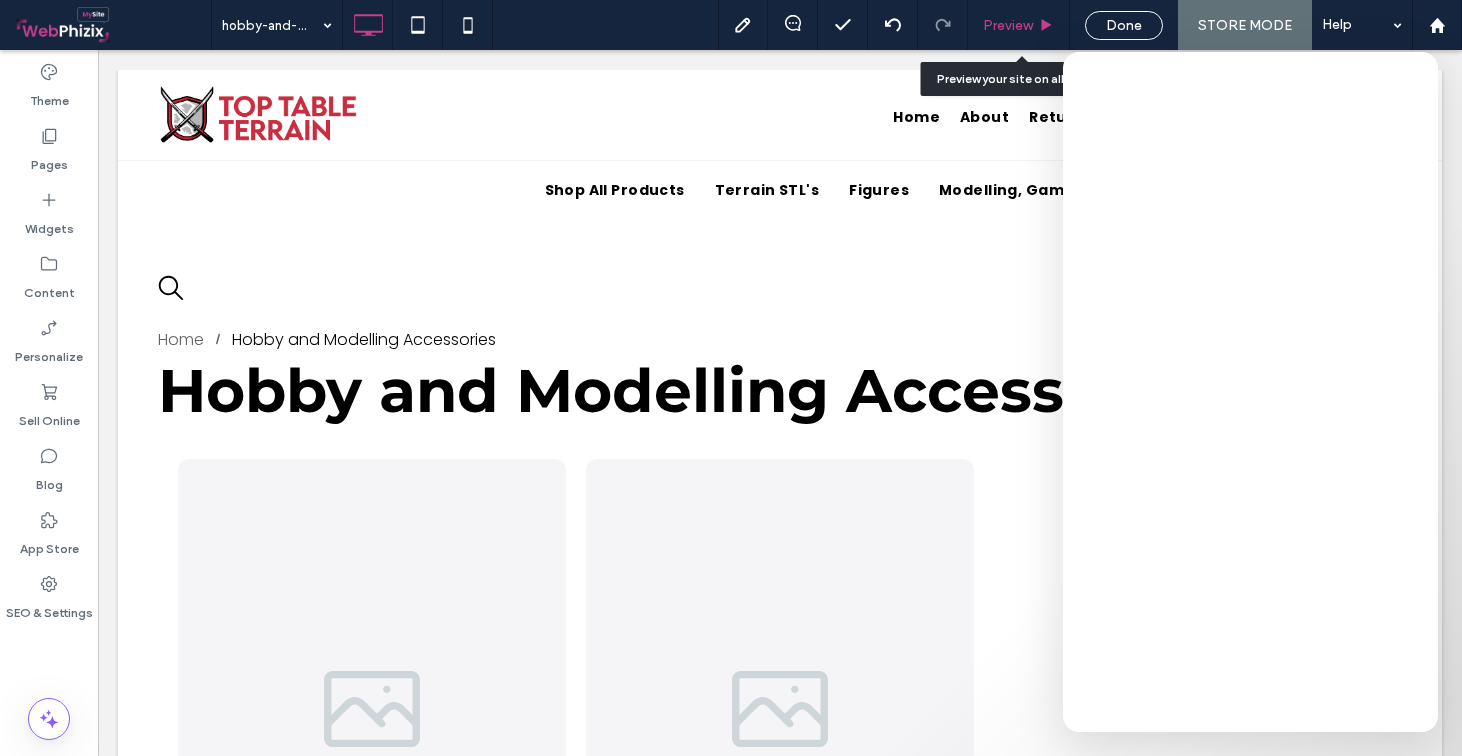 click on "Preview" at bounding box center [1008, 25] 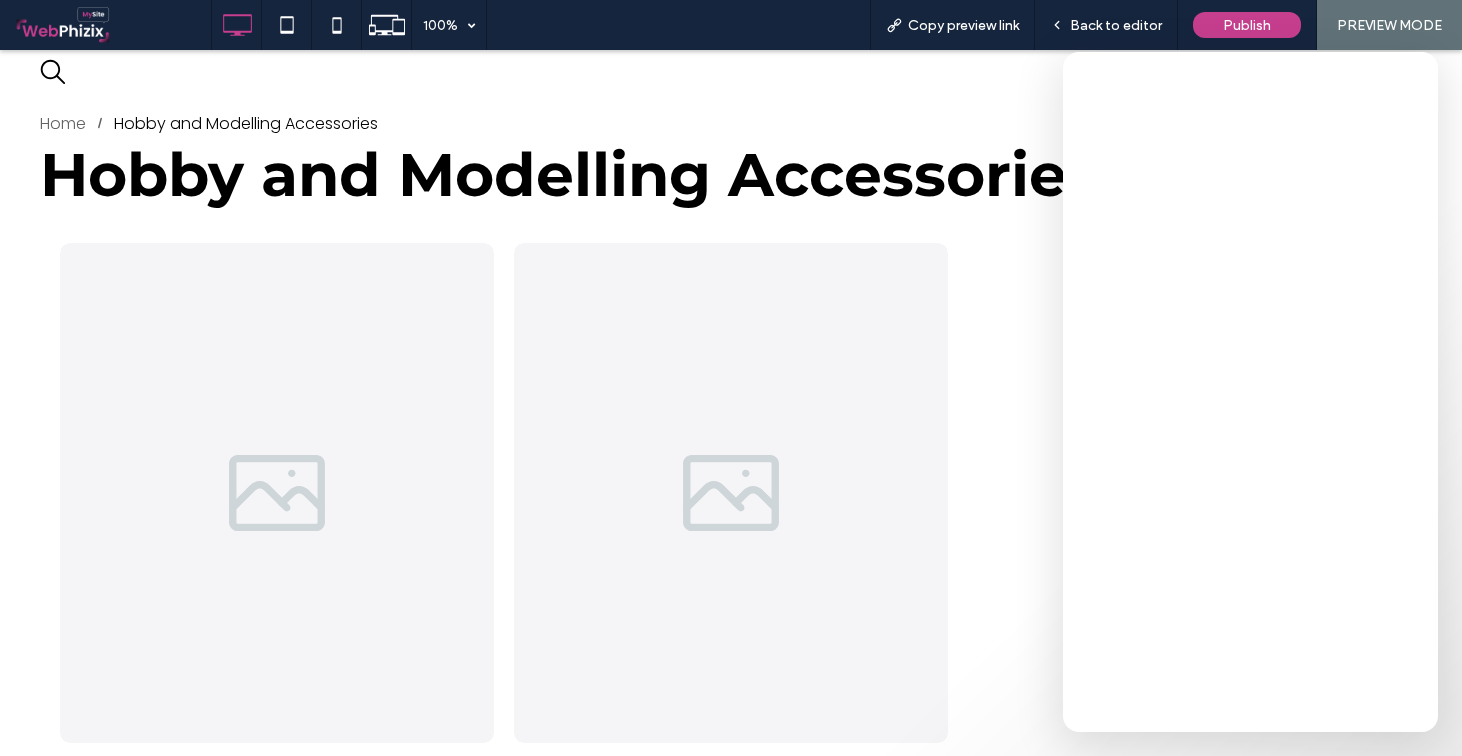scroll, scrollTop: 194, scrollLeft: 0, axis: vertical 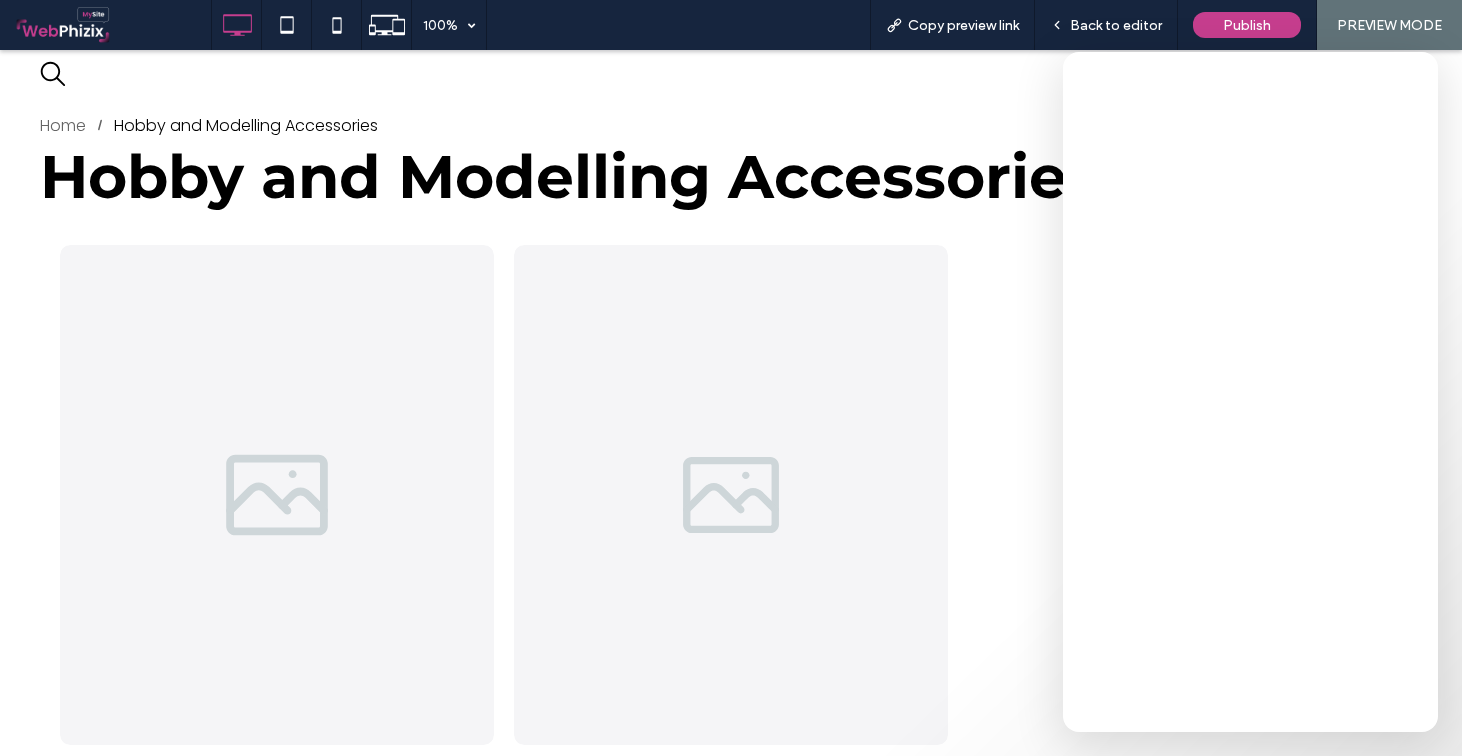 click at bounding box center [277, 495] 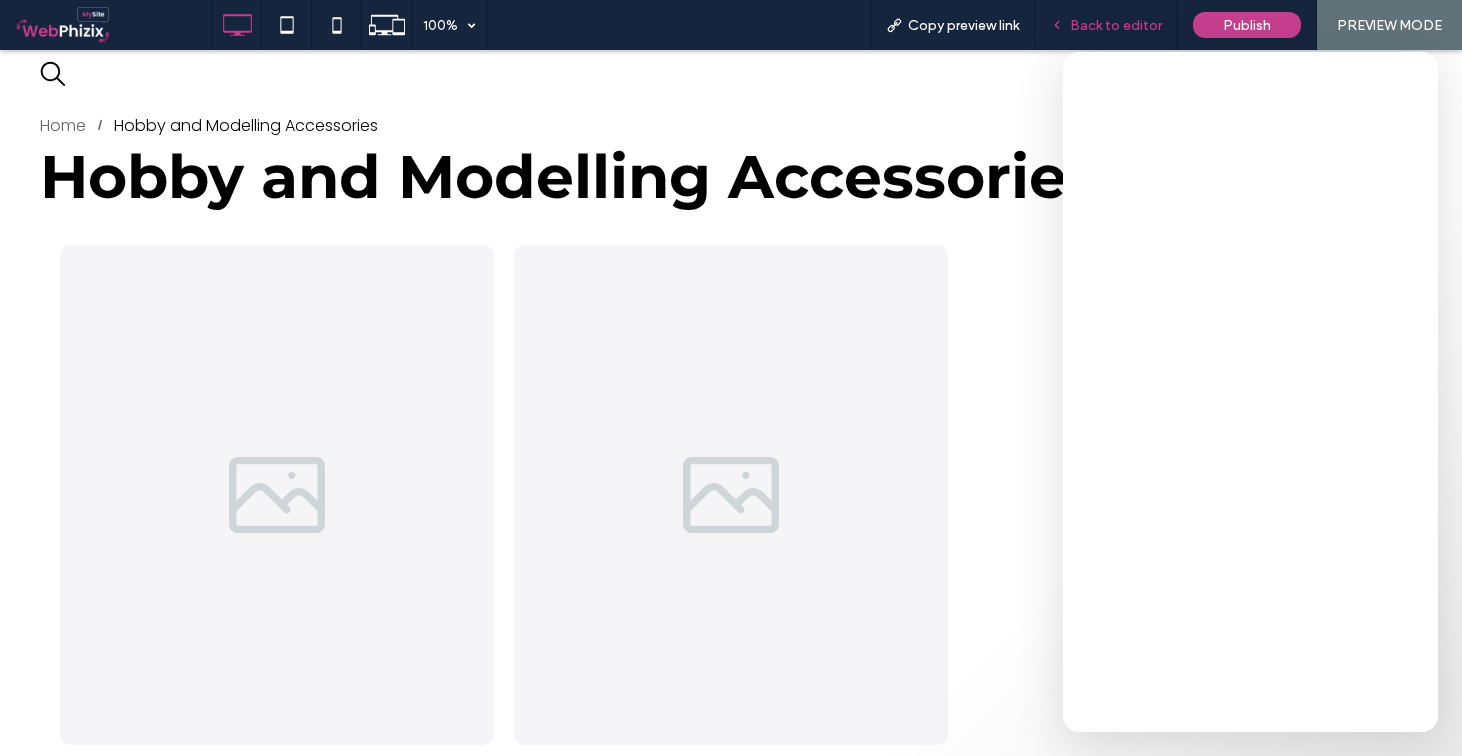 click on "Back to editor" at bounding box center [1116, 25] 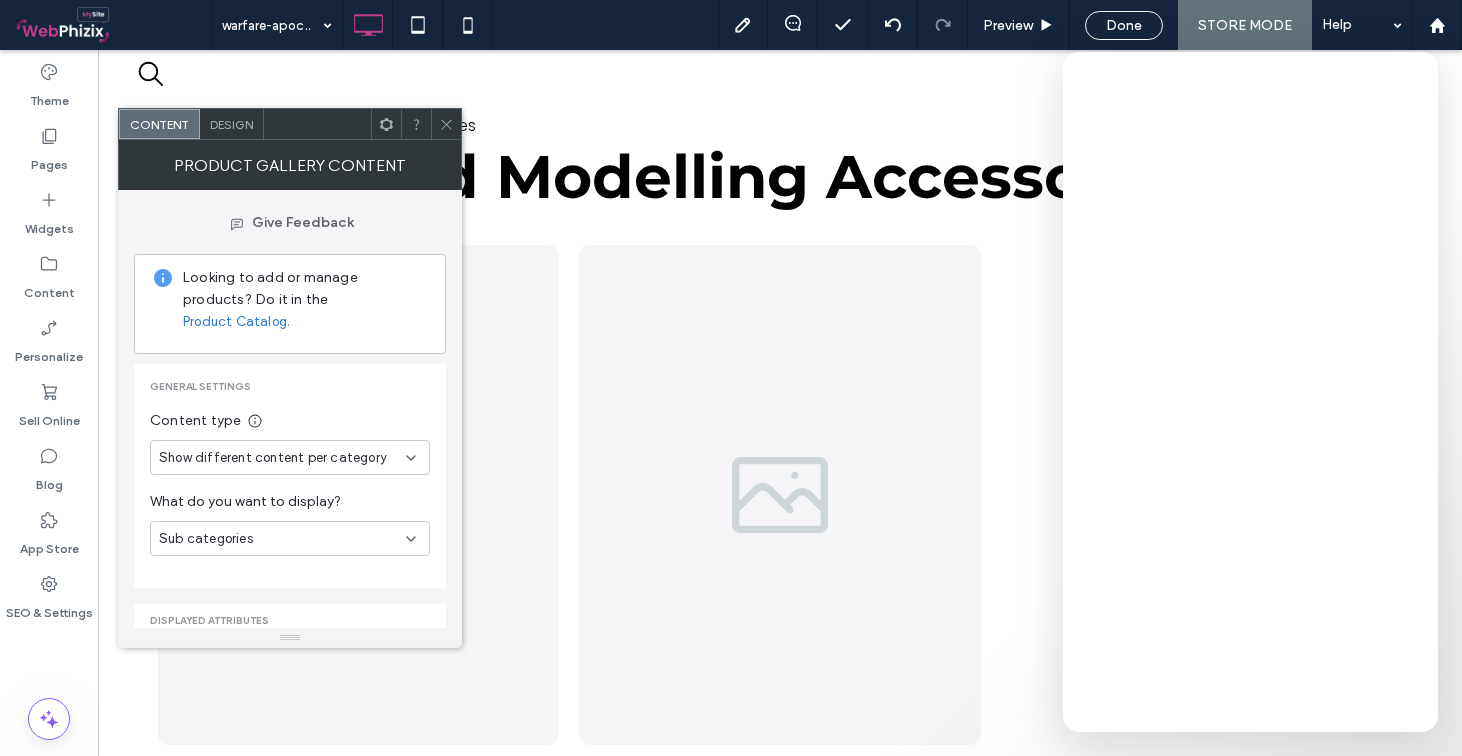 click on "Sub categories" at bounding box center [290, 538] 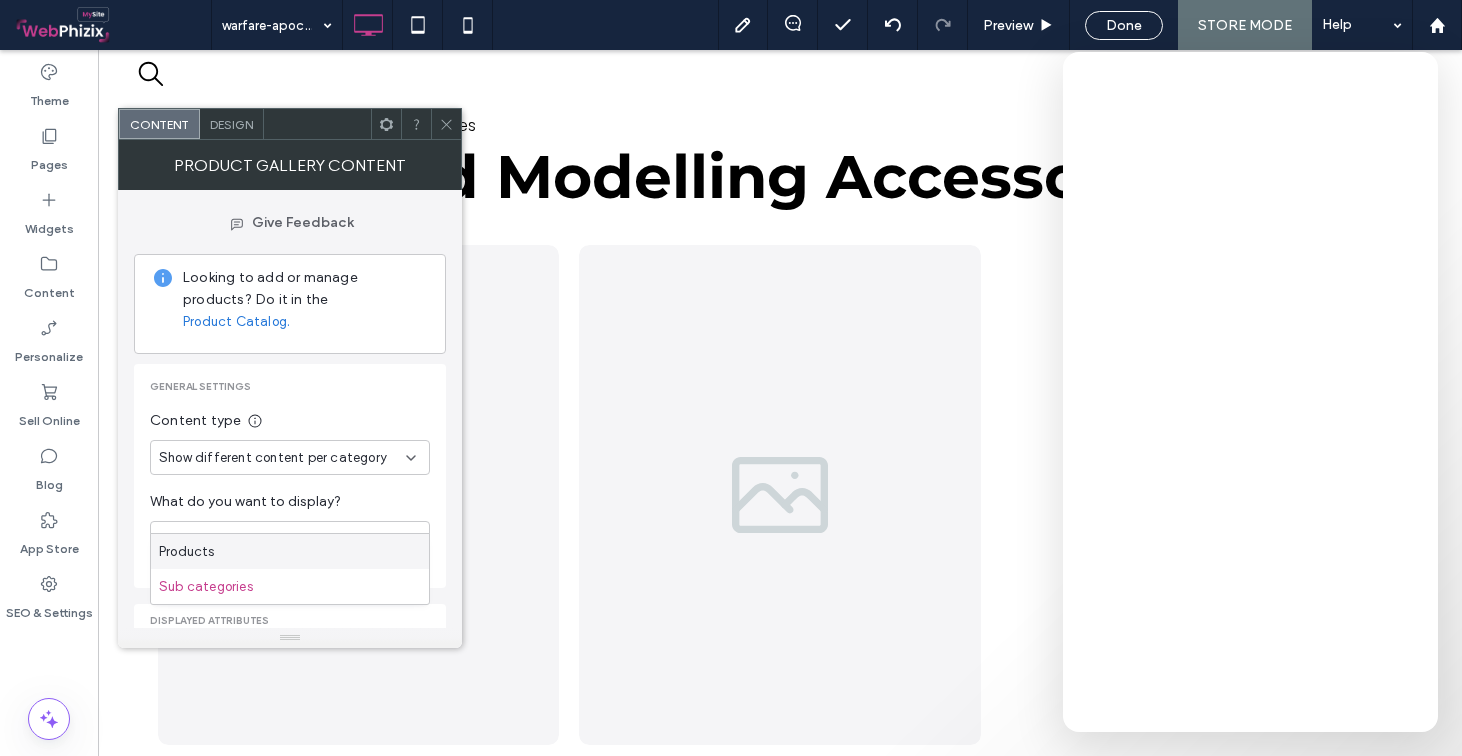click on "Products" at bounding box center [290, 551] 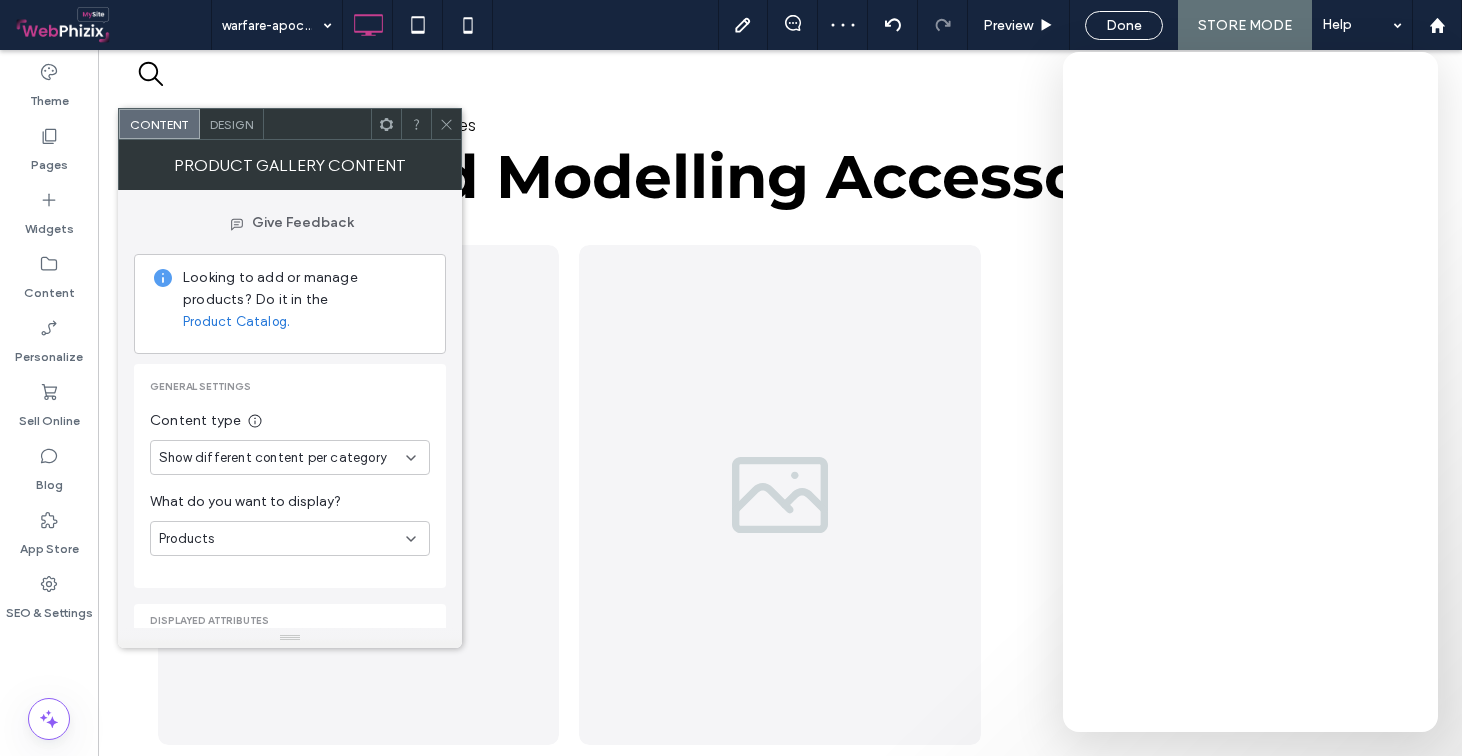 click 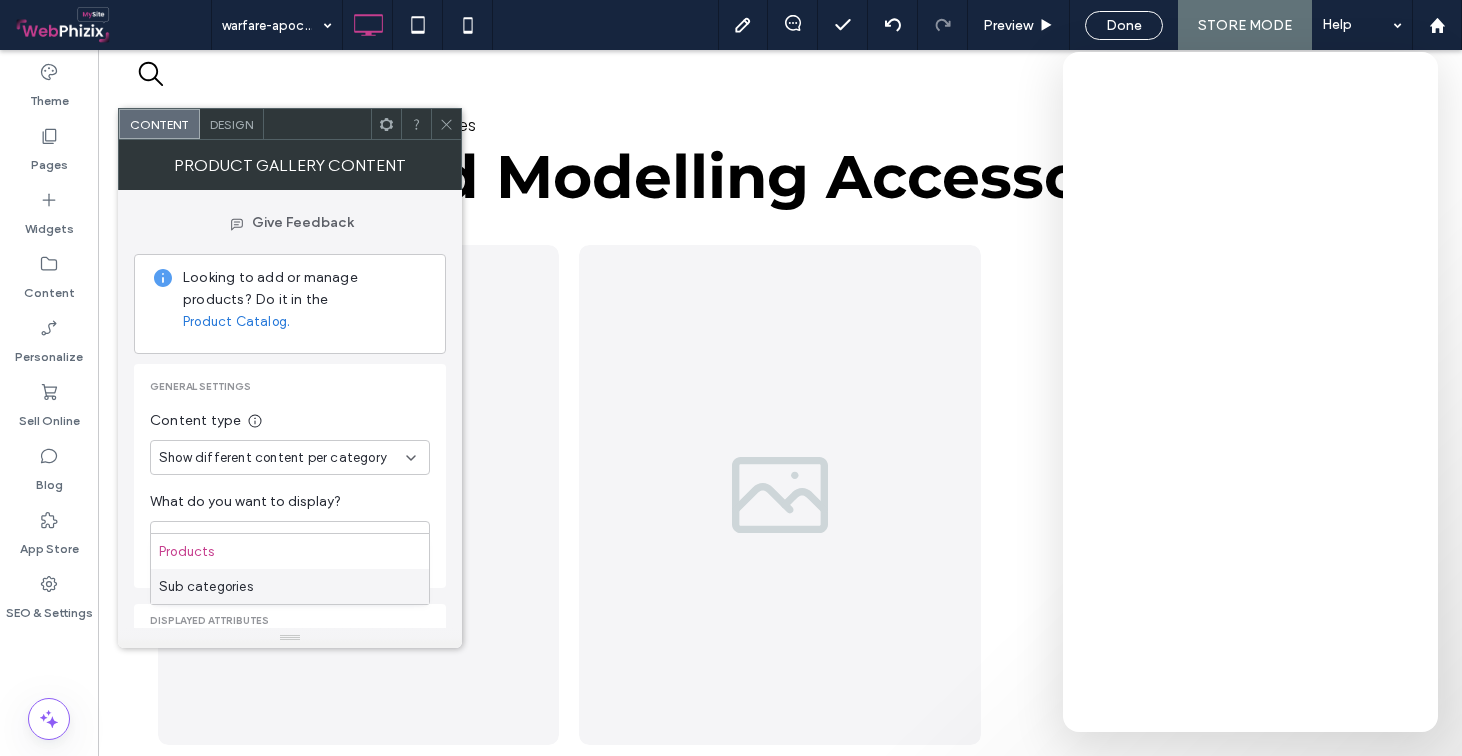 click on "Sub categories" at bounding box center [290, 586] 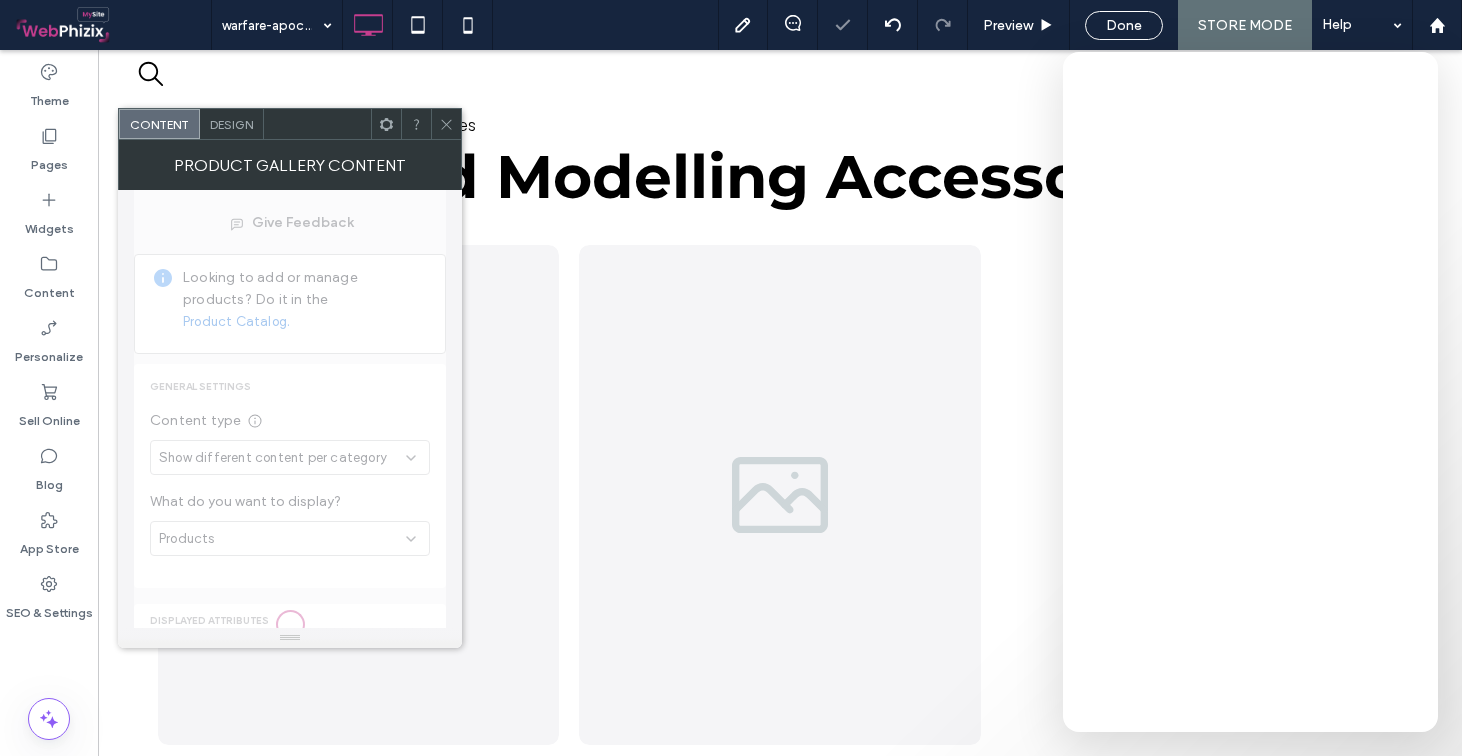 click at bounding box center [290, 626] 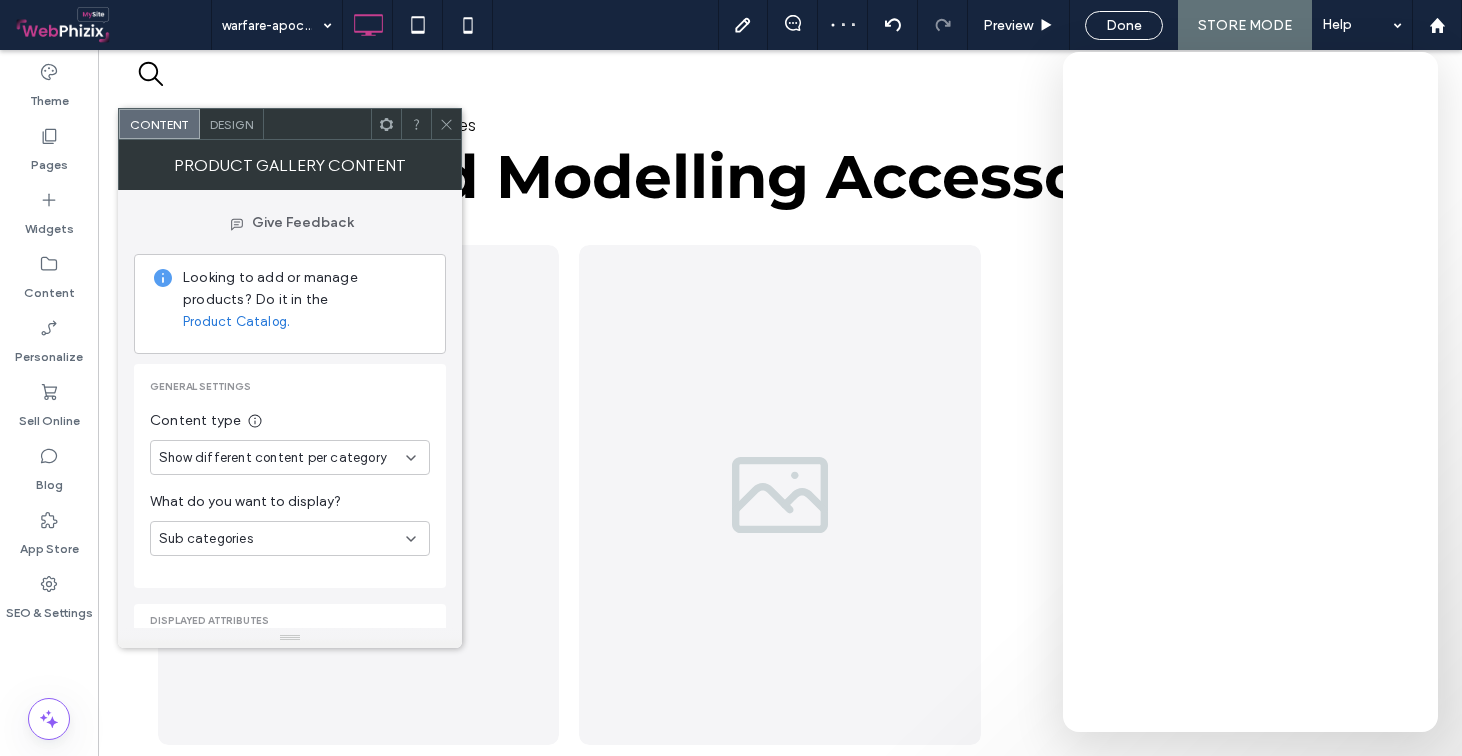 click on "Sub categories" at bounding box center (290, 538) 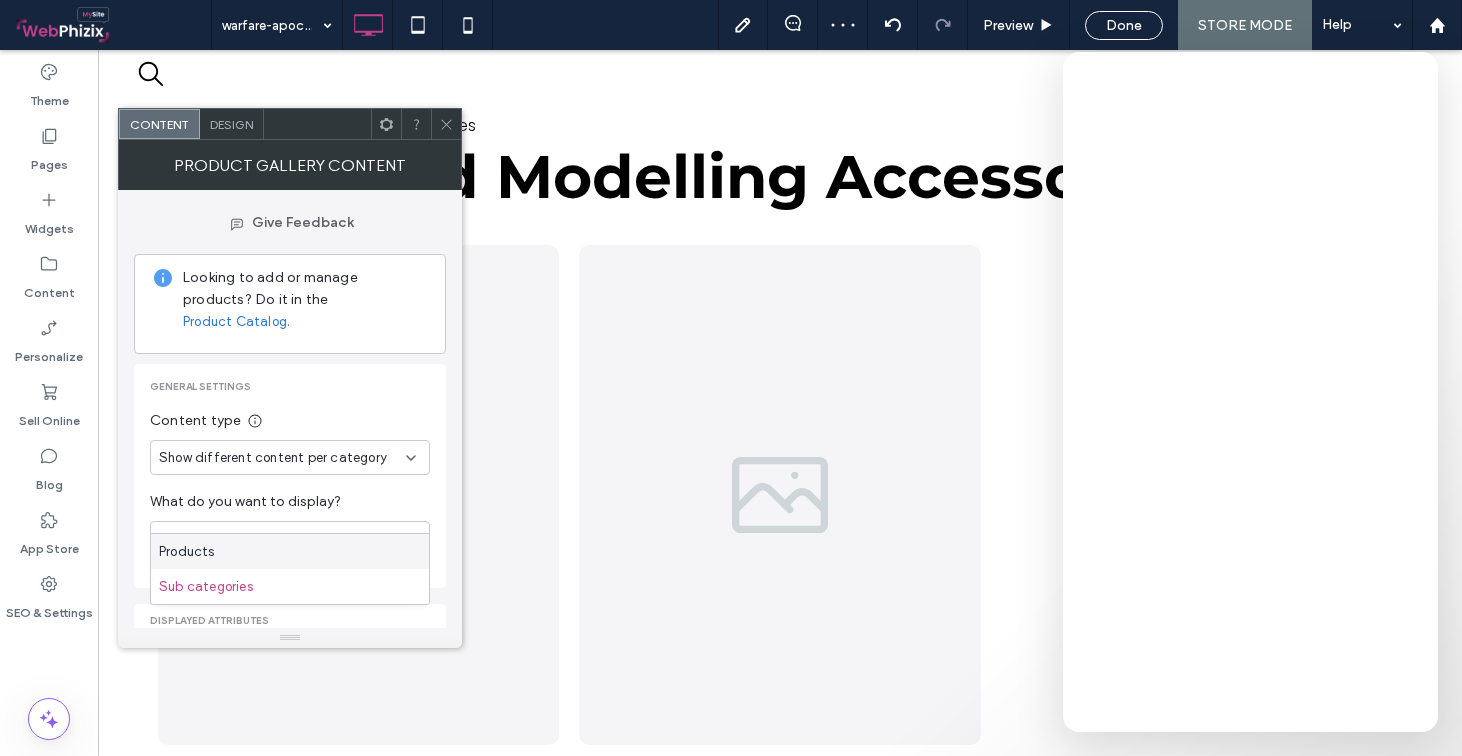 click on "Products" at bounding box center [290, 551] 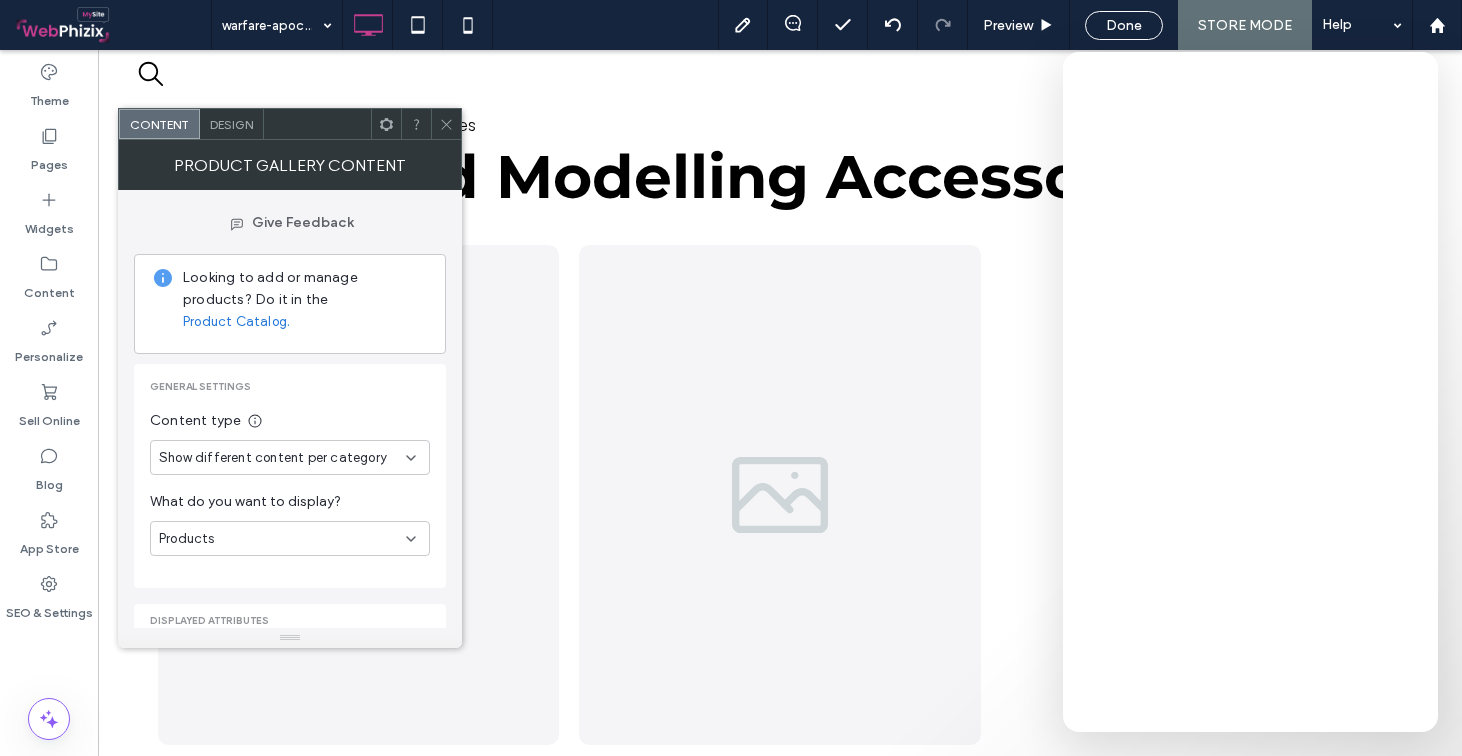 click on "Products" at bounding box center (282, 539) 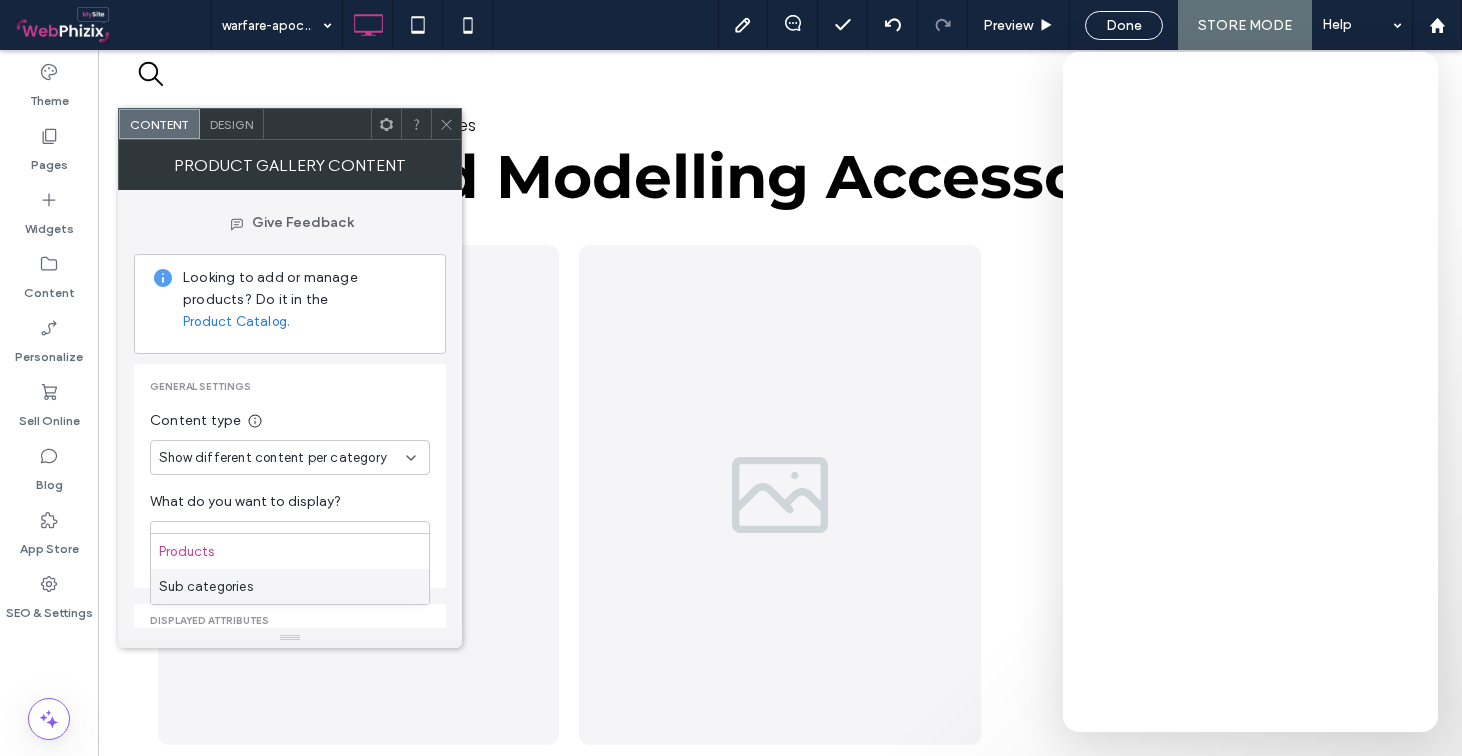 click on "Sub categories" at bounding box center (290, 586) 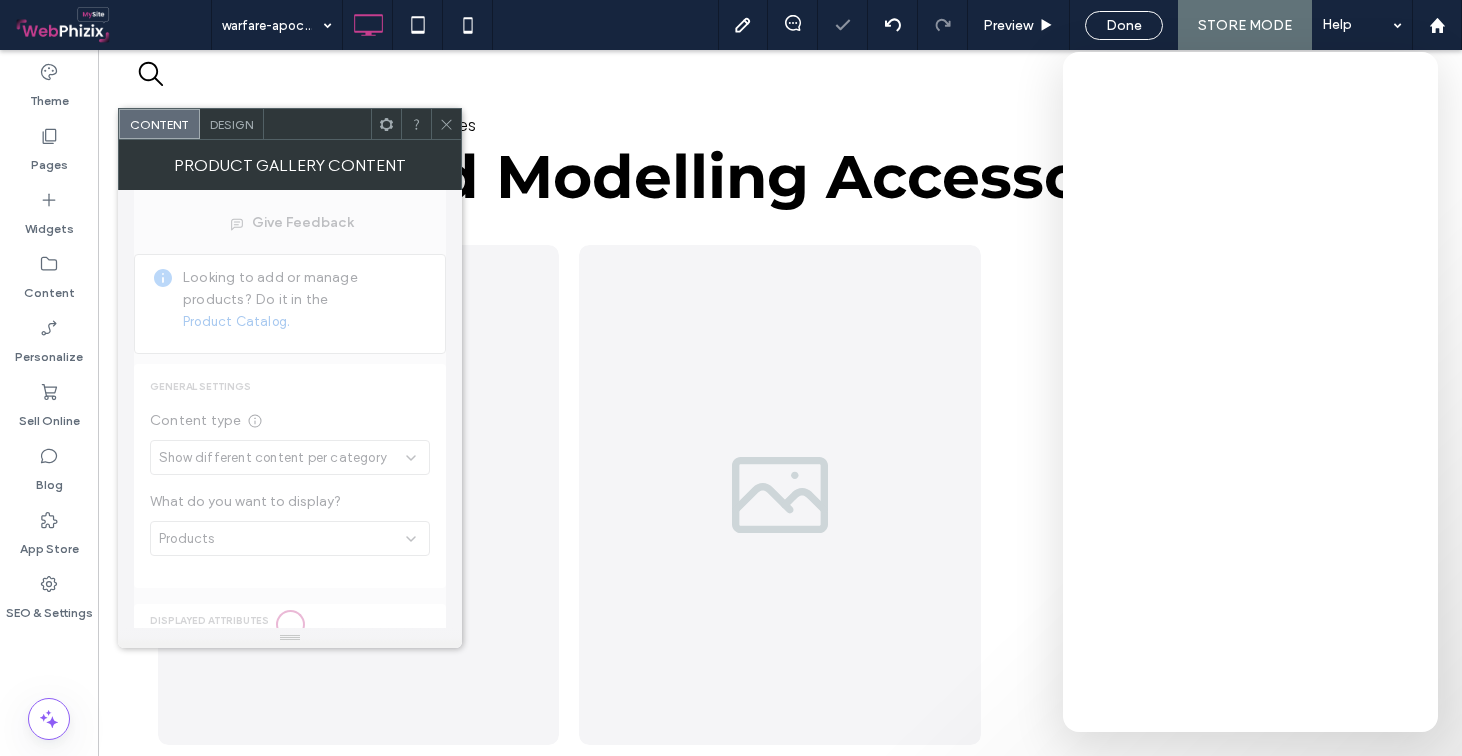 click at bounding box center [290, 626] 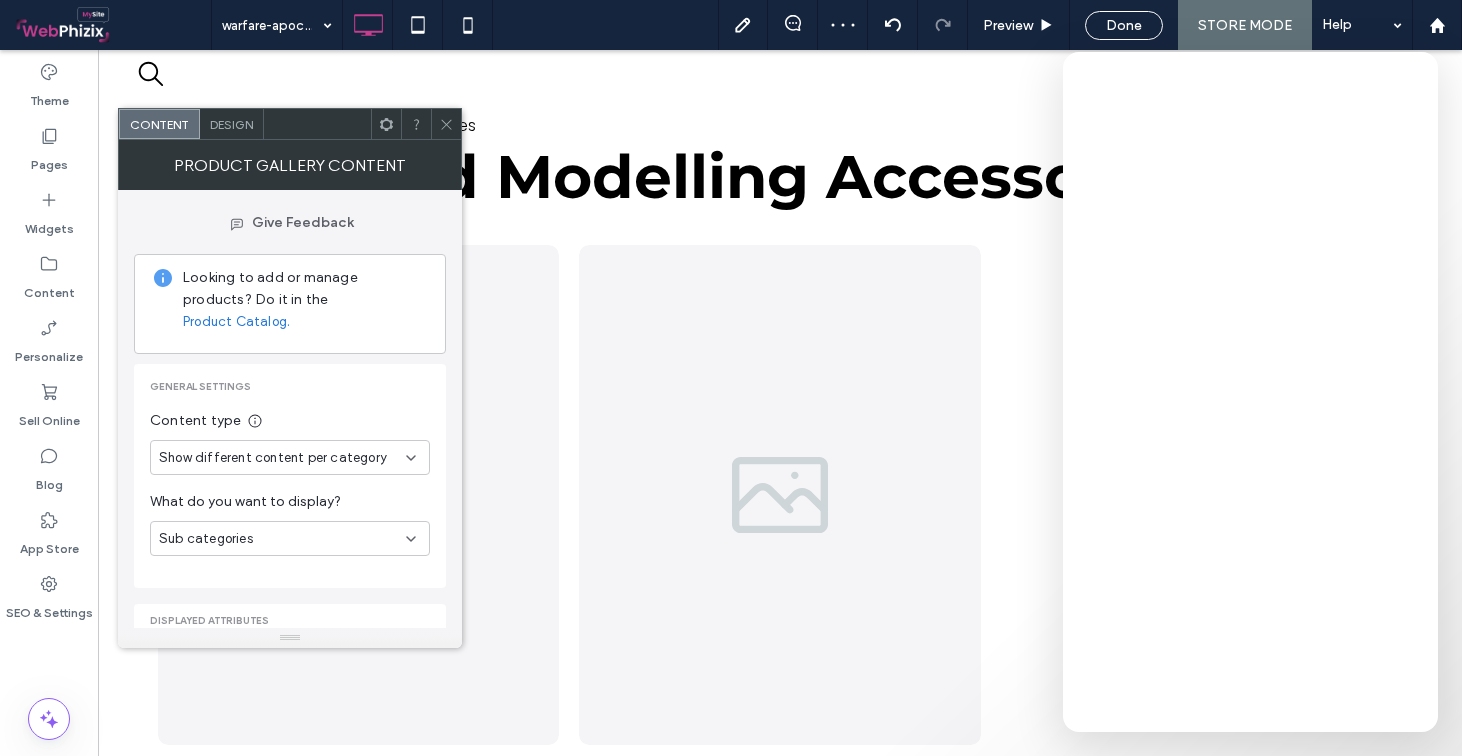 click on "Sub categories" at bounding box center (282, 539) 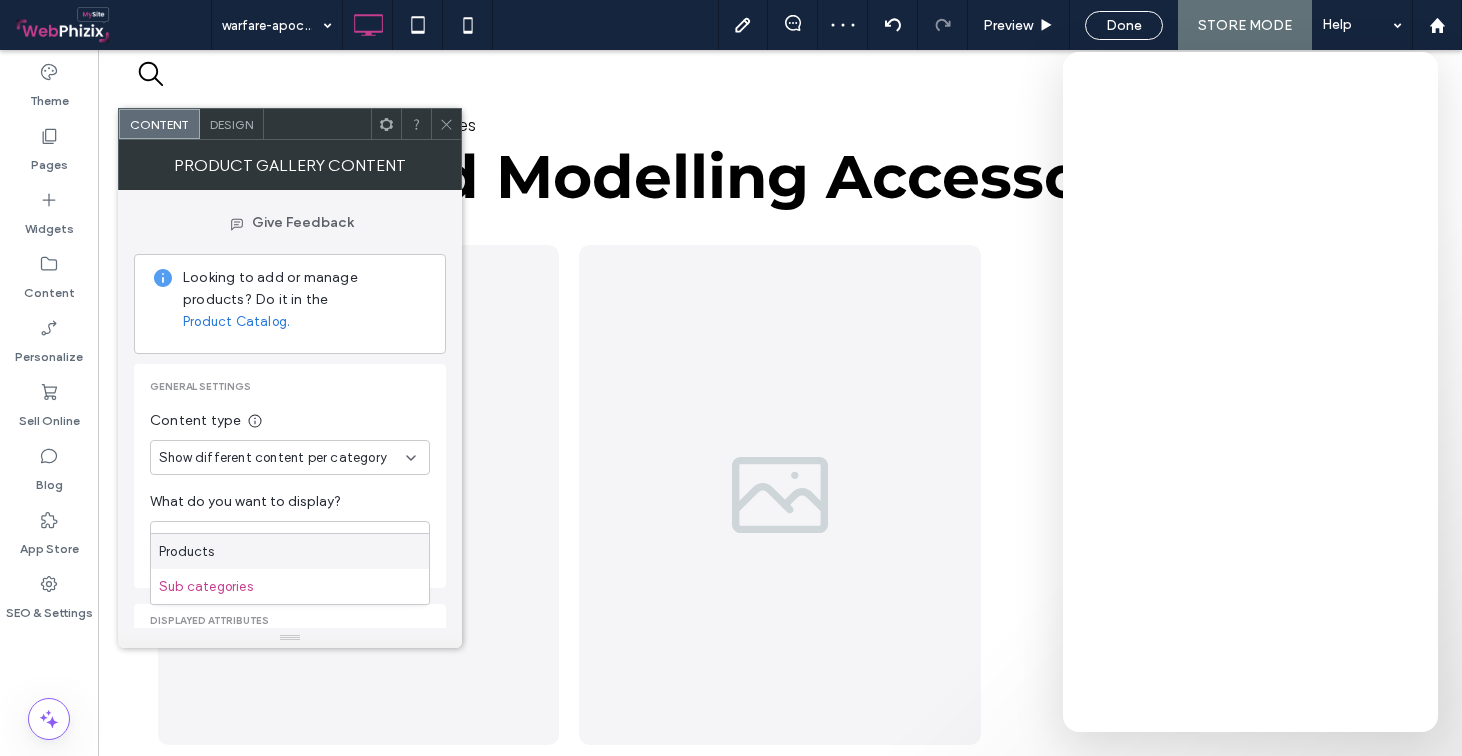 click on "Products" at bounding box center [290, 551] 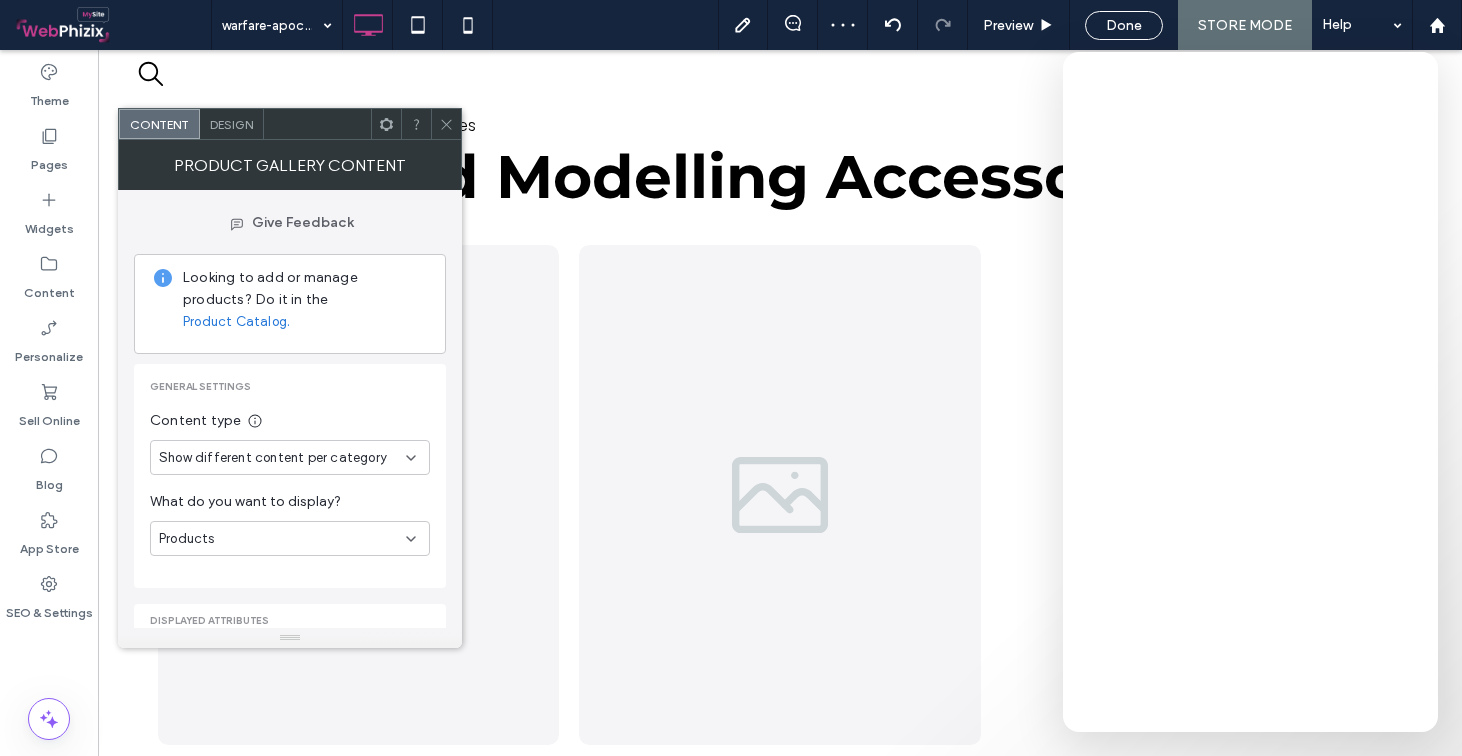 click 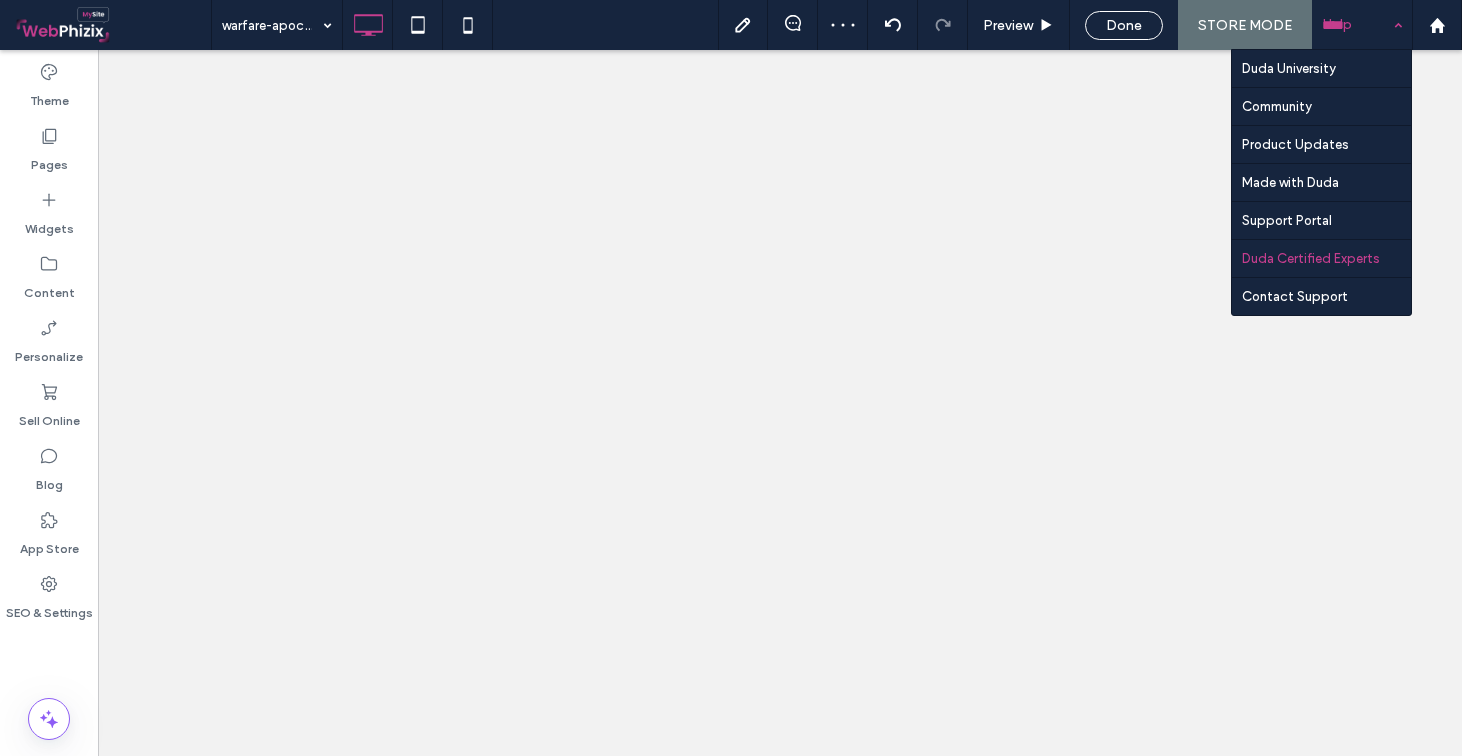 scroll, scrollTop: 0, scrollLeft: 0, axis: both 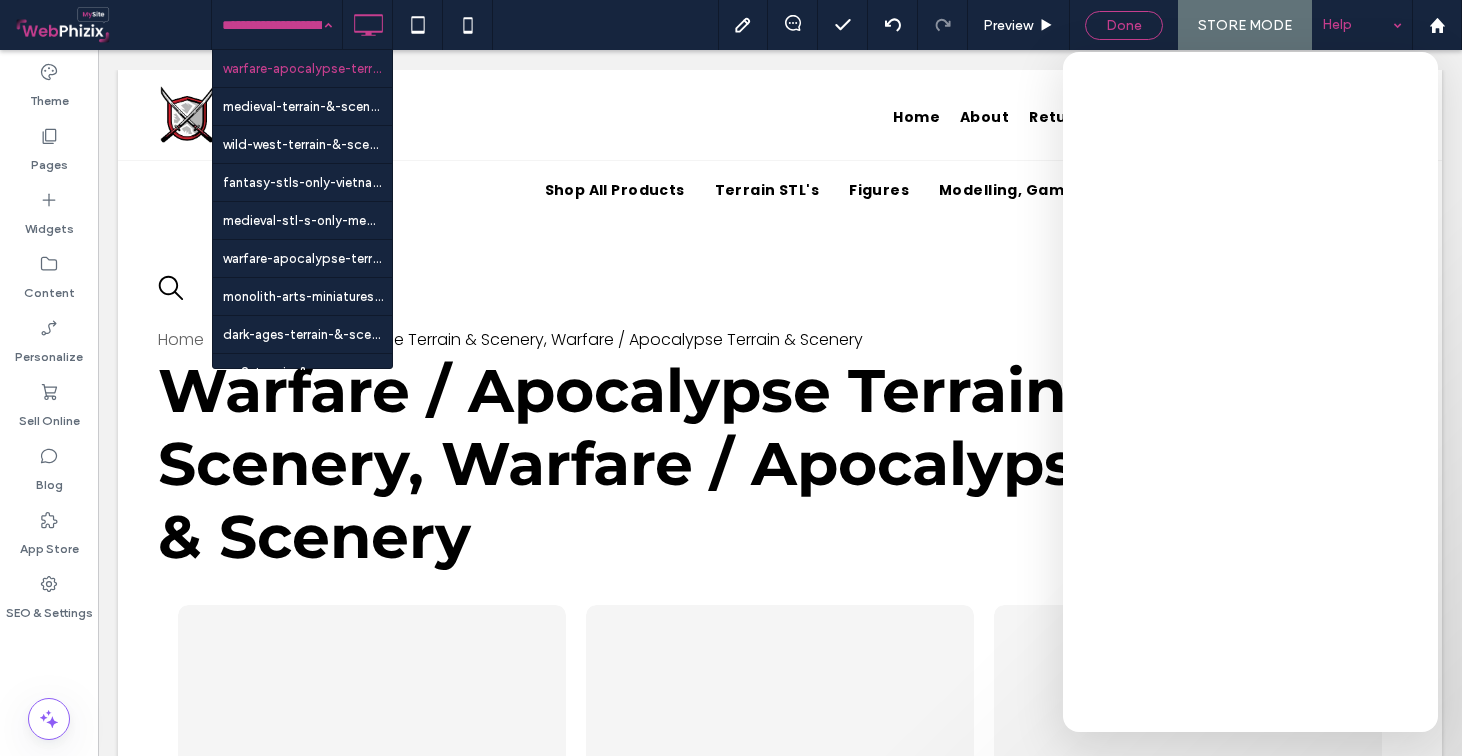 click on "Done" at bounding box center [1124, 25] 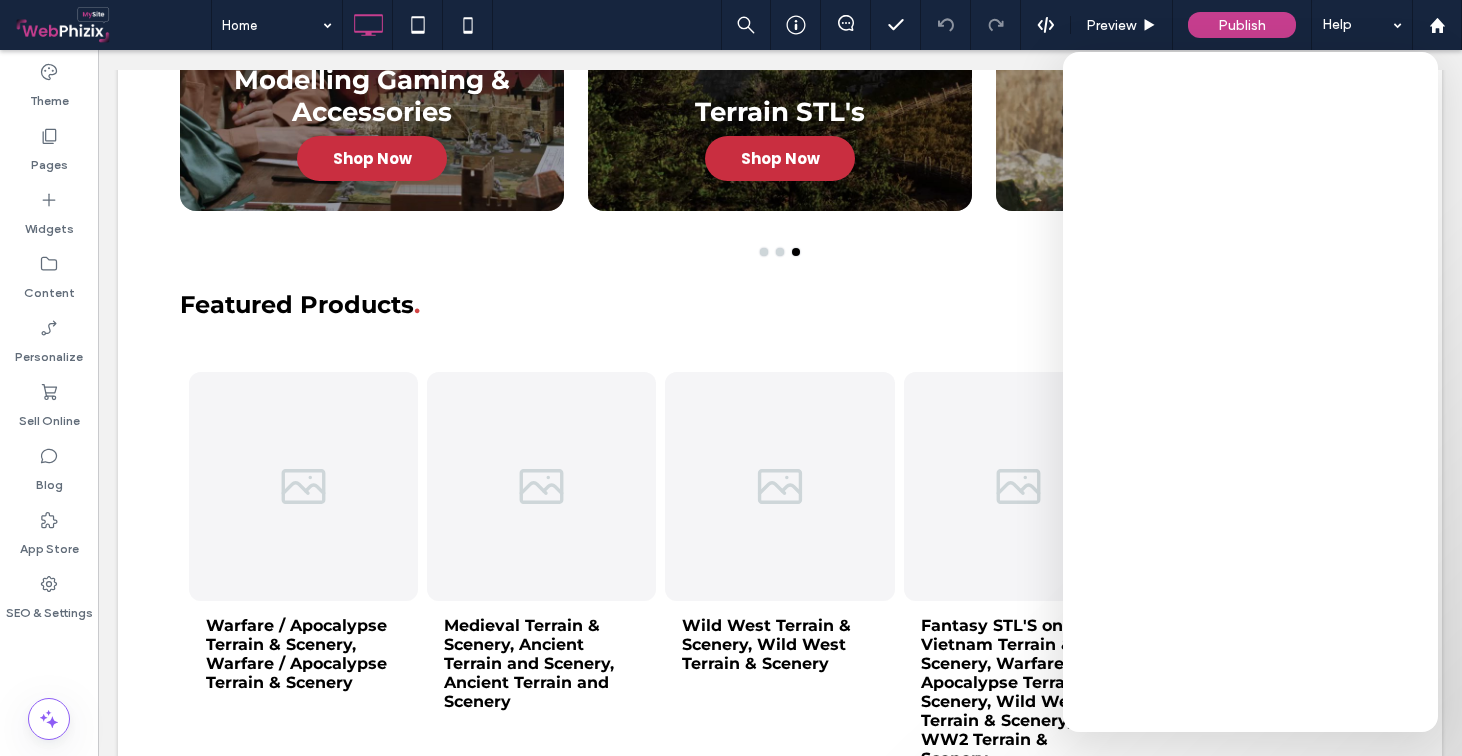 scroll, scrollTop: 1199, scrollLeft: 0, axis: vertical 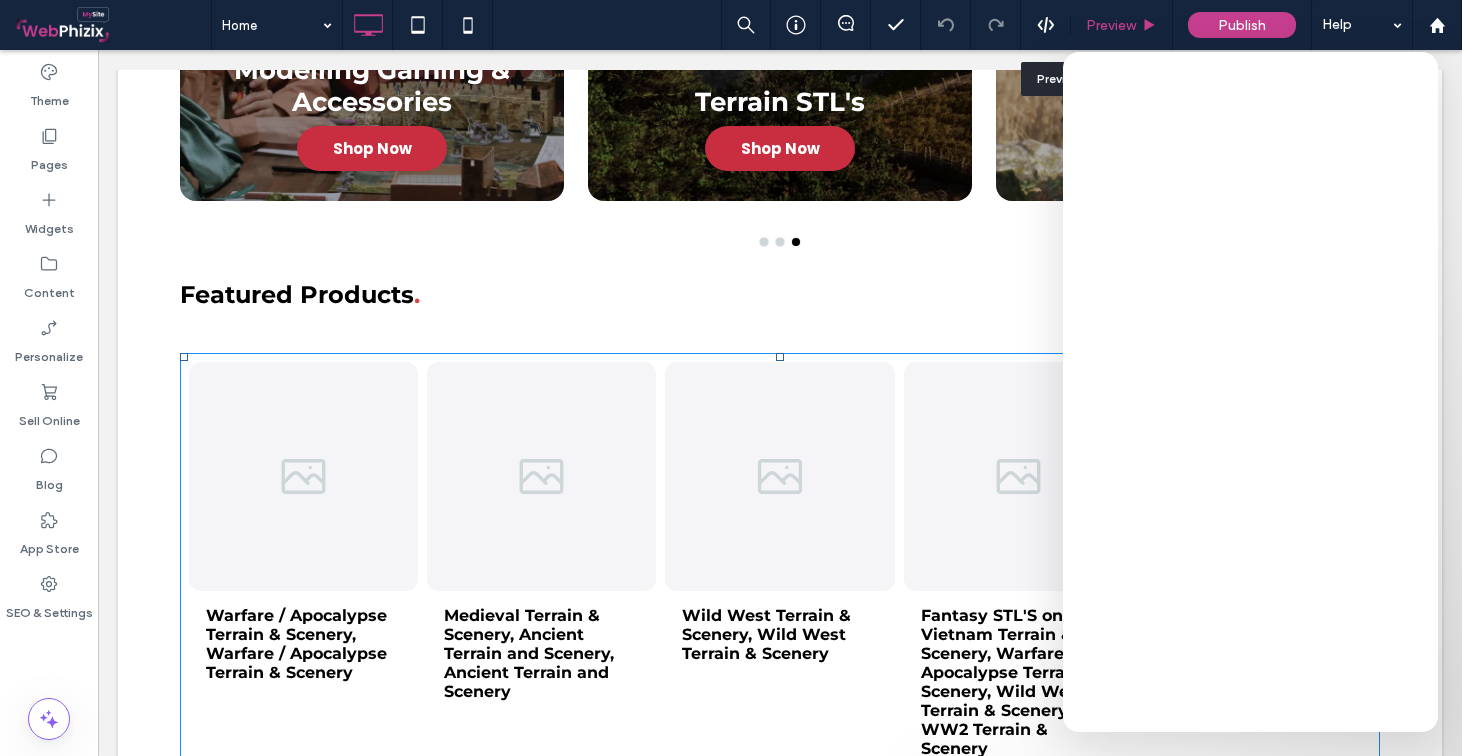click on "Preview" at bounding box center (1111, 25) 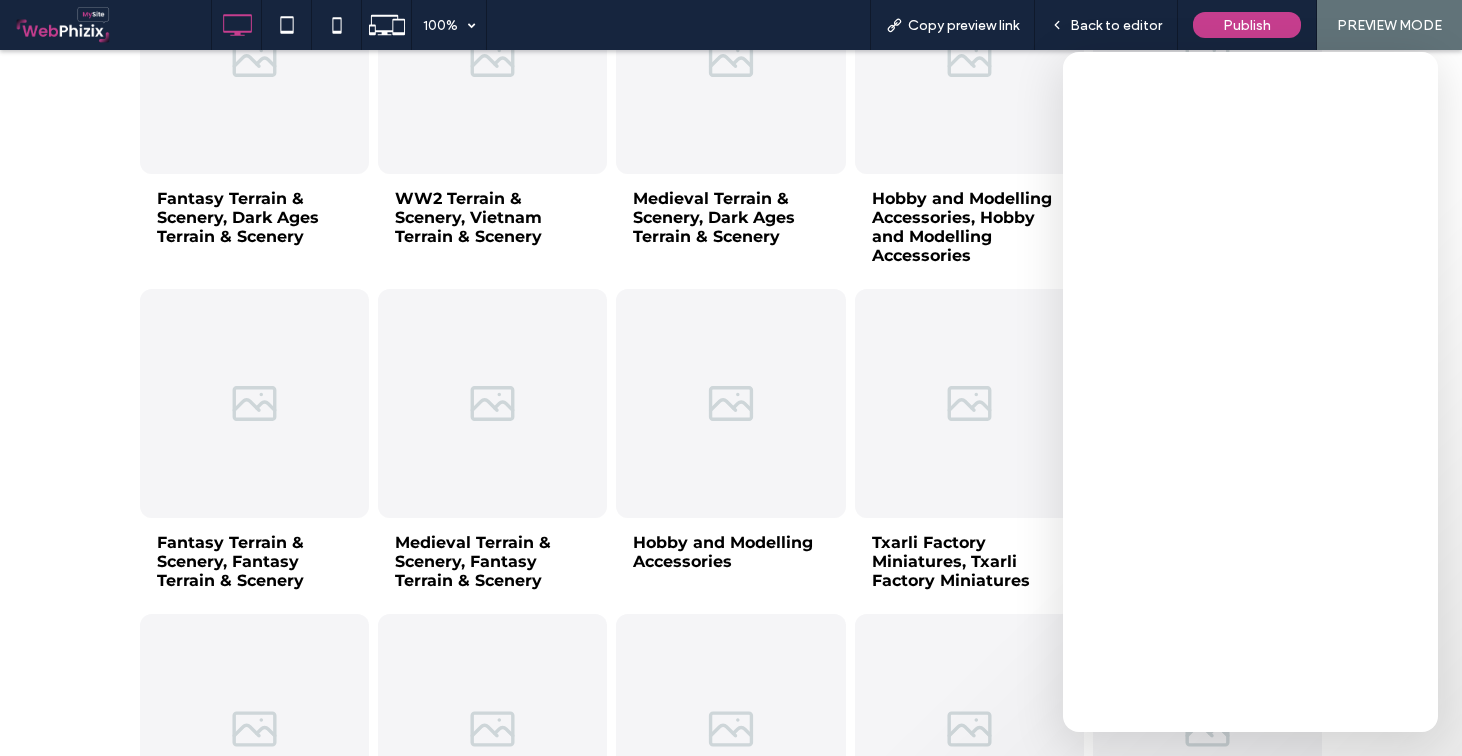 scroll, scrollTop: 2345, scrollLeft: 0, axis: vertical 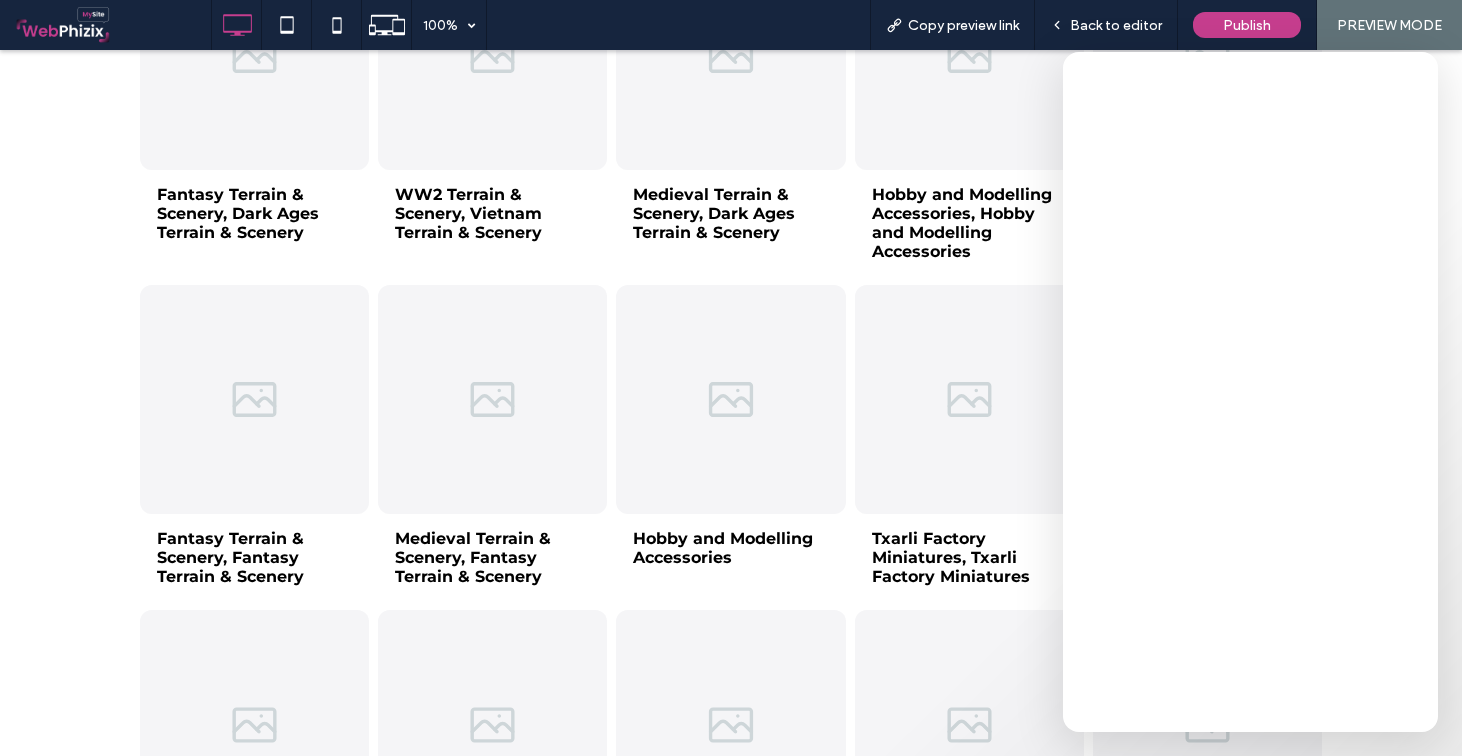 click at bounding box center (730, 399) 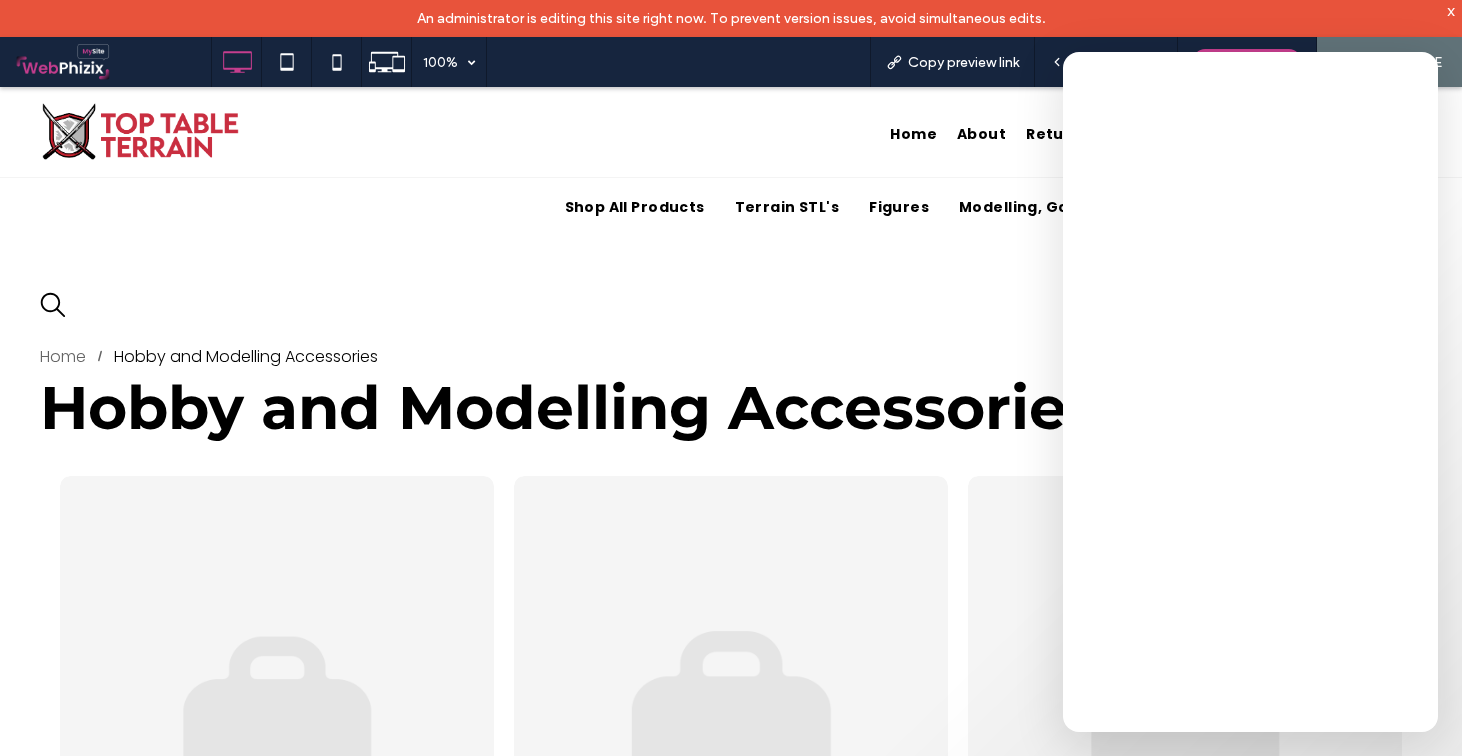 scroll, scrollTop: 0, scrollLeft: 0, axis: both 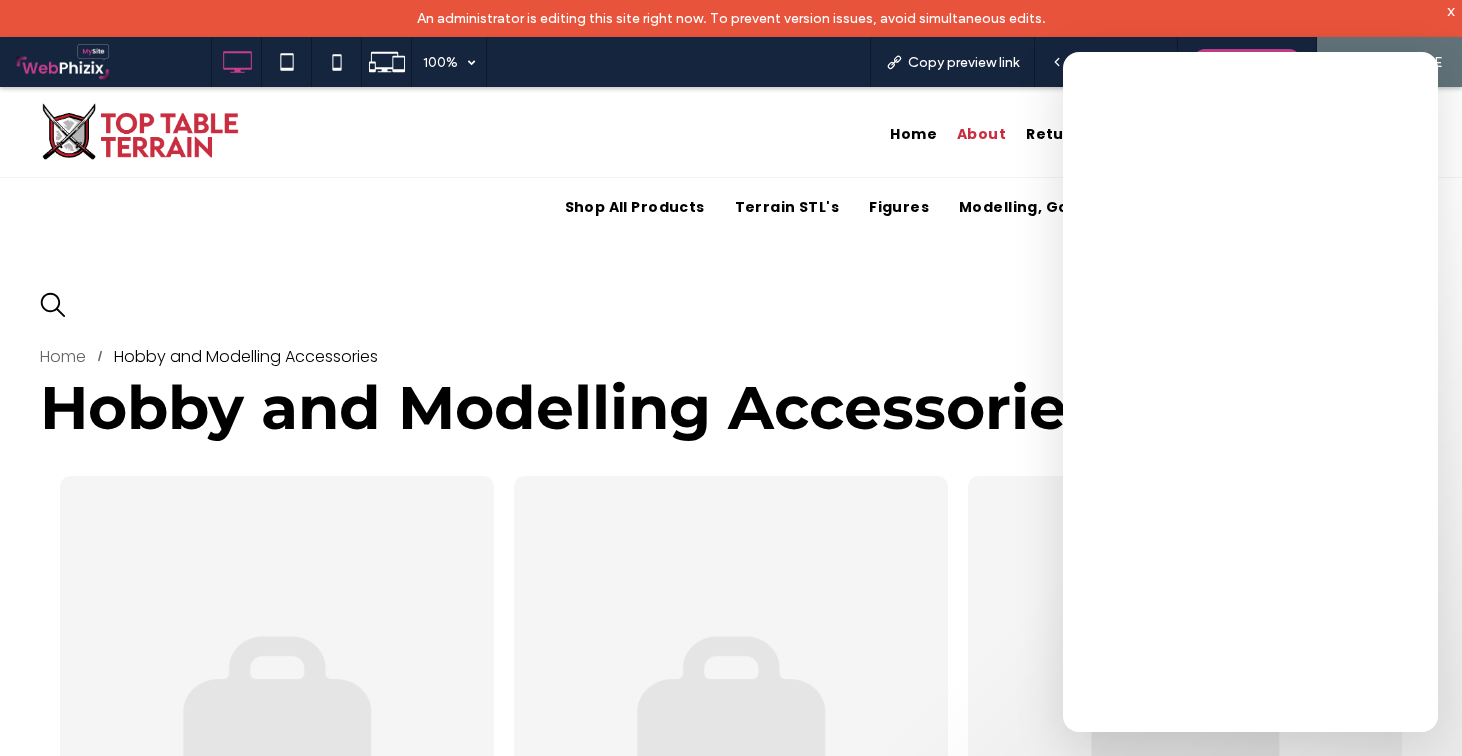 click on "About" at bounding box center [971, 134] 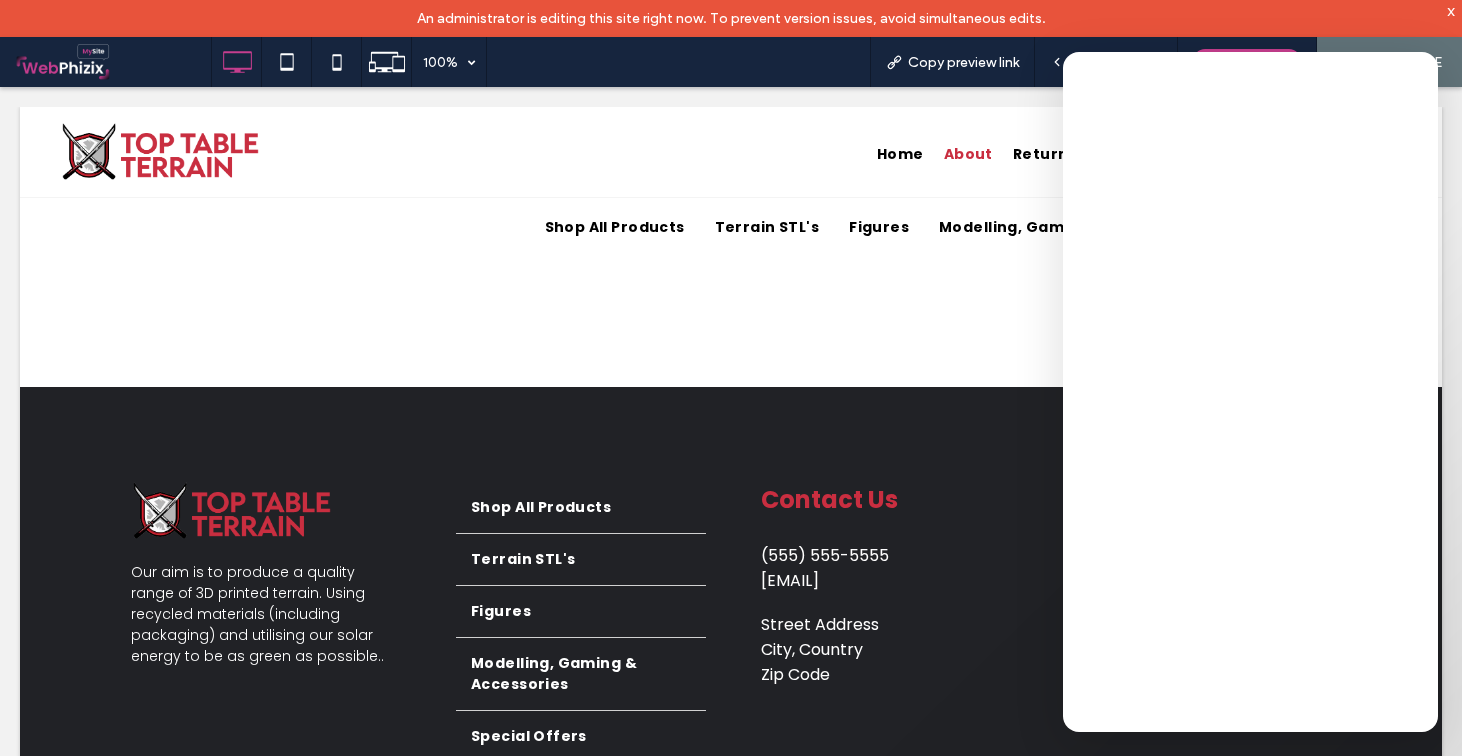 scroll, scrollTop: 0, scrollLeft: 0, axis: both 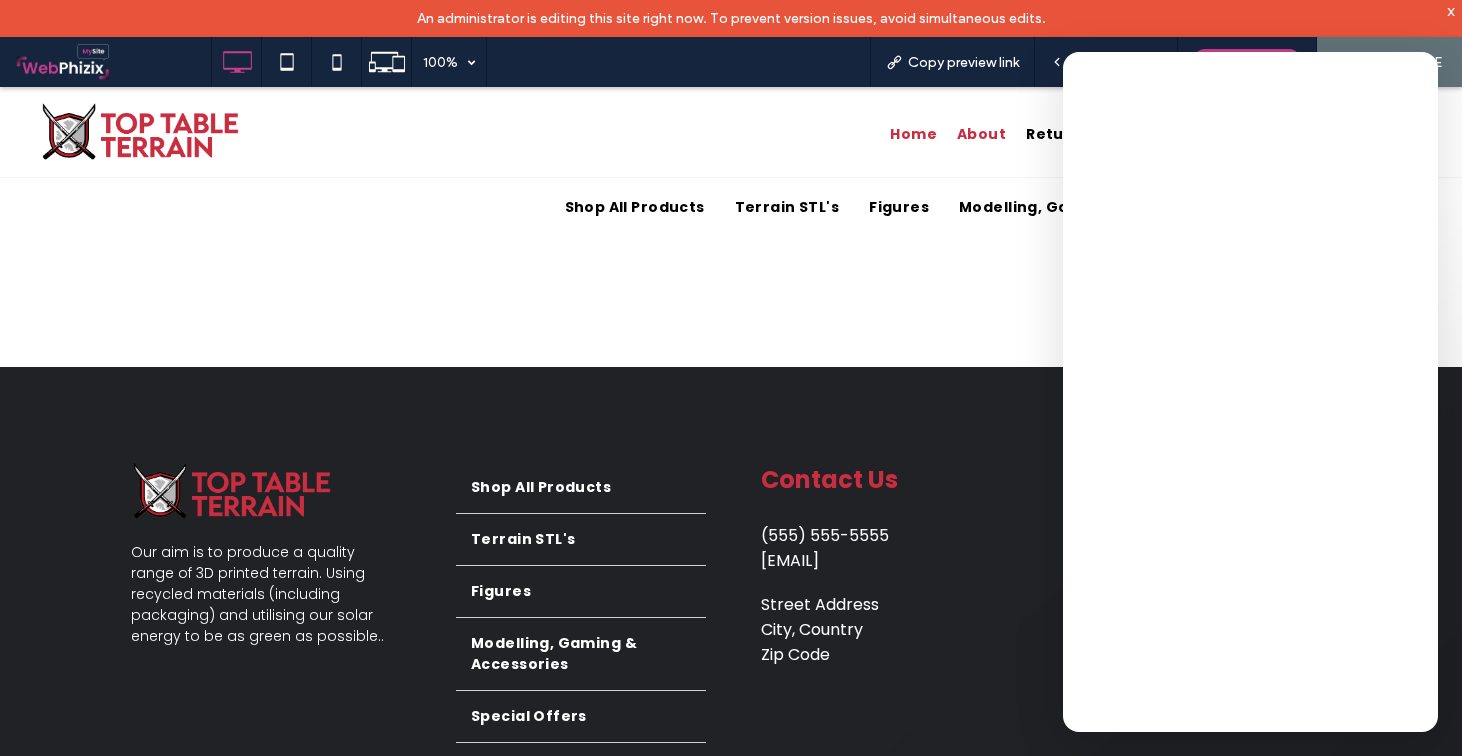 click on "Home" at bounding box center (913, 134) 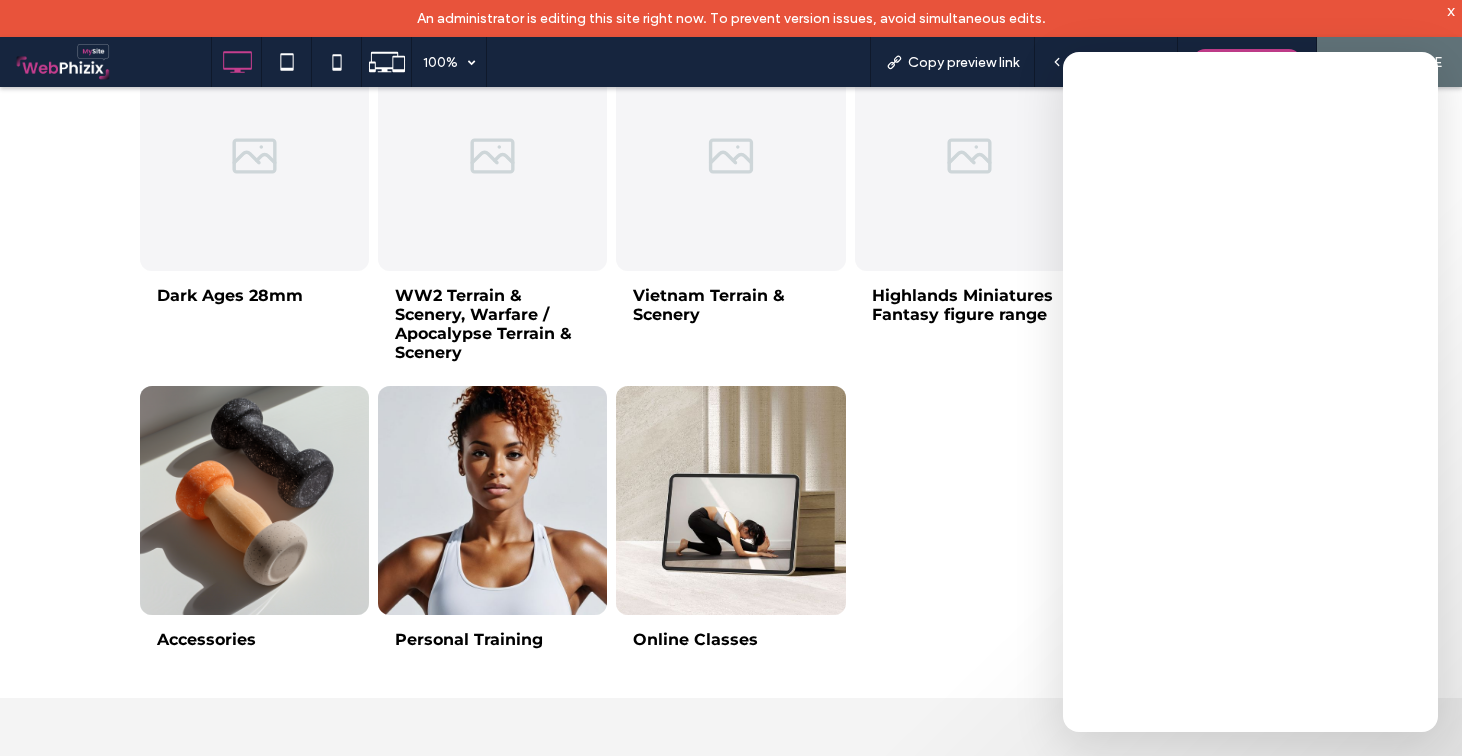 scroll, scrollTop: 2947, scrollLeft: 0, axis: vertical 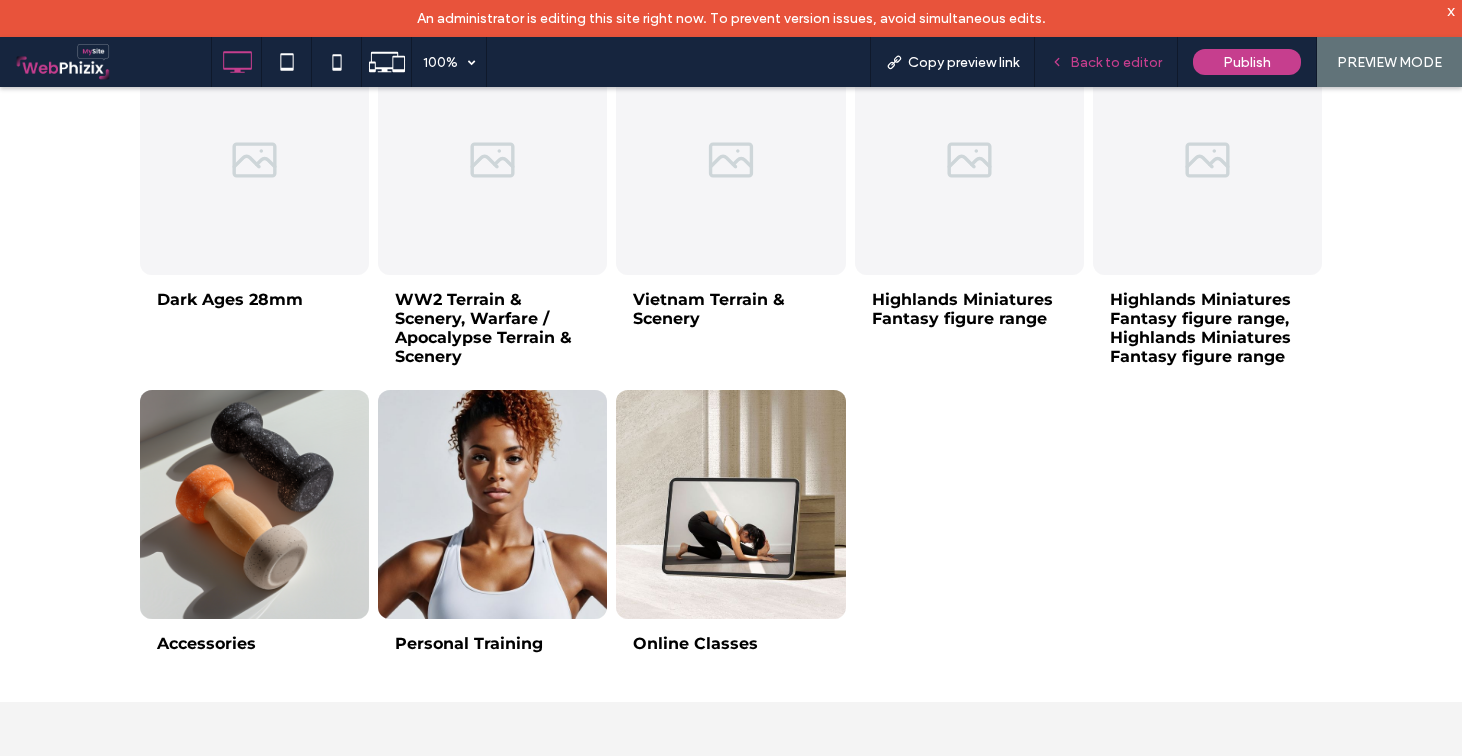 click on "Back to editor" at bounding box center [1116, 62] 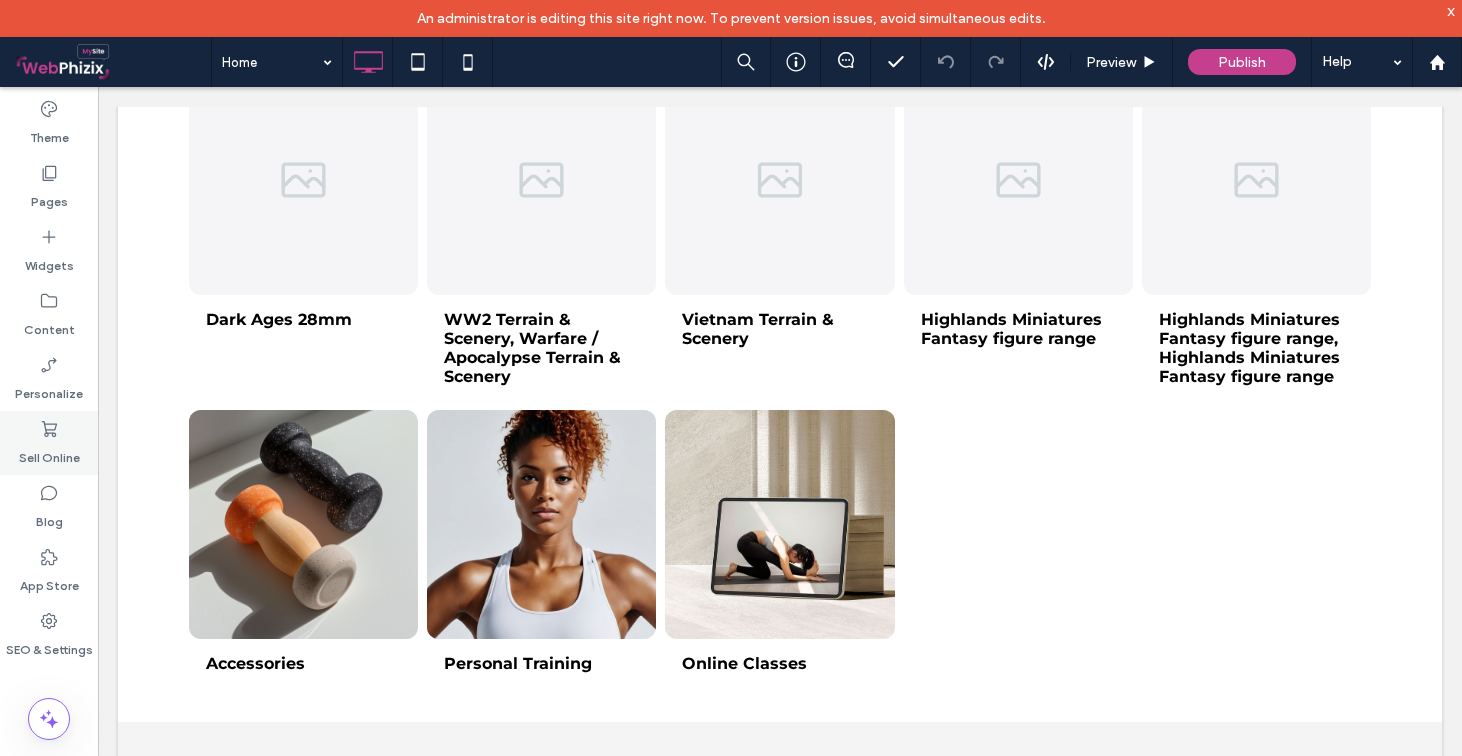 click on "Sell Online" at bounding box center [49, 453] 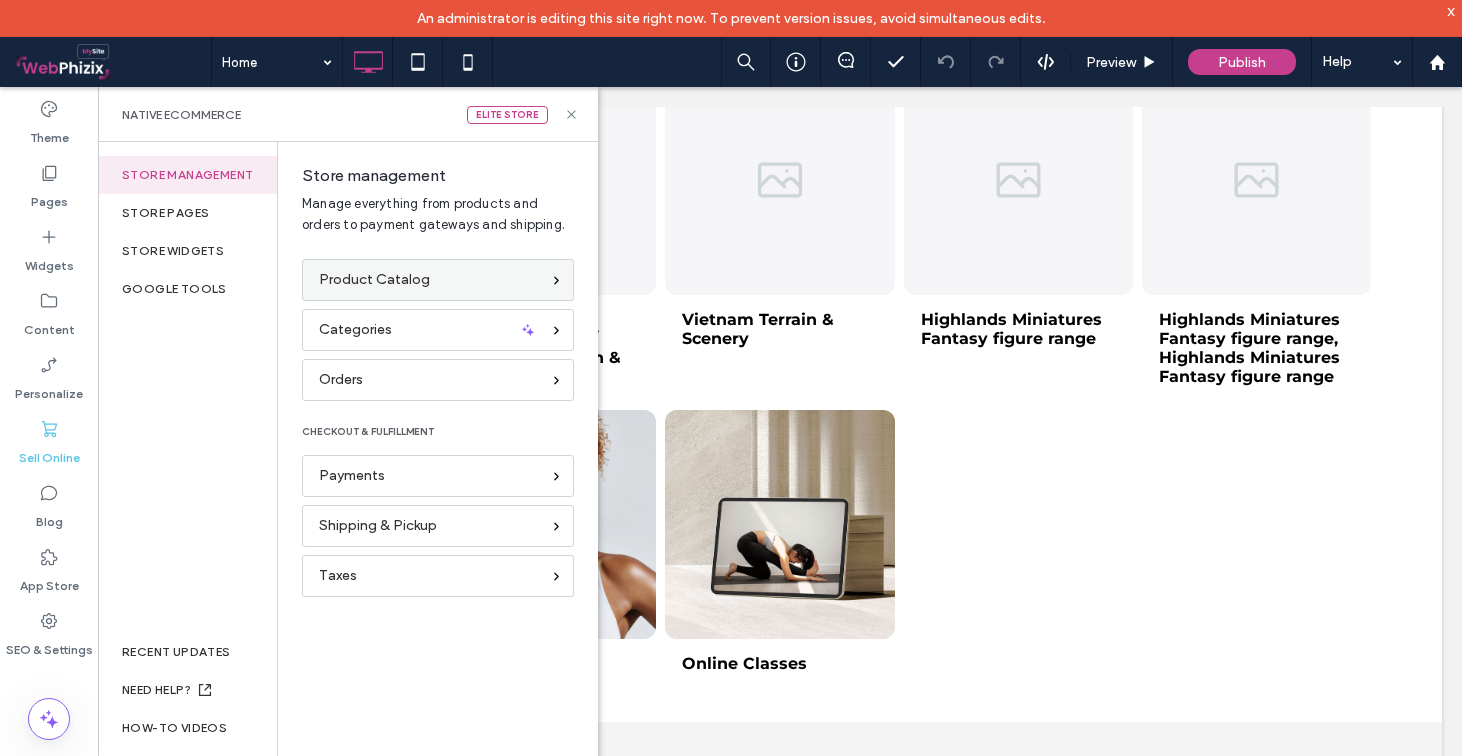 click on "Product Catalog" at bounding box center (374, 280) 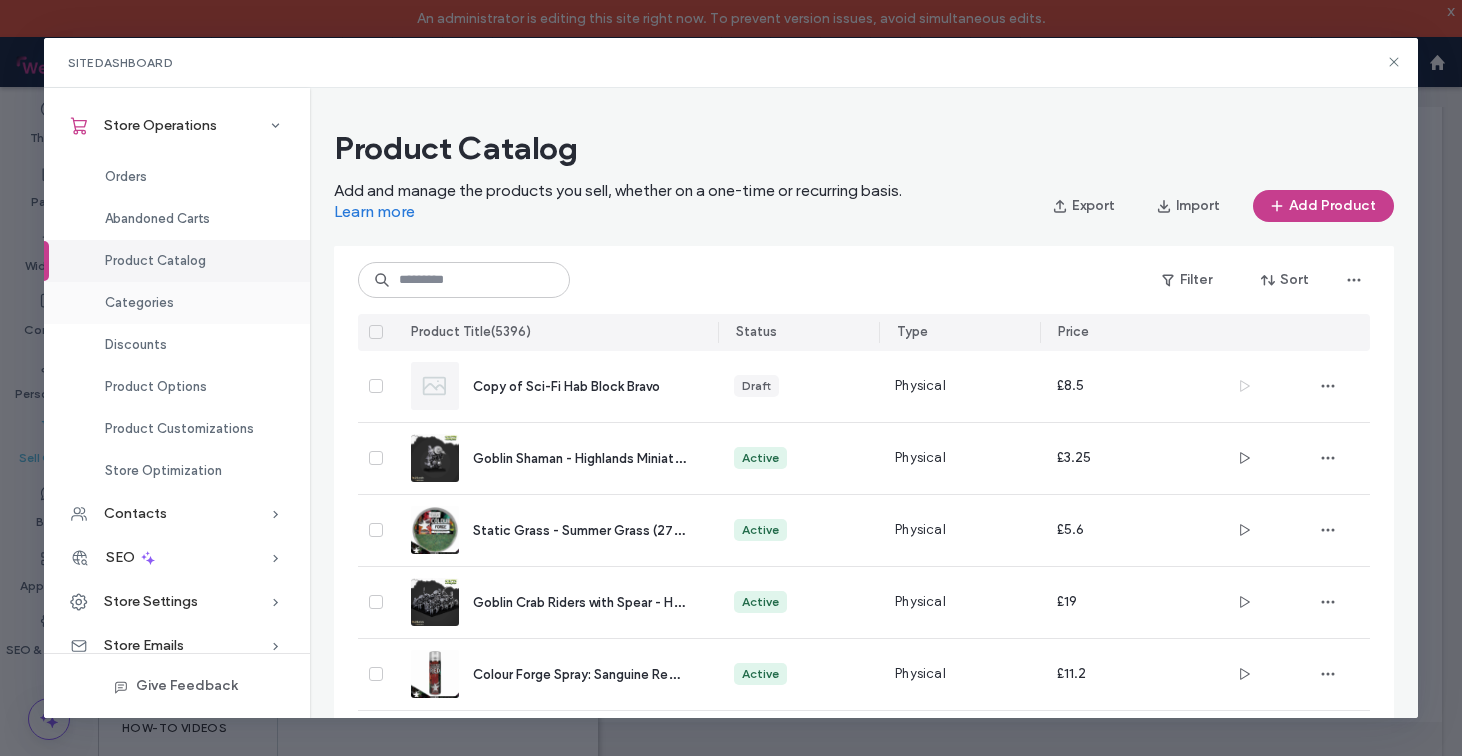 click on "Categories" at bounding box center [139, 302] 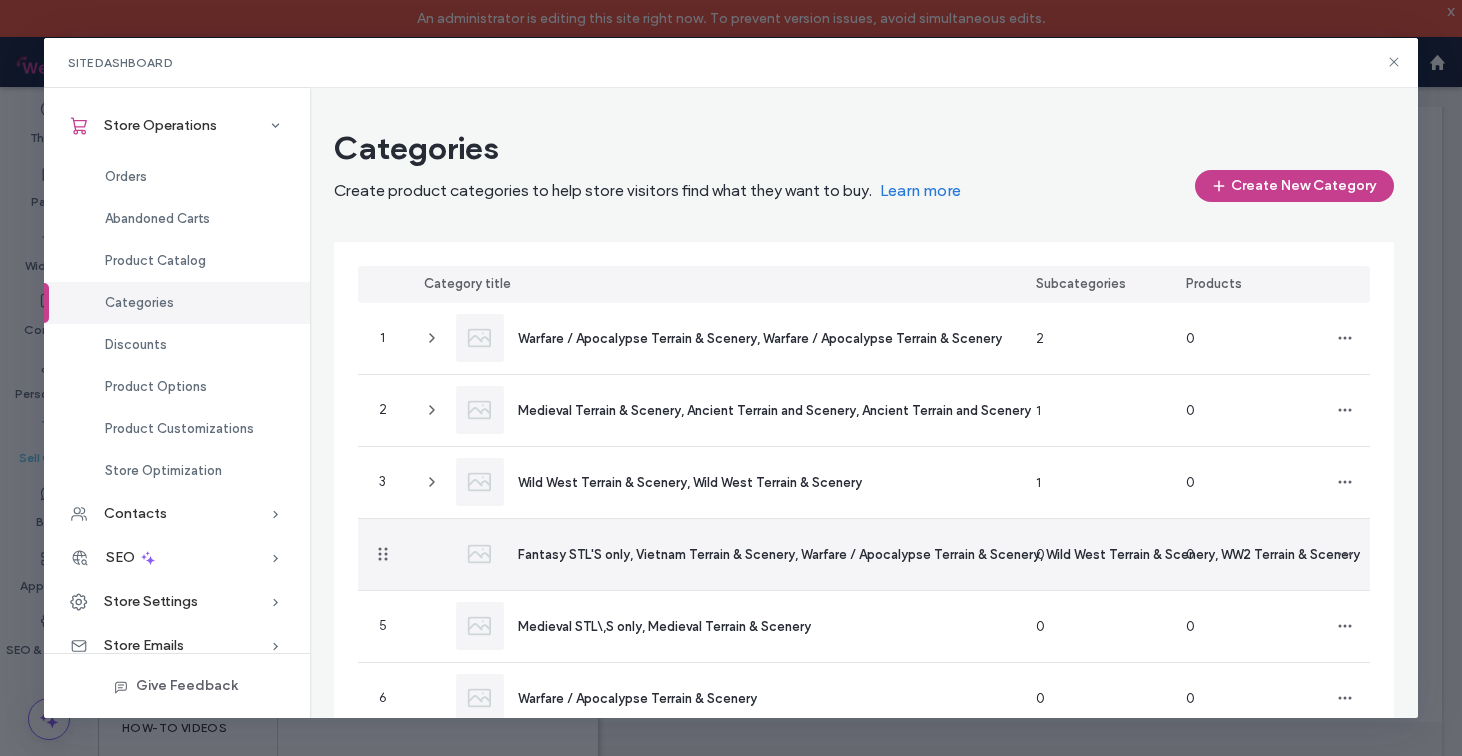 scroll, scrollTop: 11, scrollLeft: 0, axis: vertical 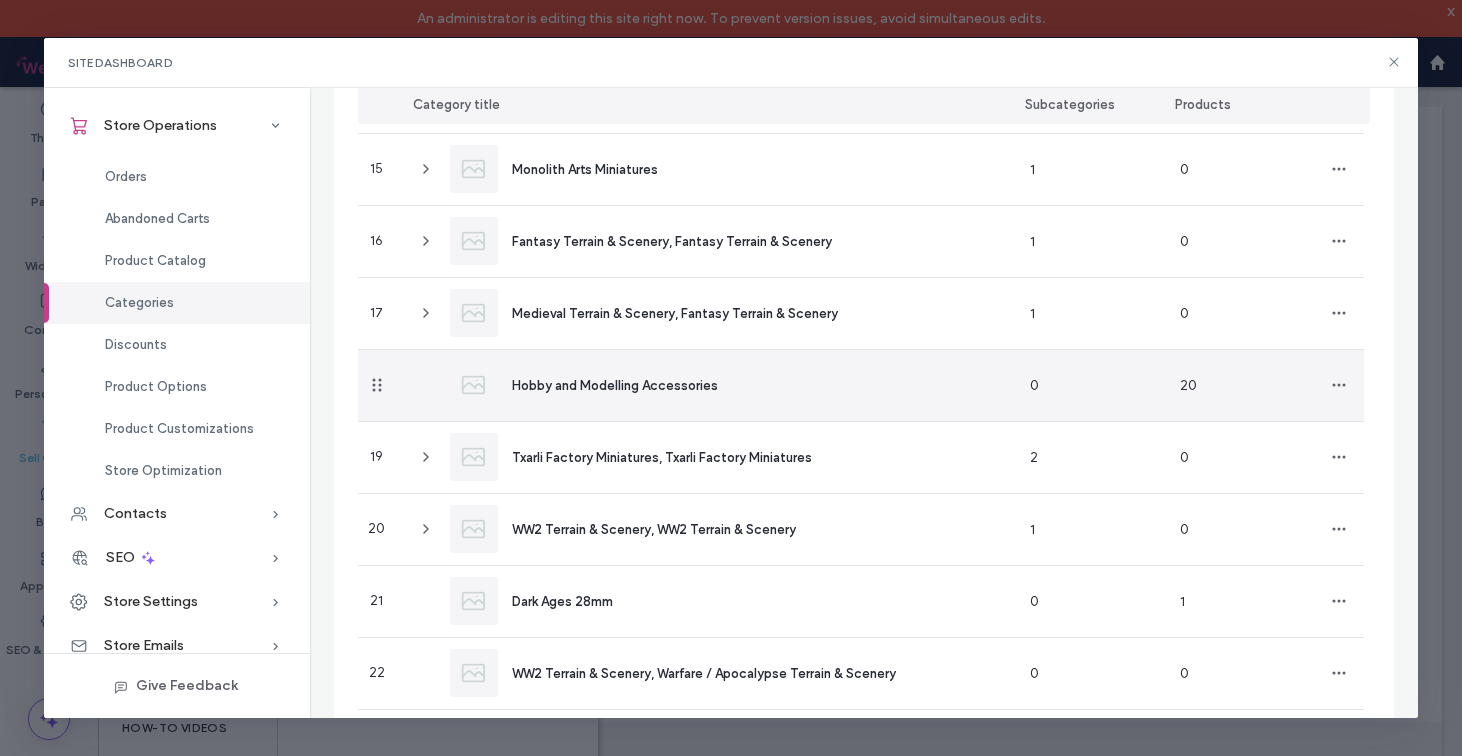 click at bounding box center (474, 385) 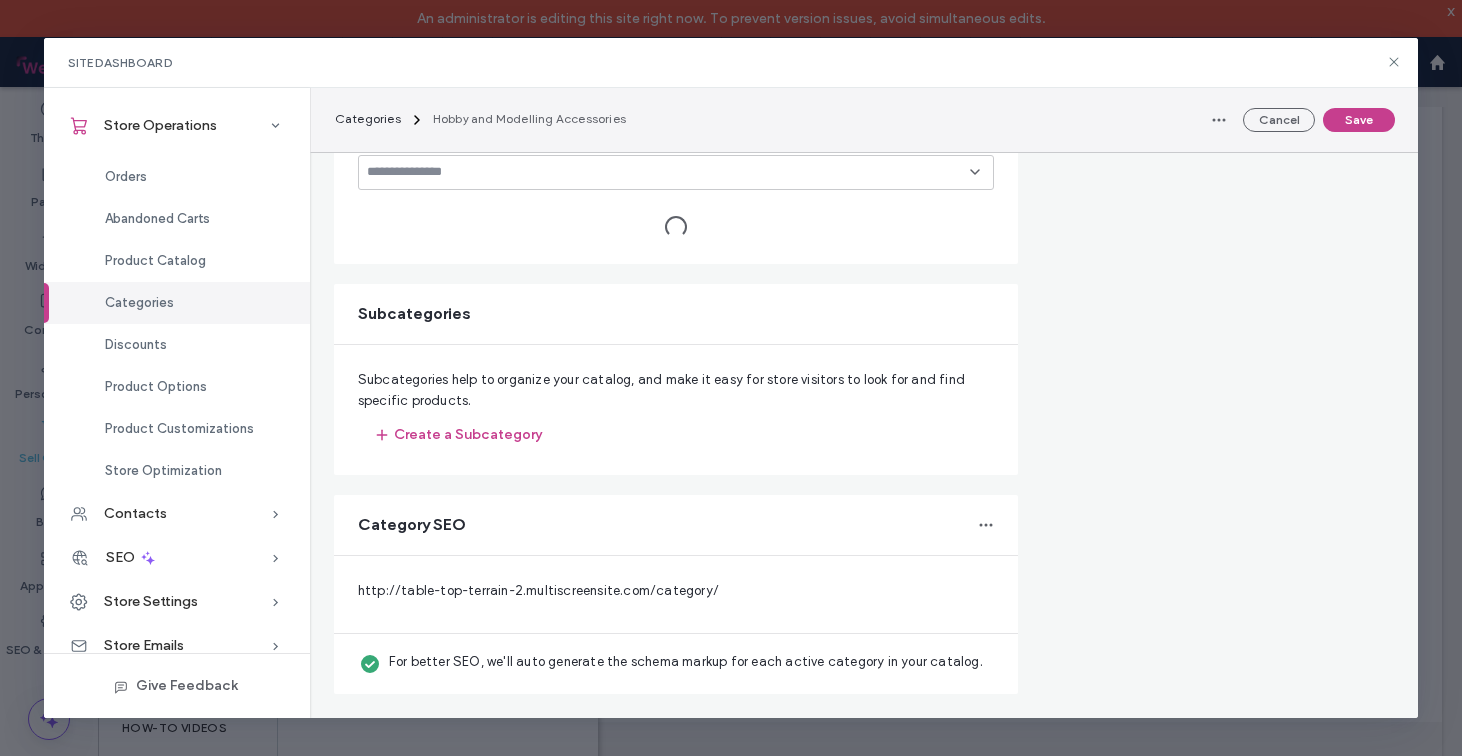 type on "**********" 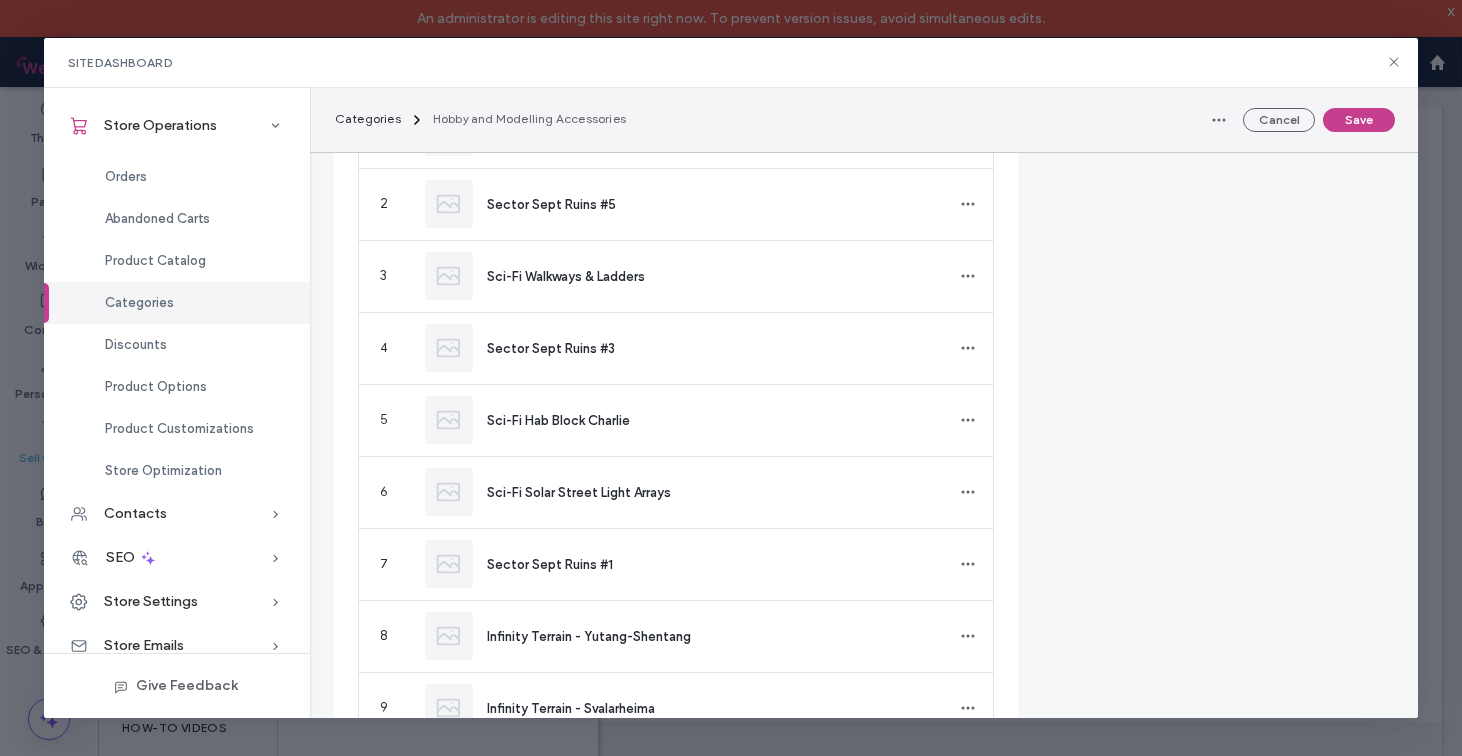 scroll, scrollTop: 721, scrollLeft: 0, axis: vertical 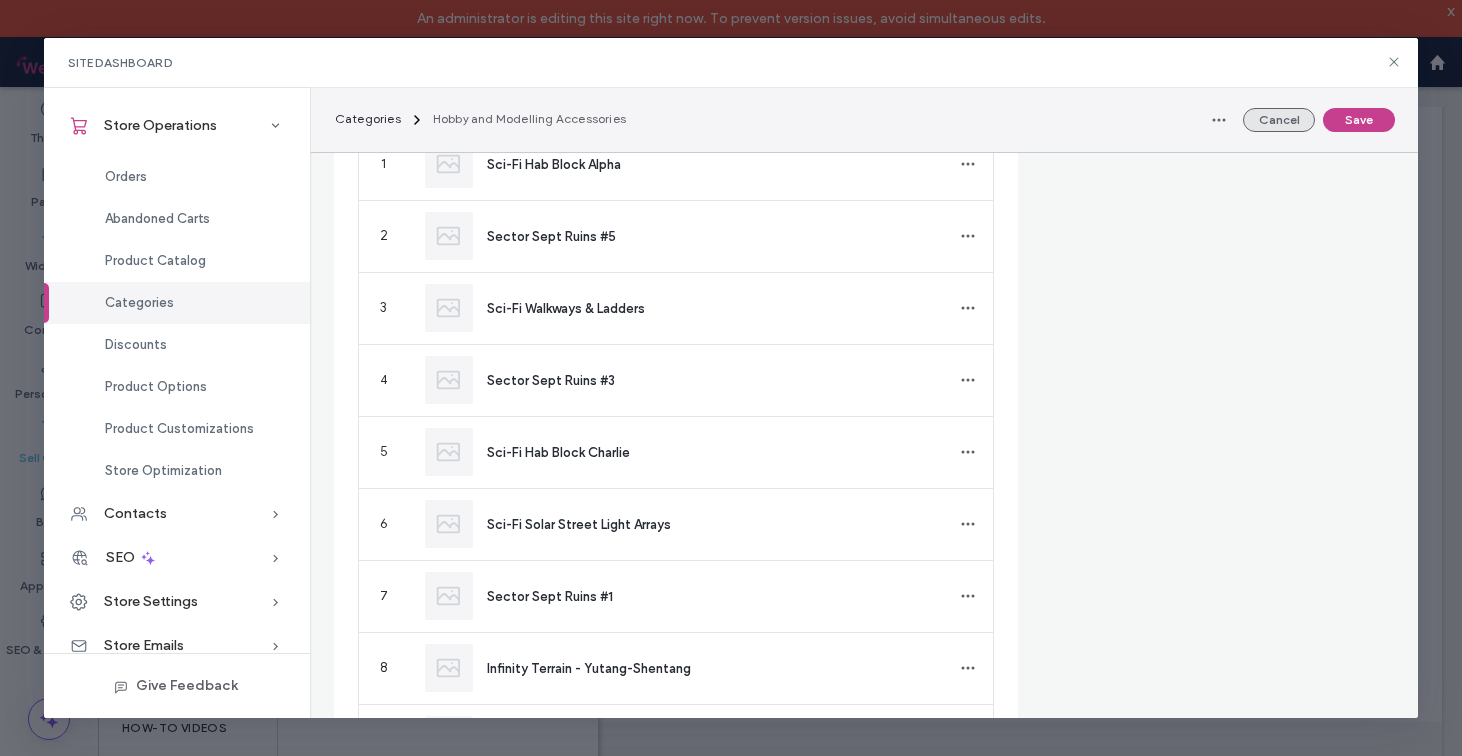 click on "Cancel" at bounding box center [1279, 120] 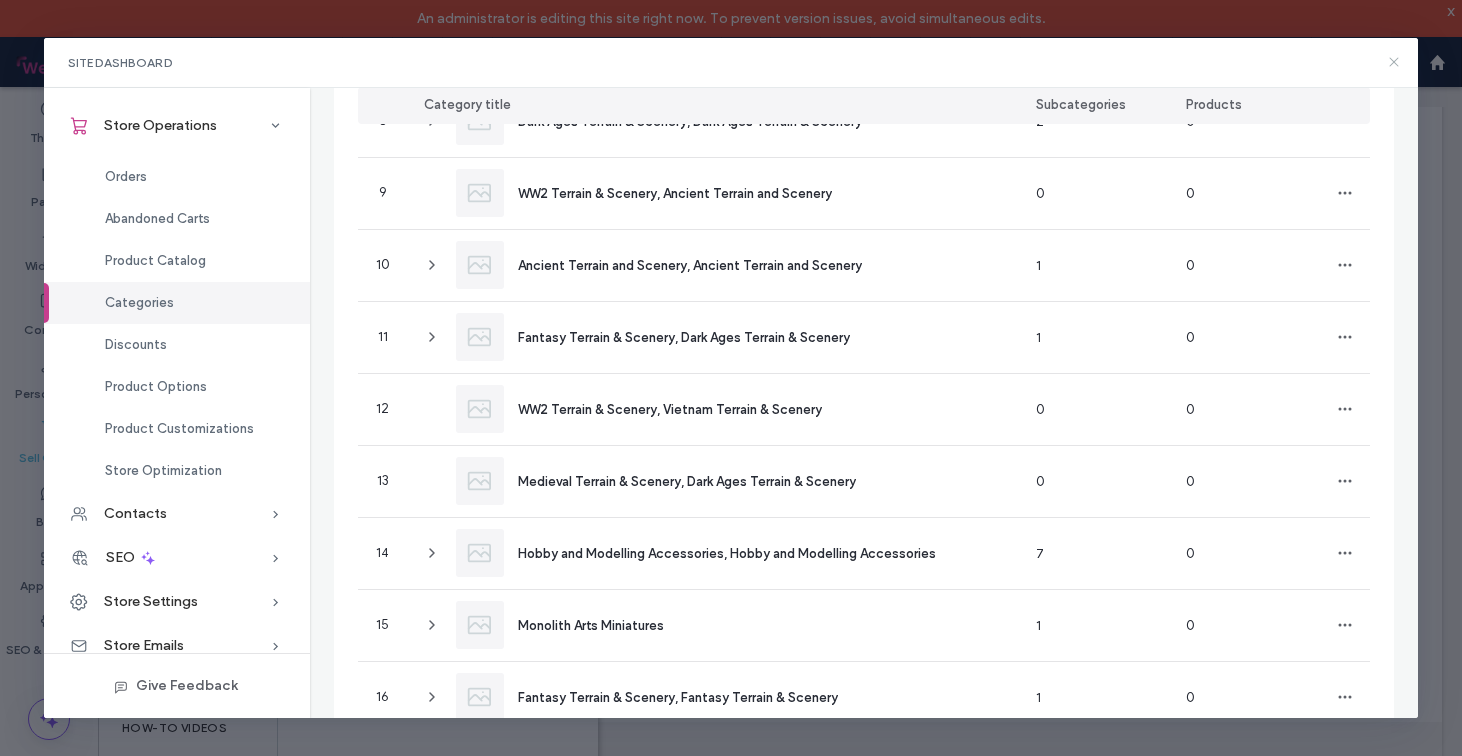 click 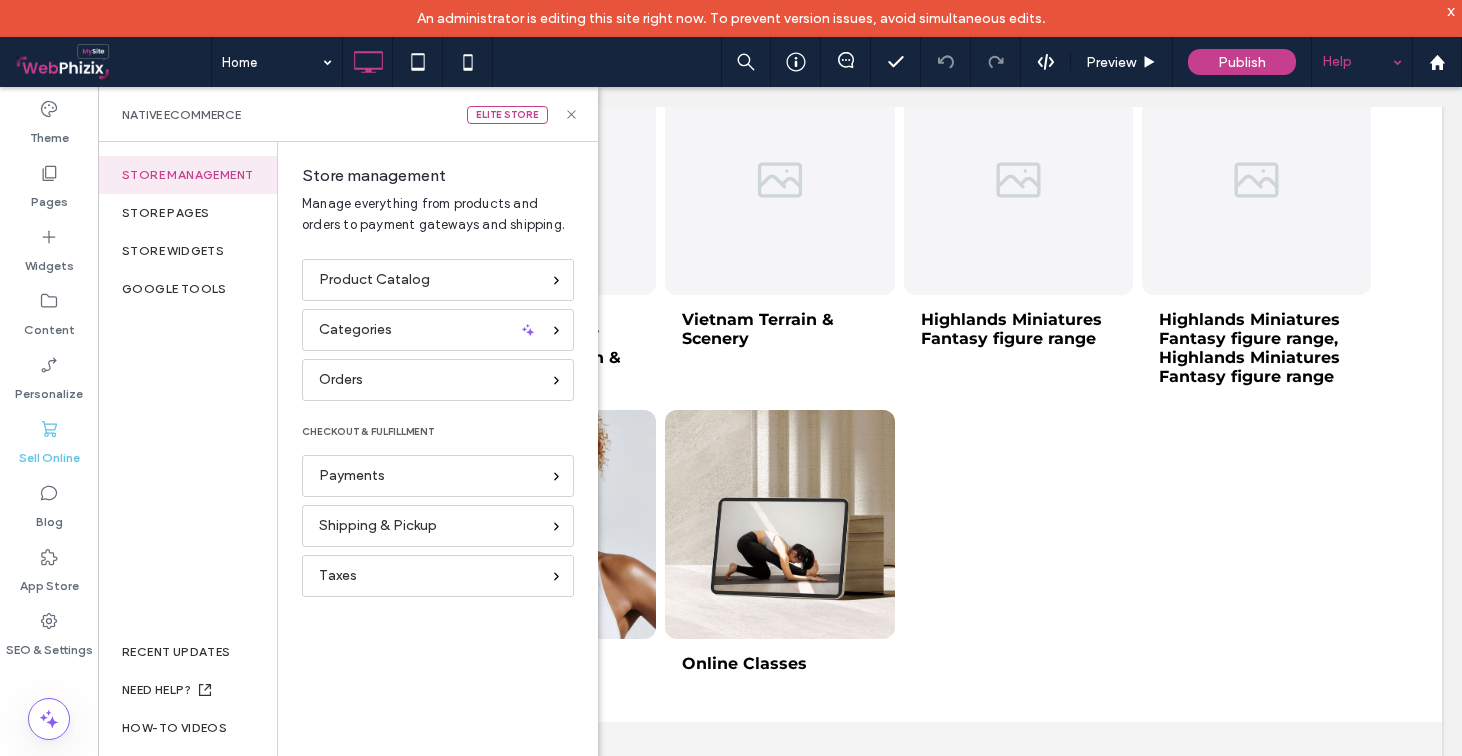 click on "Help" at bounding box center (1362, 62) 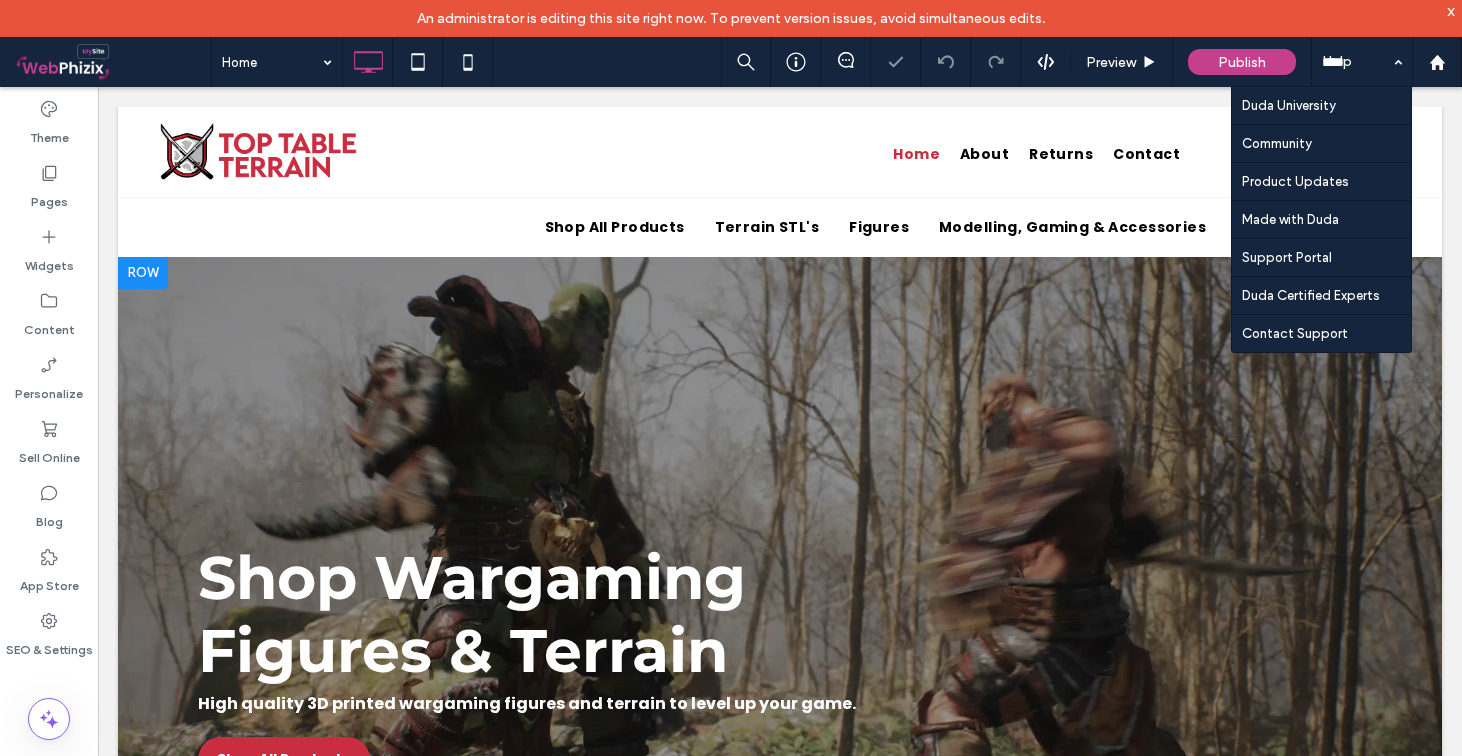 scroll, scrollTop: 0, scrollLeft: 0, axis: both 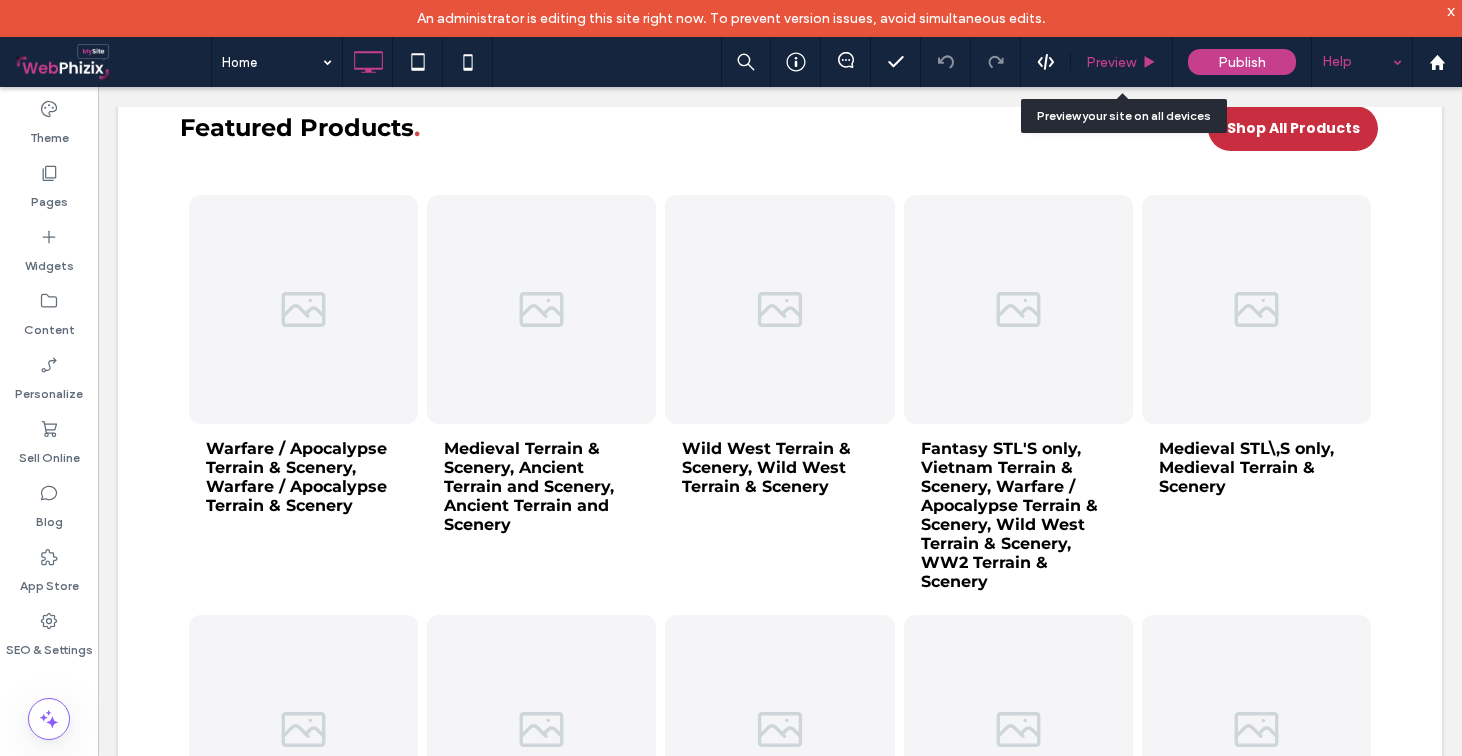 click on "Preview" at bounding box center [1111, 62] 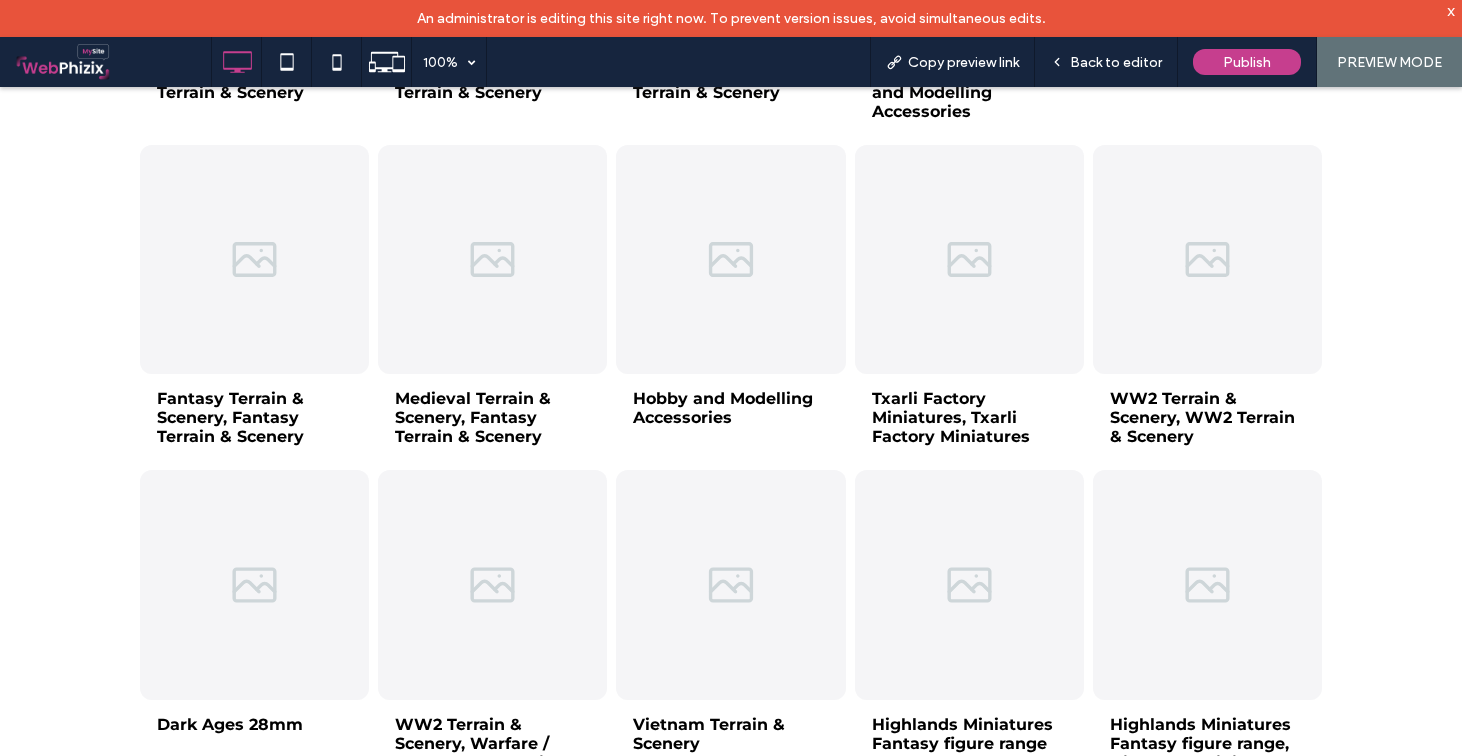 scroll, scrollTop: 2607, scrollLeft: 0, axis: vertical 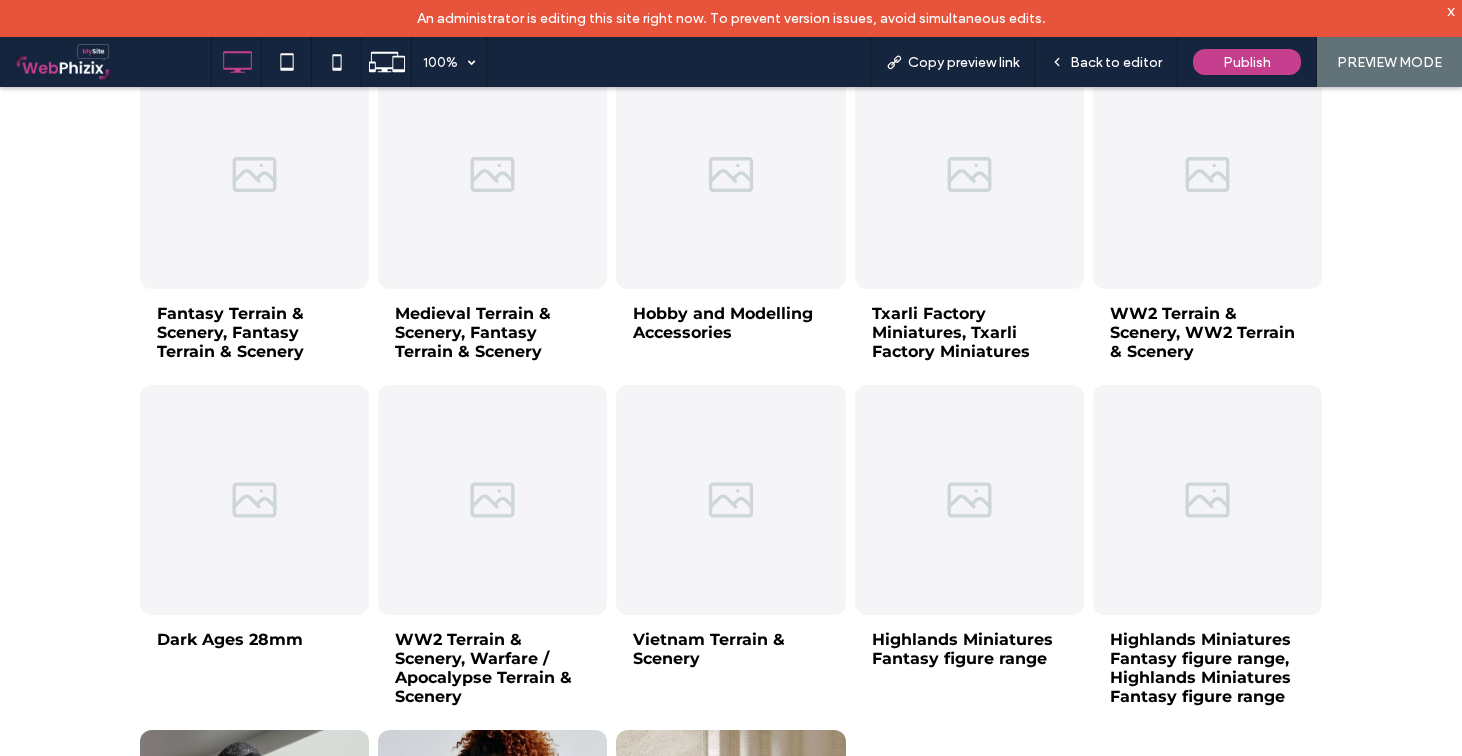 click at bounding box center (730, 174) 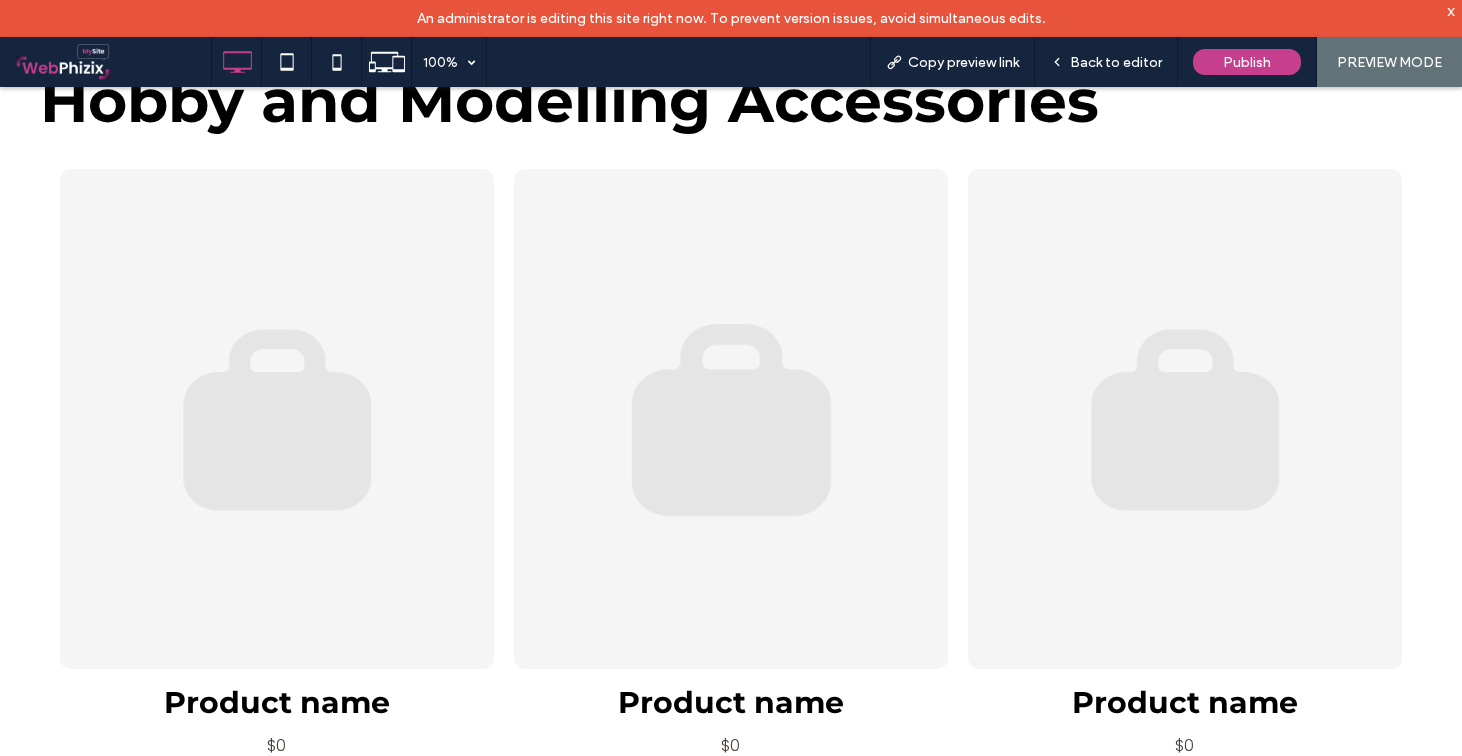 scroll, scrollTop: 294, scrollLeft: 0, axis: vertical 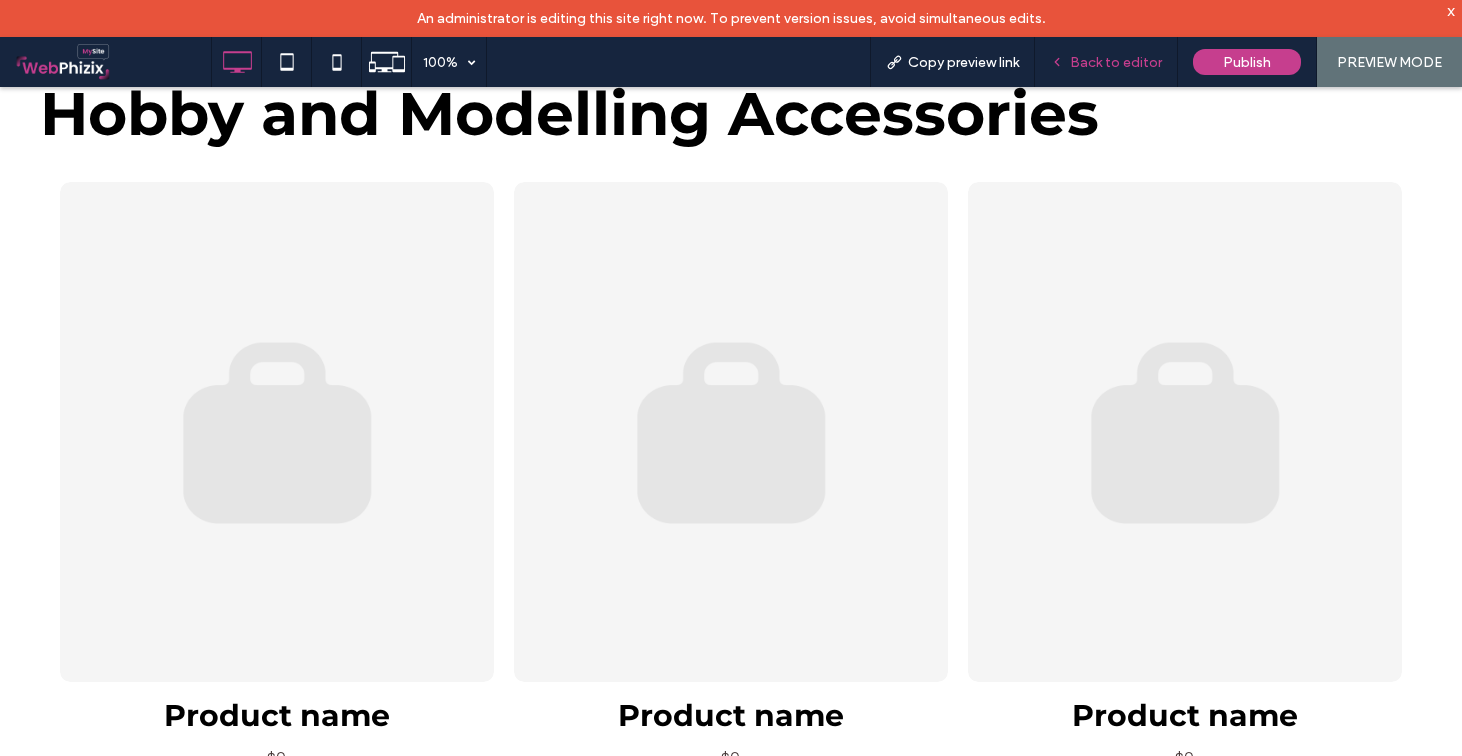 click on "Back to editor" at bounding box center [1106, 62] 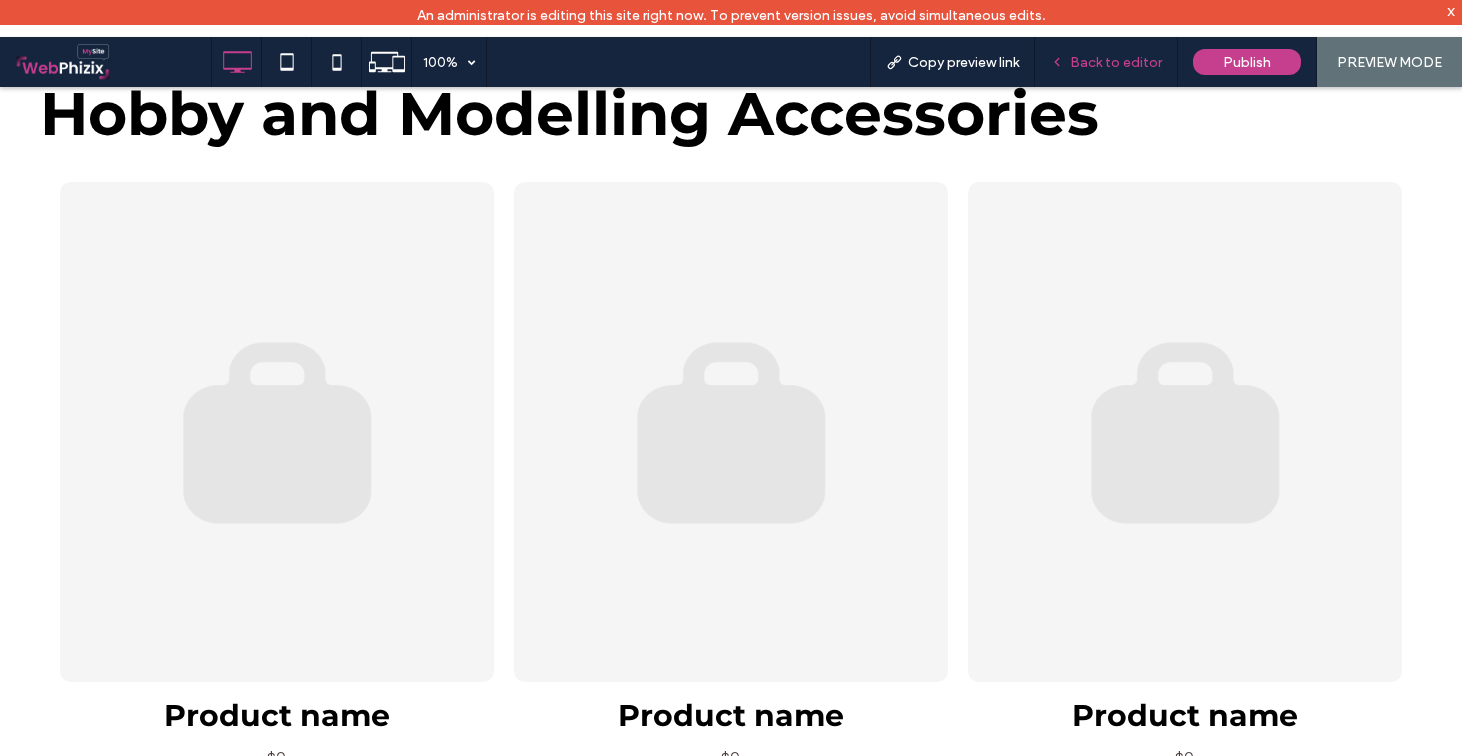 click on "Back to editor" at bounding box center [1116, 62] 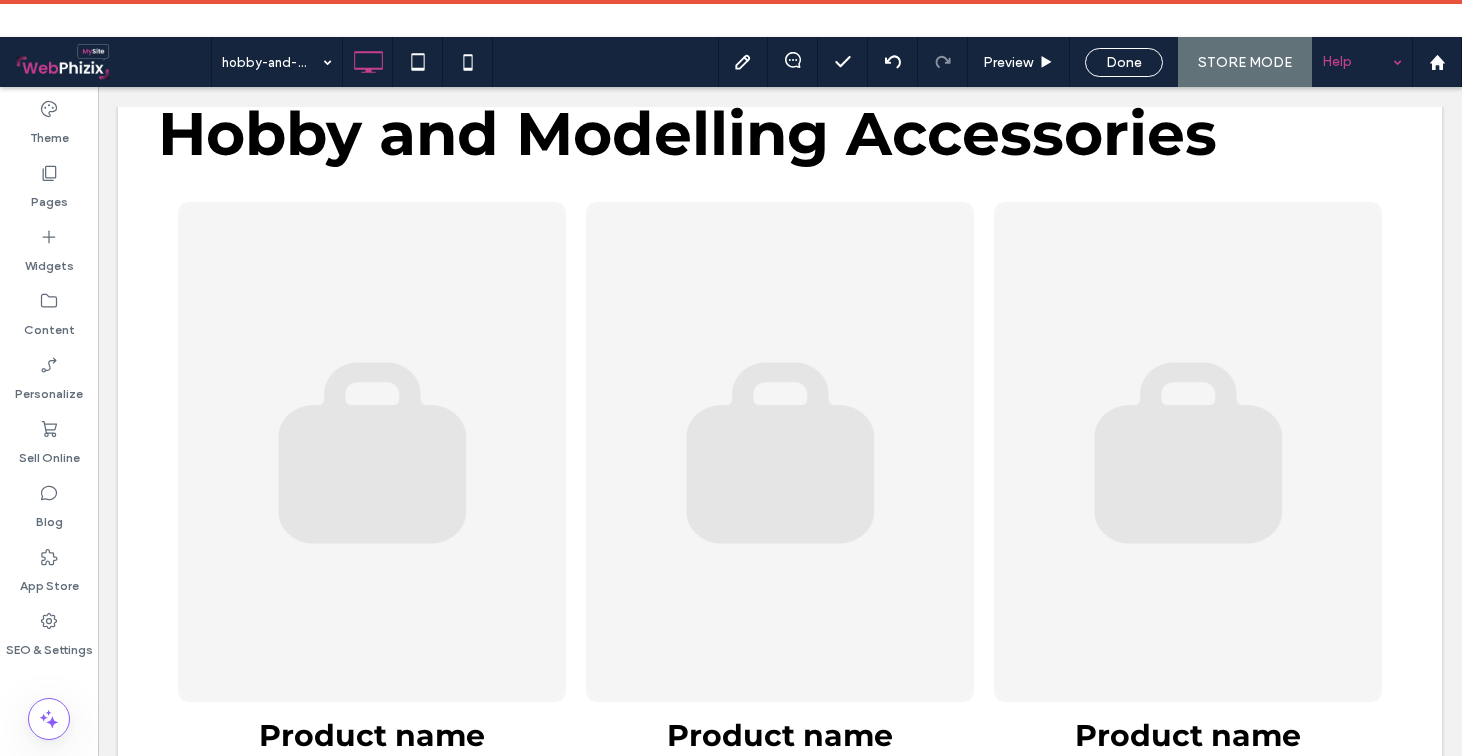click on "Help" at bounding box center (1362, 62) 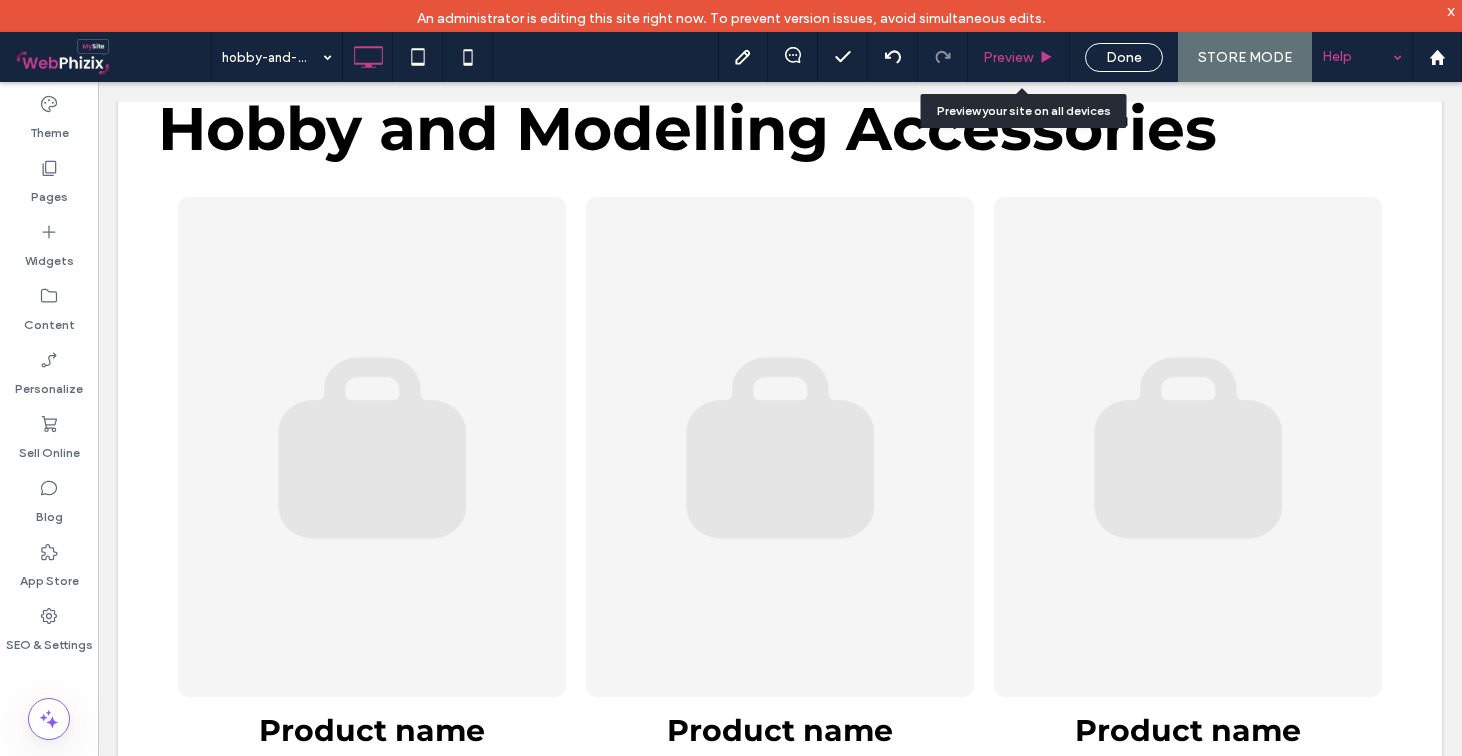 click on "Preview" at bounding box center (1019, 57) 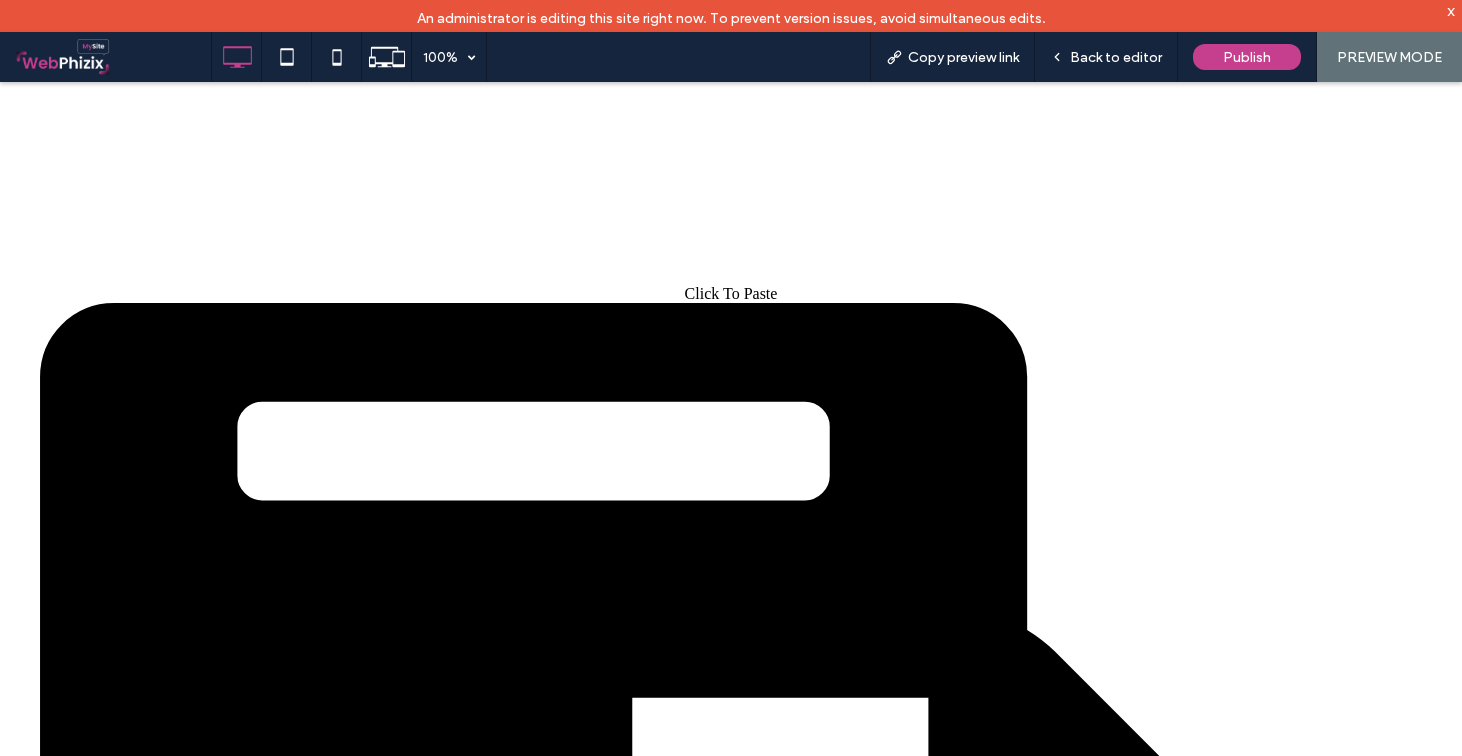 scroll, scrollTop: -2, scrollLeft: 0, axis: vertical 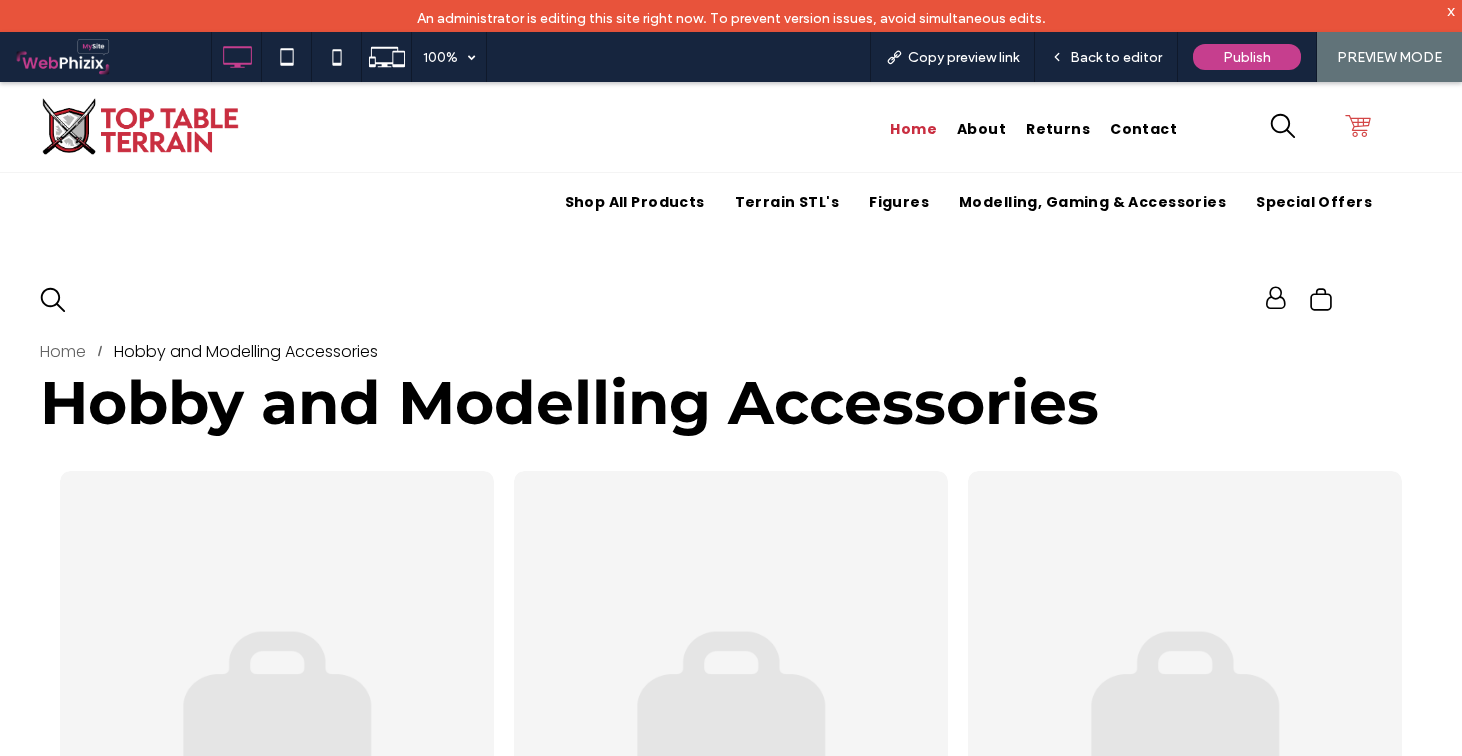click on "Home" at bounding box center (913, 129) 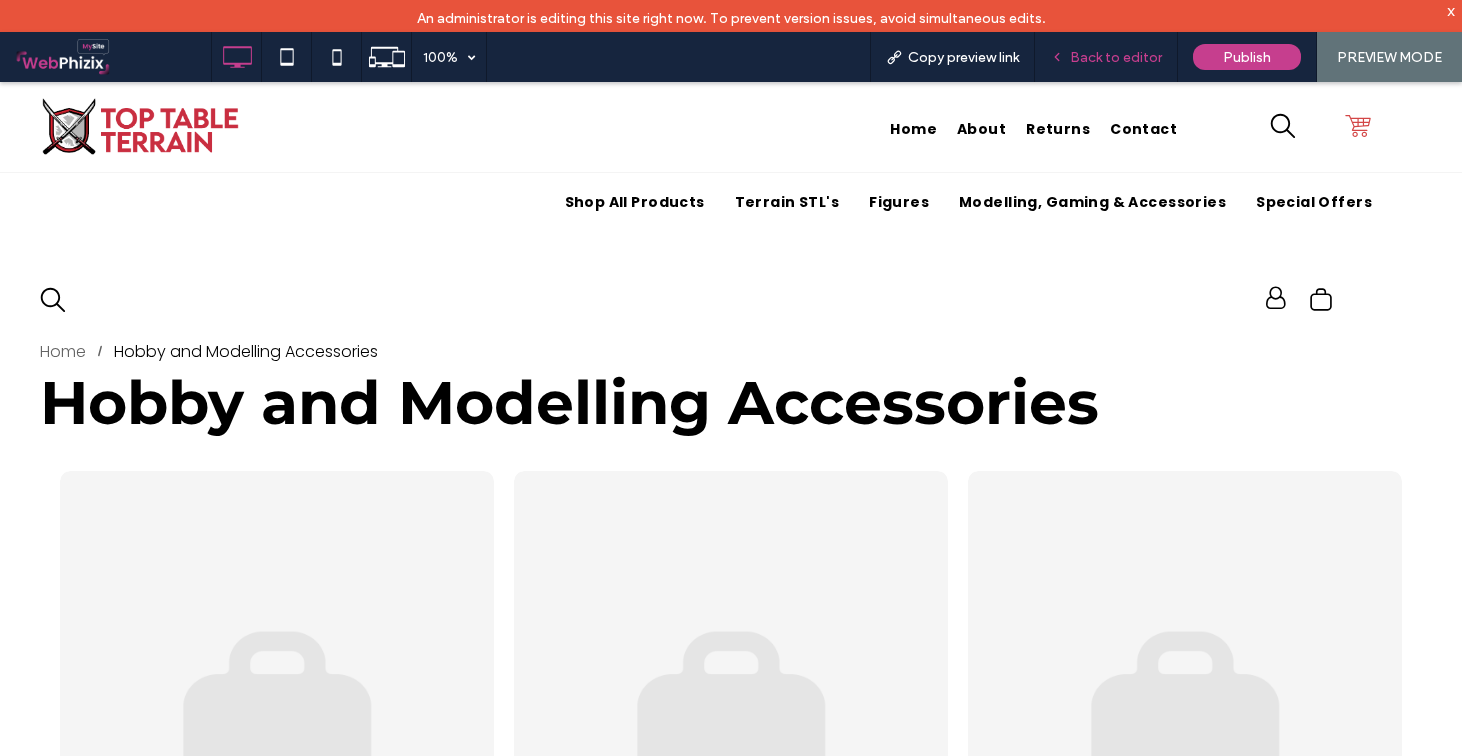 click on "Back to editor" at bounding box center (1116, 57) 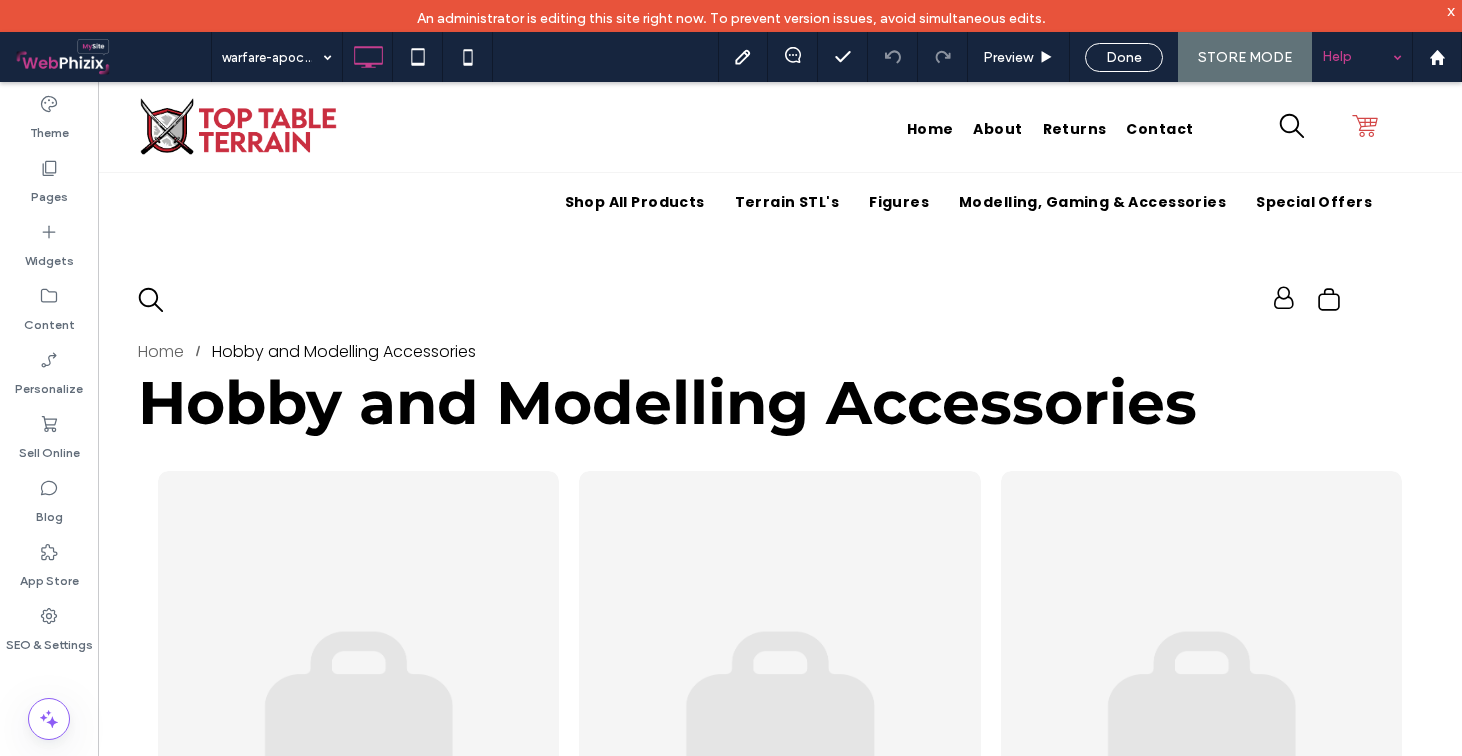 click on "Help" at bounding box center [1362, 57] 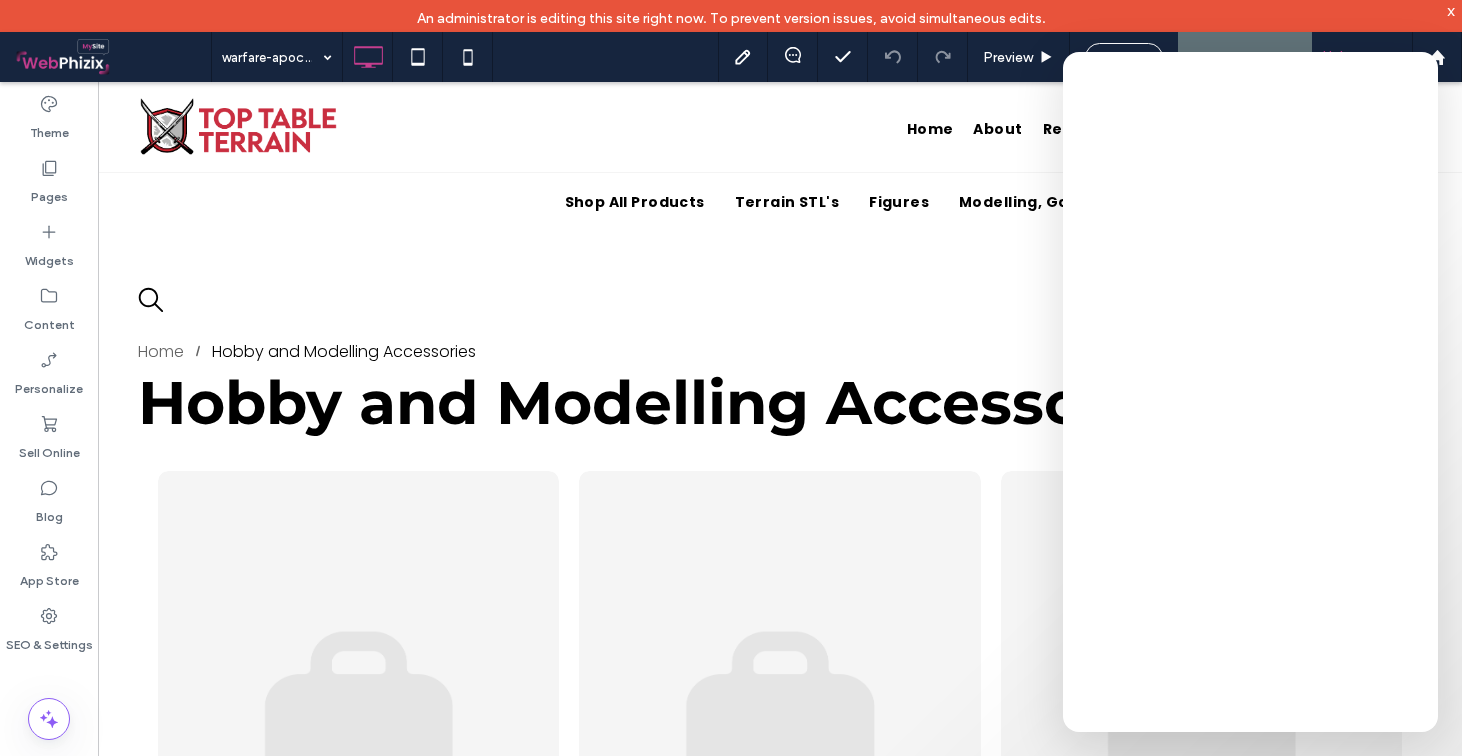 scroll, scrollTop: 0, scrollLeft: 0, axis: both 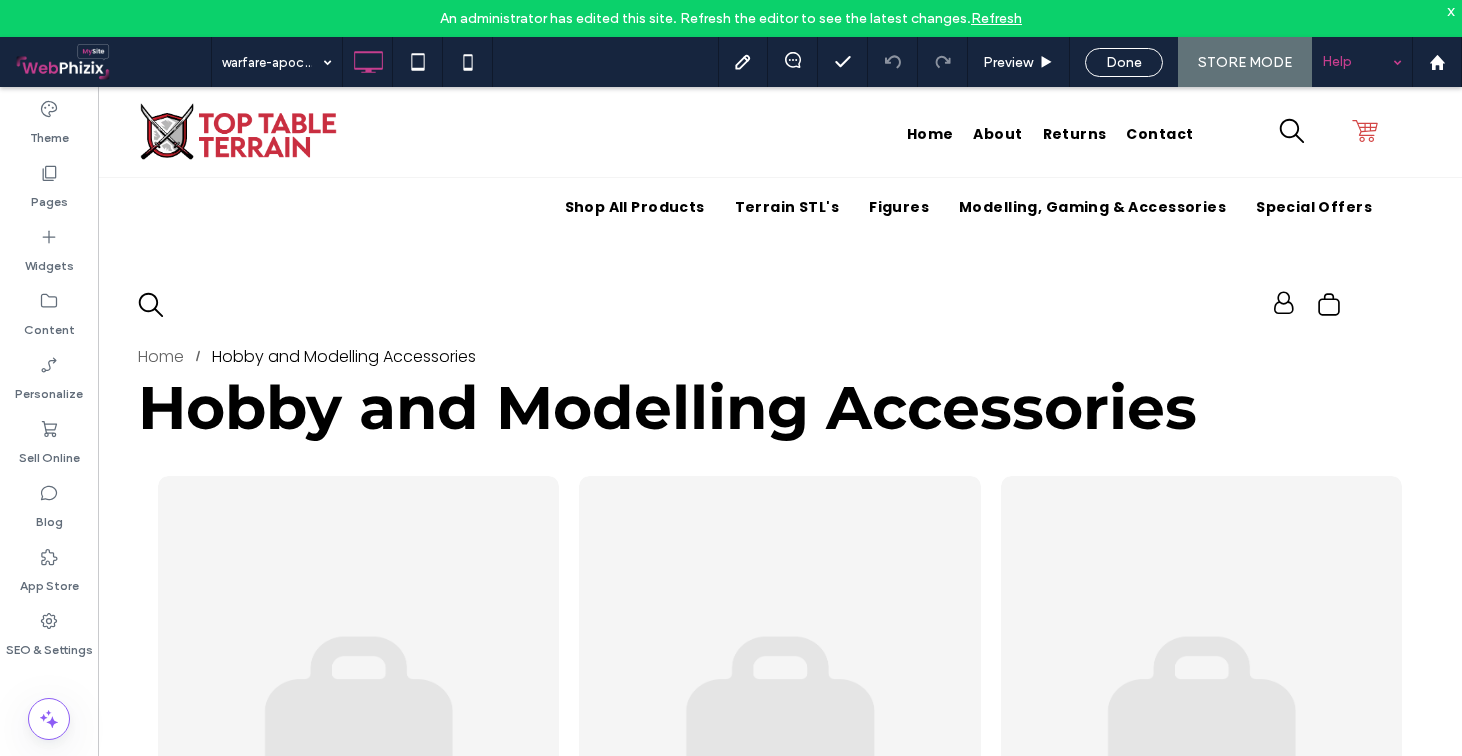 click on "Help" at bounding box center [1362, 62] 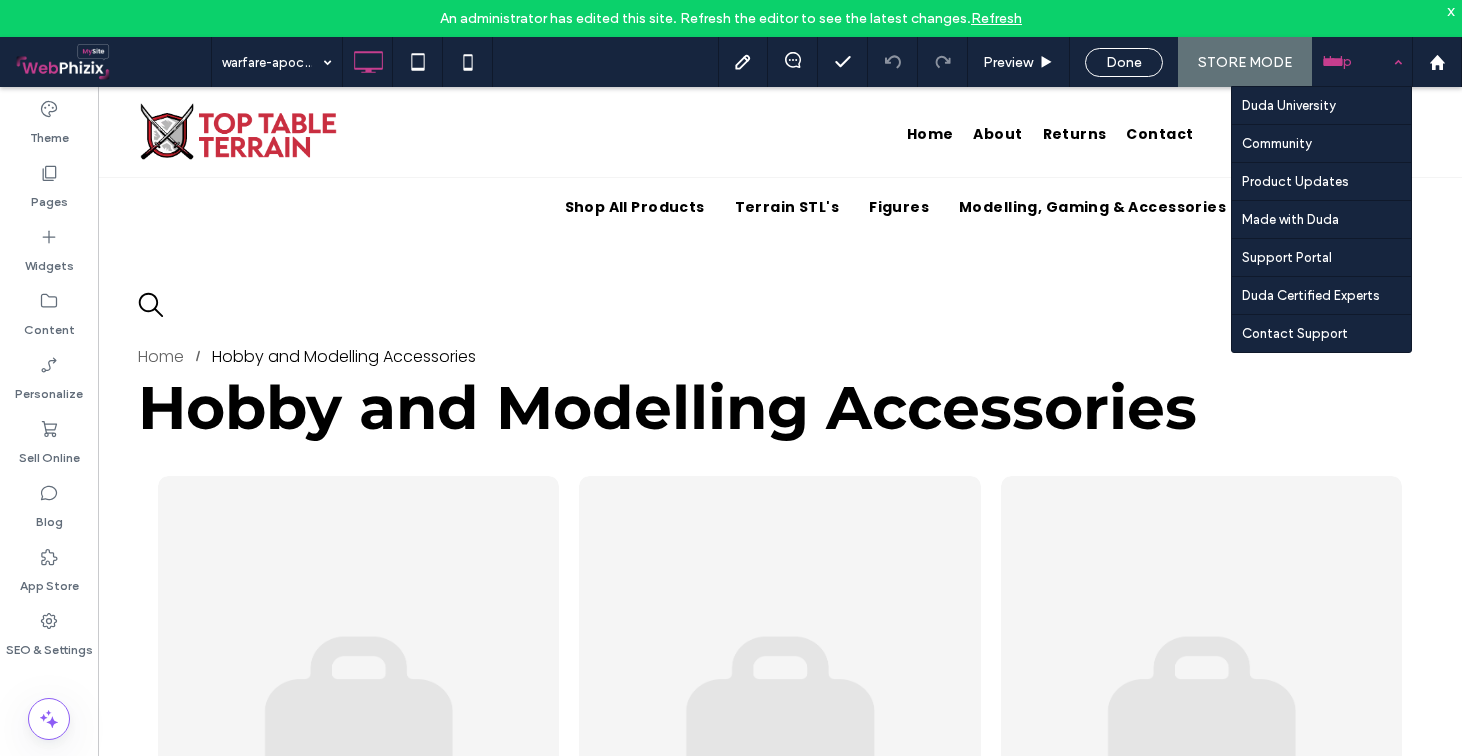 click on "Help" at bounding box center [1362, 62] 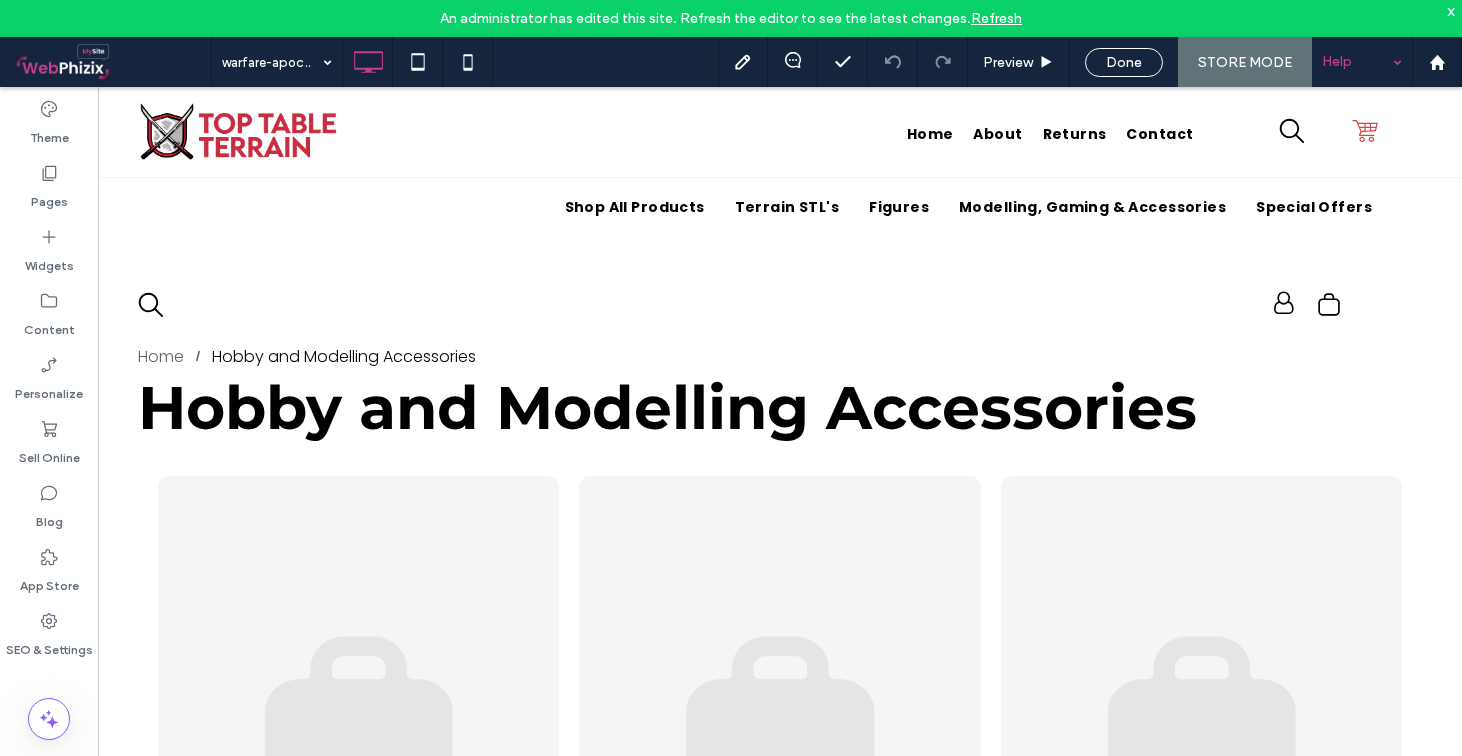 click on "Help" at bounding box center [1362, 62] 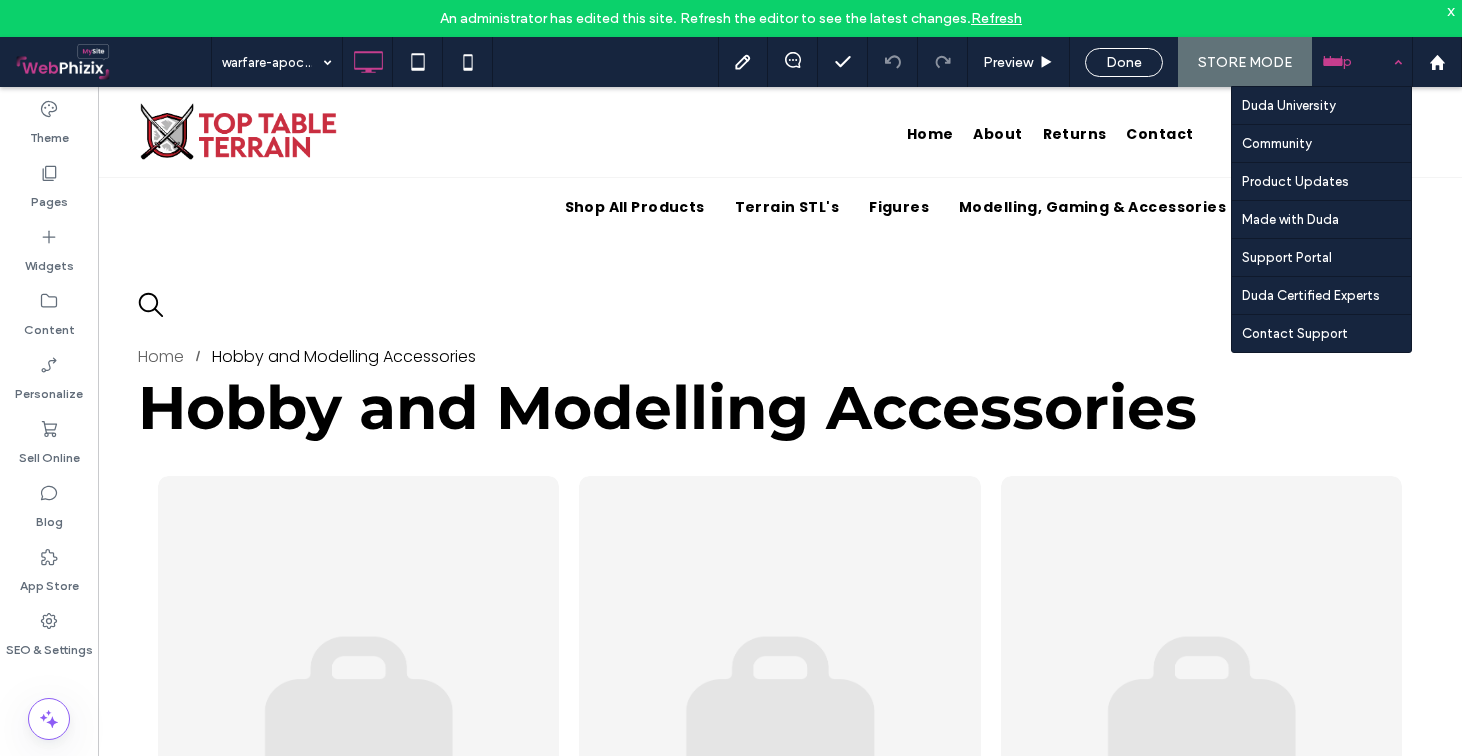 click on "Help" at bounding box center [1362, 62] 